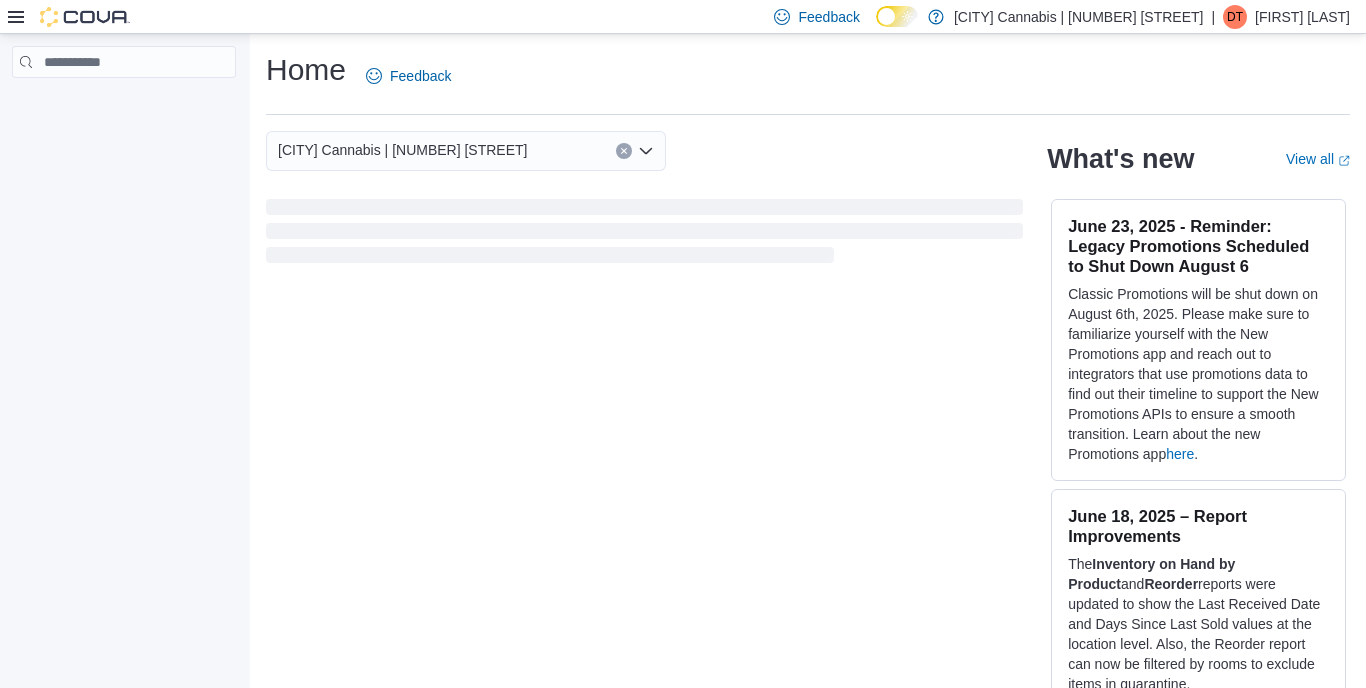 scroll, scrollTop: 0, scrollLeft: 0, axis: both 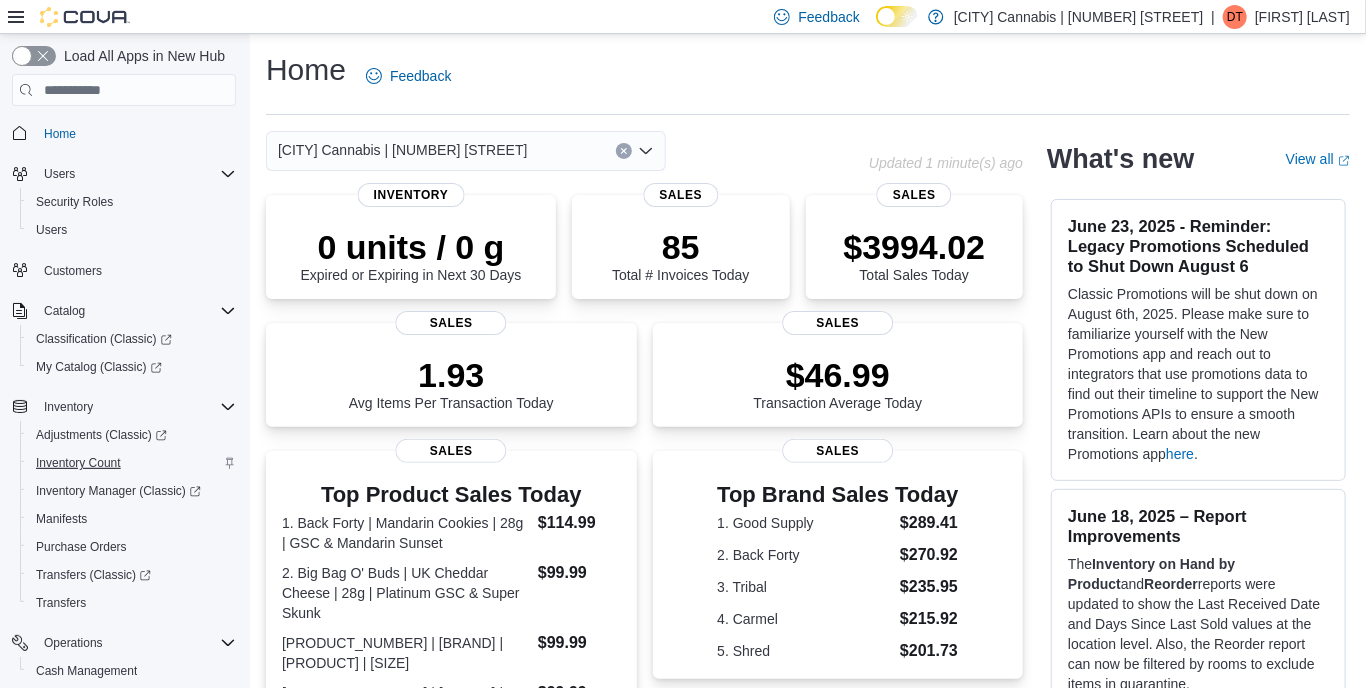 click on "Inventory Count" at bounding box center [78, 463] 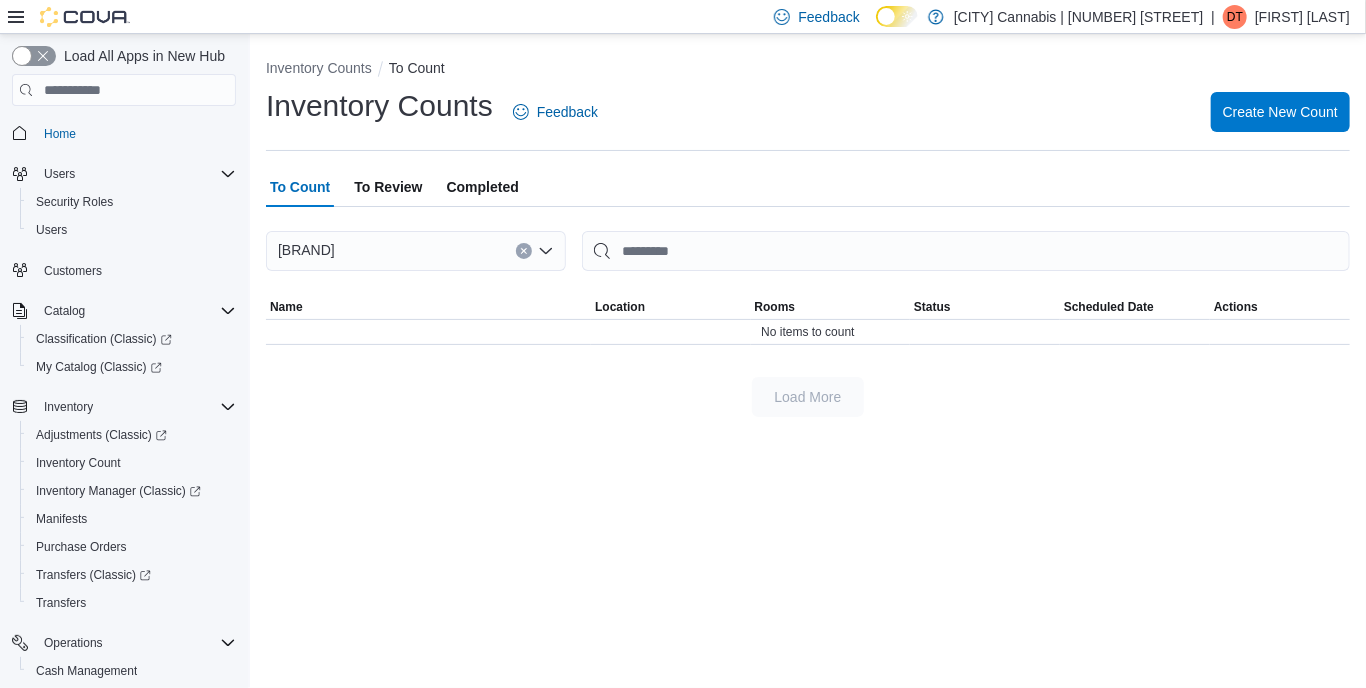 click on "To Review" at bounding box center (388, 187) 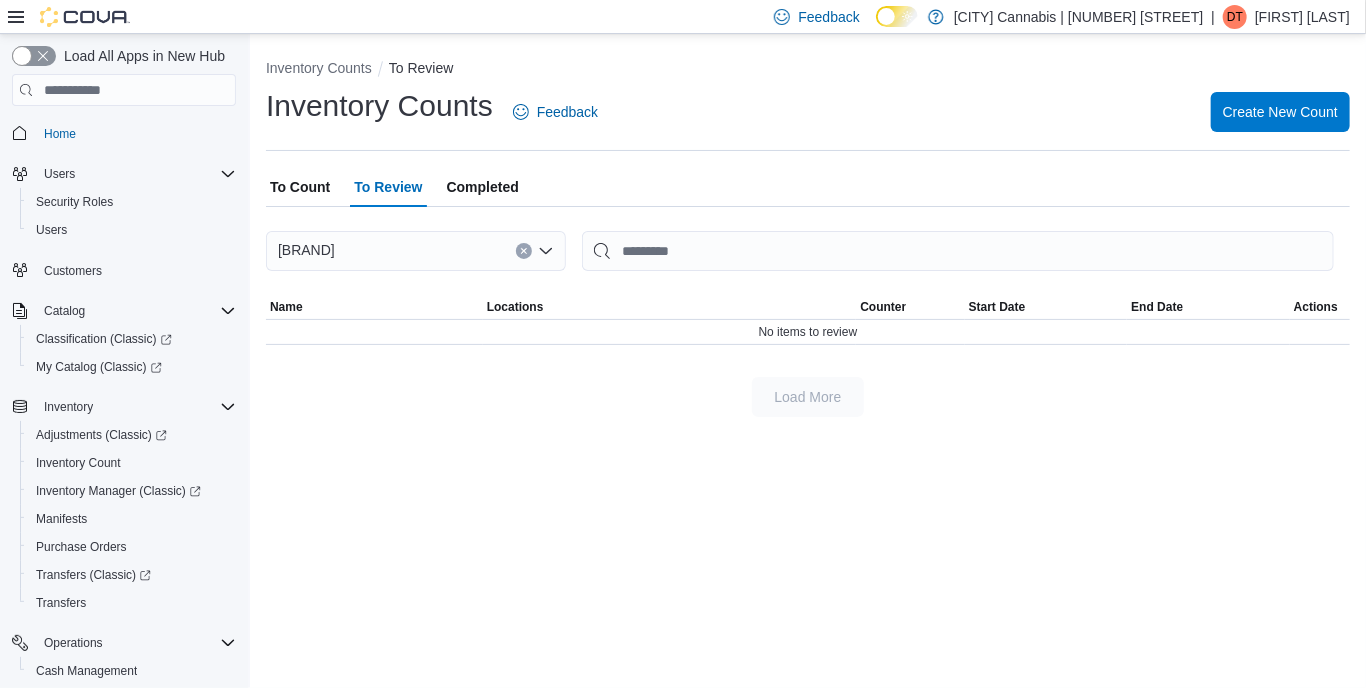 click on "Completed" at bounding box center [483, 187] 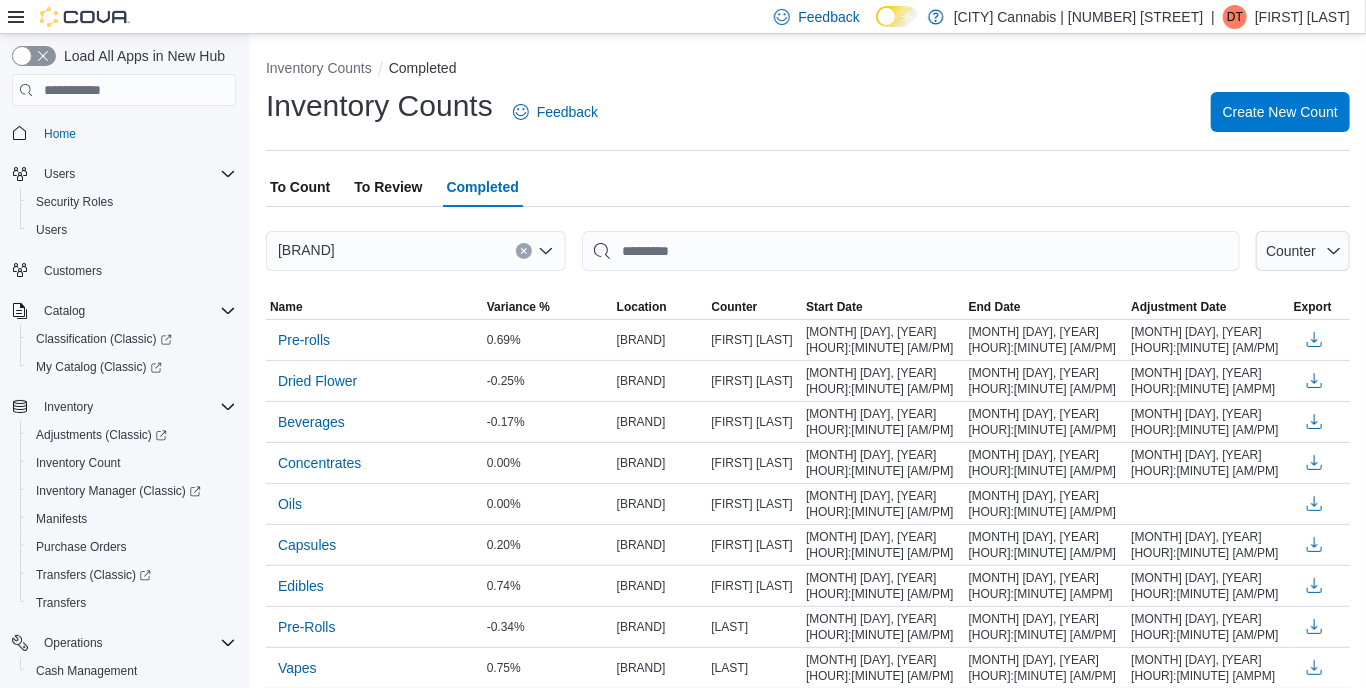 click on "To Count" at bounding box center [300, 187] 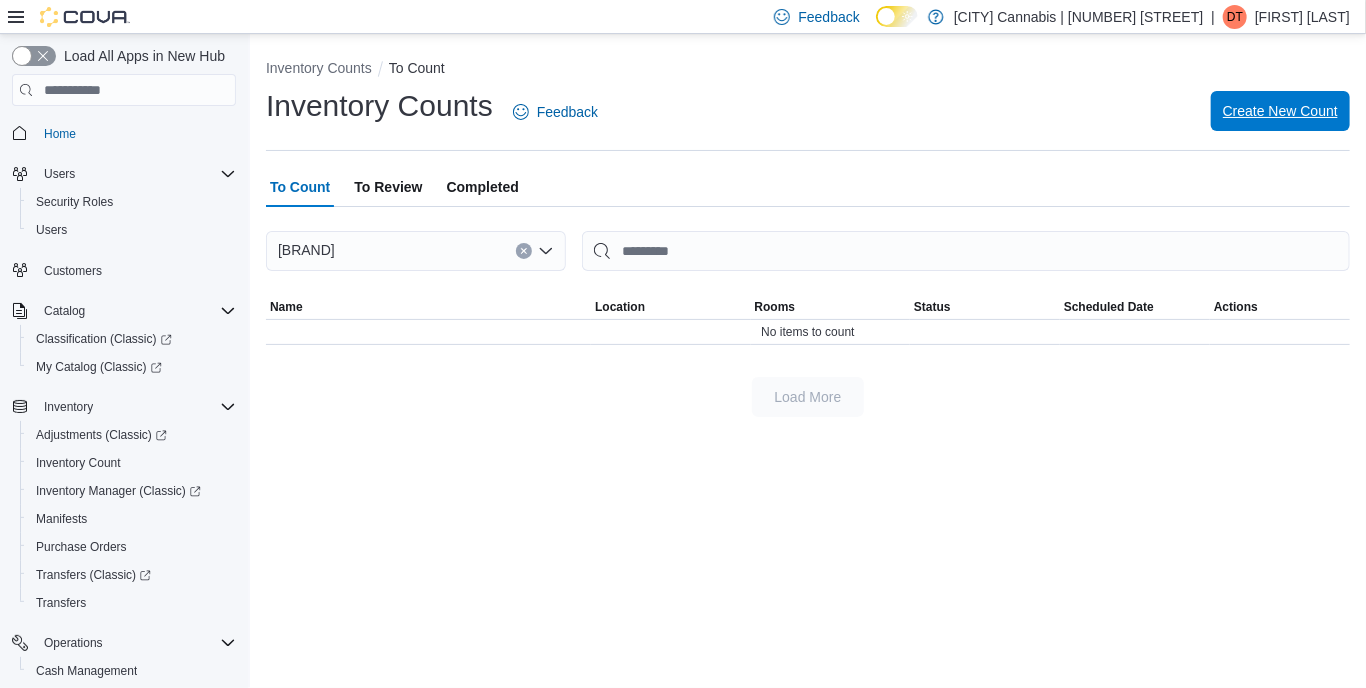 click on "Create New Count" at bounding box center (1280, 111) 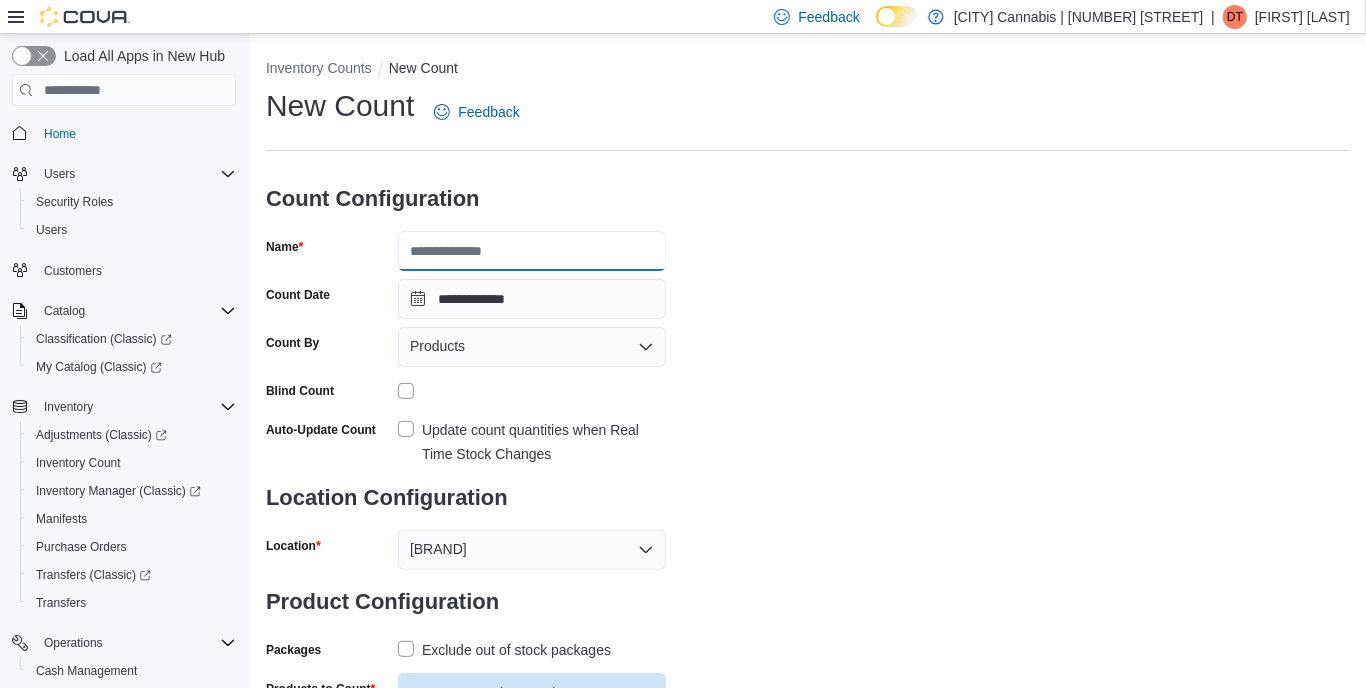 click on "Name" at bounding box center (532, 251) 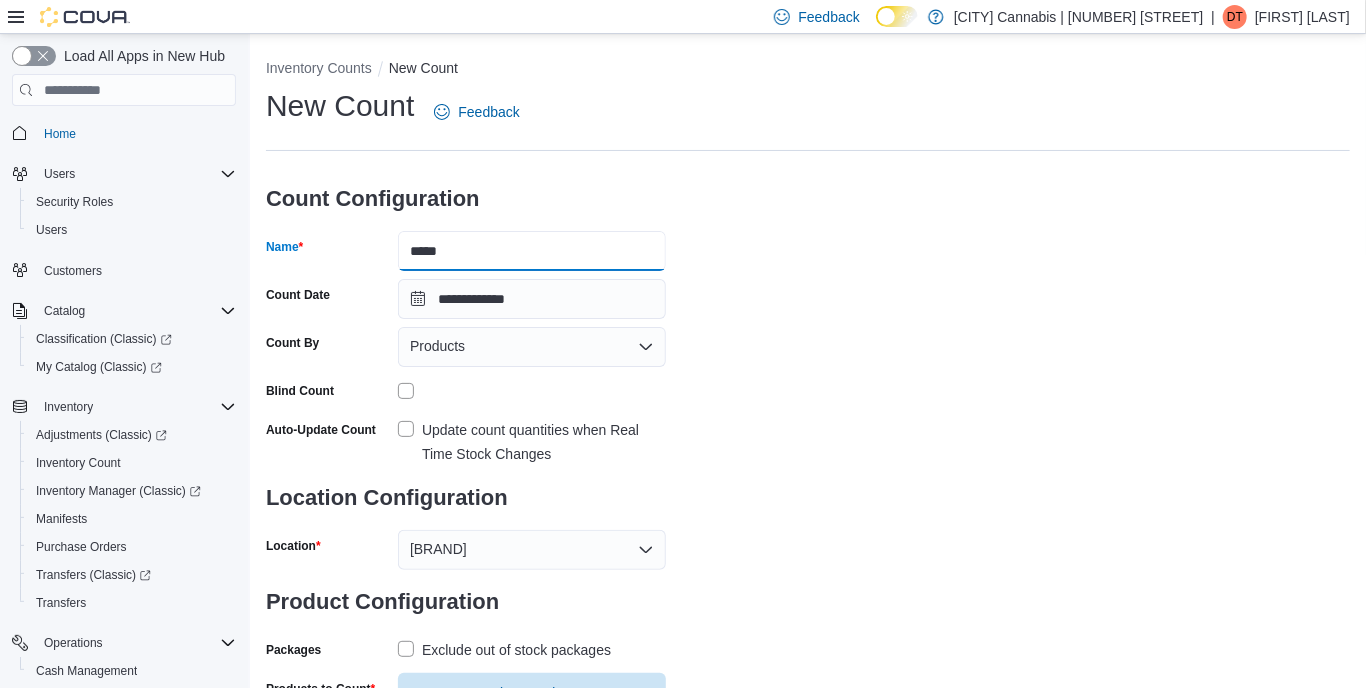 type on "*****" 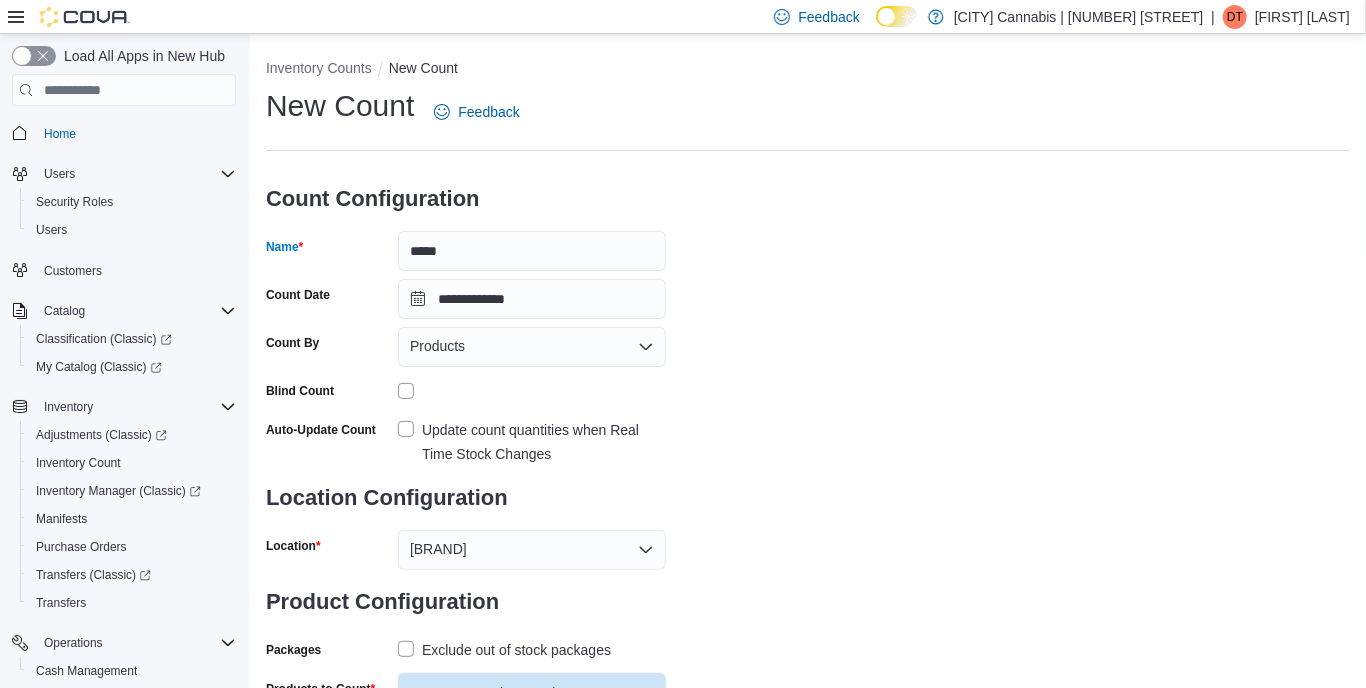 click 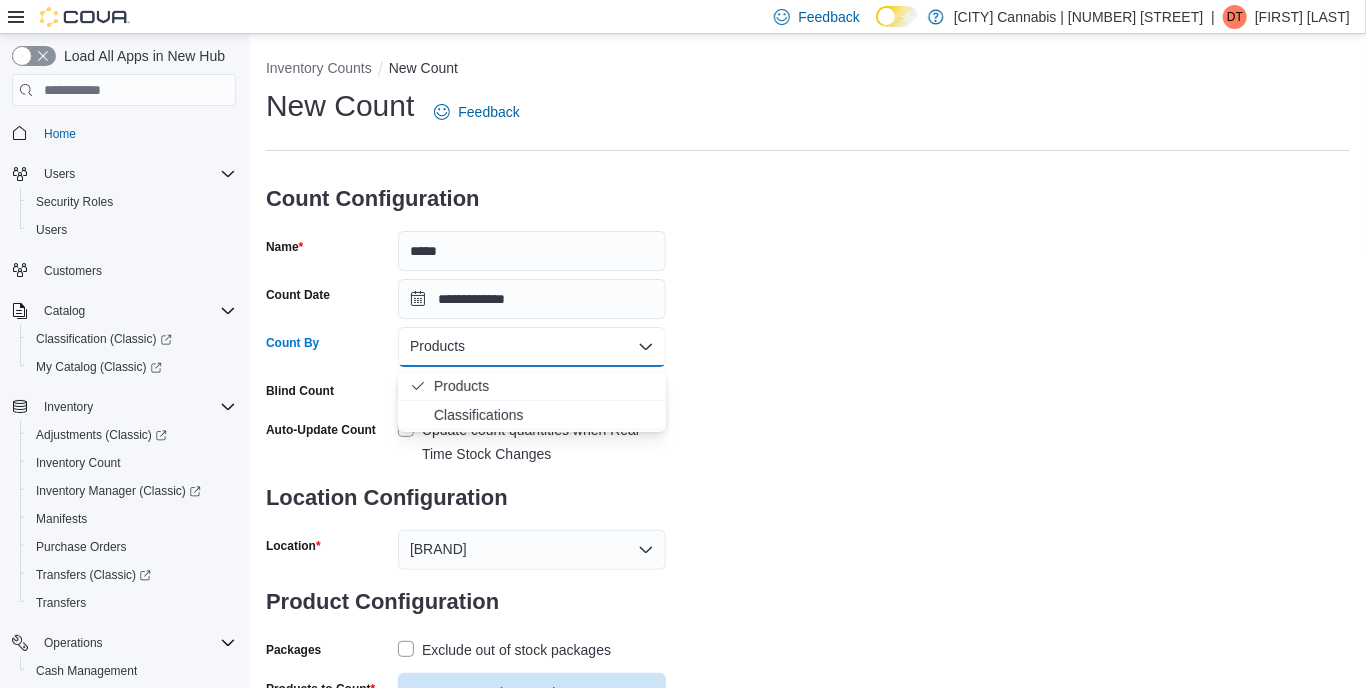 click on "**********" at bounding box center (808, 399) 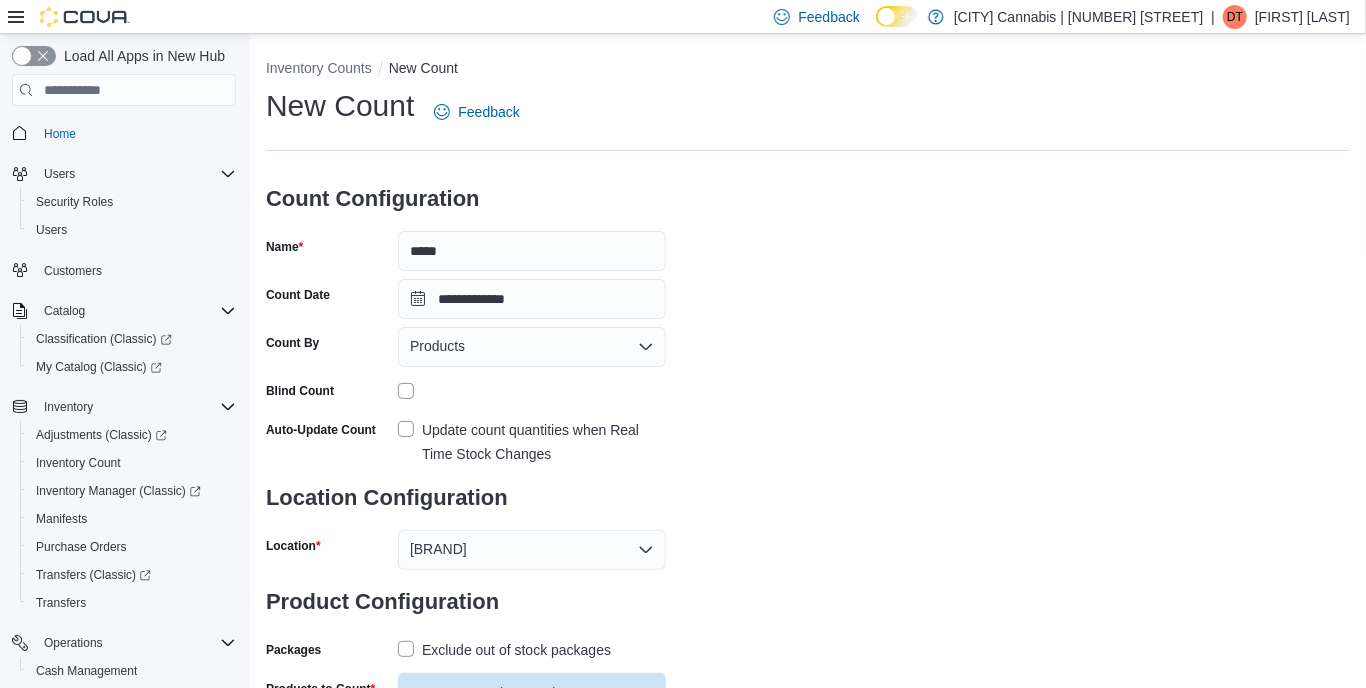 click on "Update count quantities when Real Time Stock Changes" at bounding box center (532, 442) 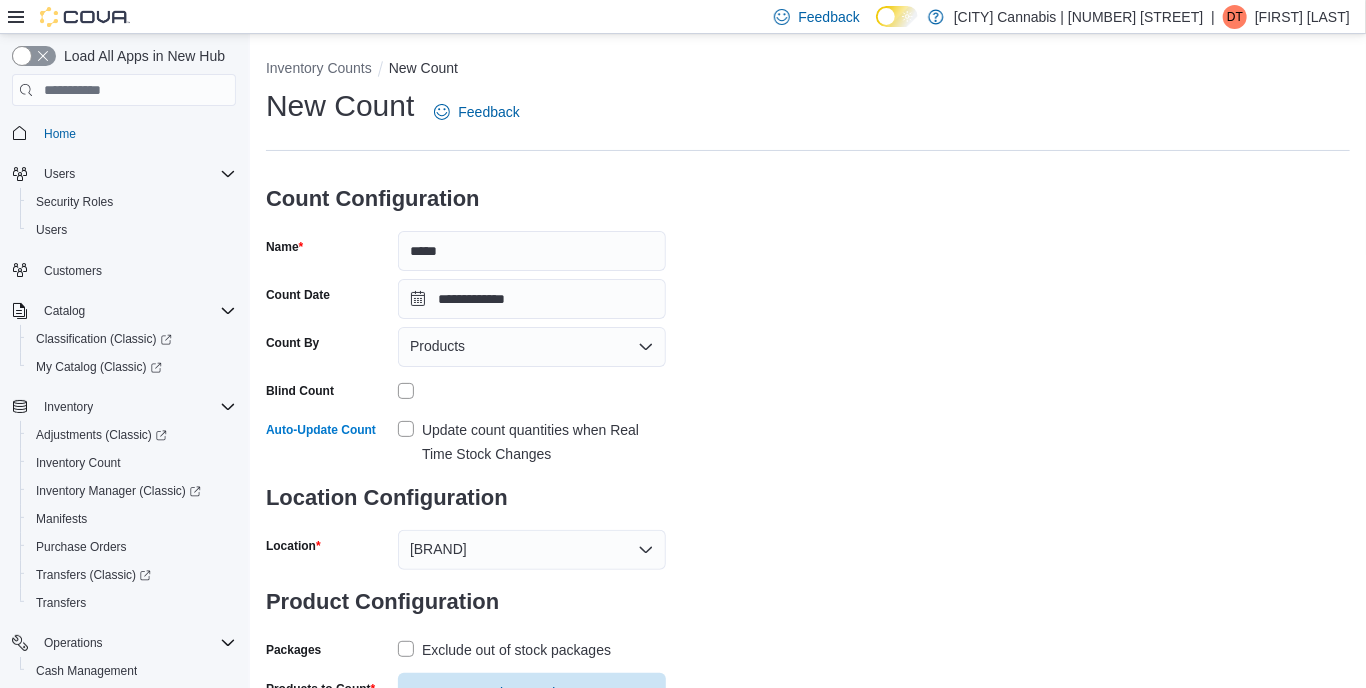 click on "Exclude out of stock packages" at bounding box center [504, 650] 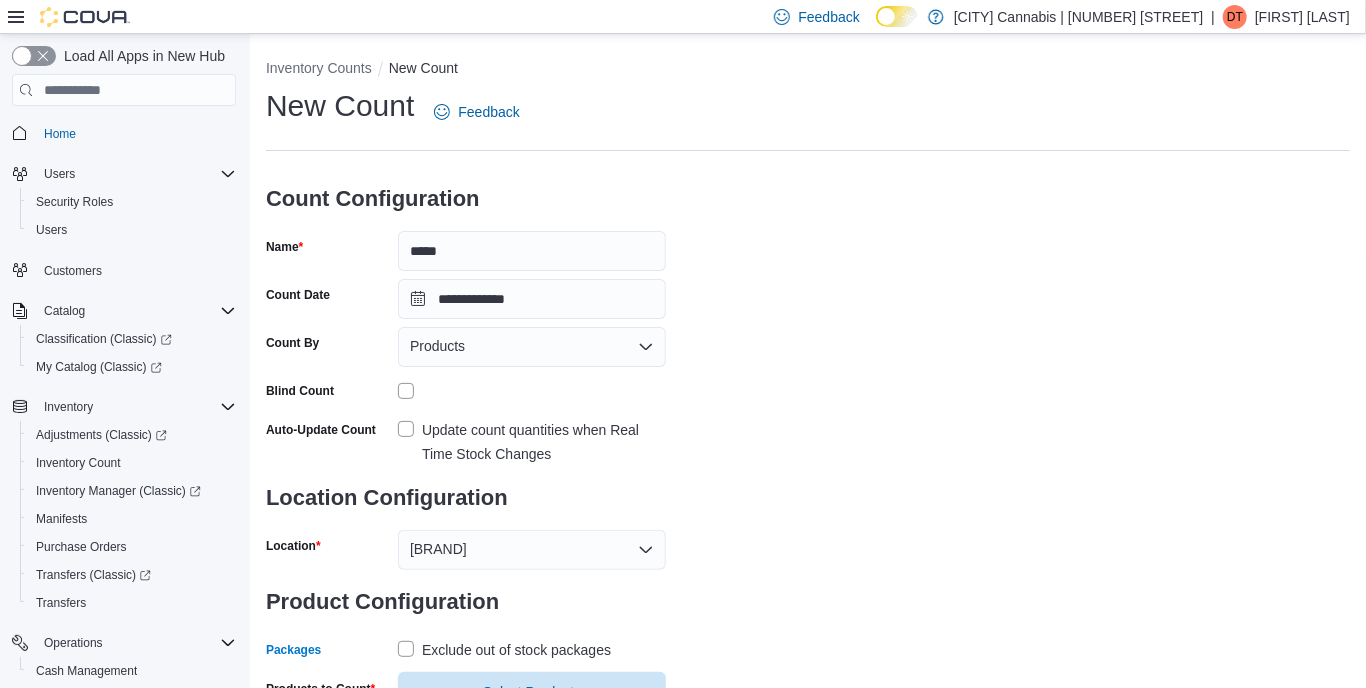 click on "Select Products" at bounding box center (532, 692) 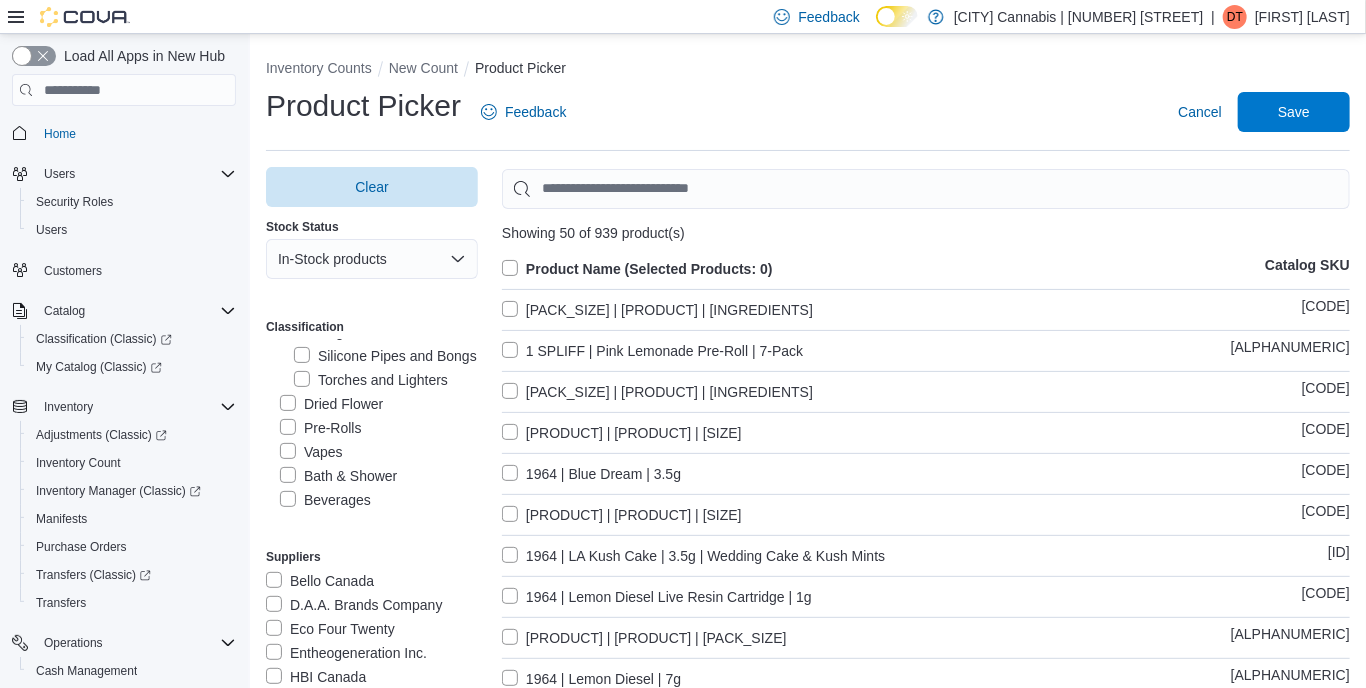 scroll, scrollTop: 357, scrollLeft: 0, axis: vertical 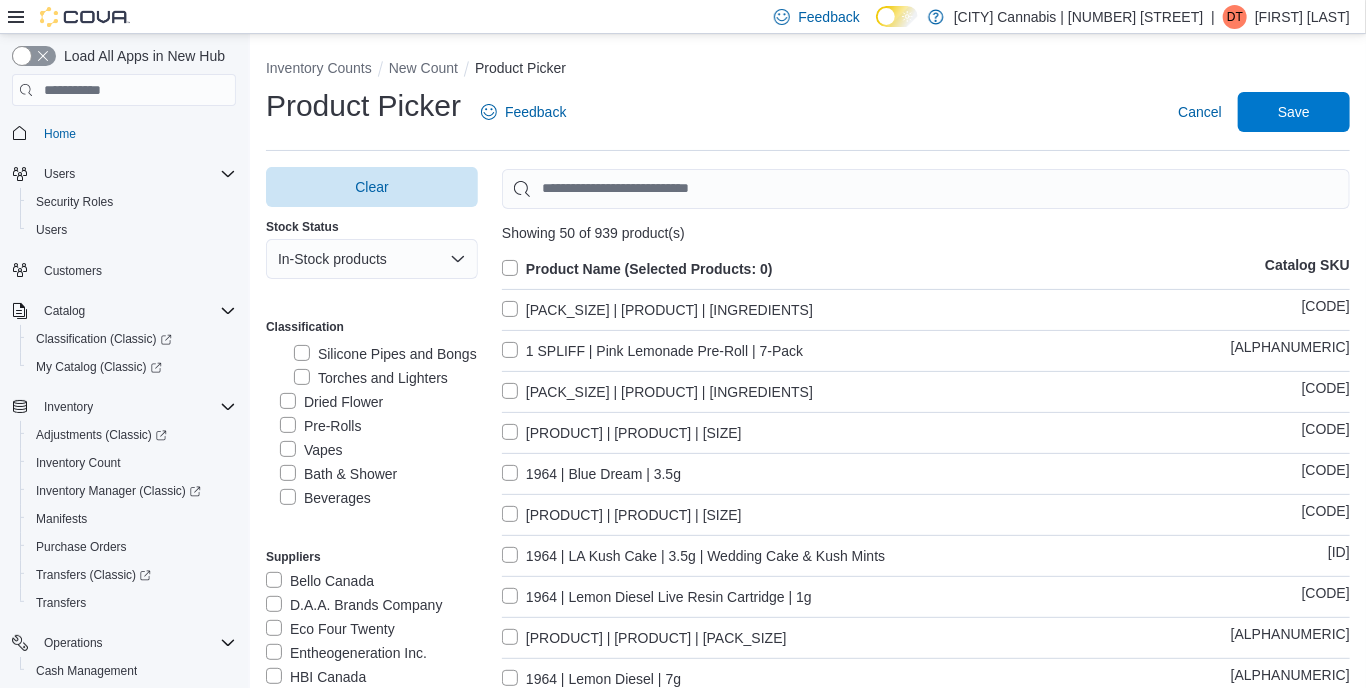 click on "Vapes" at bounding box center [311, 450] 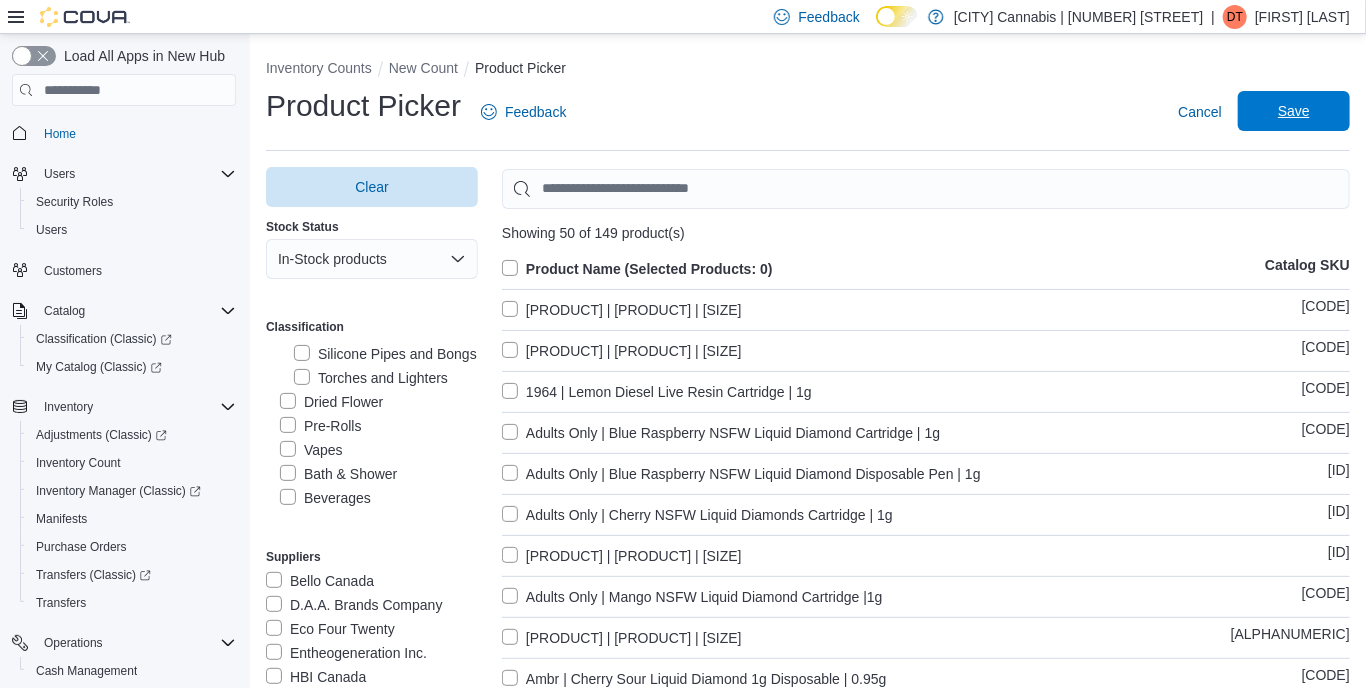 click on "Save" at bounding box center [1294, 111] 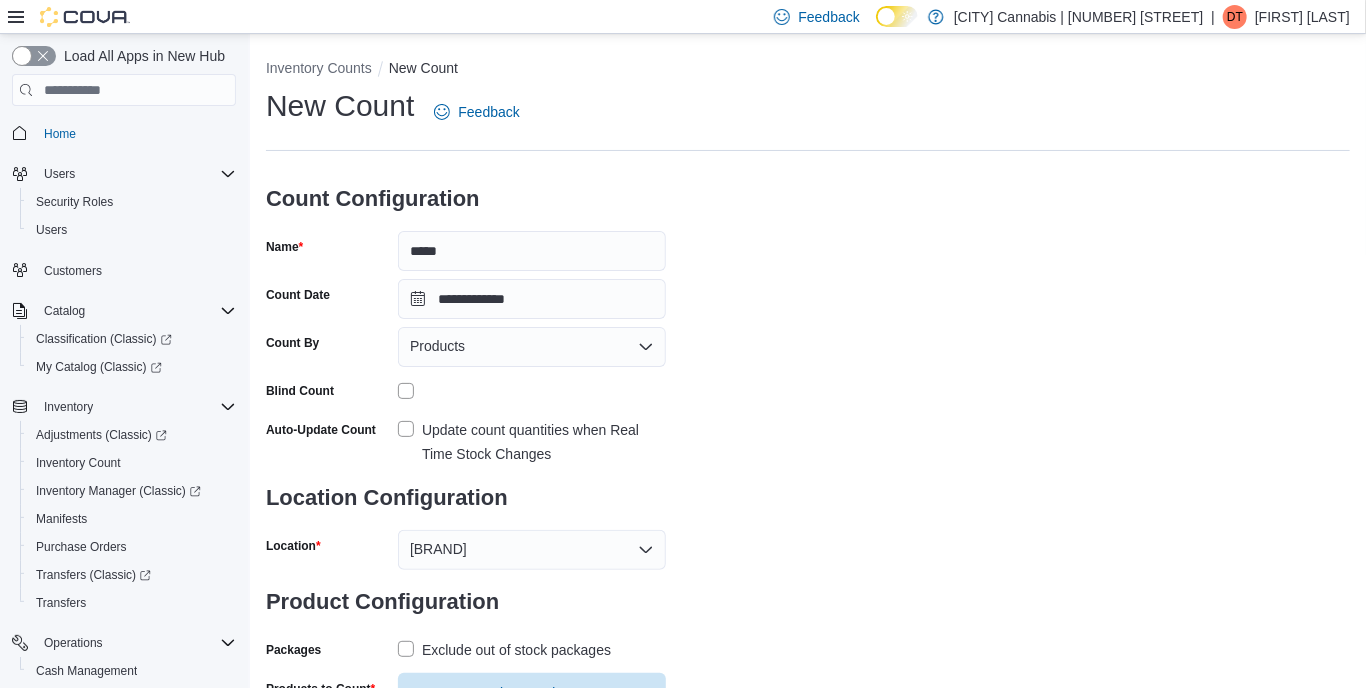click on "Save" at bounding box center (610, 748) 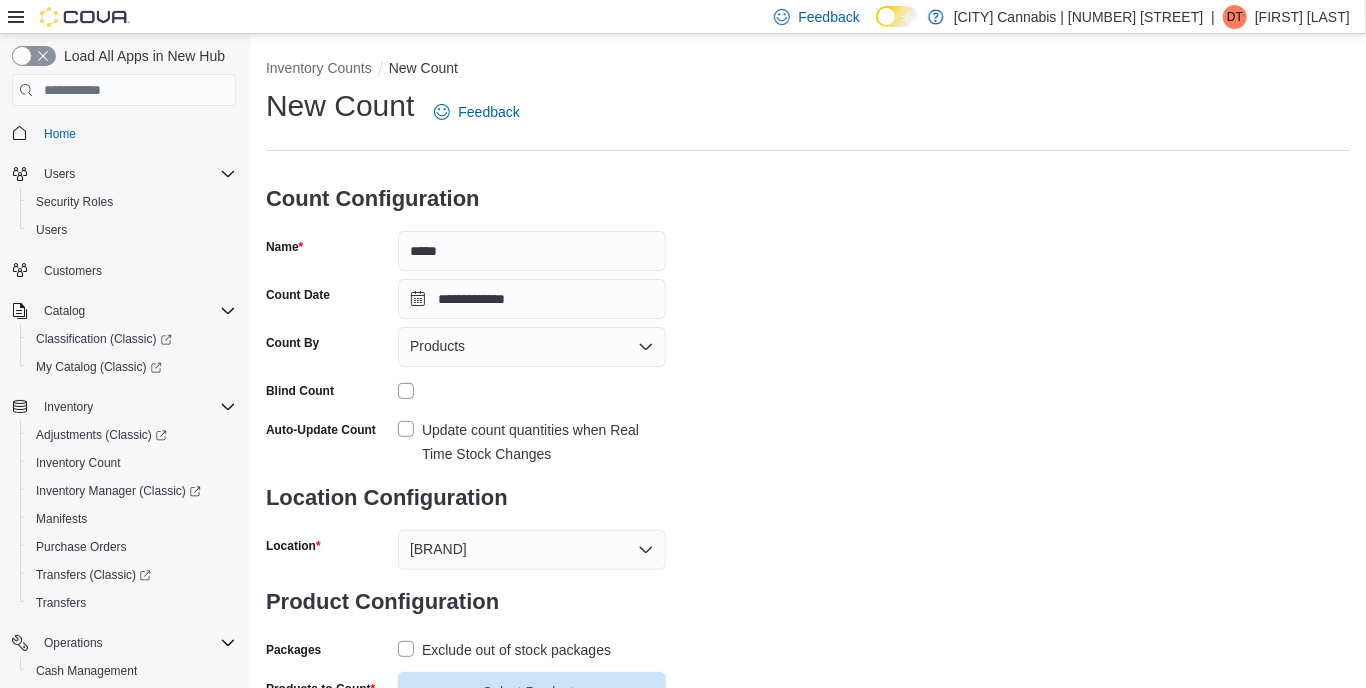click on "Select Products" at bounding box center (532, 692) 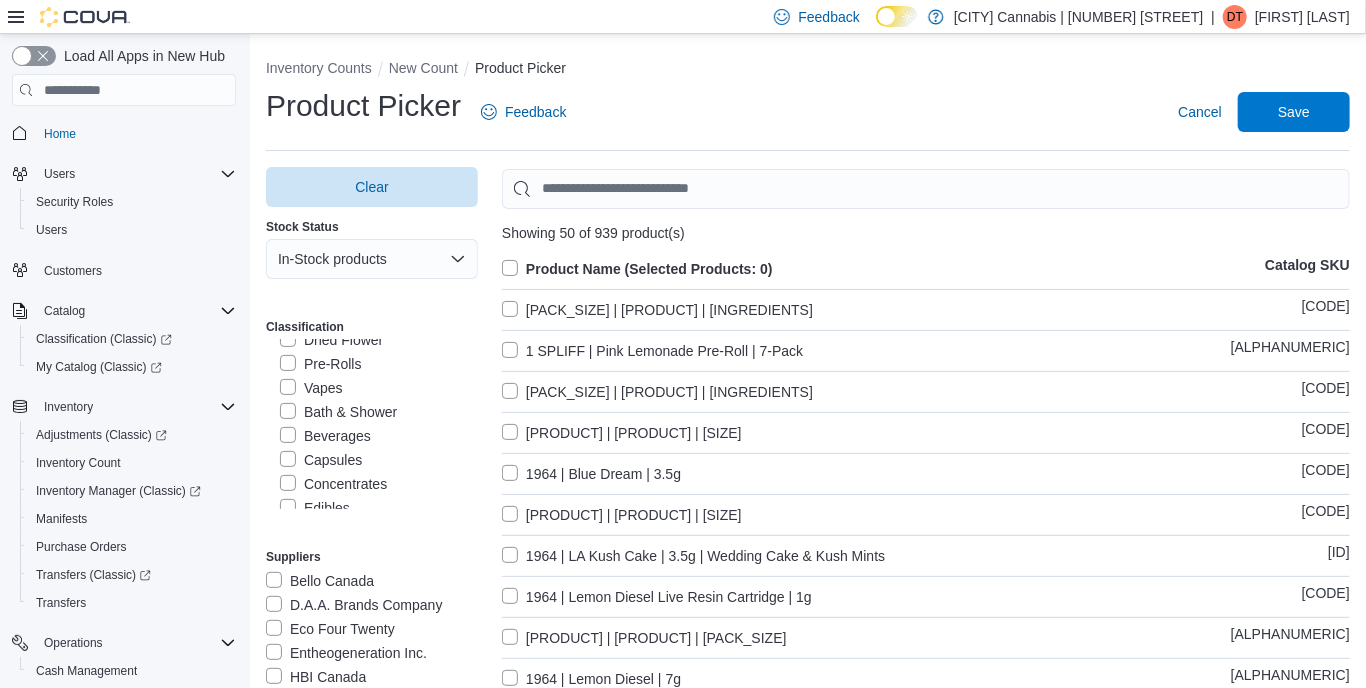 scroll, scrollTop: 419, scrollLeft: 0, axis: vertical 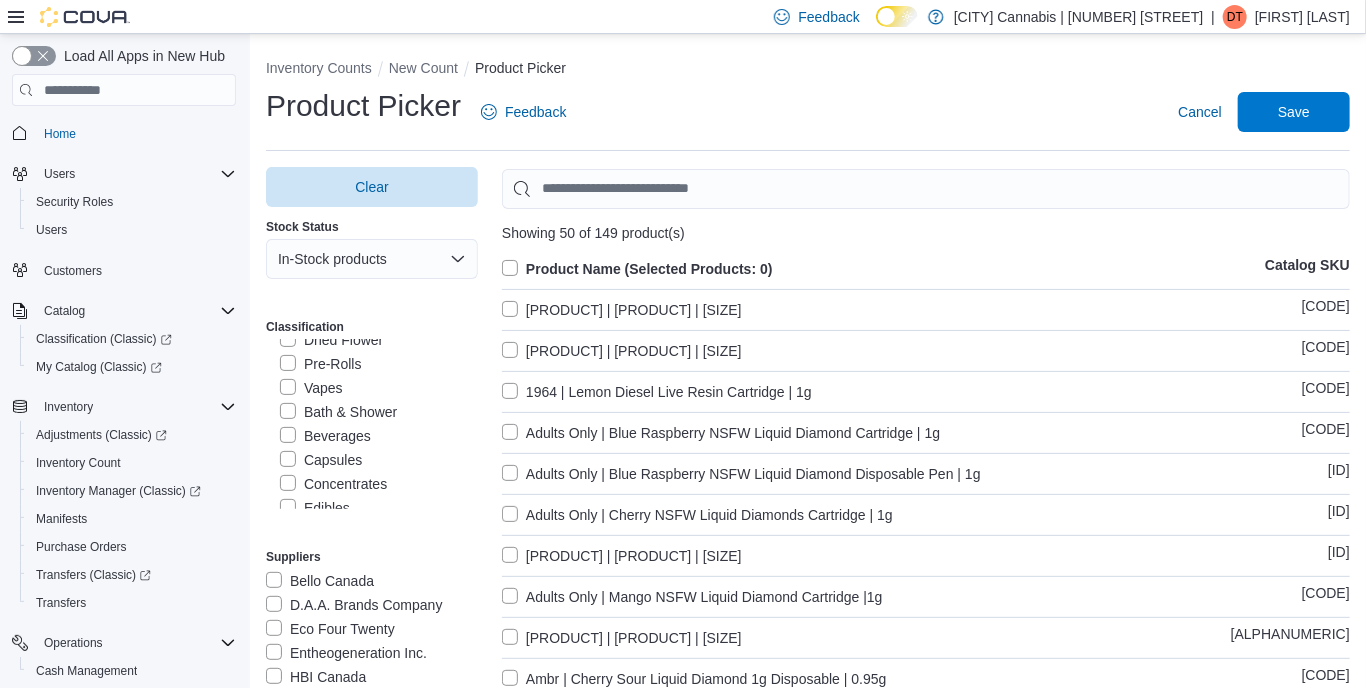 click on "Product Name (Selected Products: 0)" at bounding box center (637, 269) 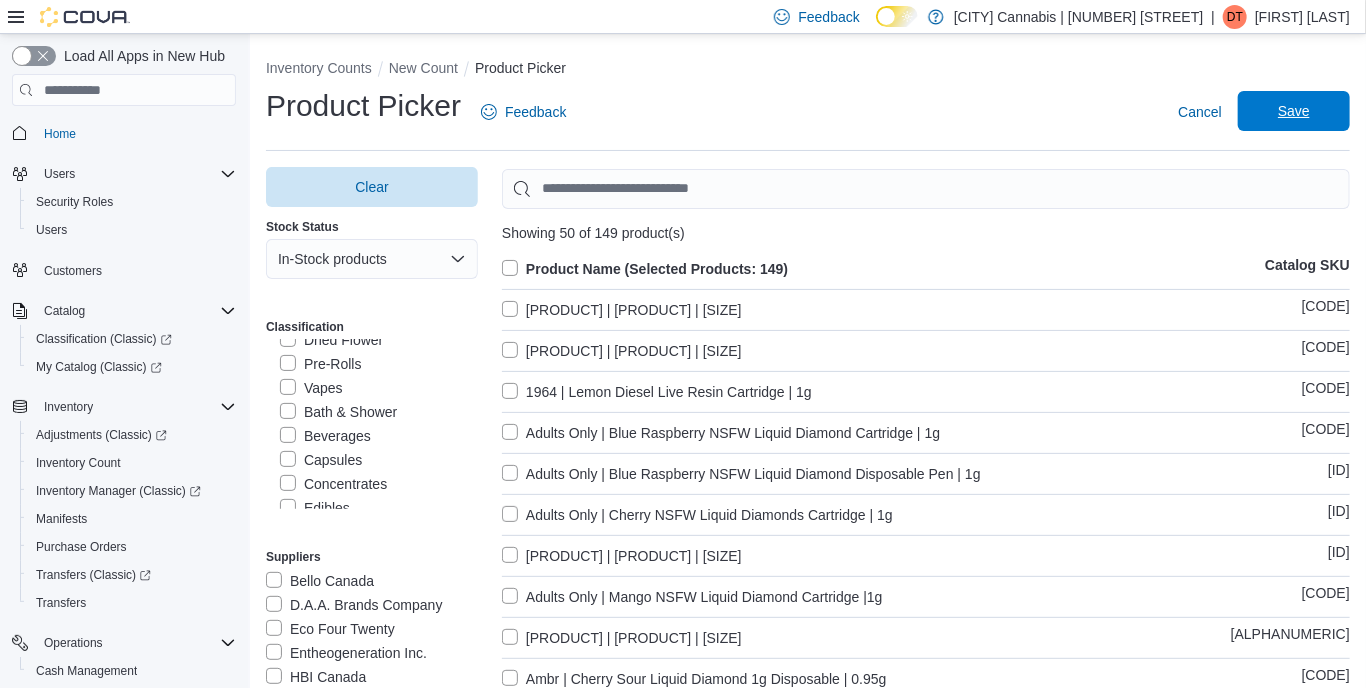 click on "Save" at bounding box center [1294, 111] 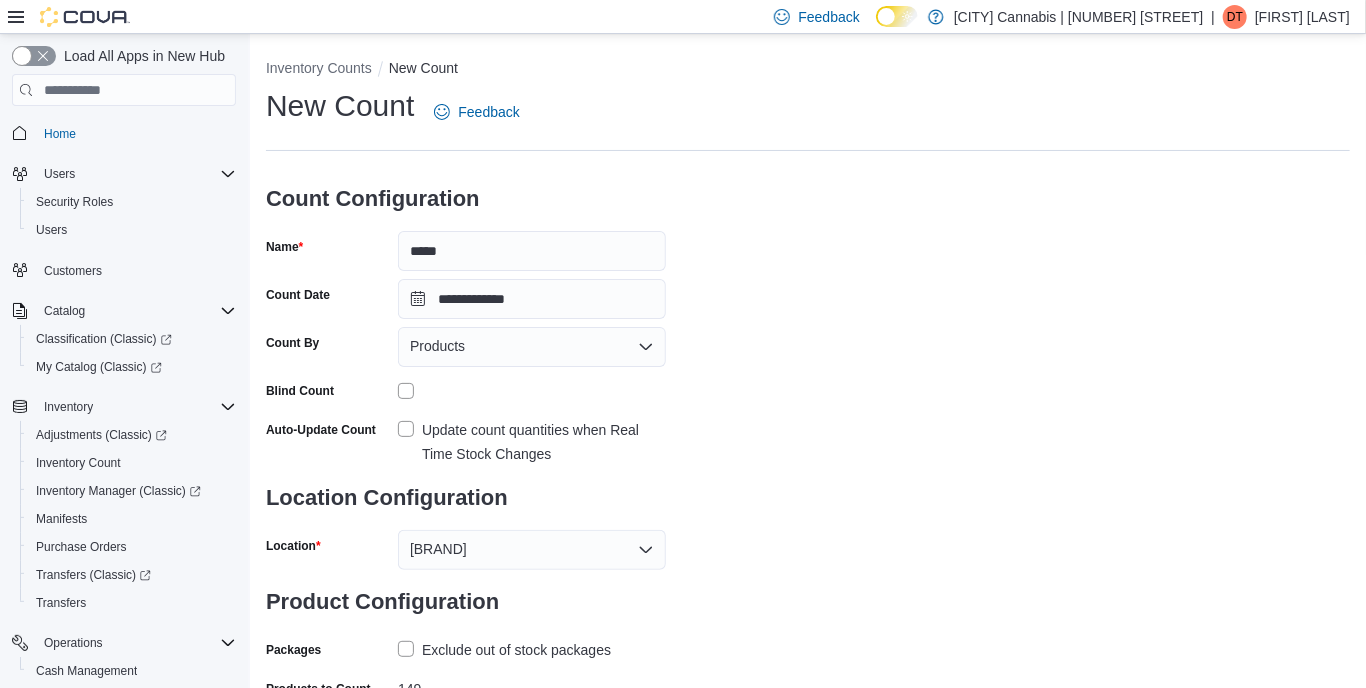 scroll, scrollTop: 30, scrollLeft: 0, axis: vertical 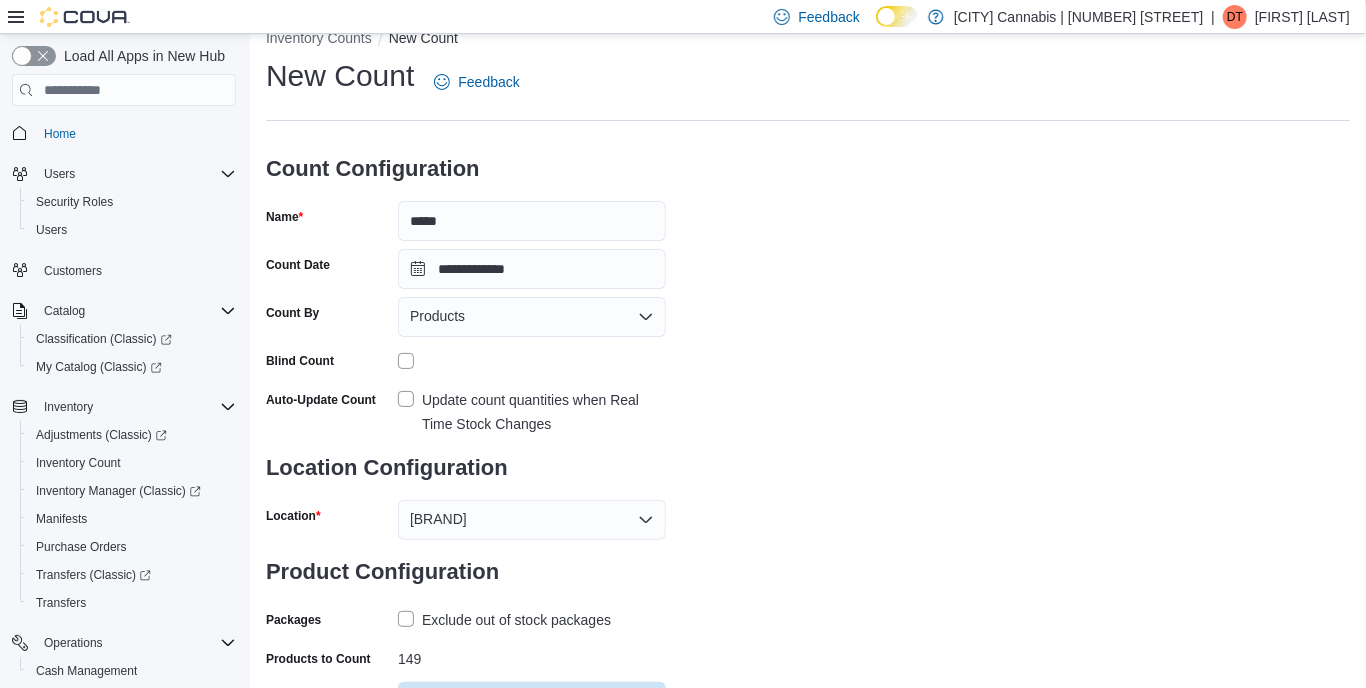 click on "Save" at bounding box center [610, 757] 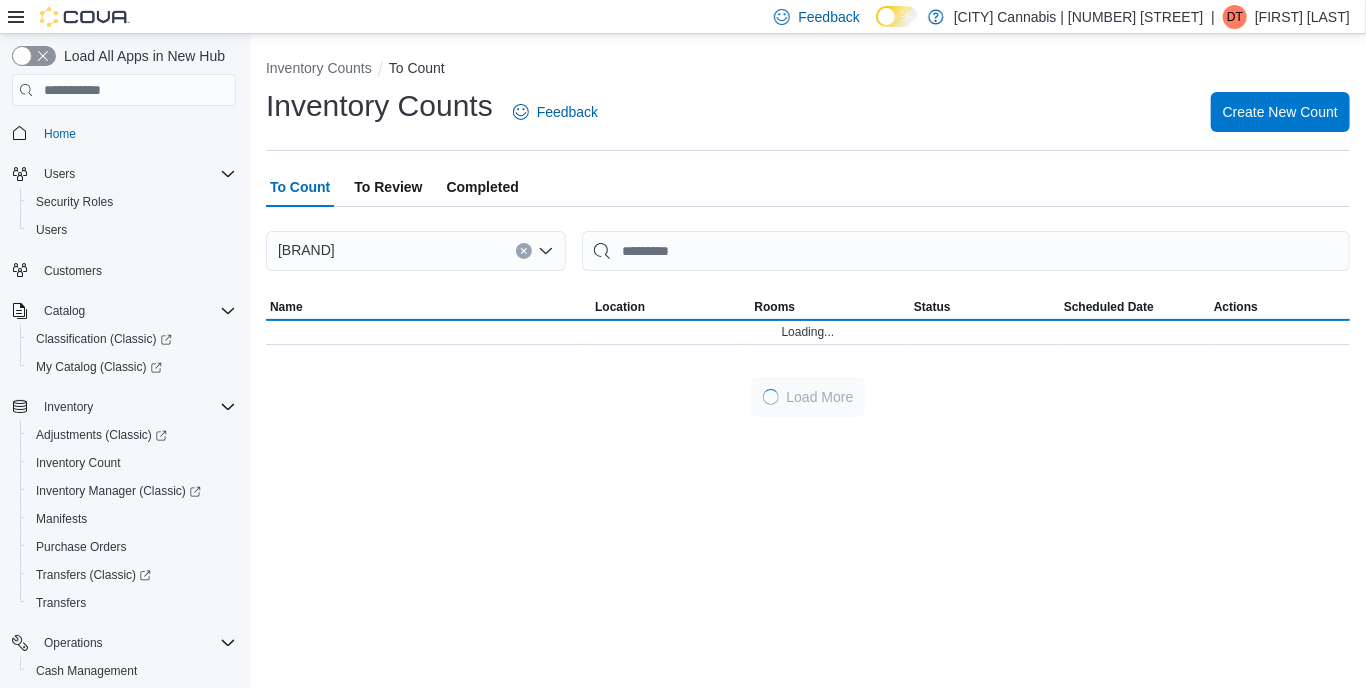 scroll, scrollTop: 0, scrollLeft: 0, axis: both 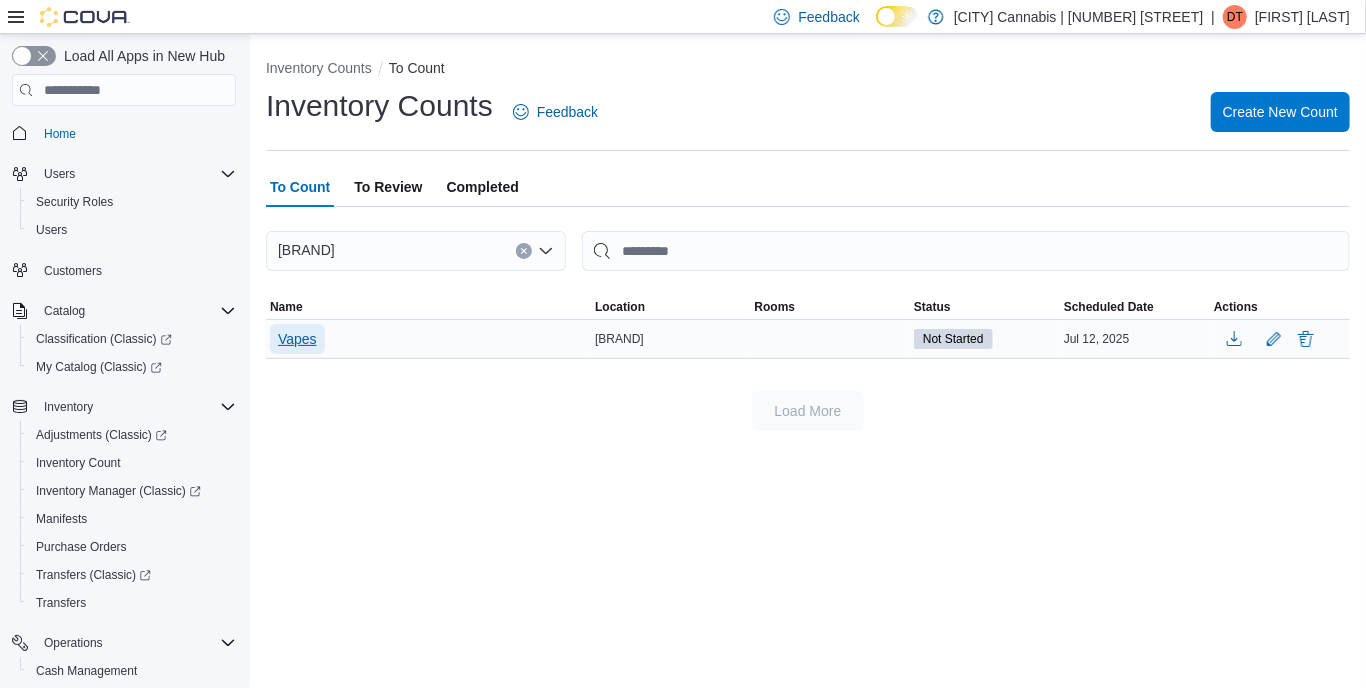 click on "Vapes" at bounding box center (297, 339) 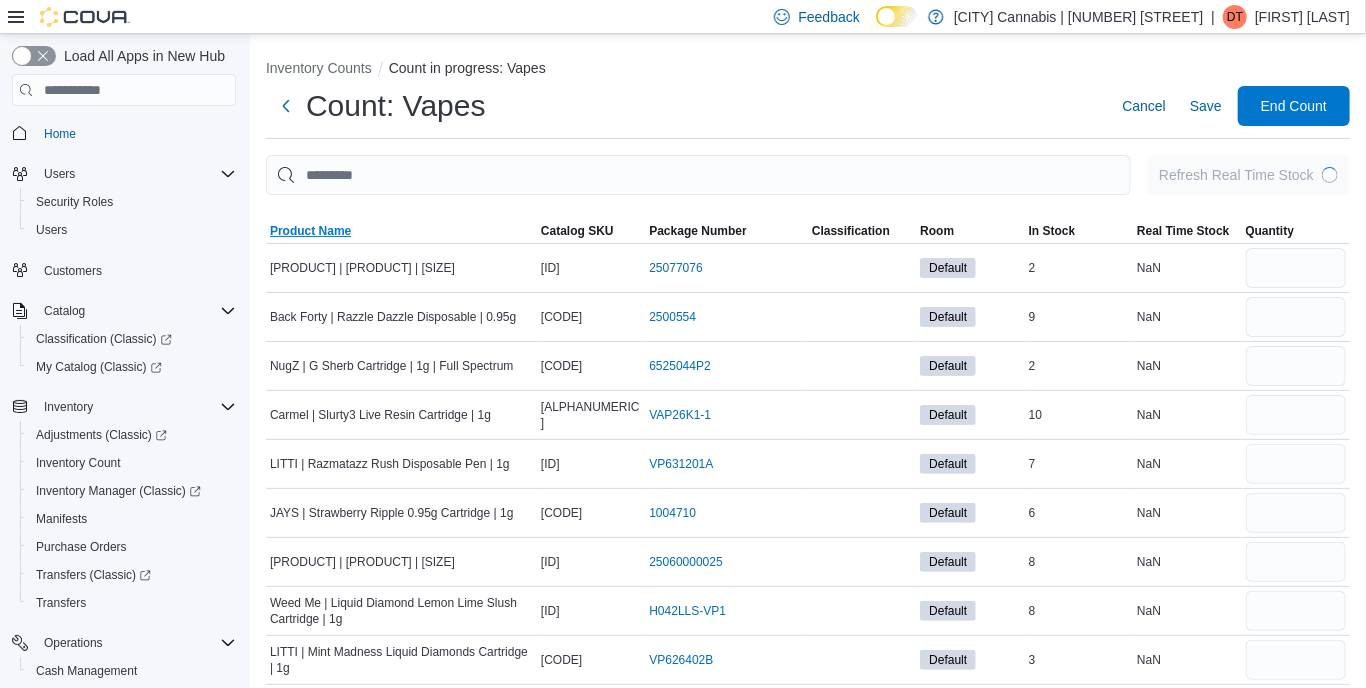 click on "Product Name" at bounding box center (401, 231) 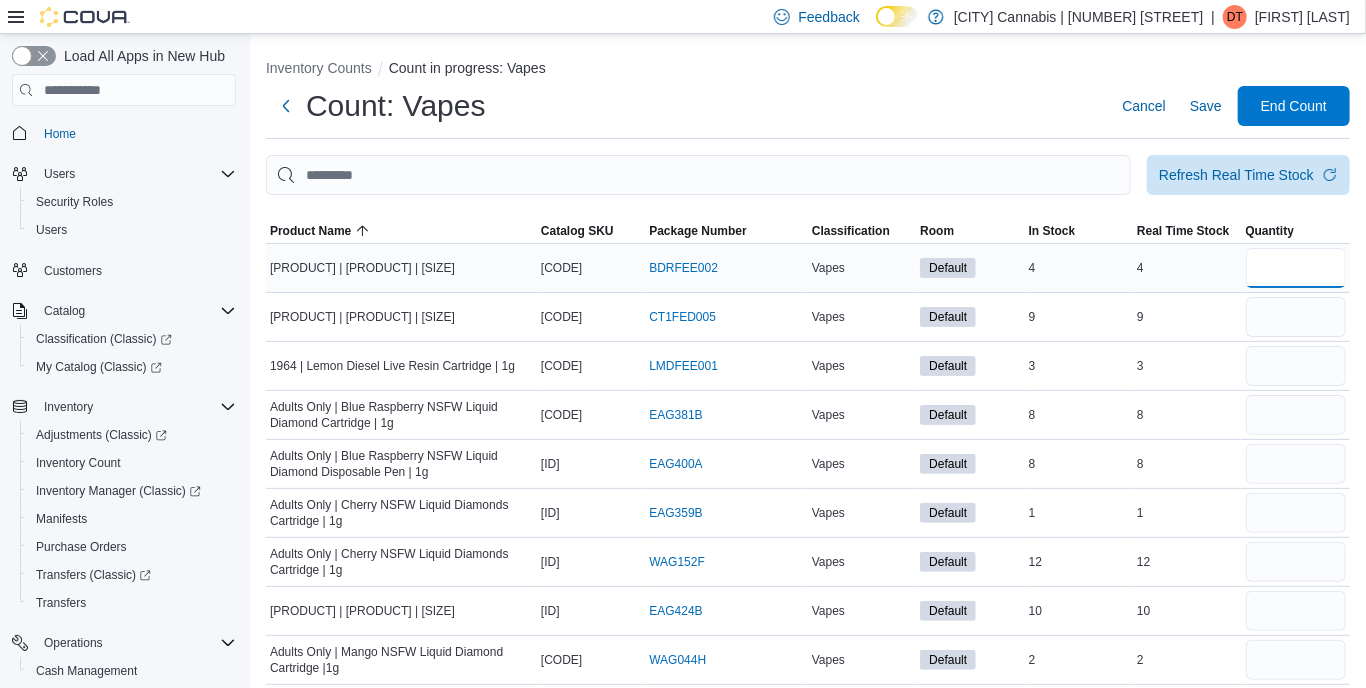 click at bounding box center (1296, 268) 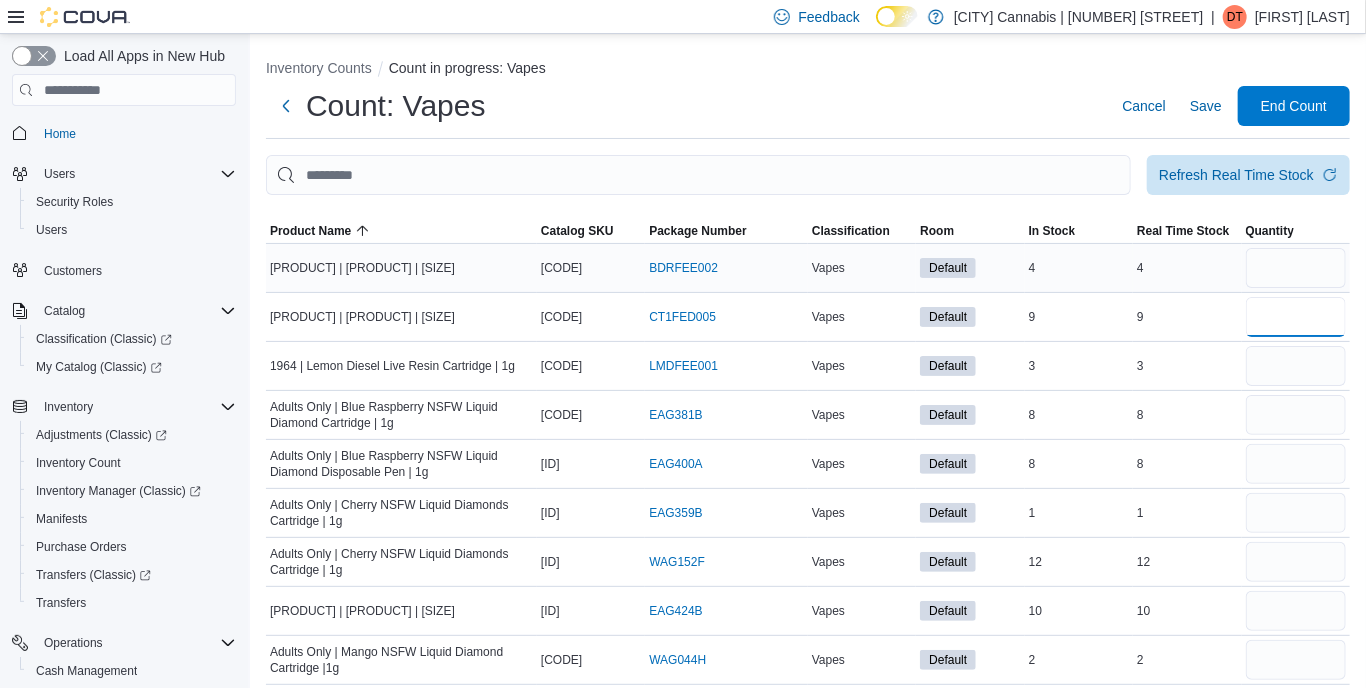 type 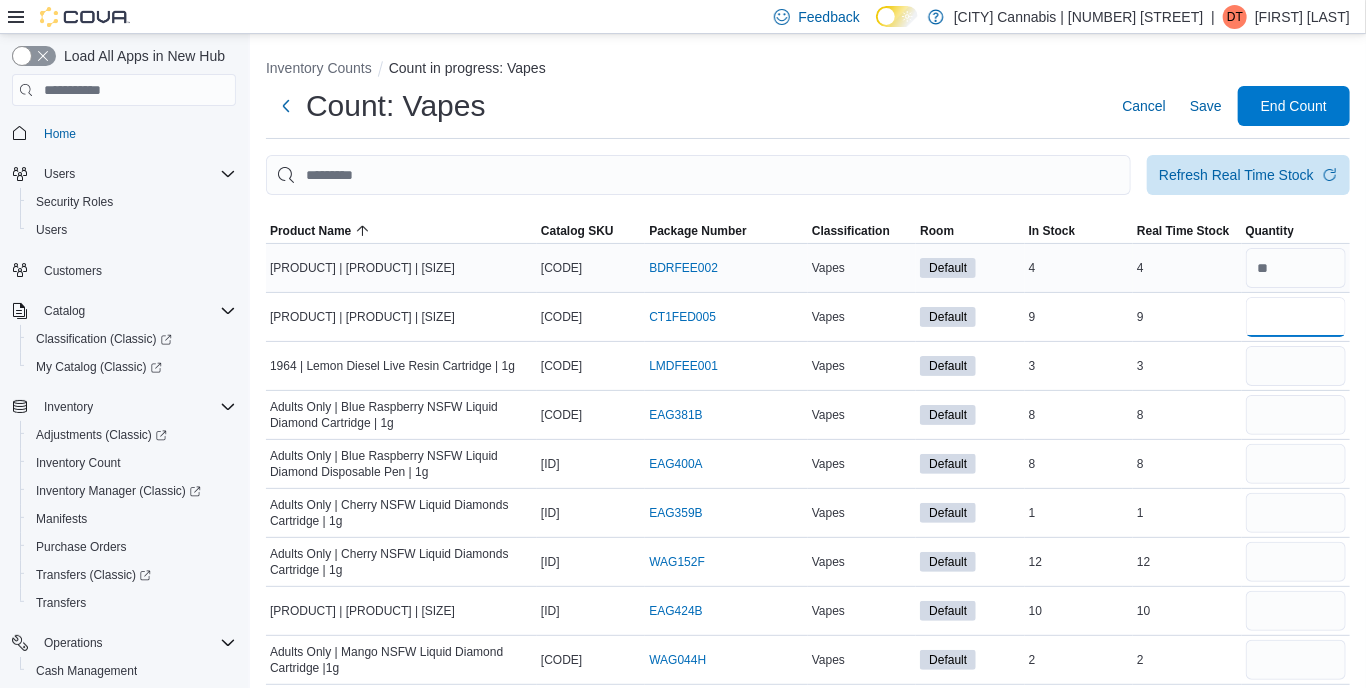 type on "*" 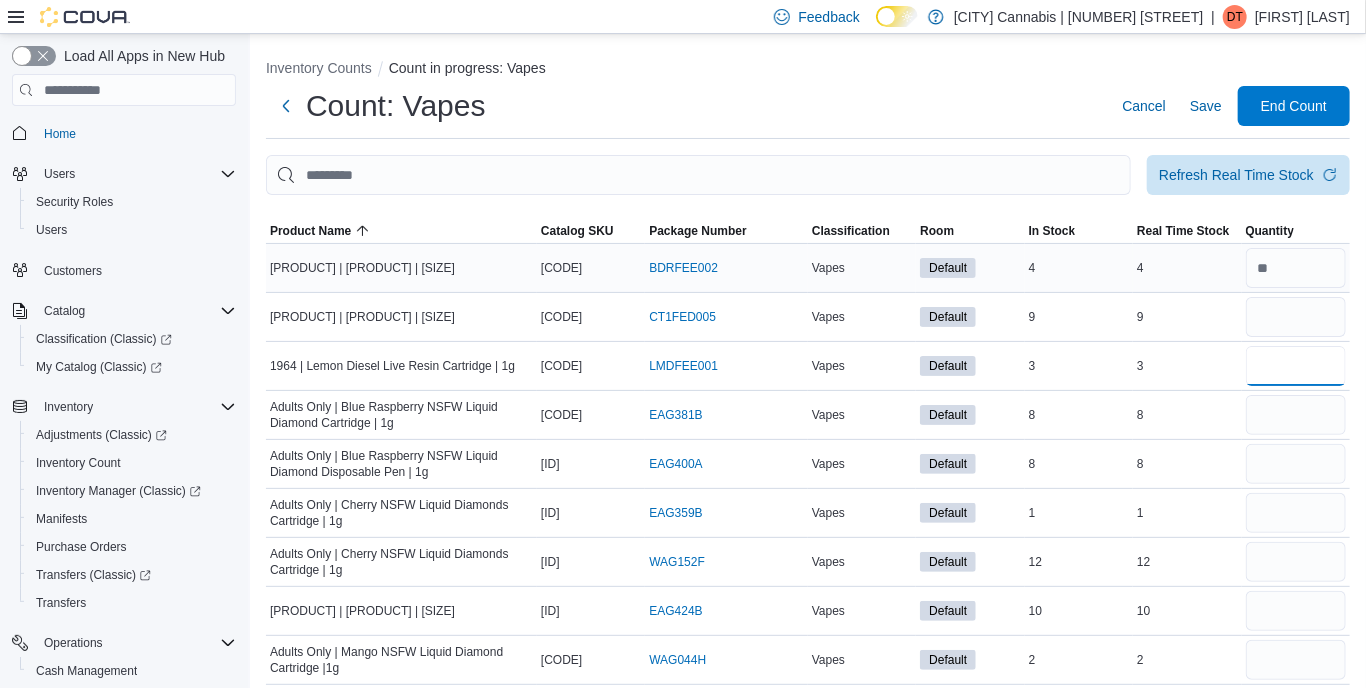 type 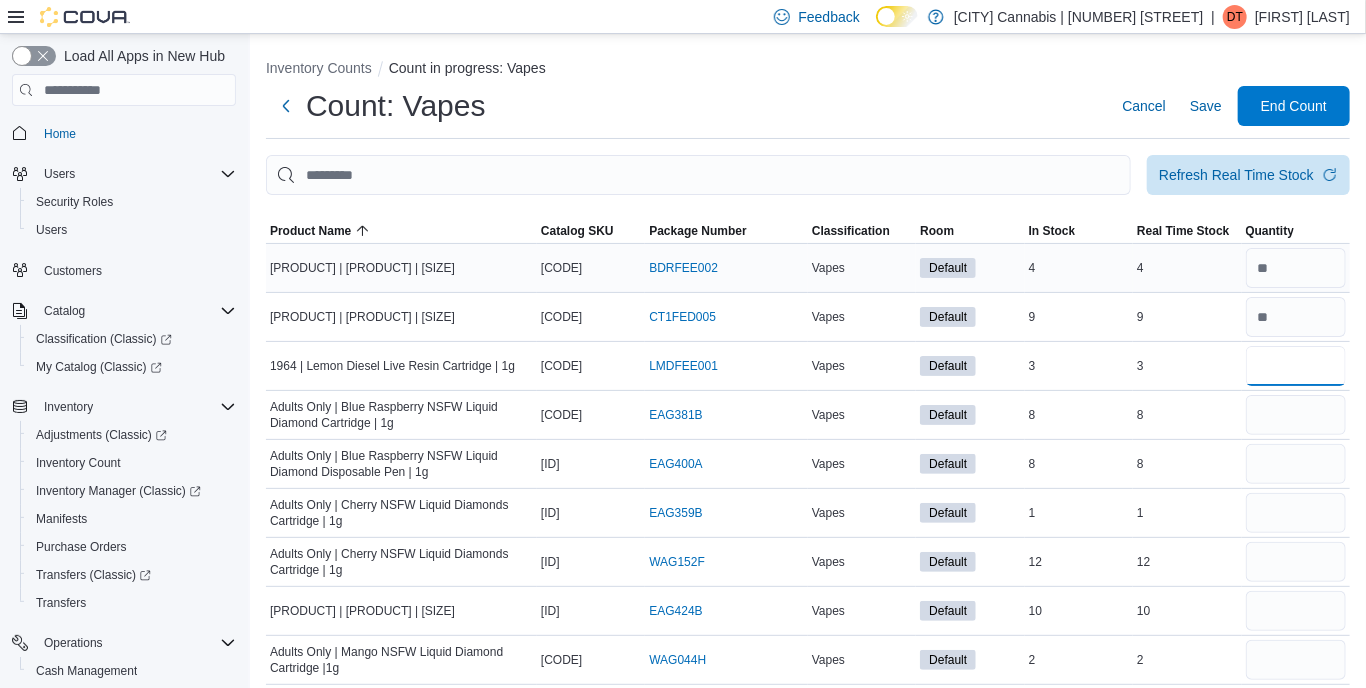 type on "*" 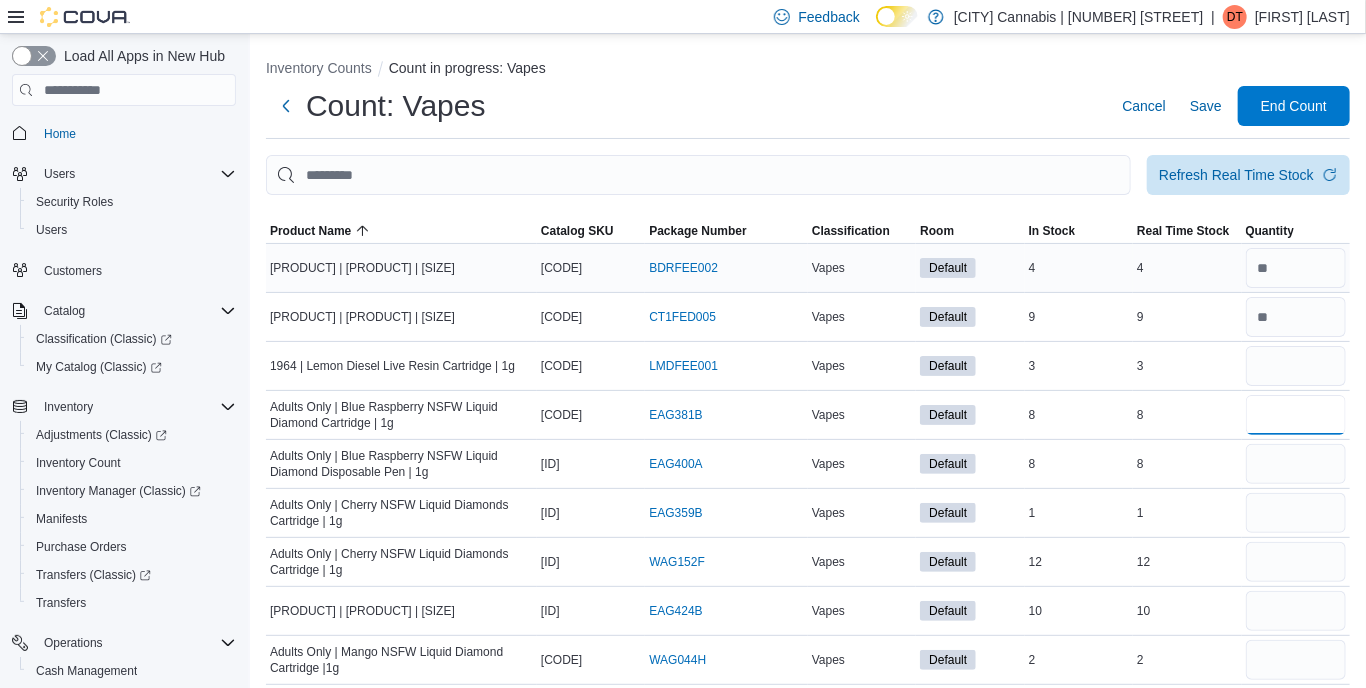 type 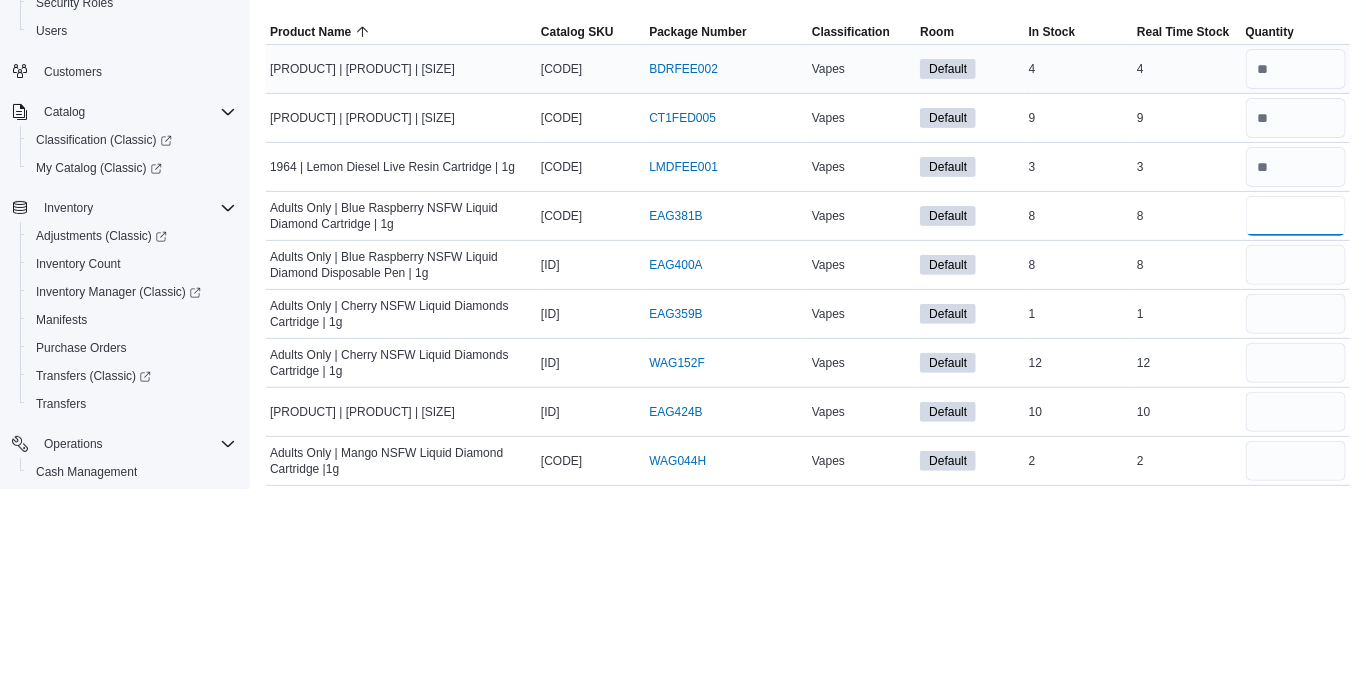 type on "*" 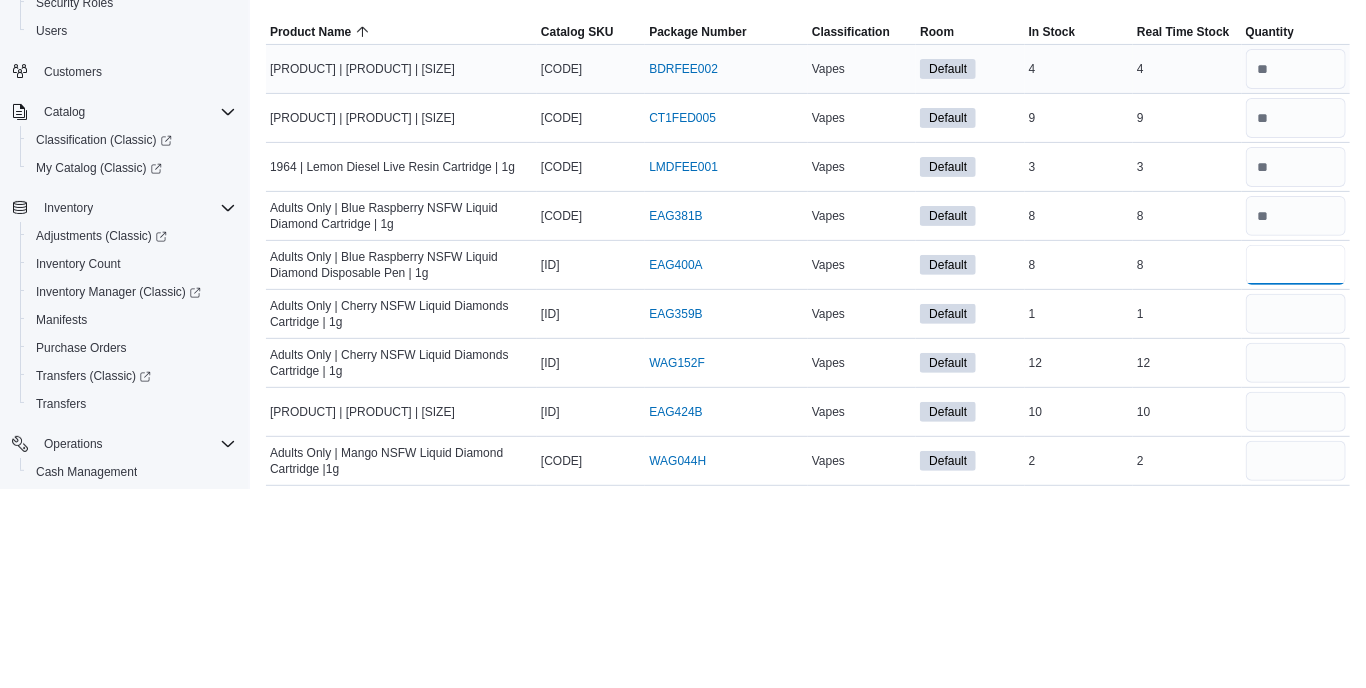 type 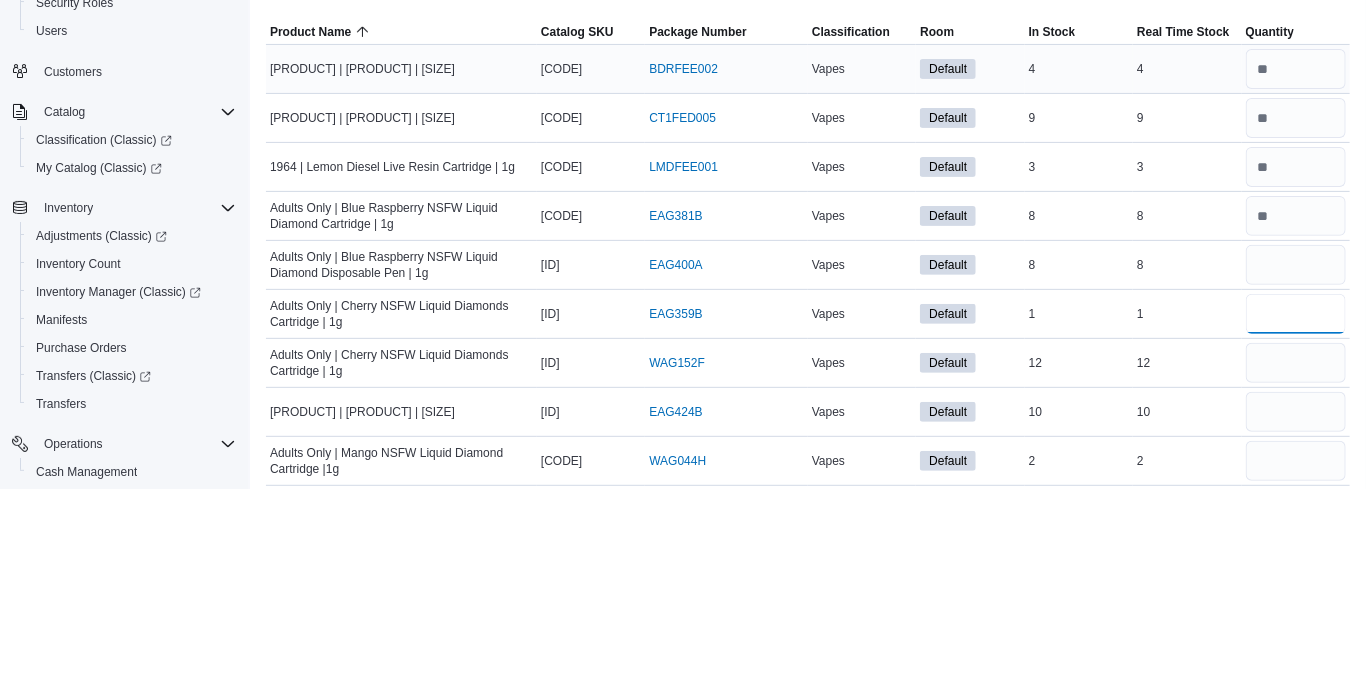 type 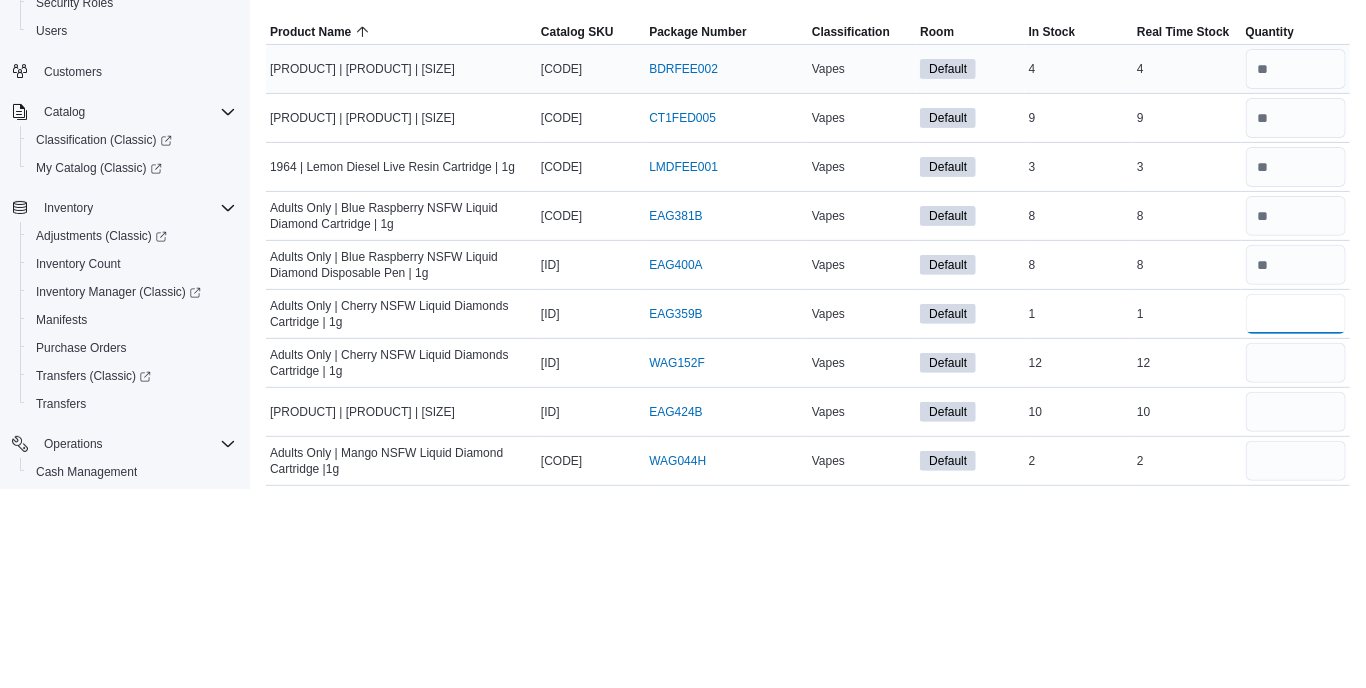 type on "*" 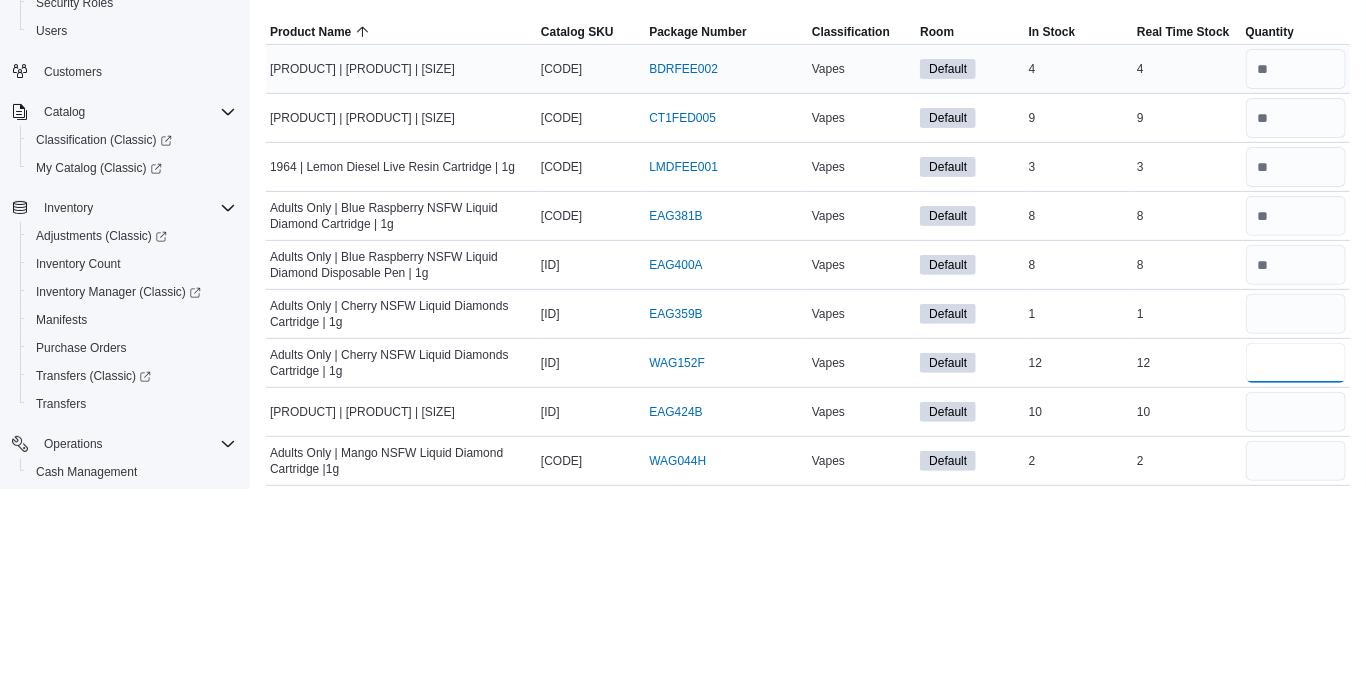 type 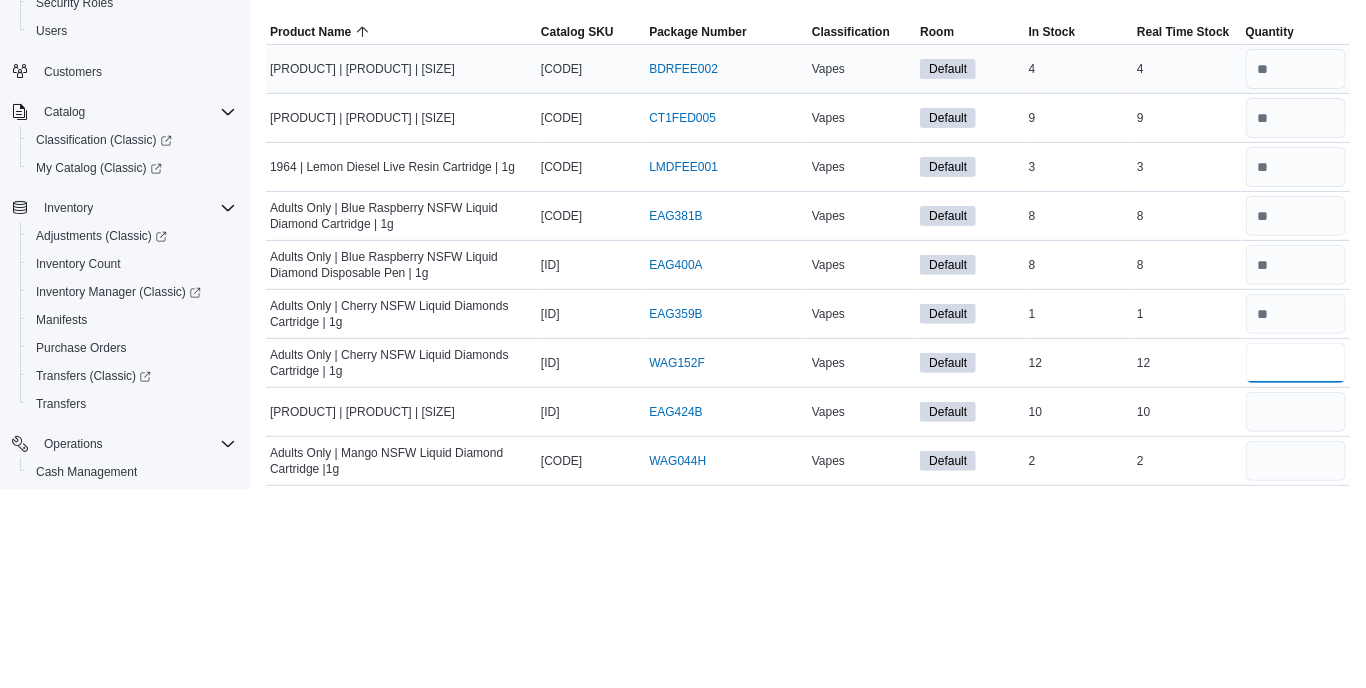 type on "**" 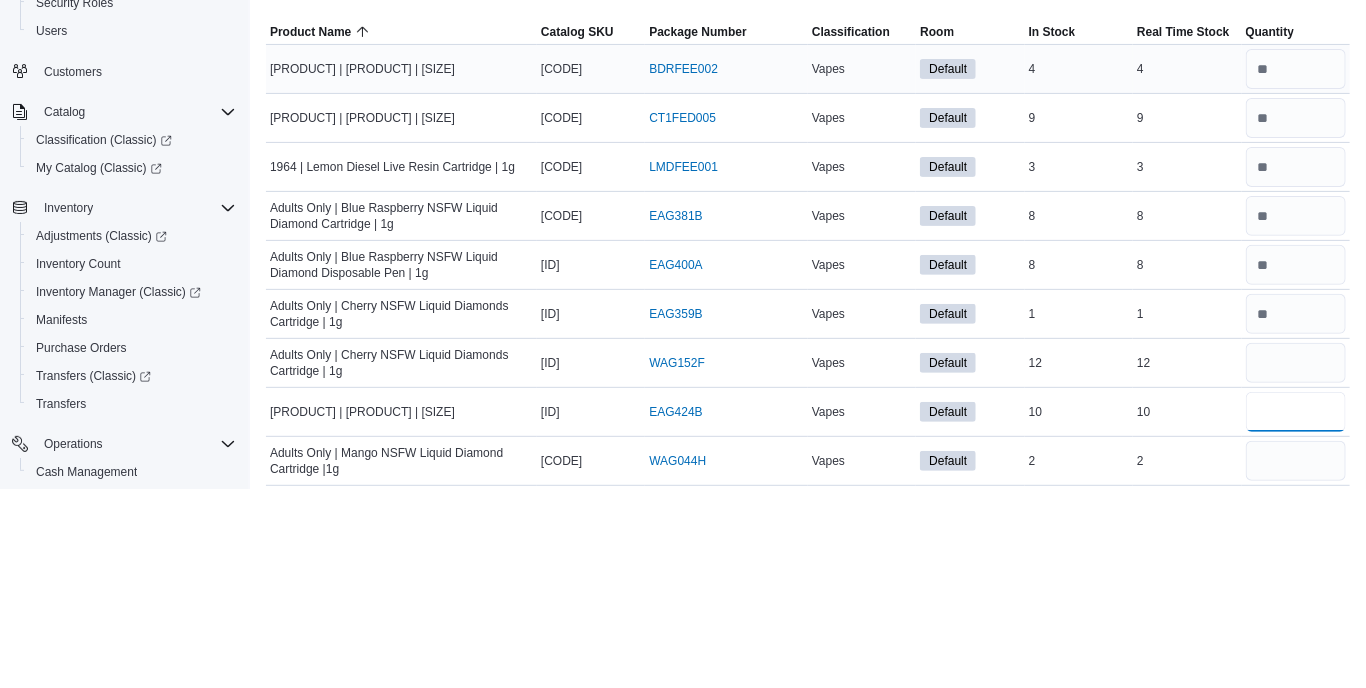 type 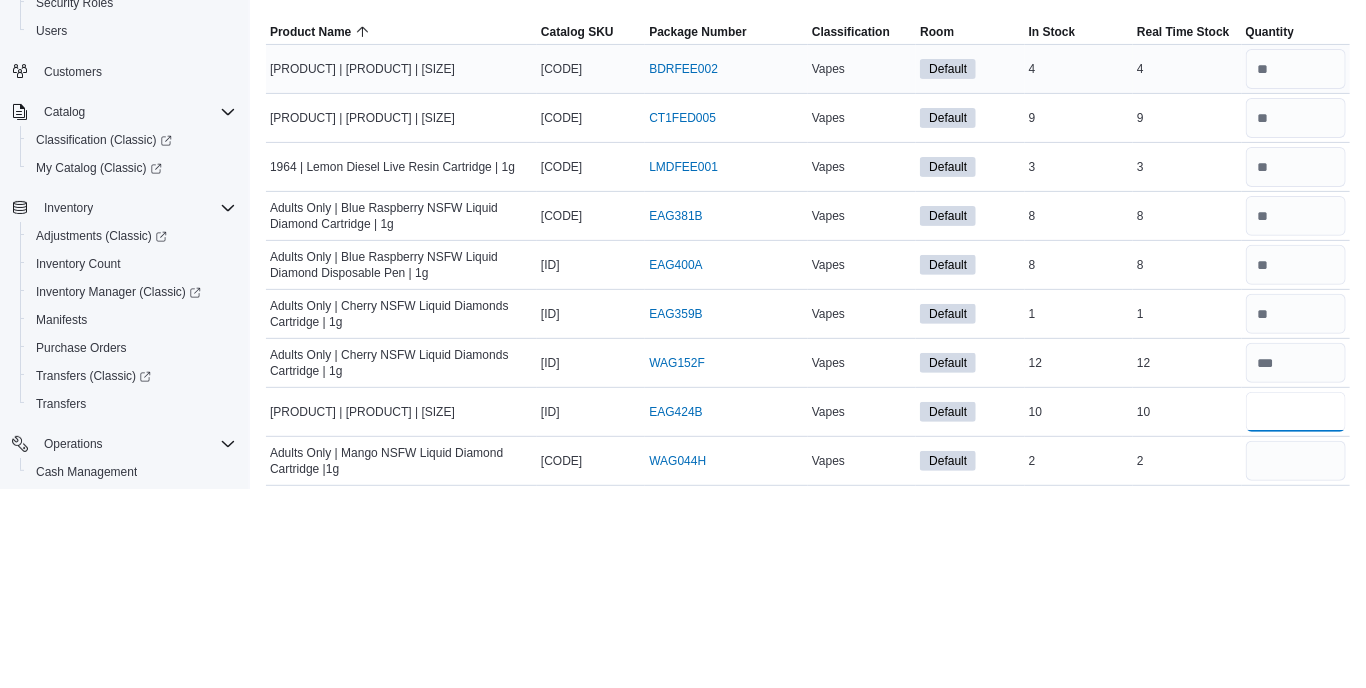 type on "**" 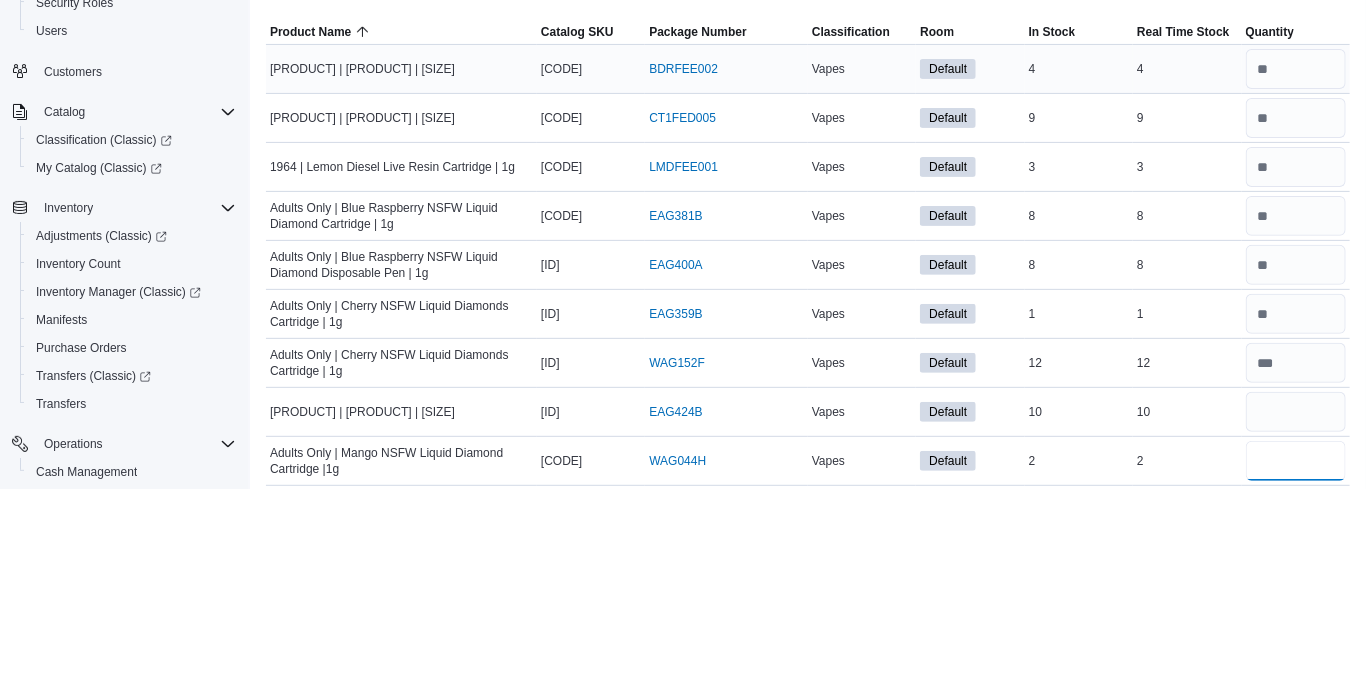type 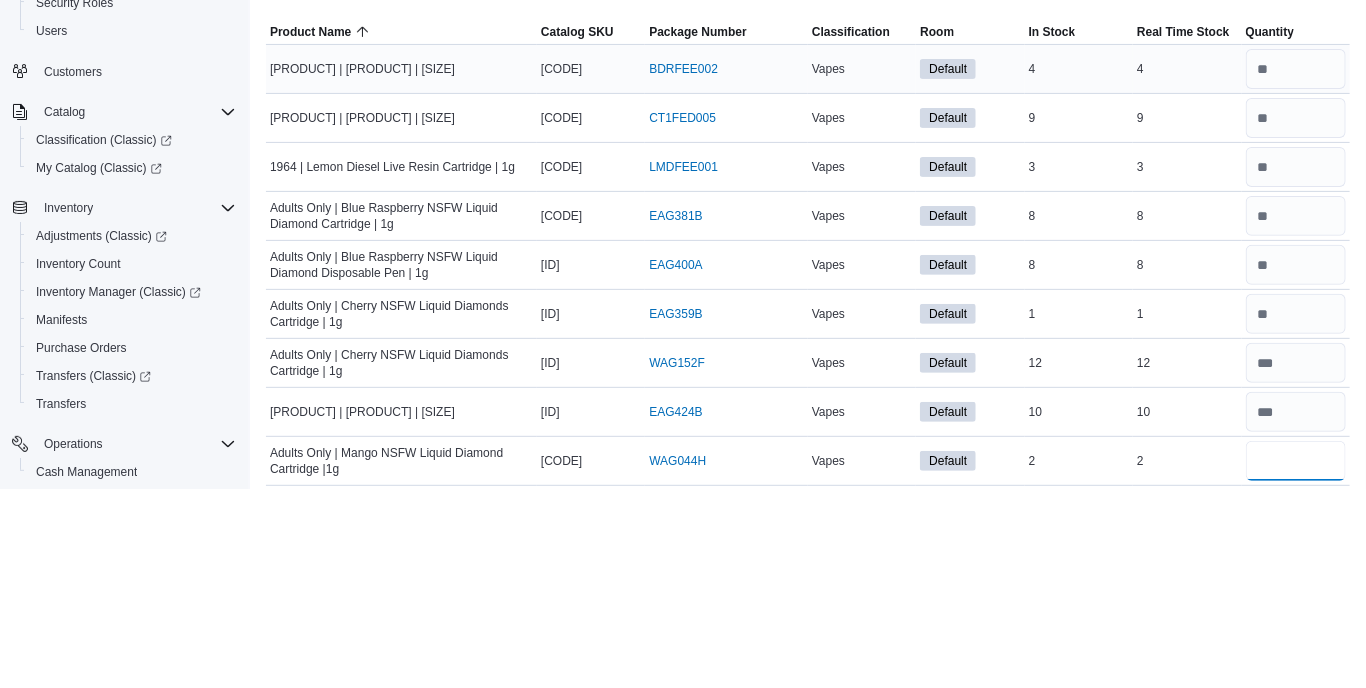 scroll, scrollTop: 96, scrollLeft: 0, axis: vertical 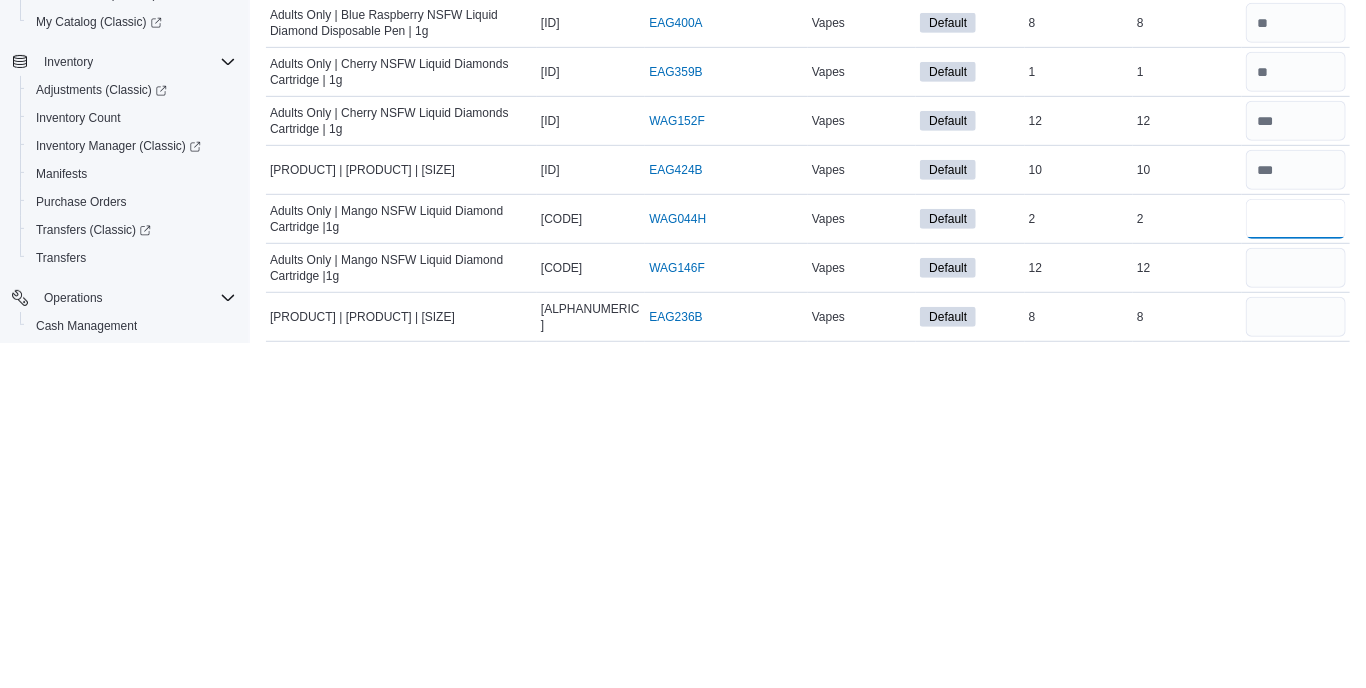 type on "*" 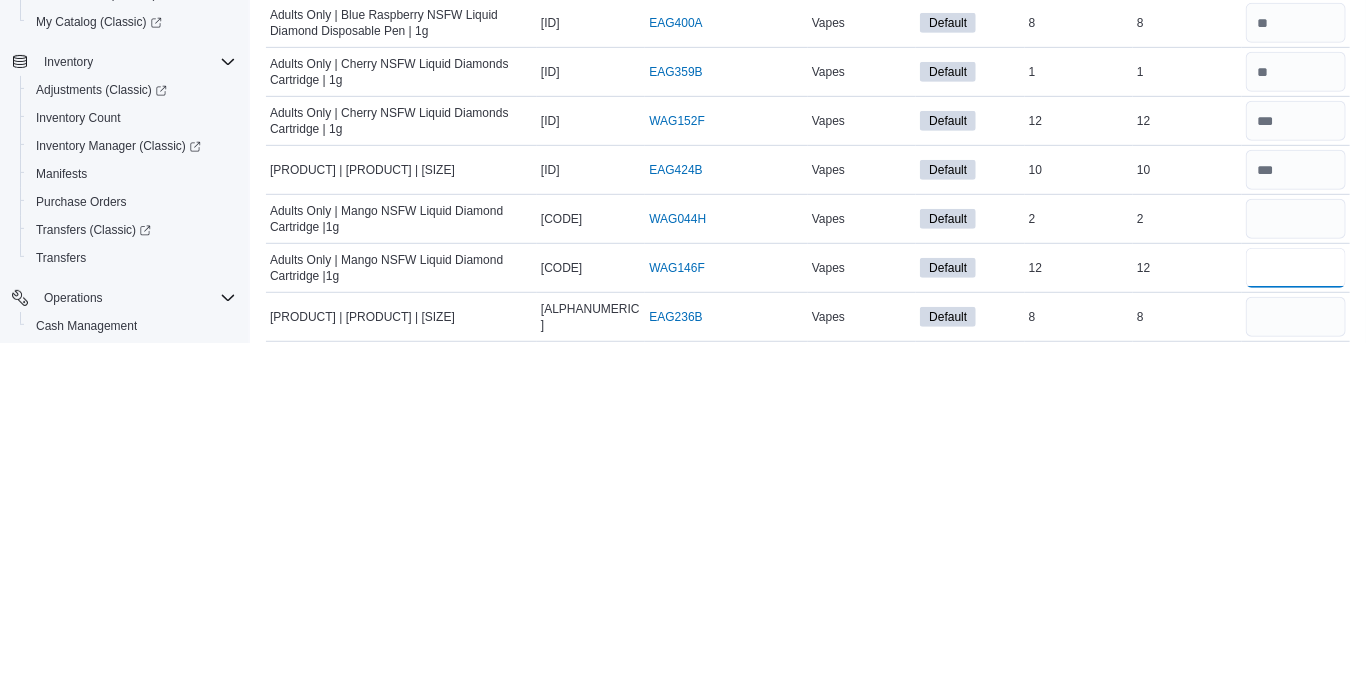 type 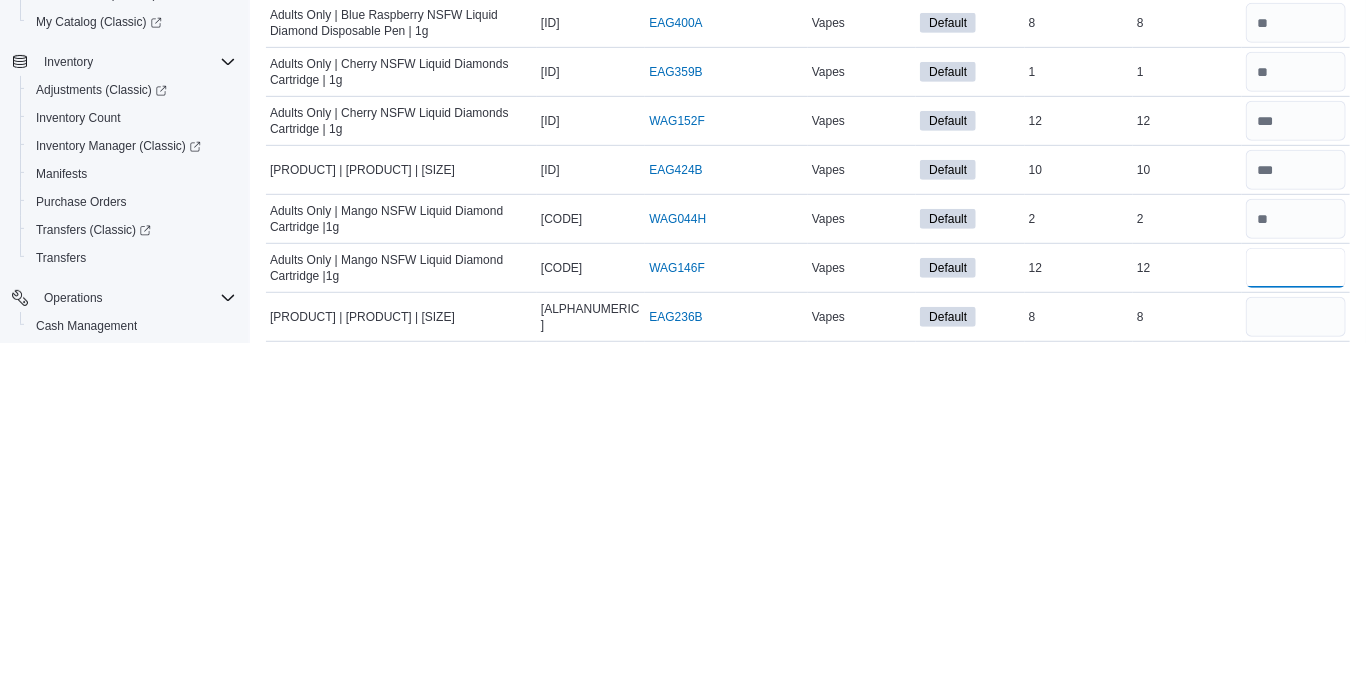 type on "*" 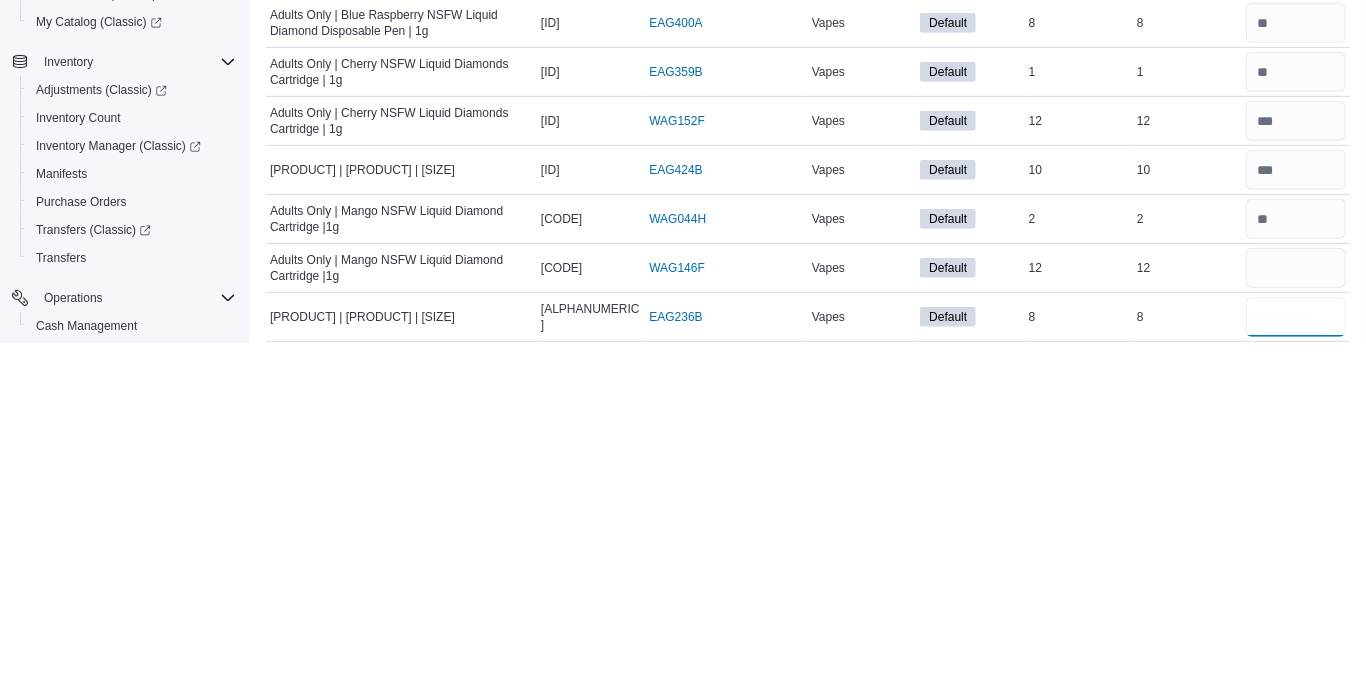 type 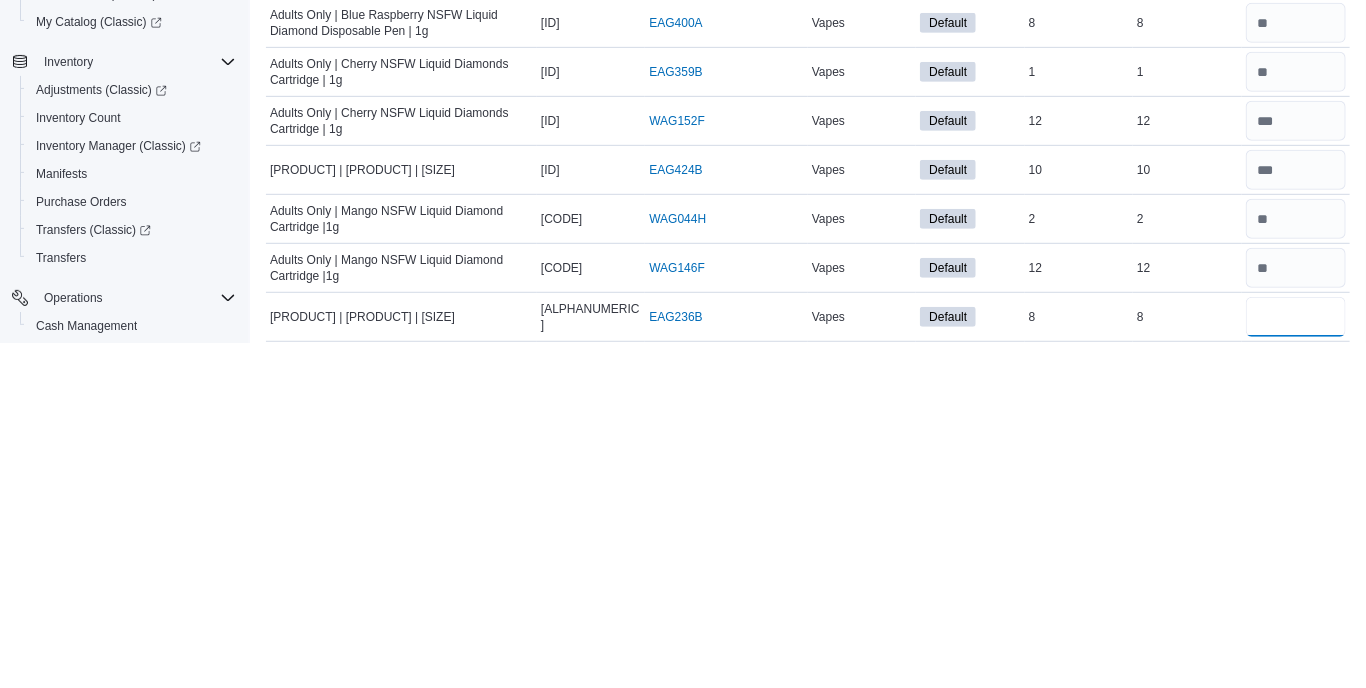 type on "*" 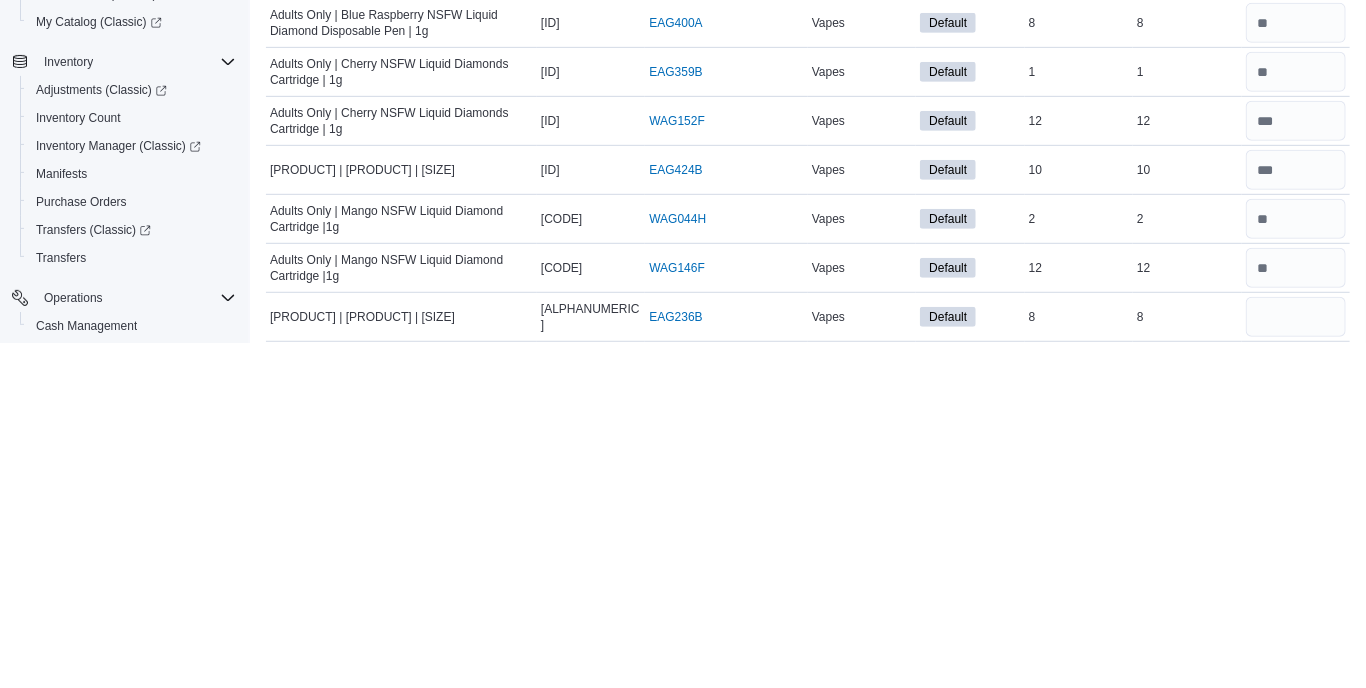 type 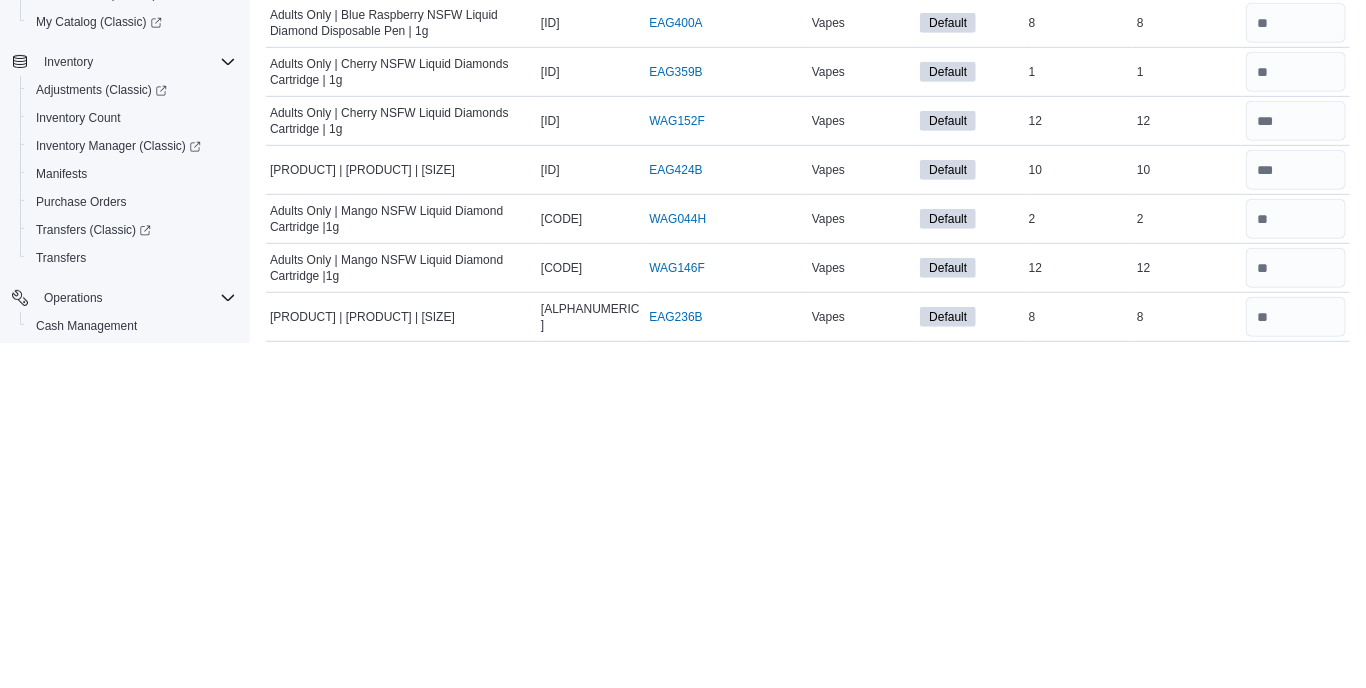 type on "**" 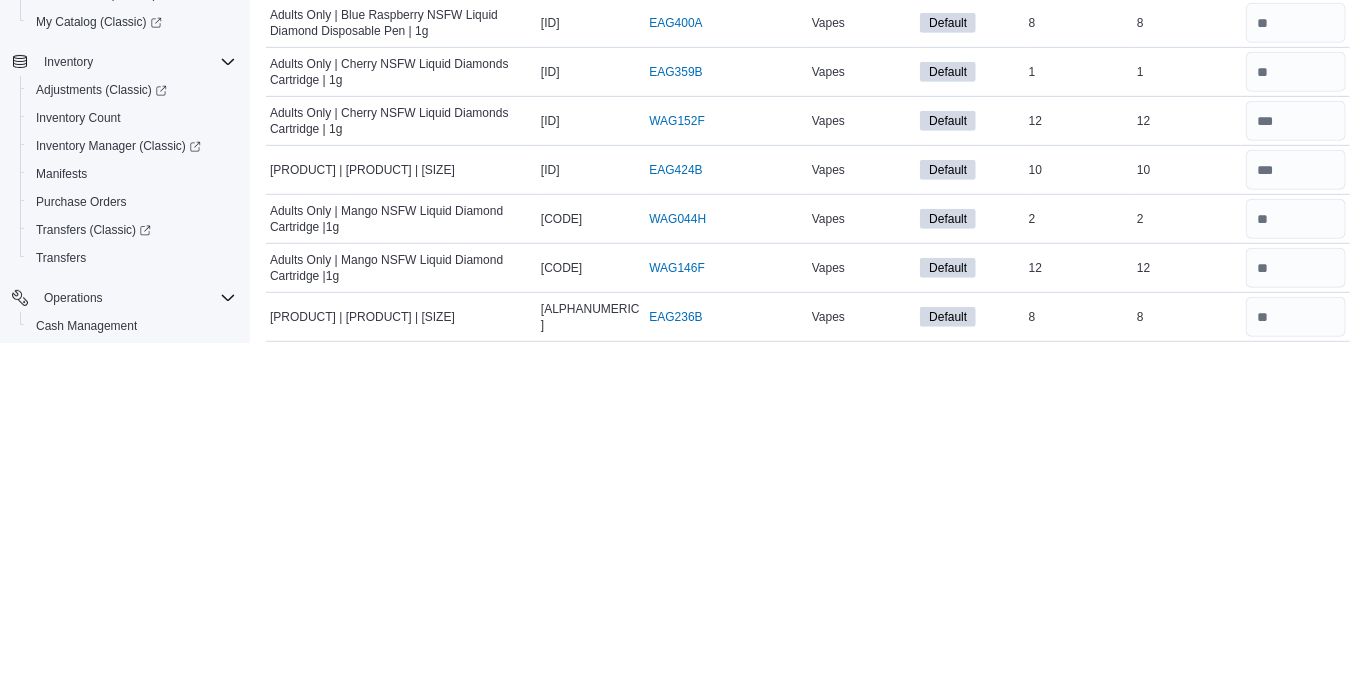 type 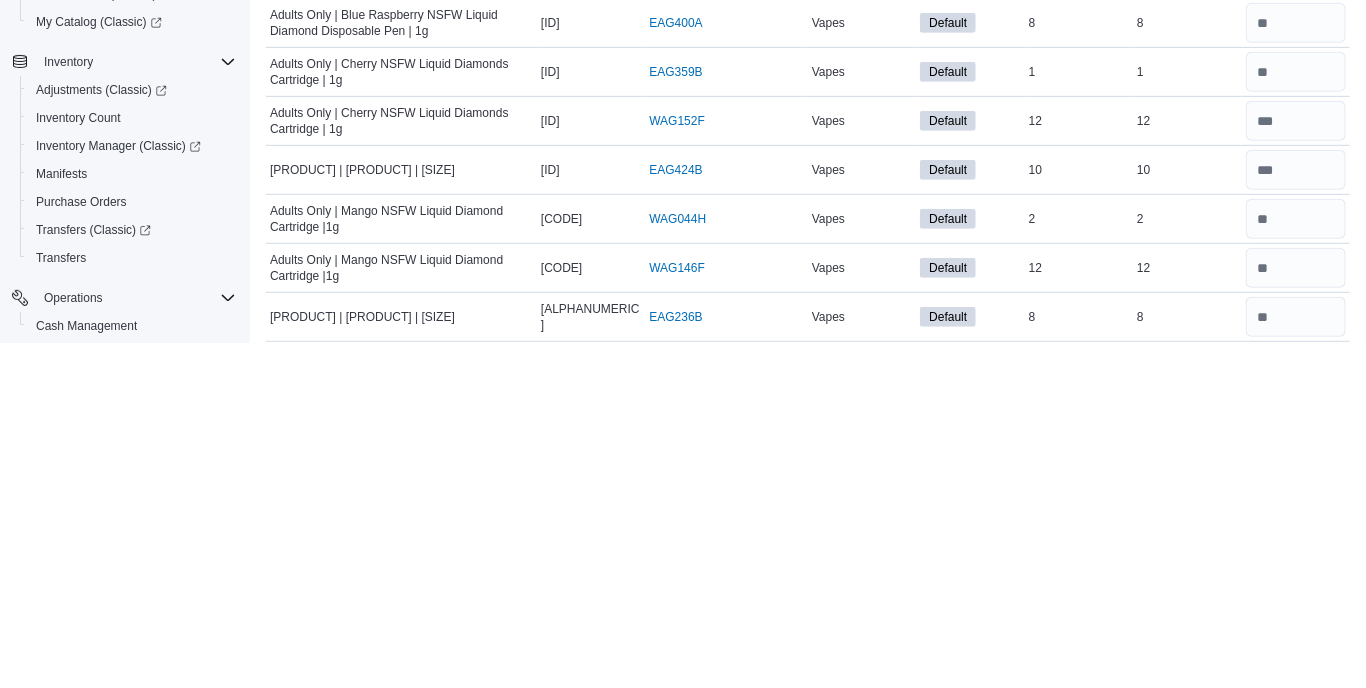 type on "*" 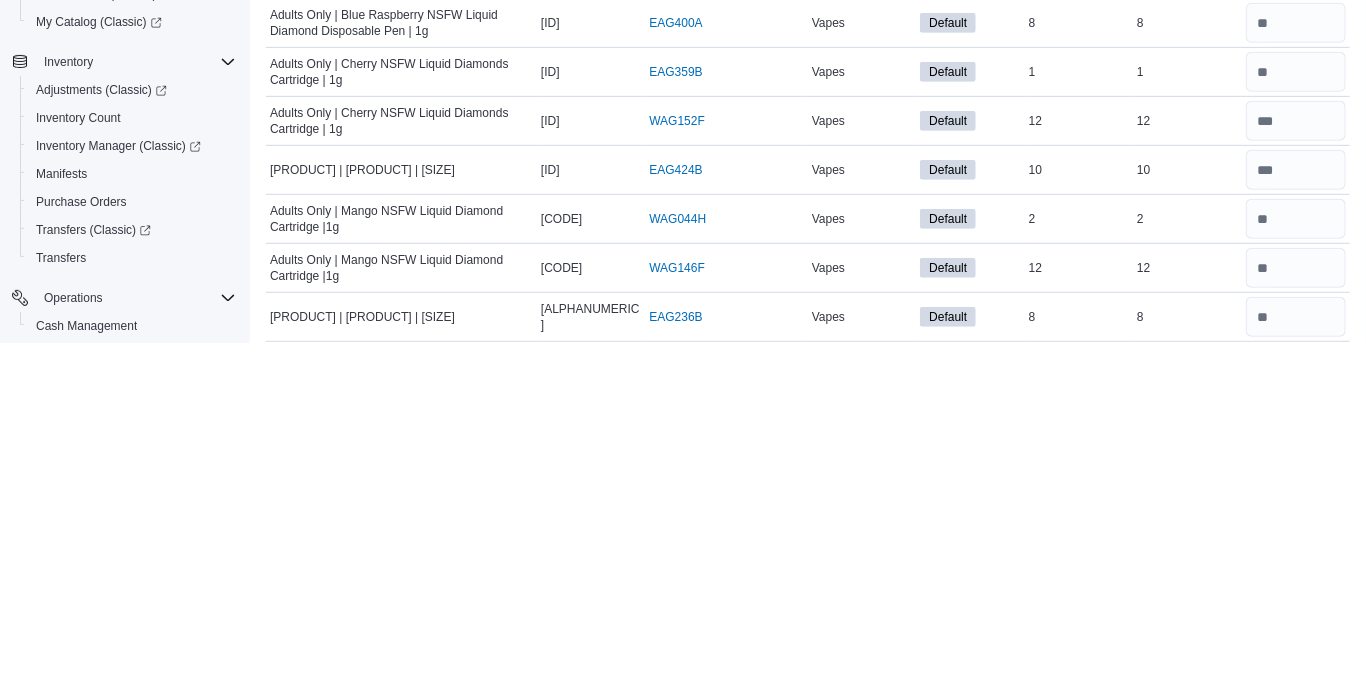 type 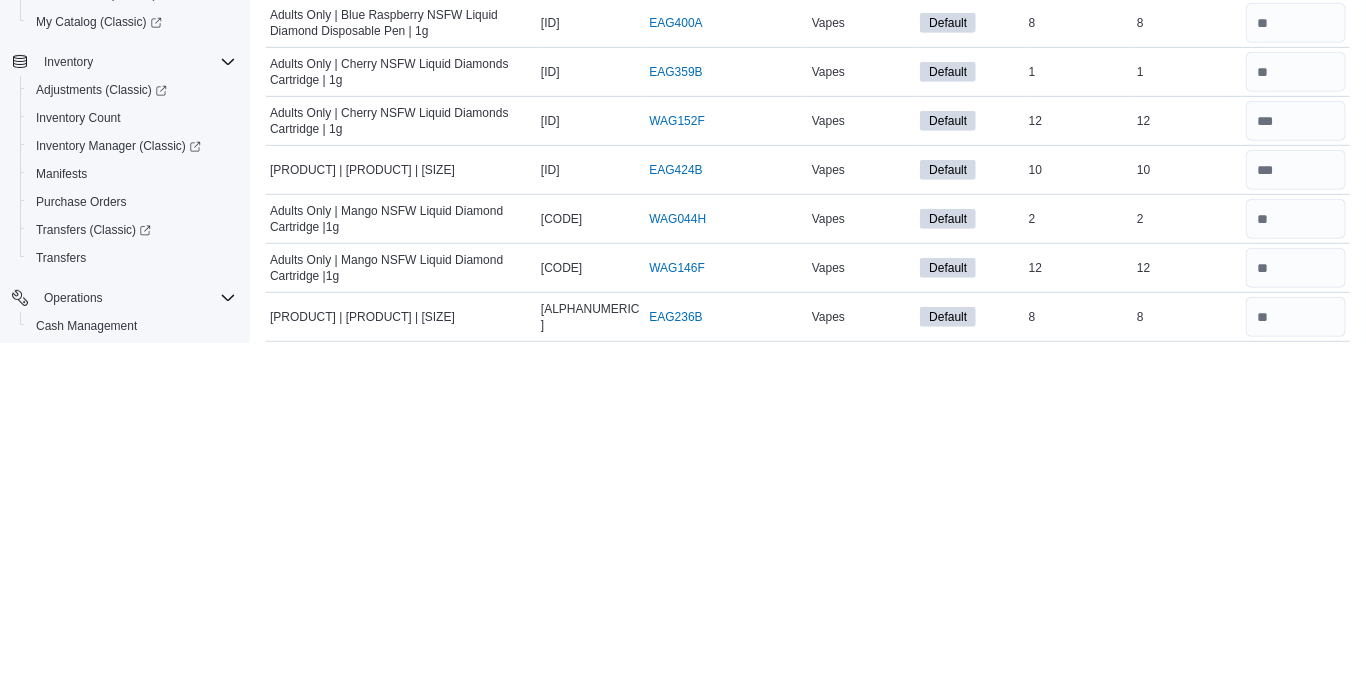scroll, scrollTop: 338, scrollLeft: 0, axis: vertical 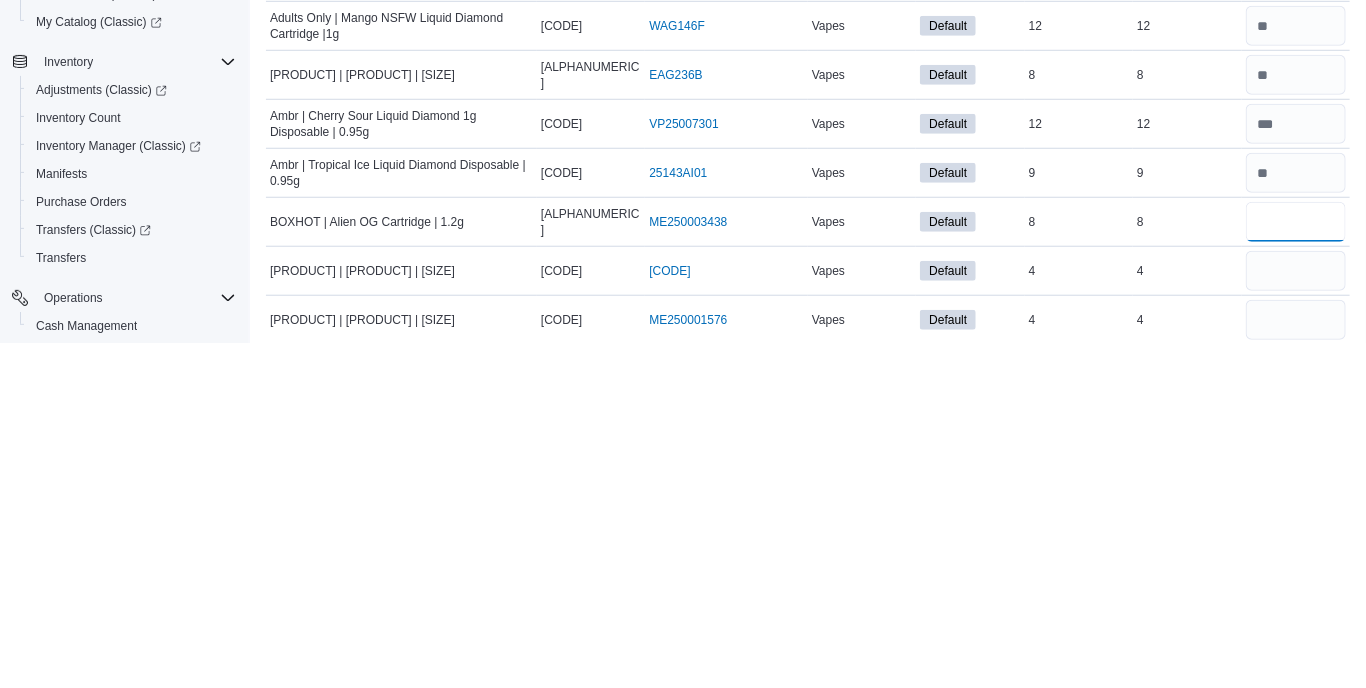 type on "*" 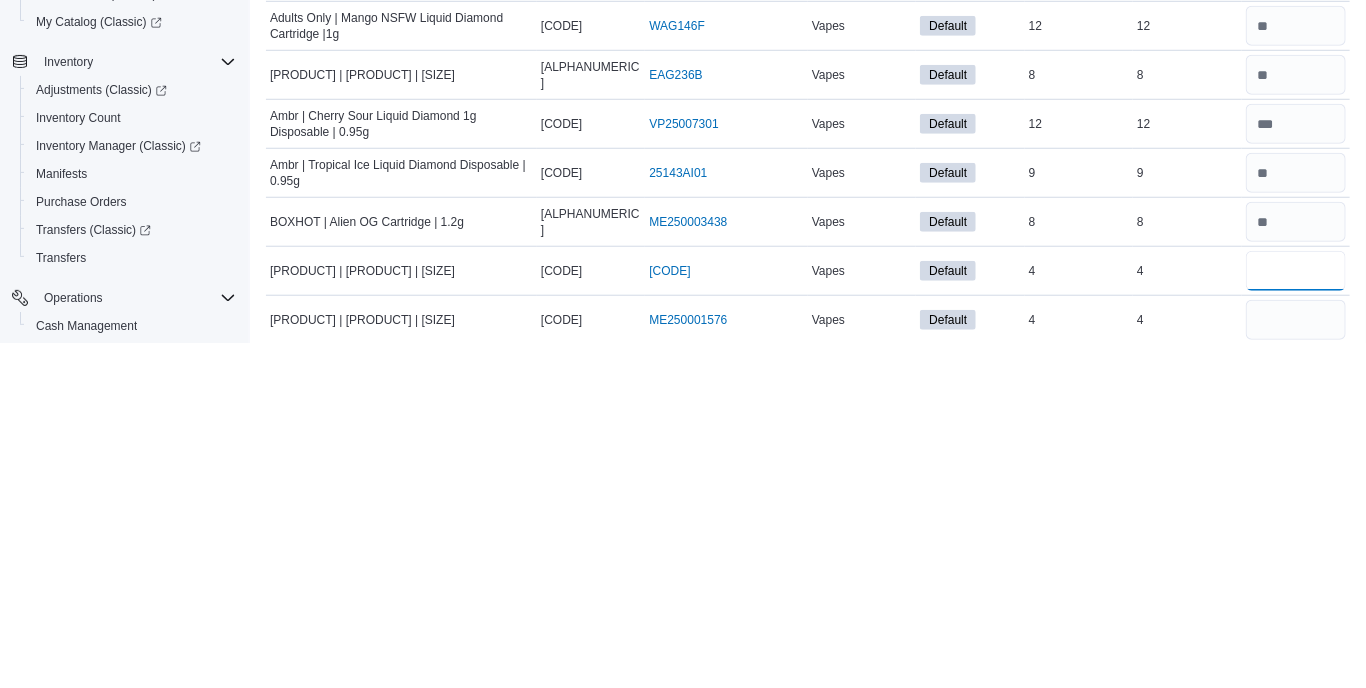 type 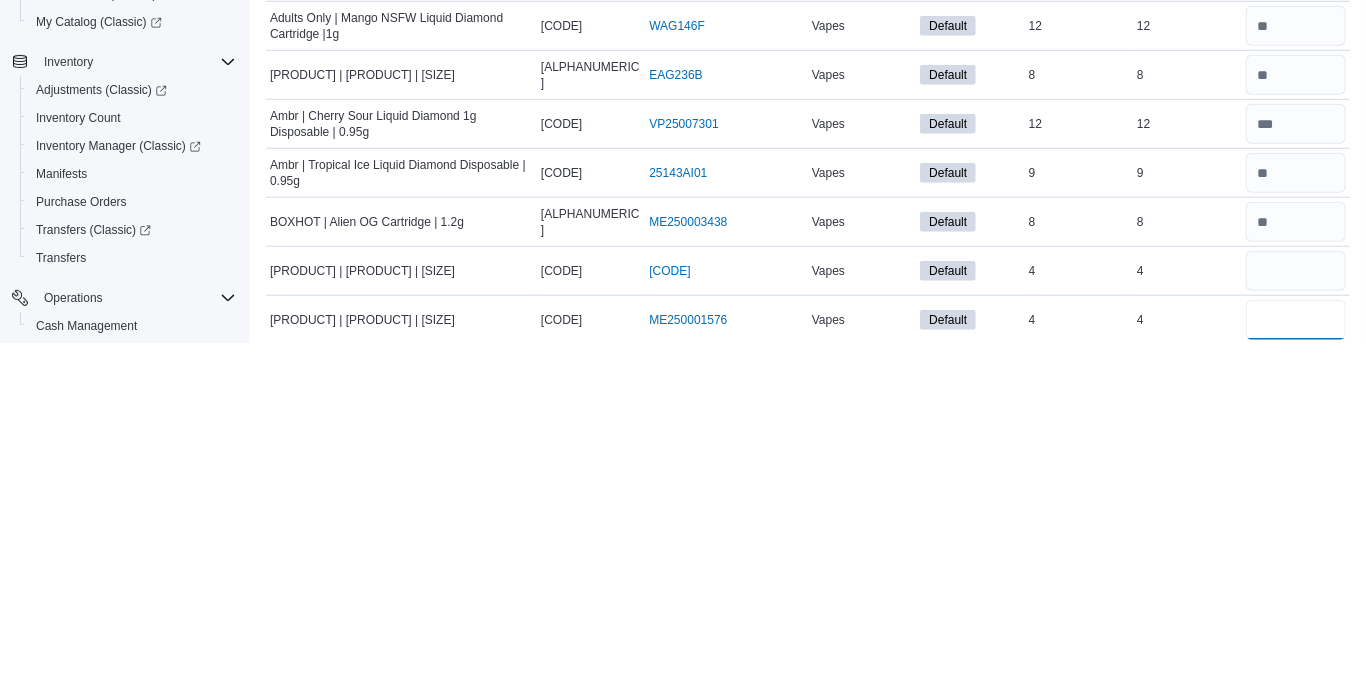 type 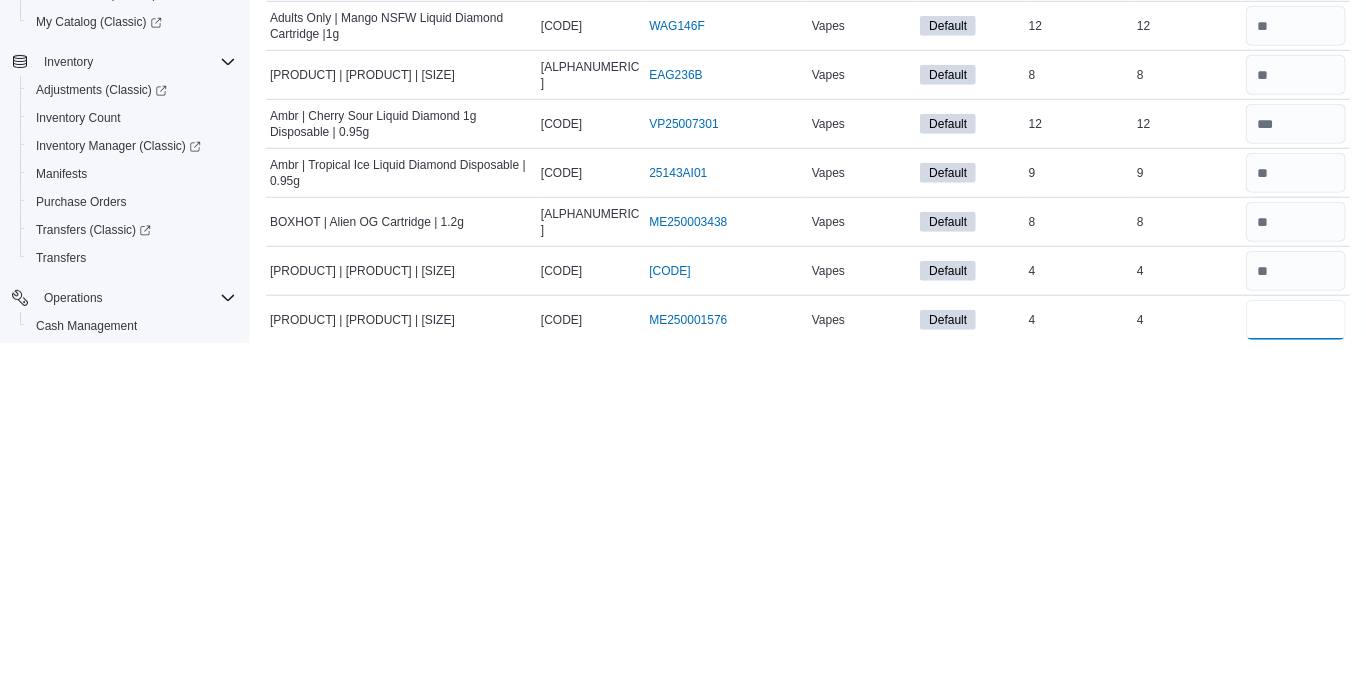 type on "*" 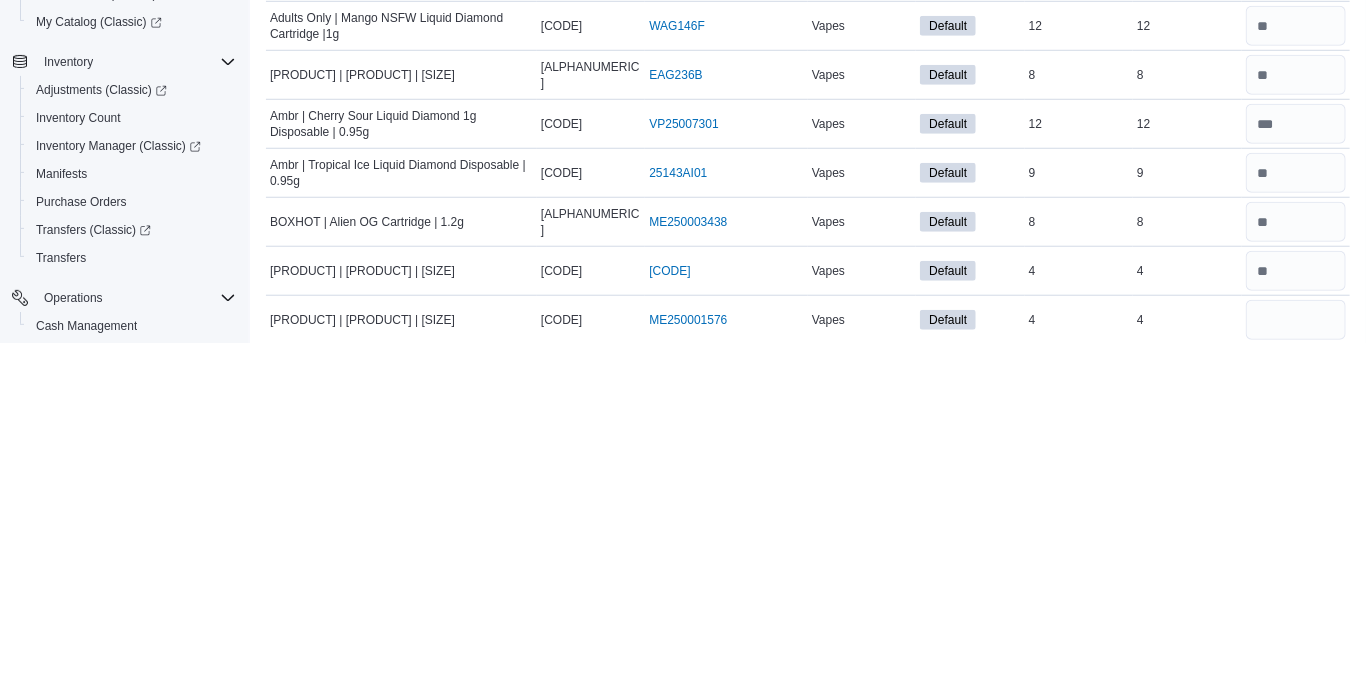 type 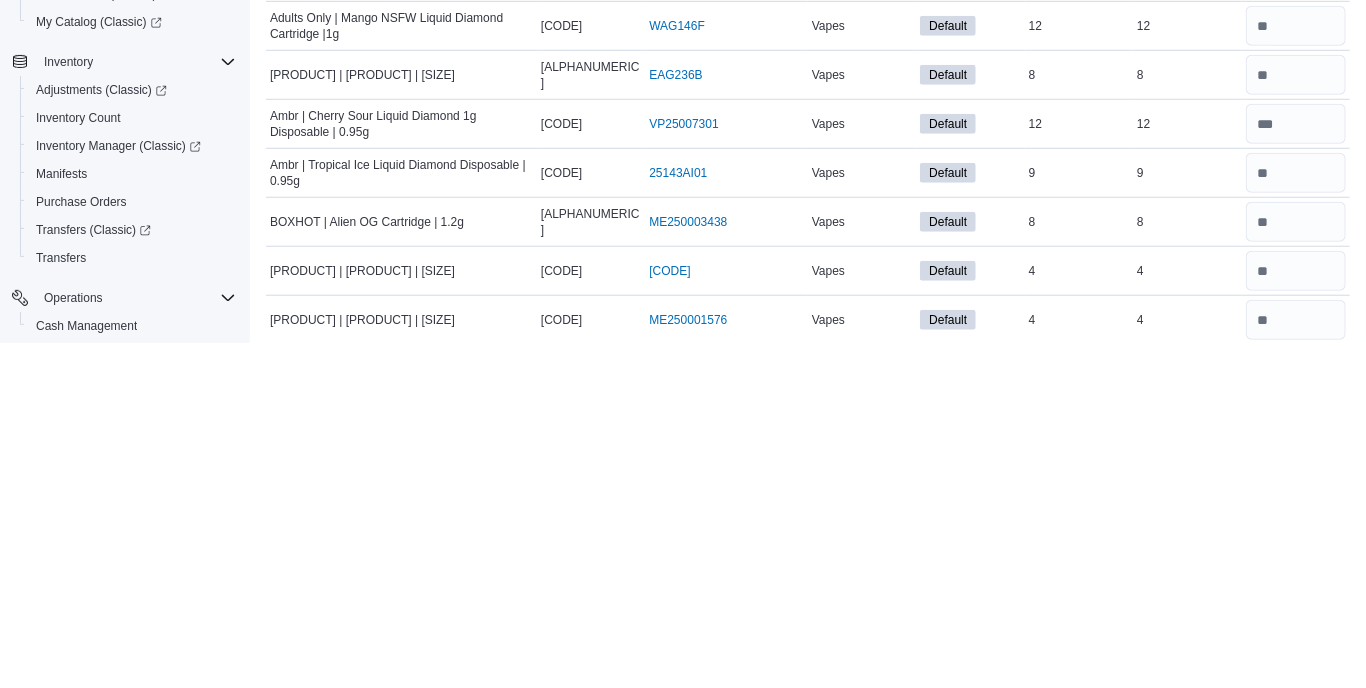 type on "*" 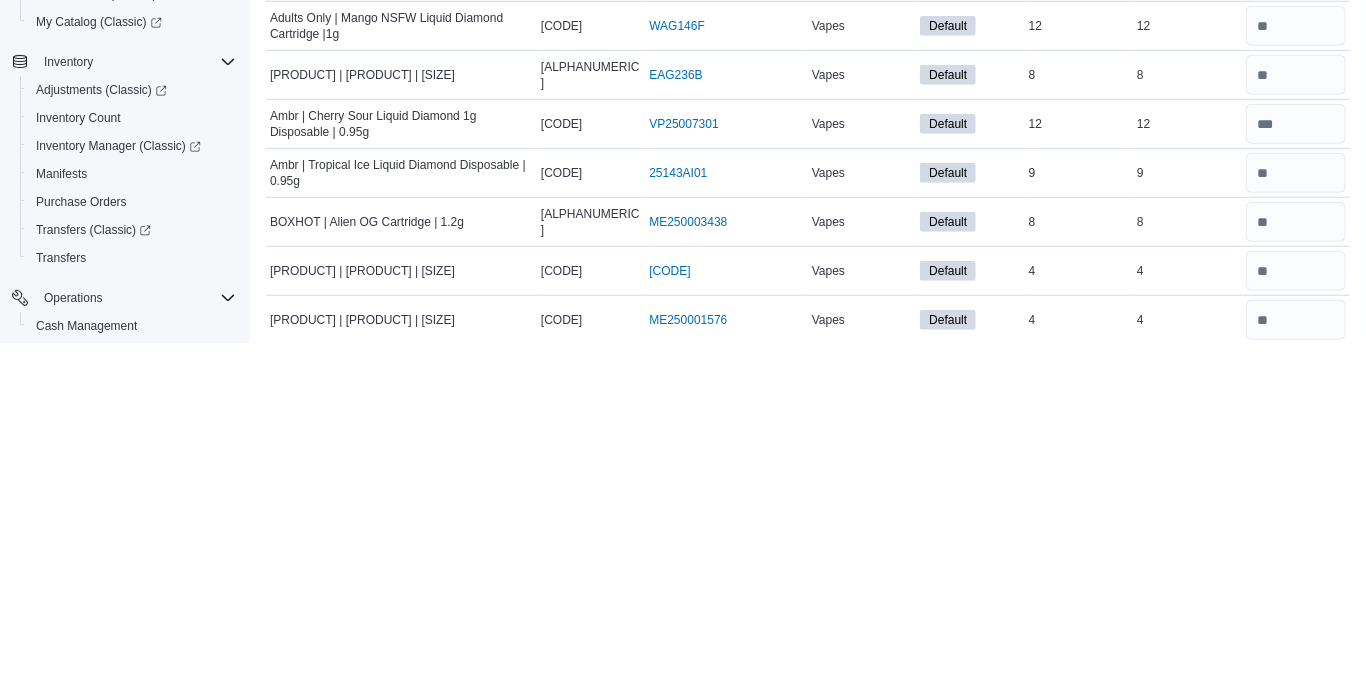 type on "**" 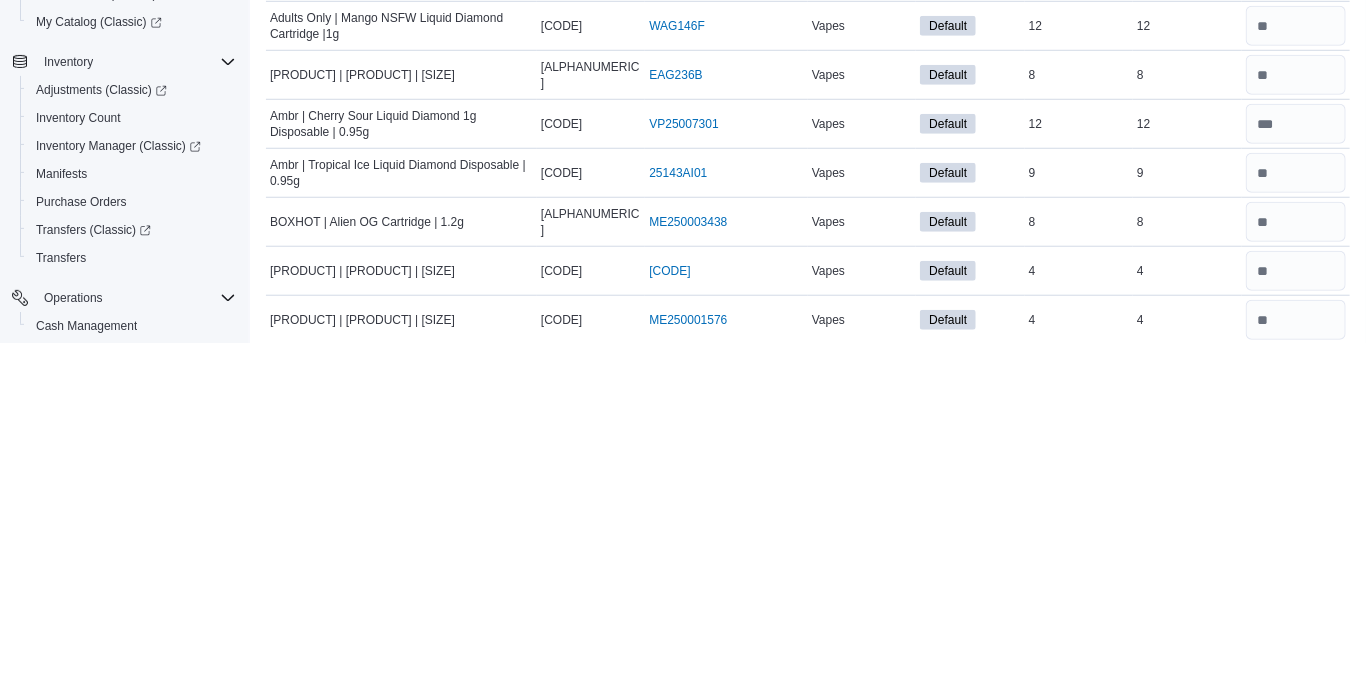 type 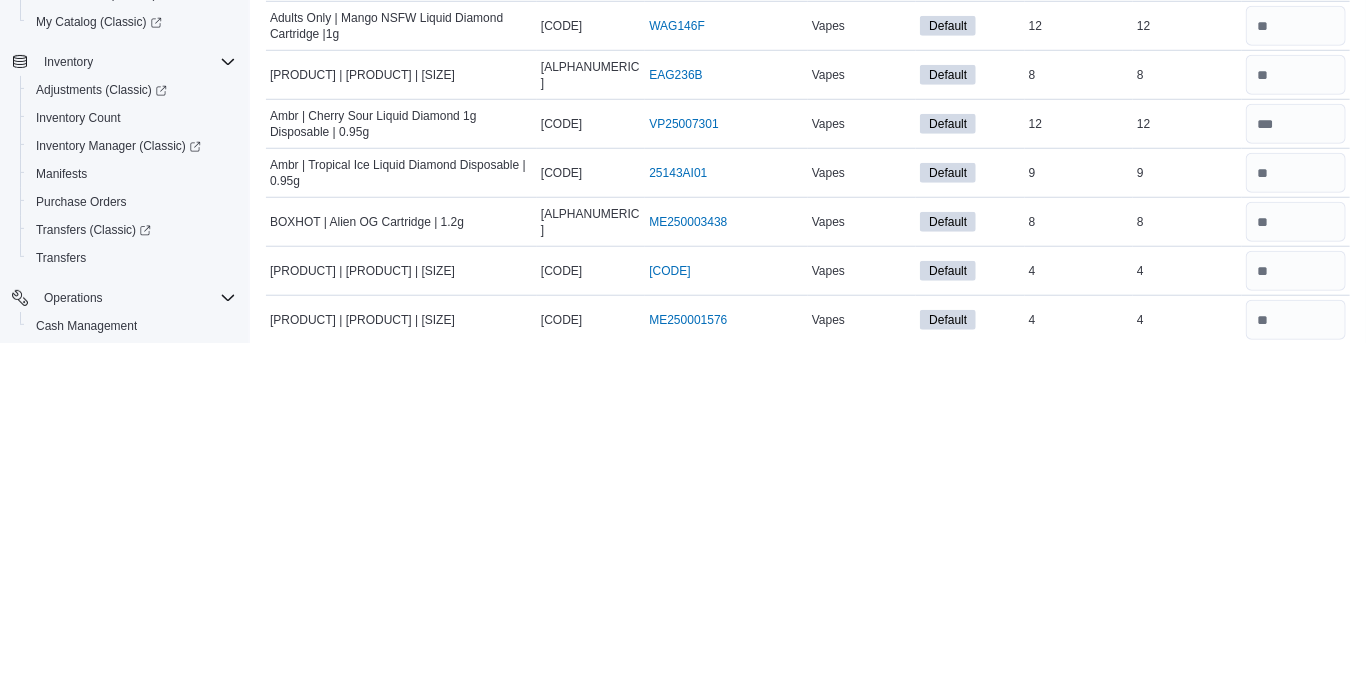 type on "**" 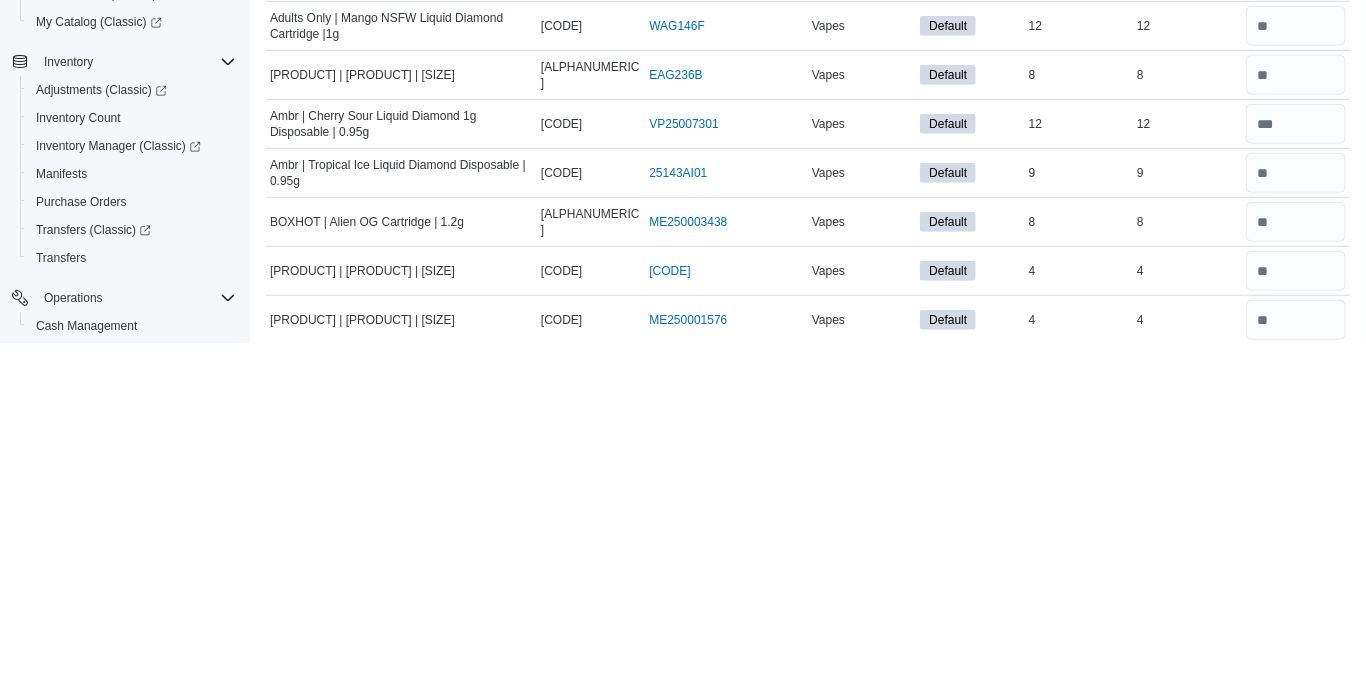 type 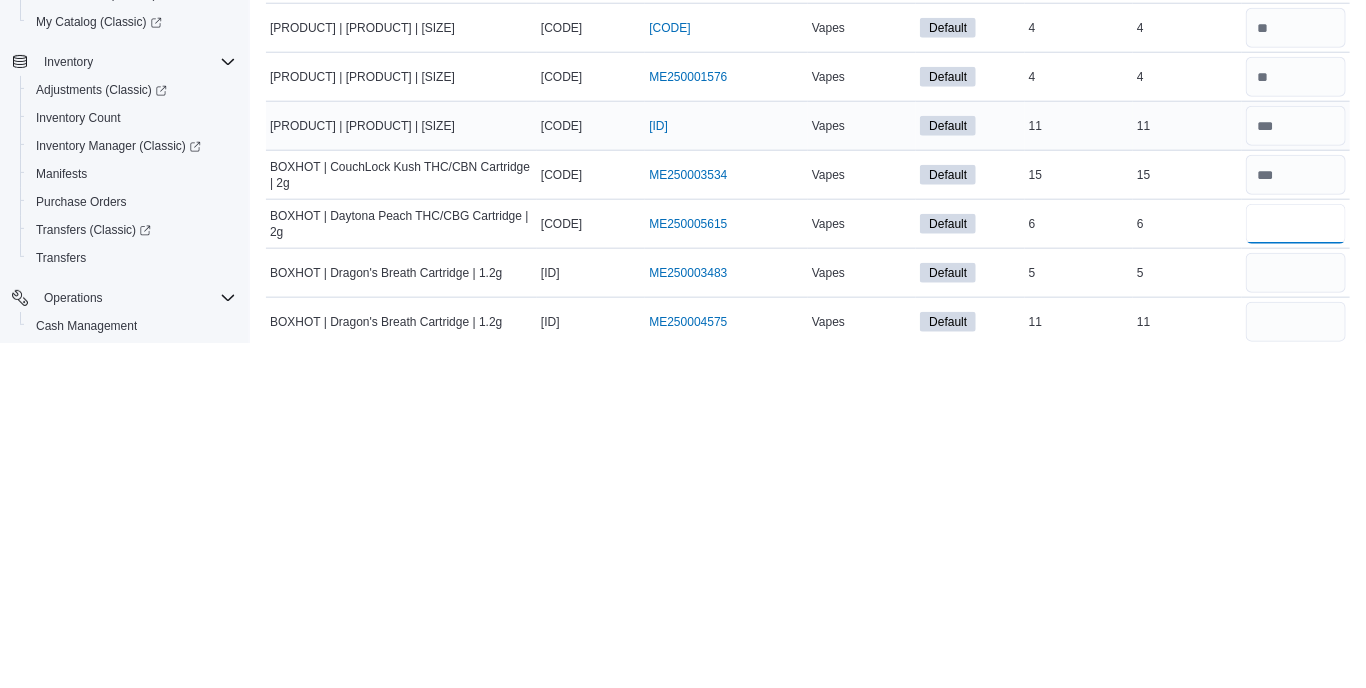type on "*" 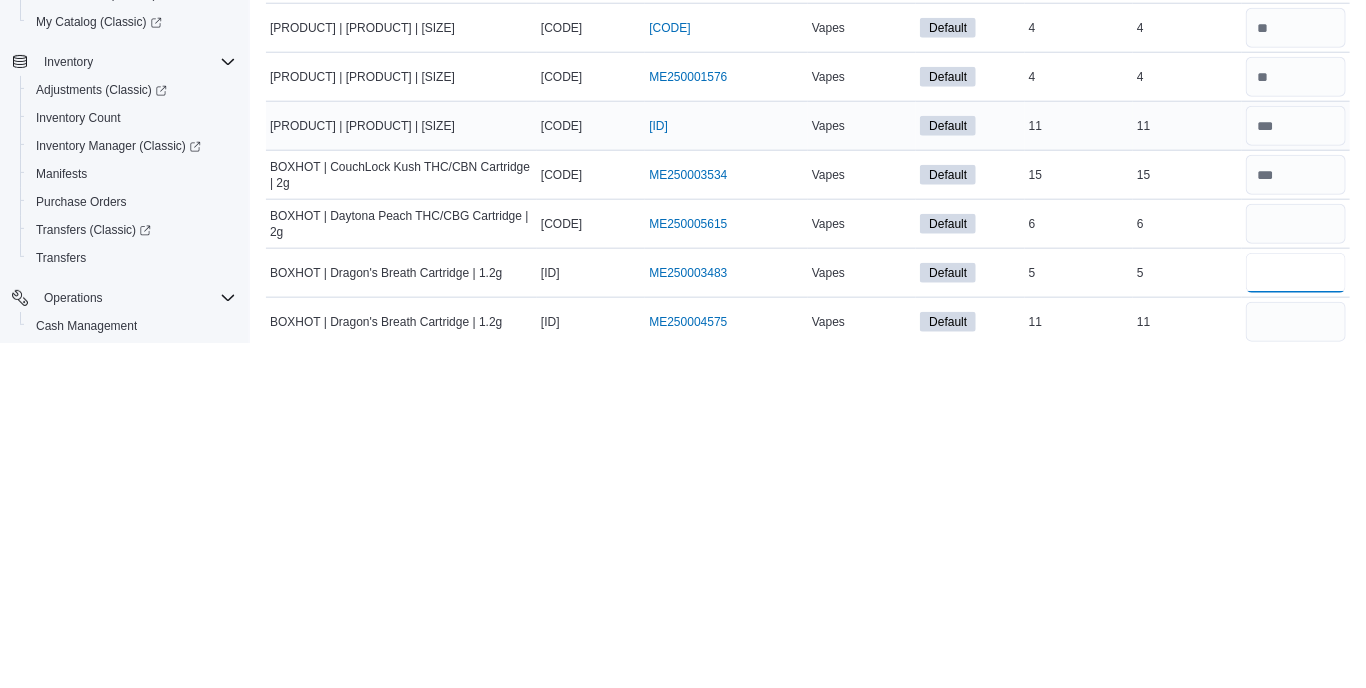 type 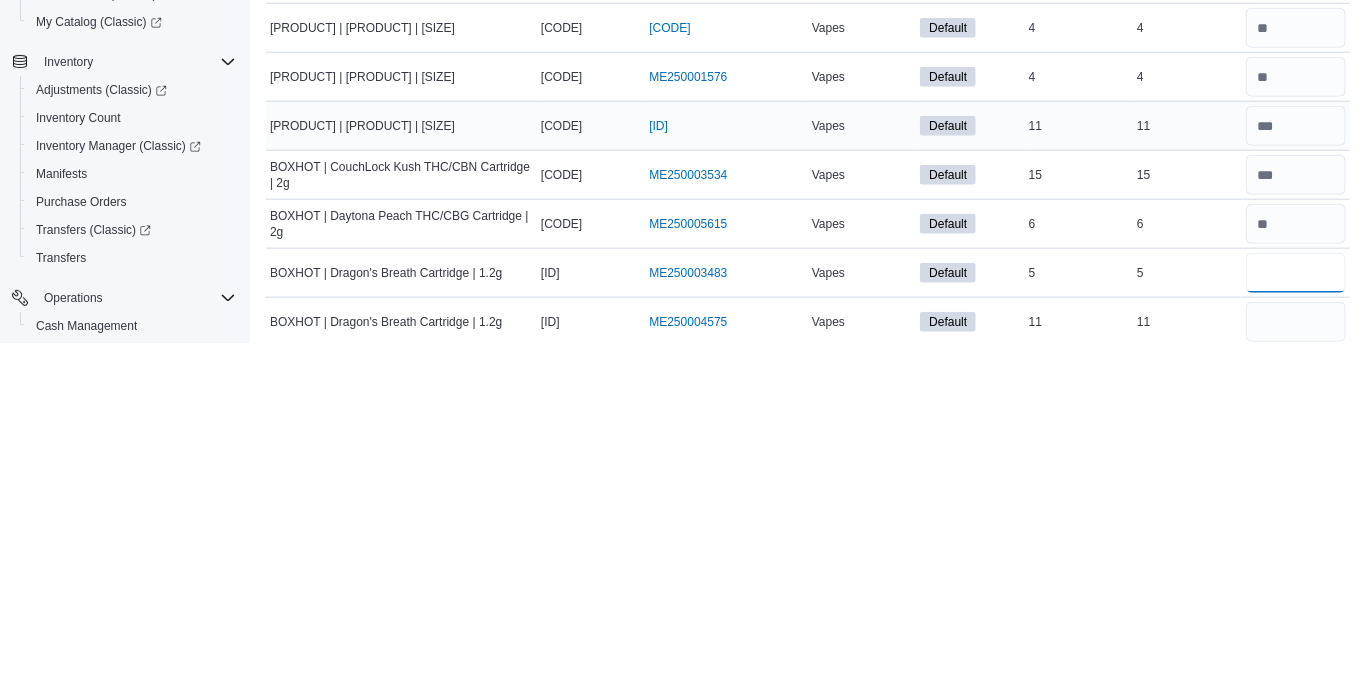 type on "*" 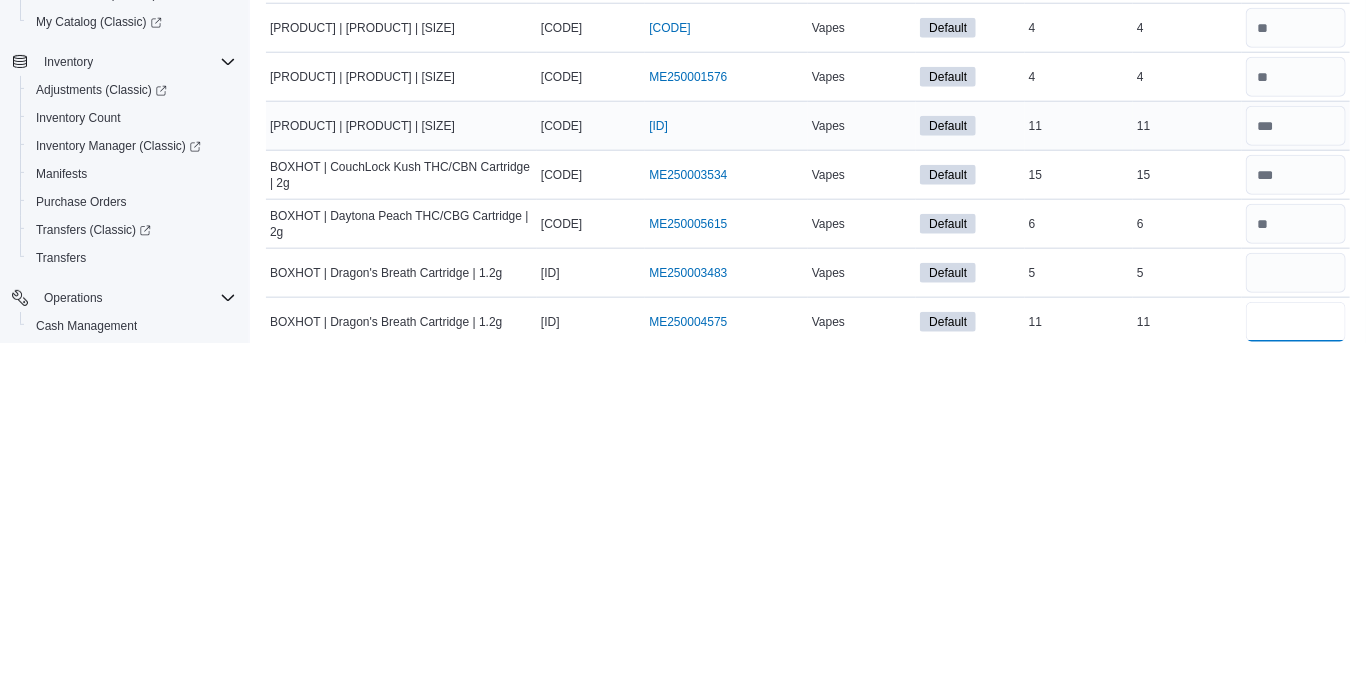 type 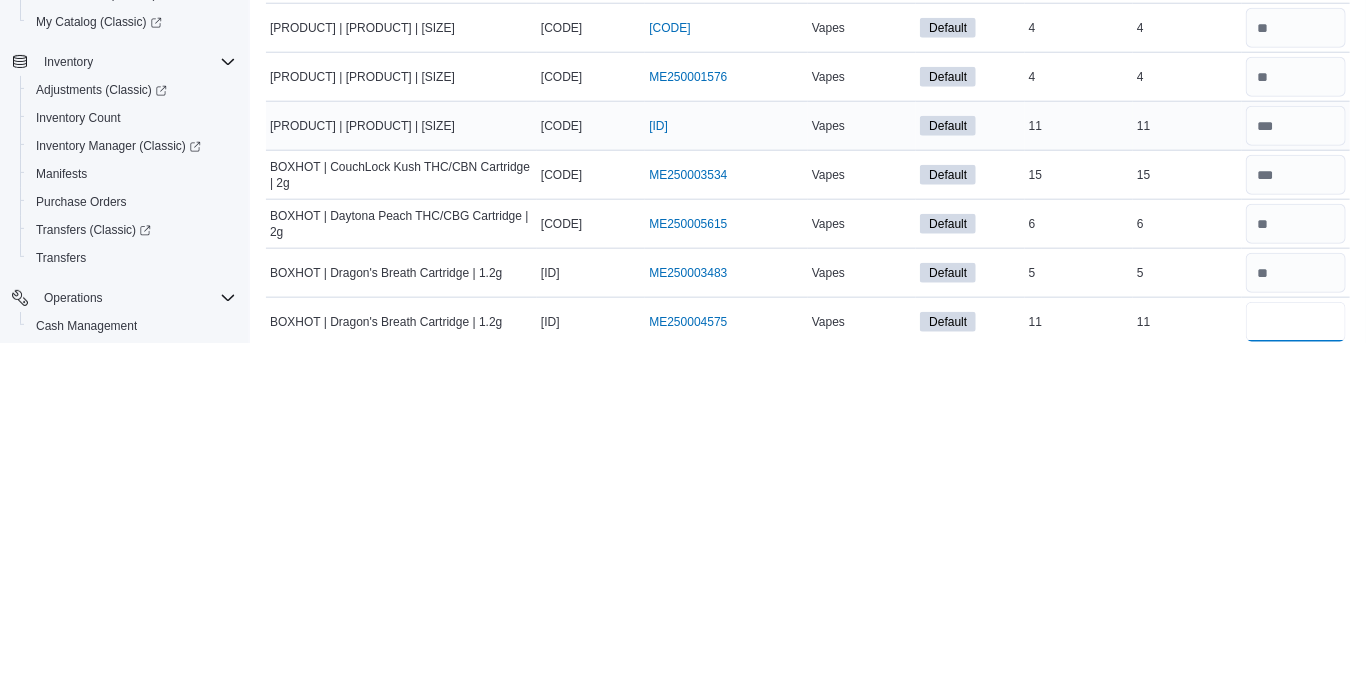 type on "**" 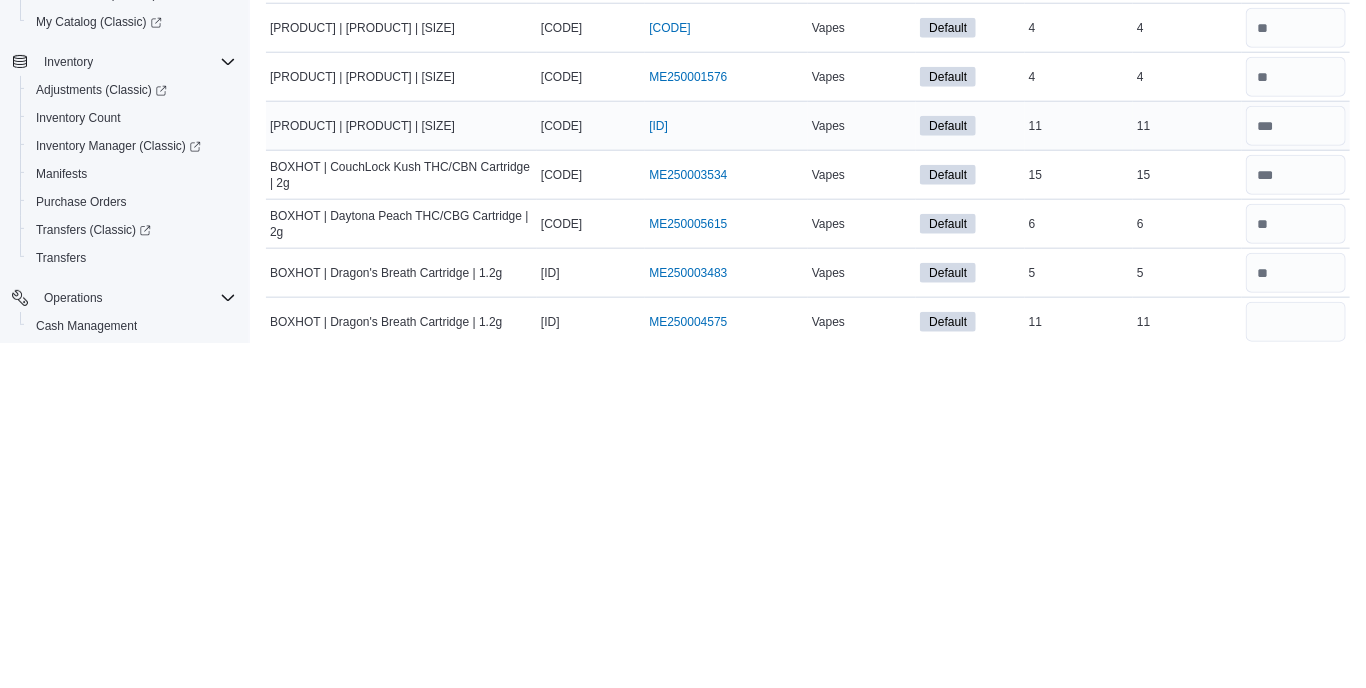 type 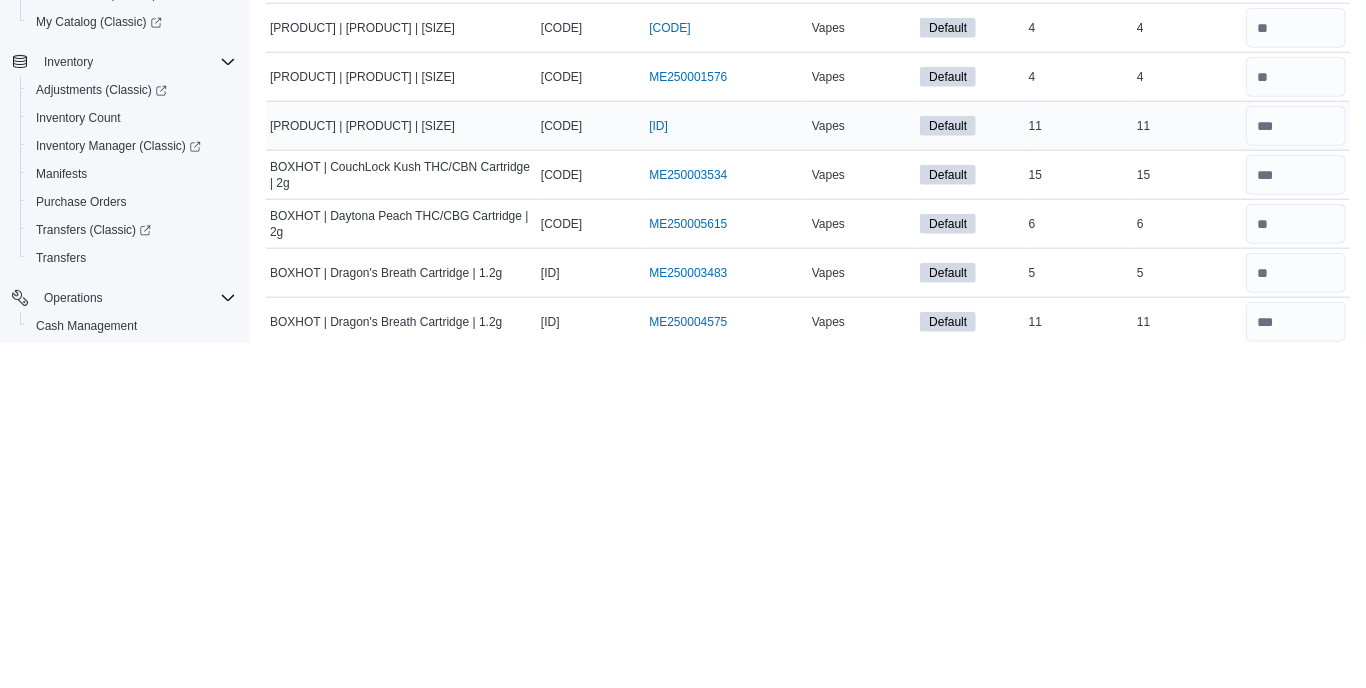 type on "**" 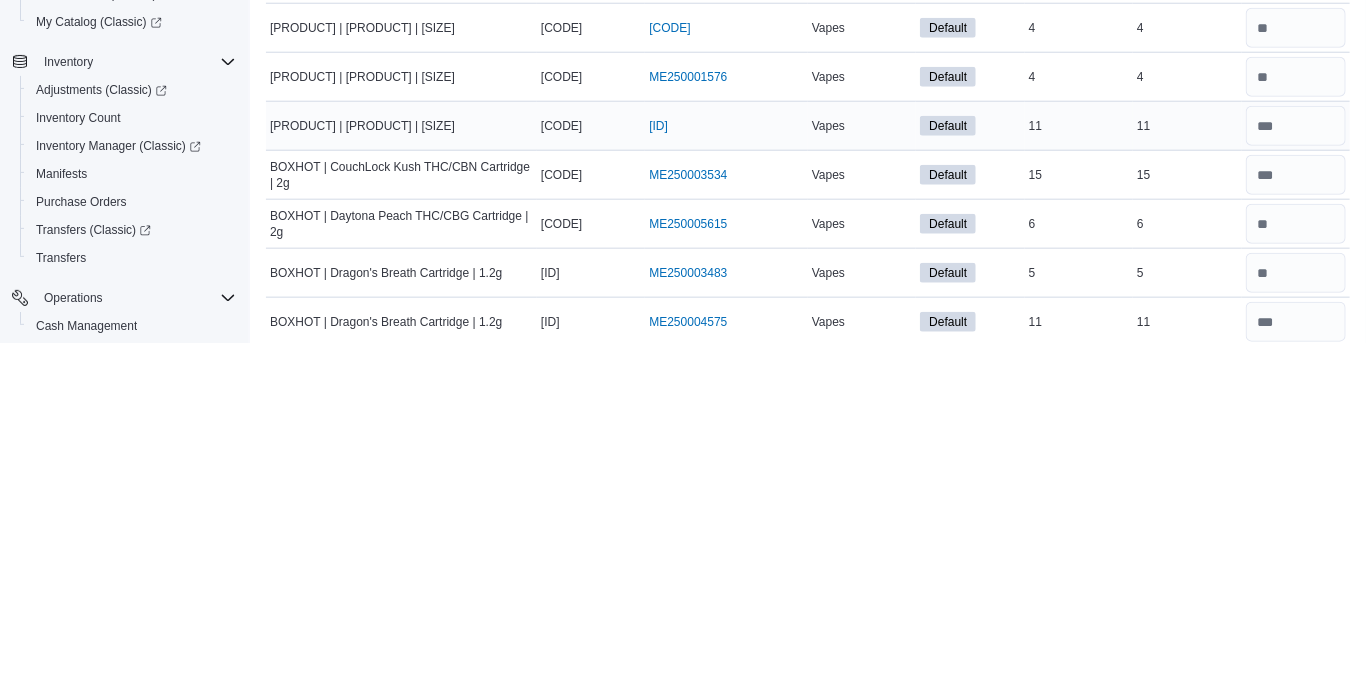 type 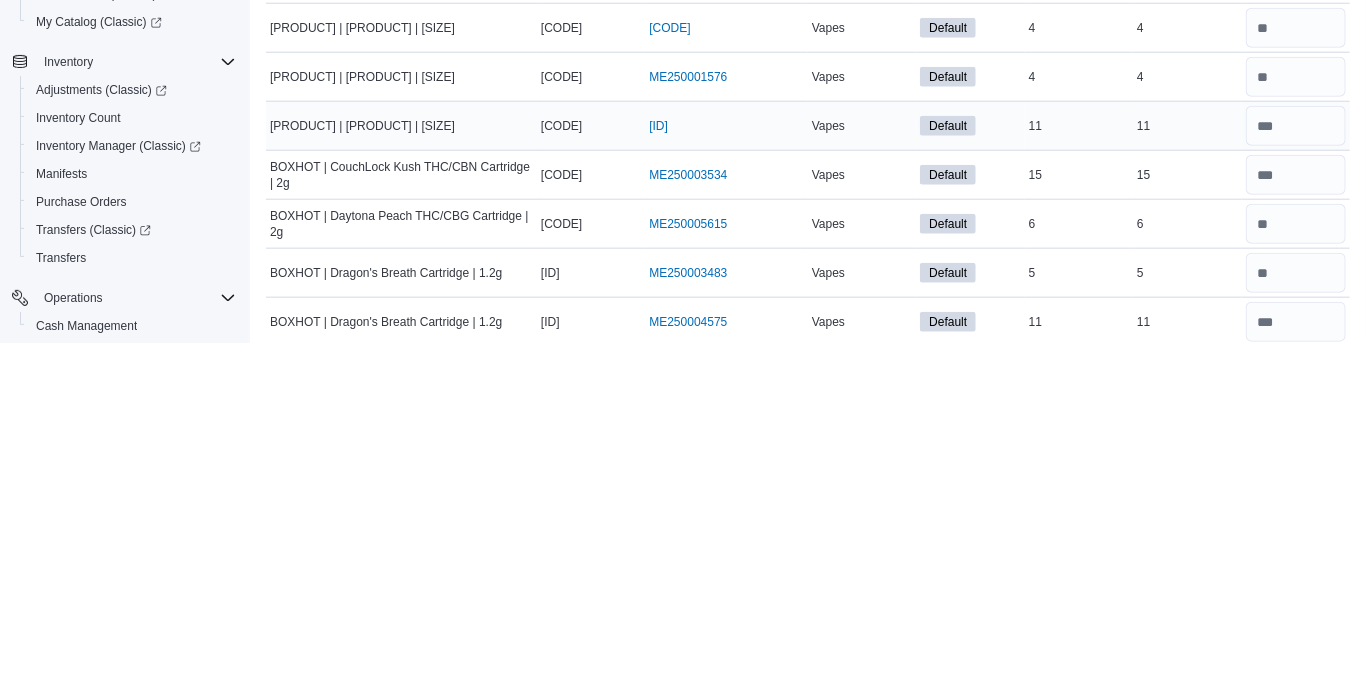 type on "*" 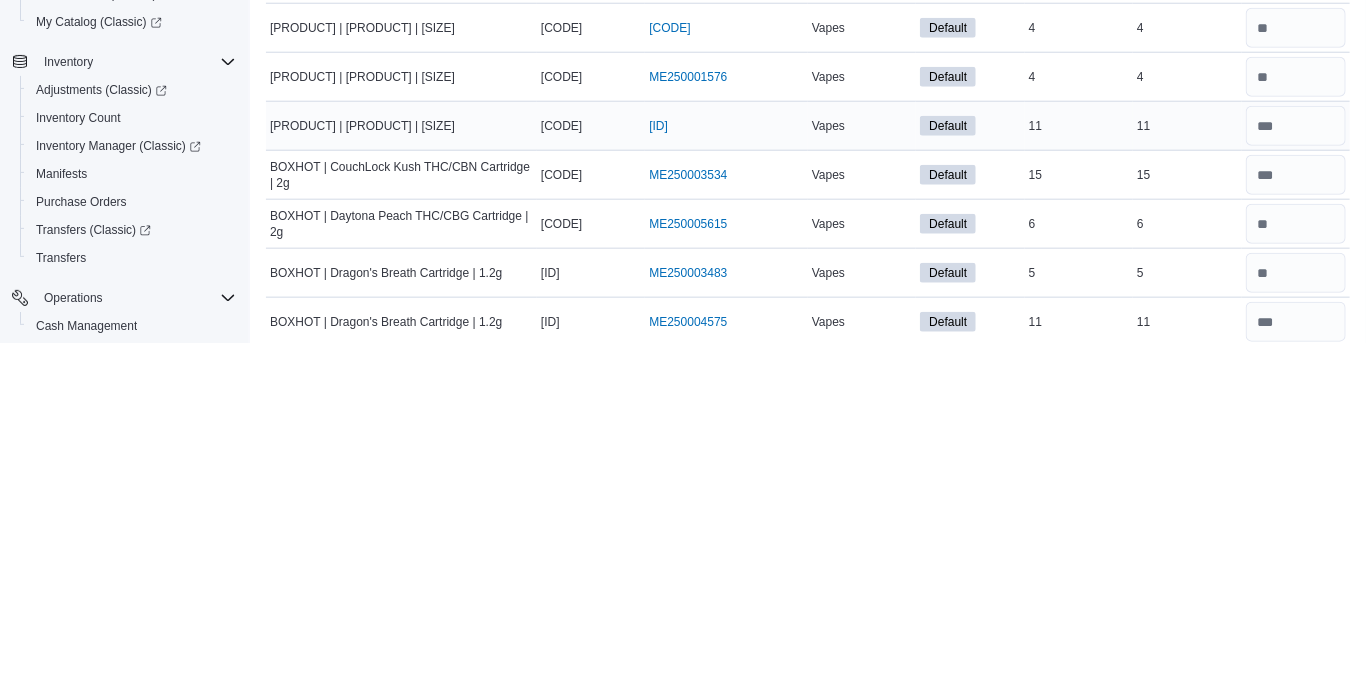 type 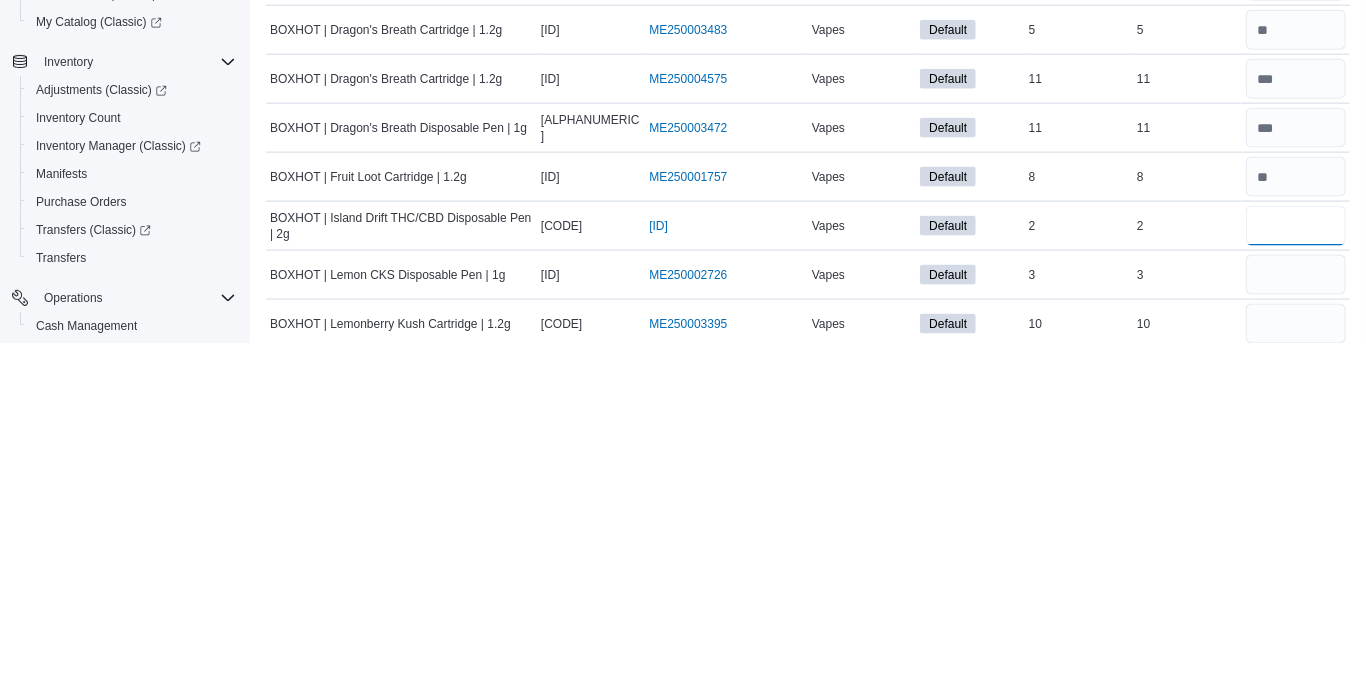 type on "*" 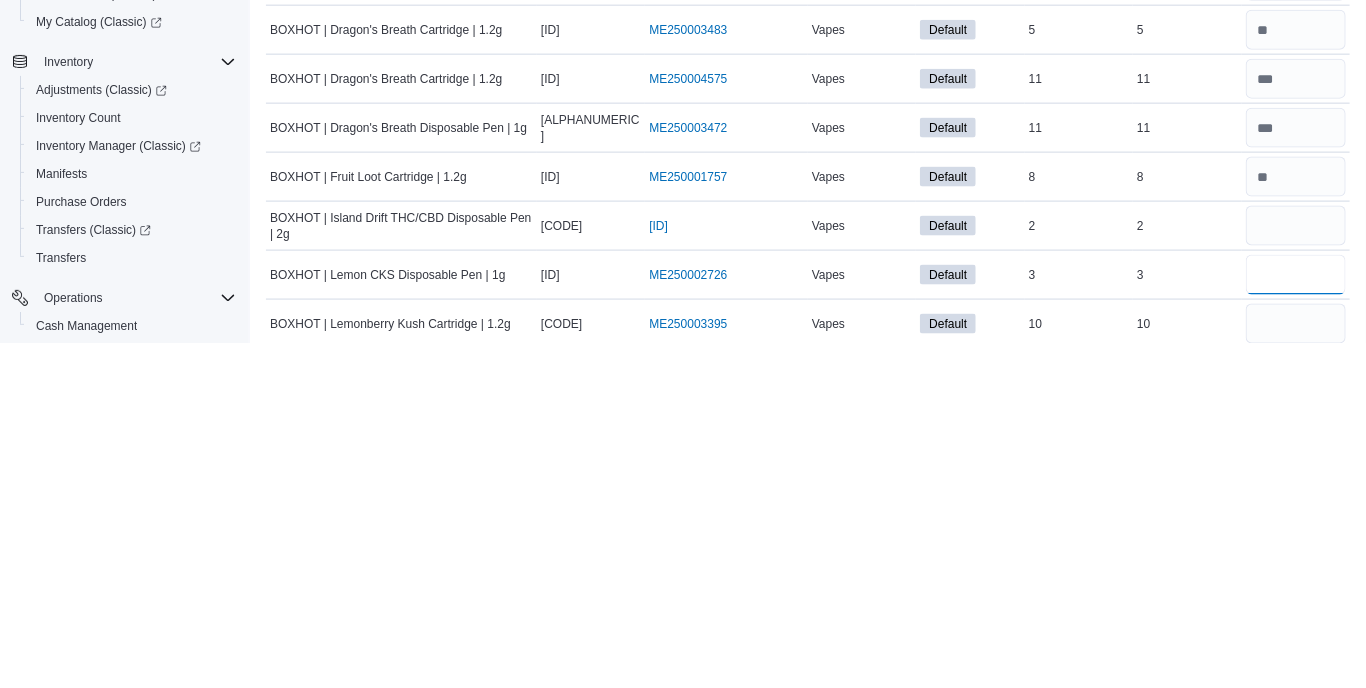 type 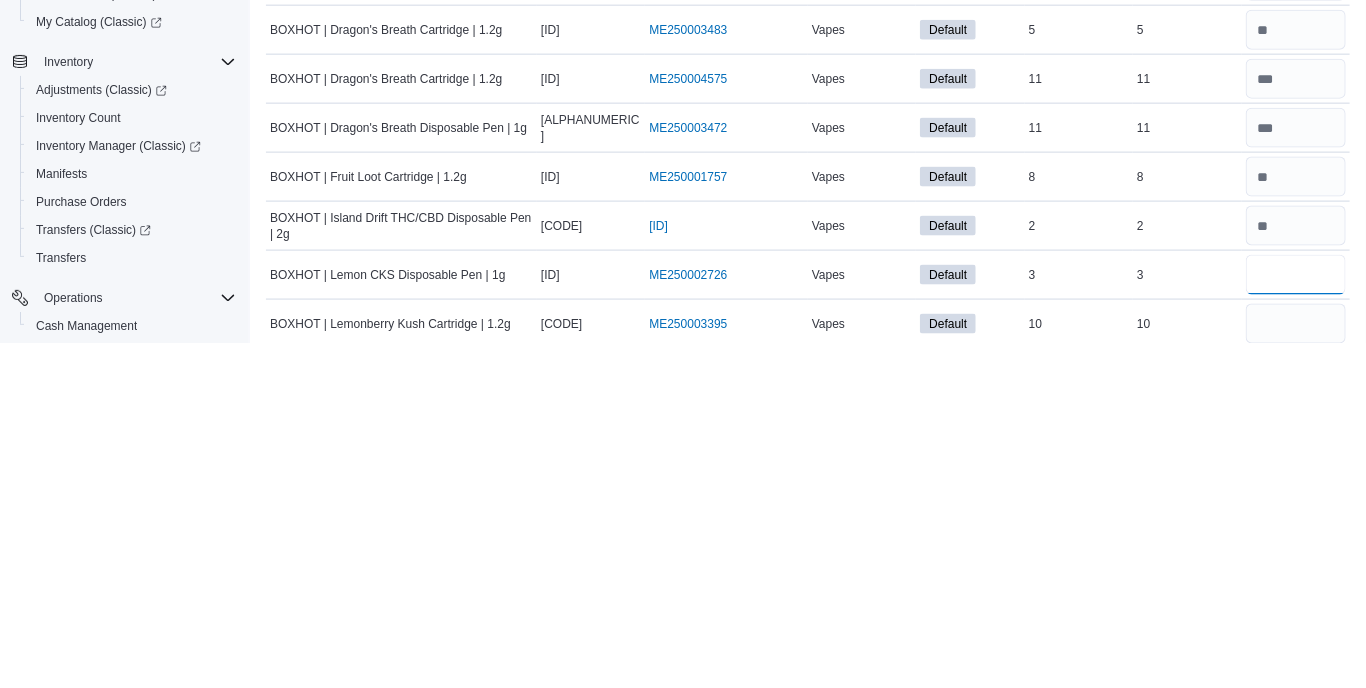 type on "*" 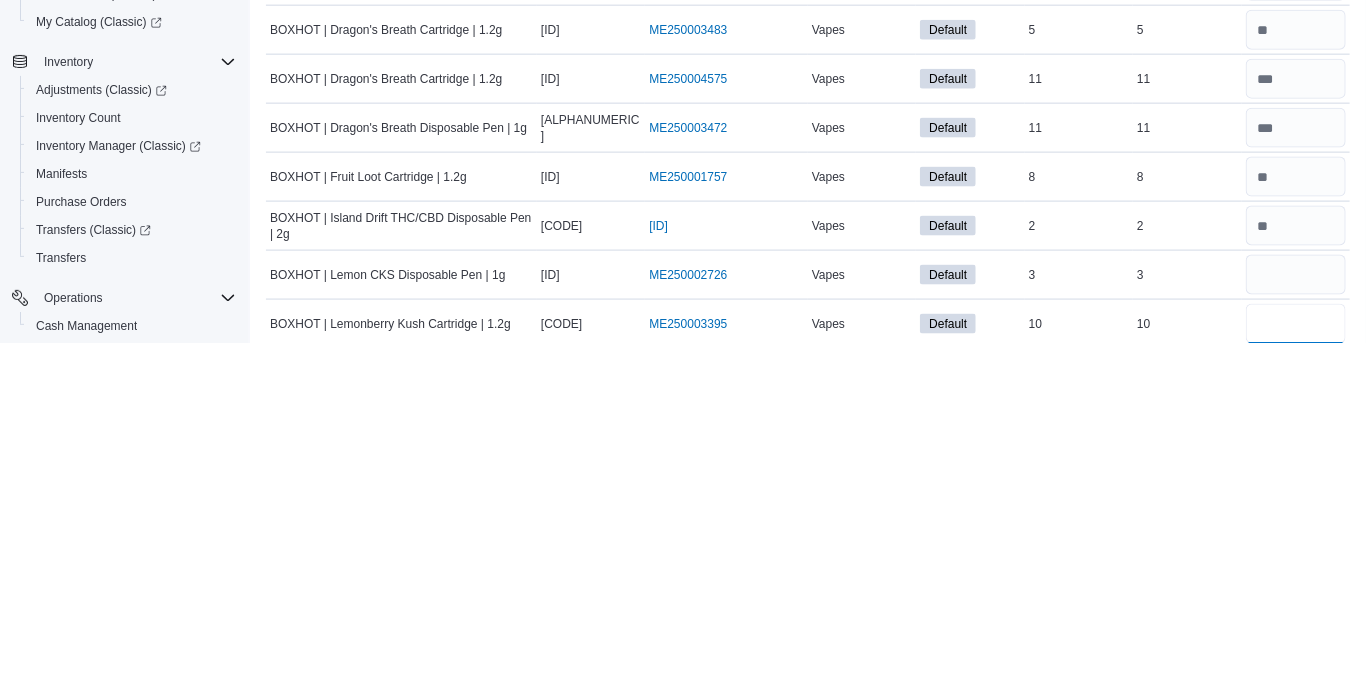 type 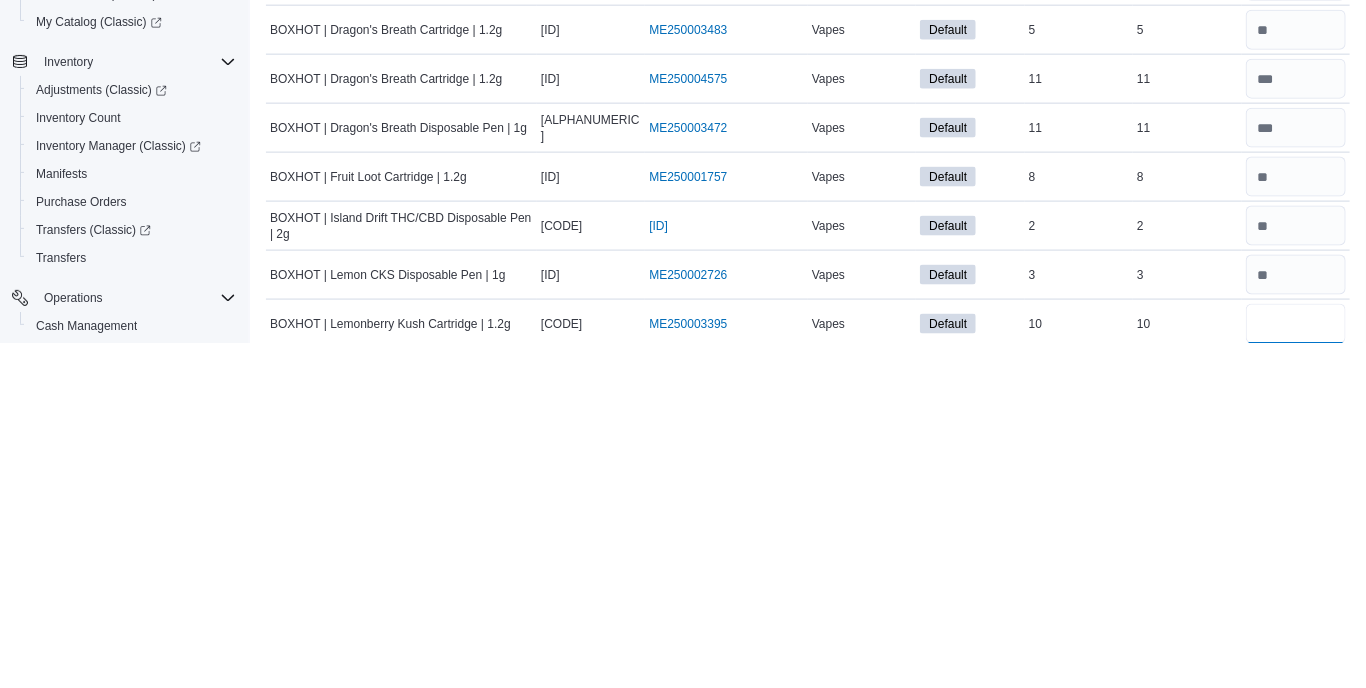 type on "**" 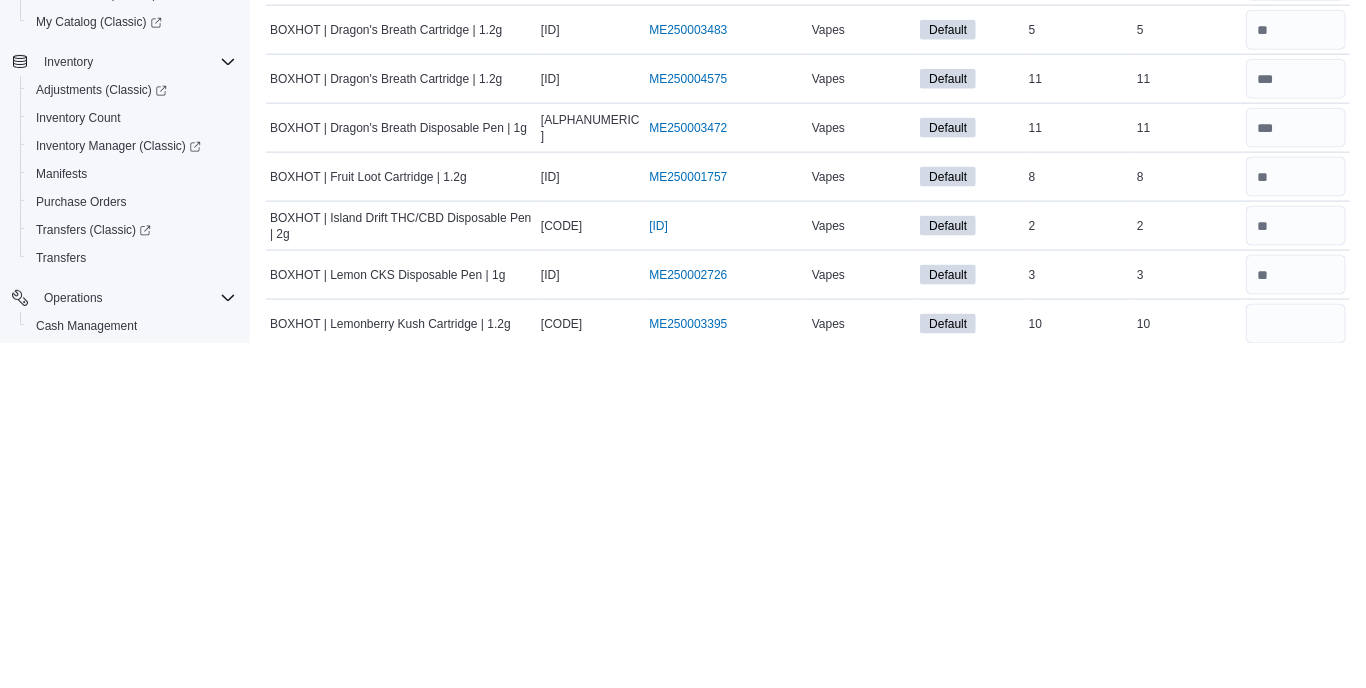 type 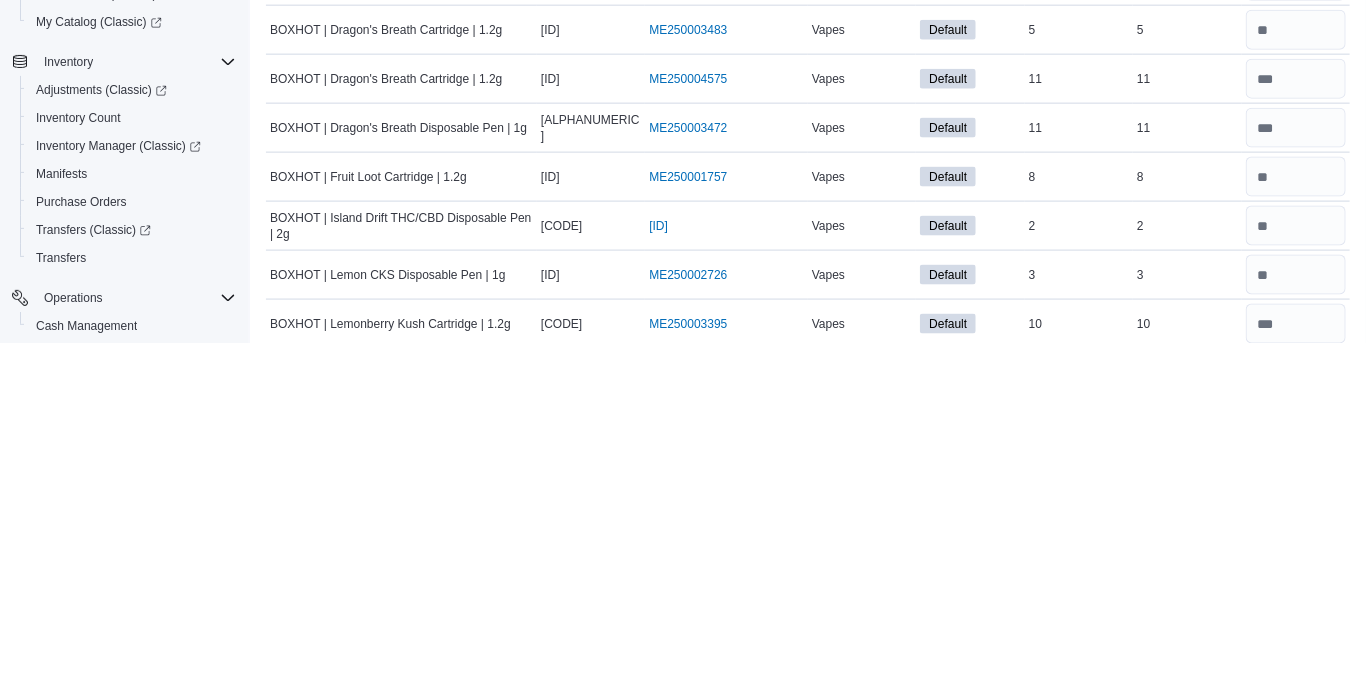 type on "*" 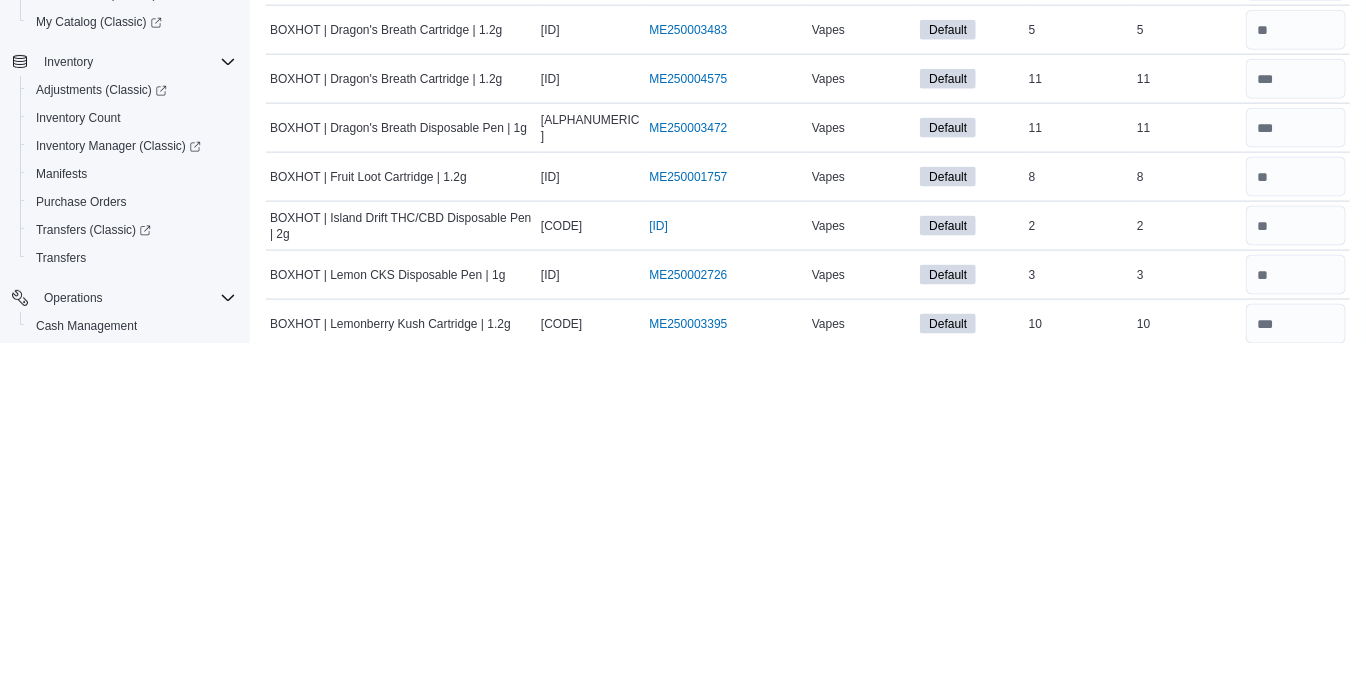 type 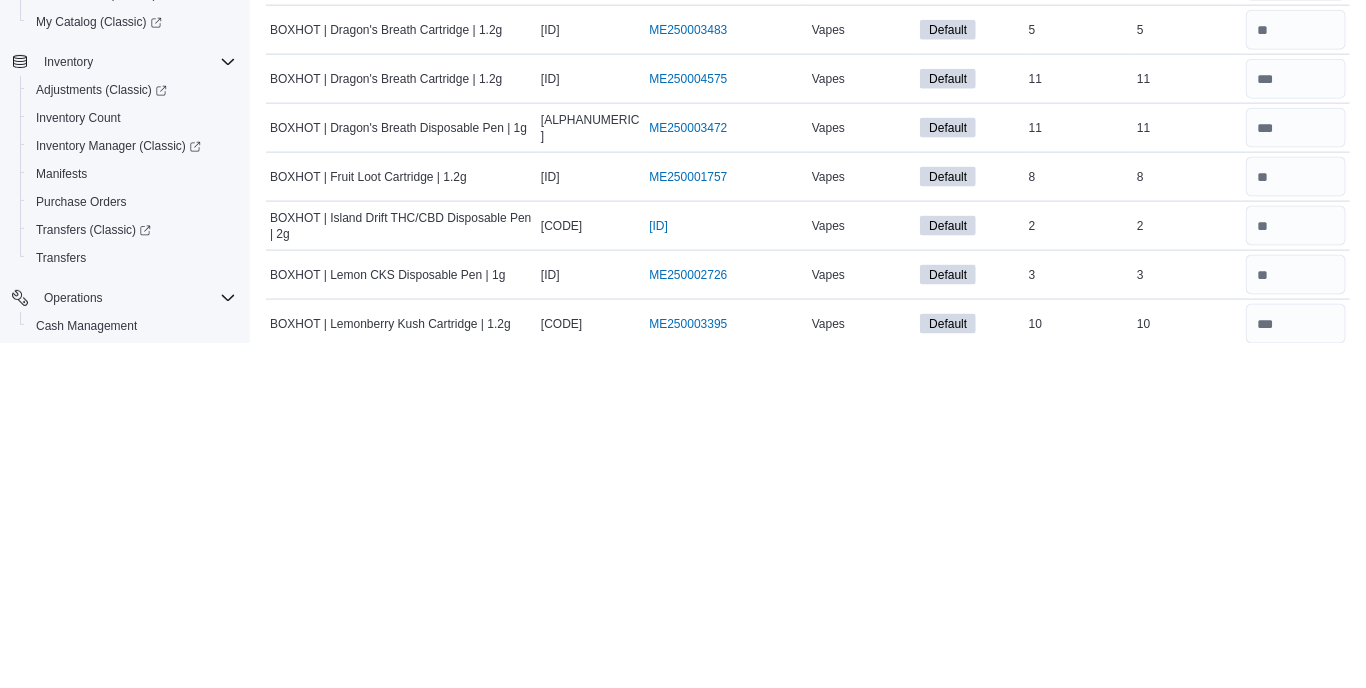 type on "**" 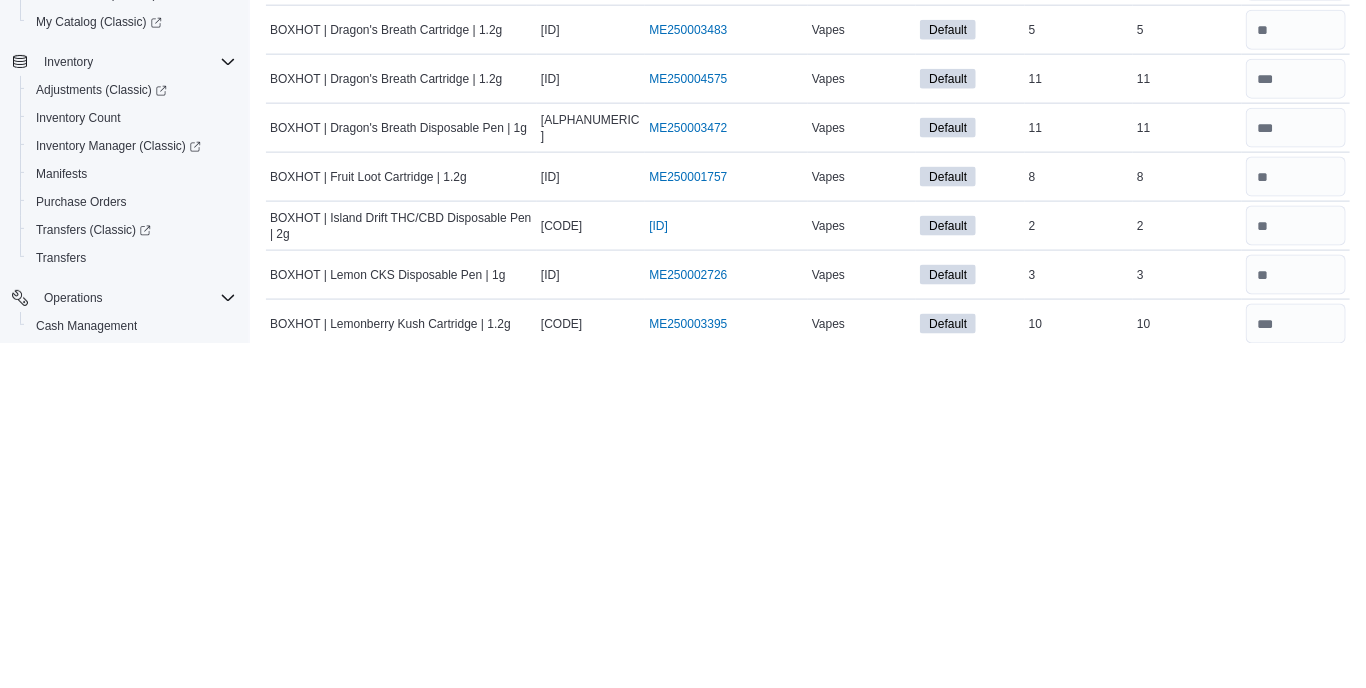 type 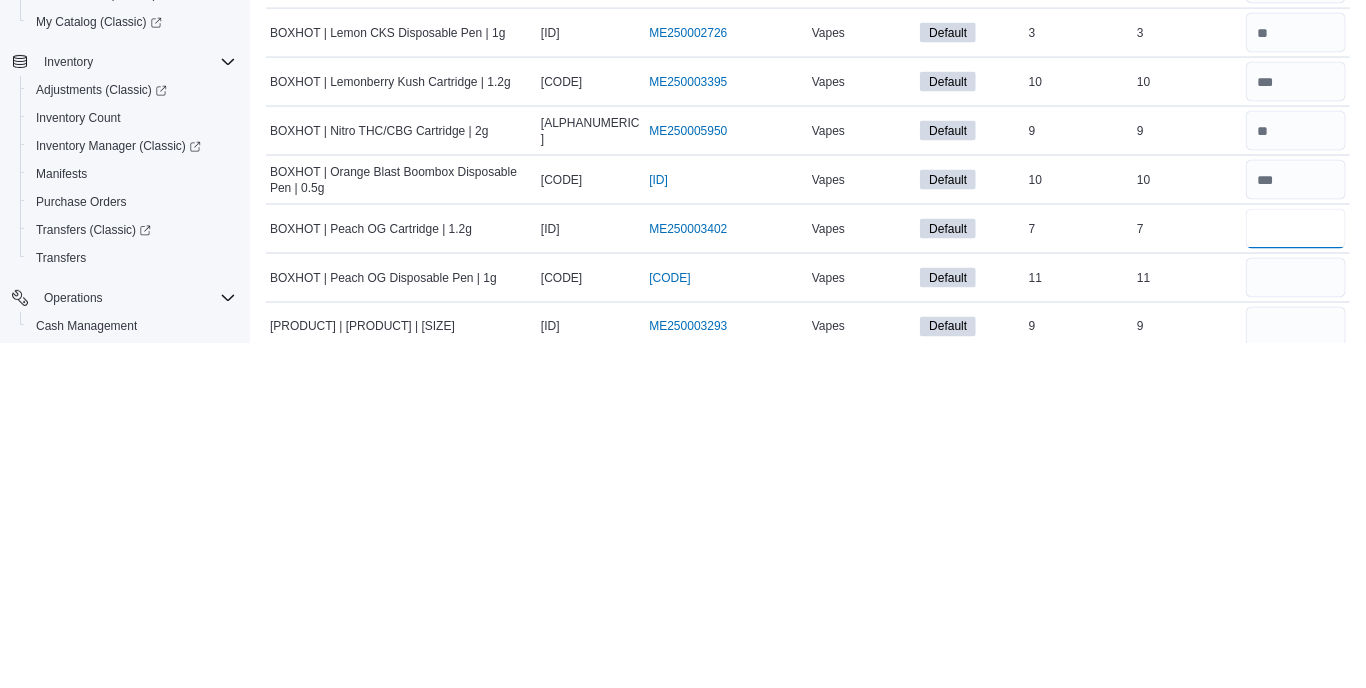 type on "*" 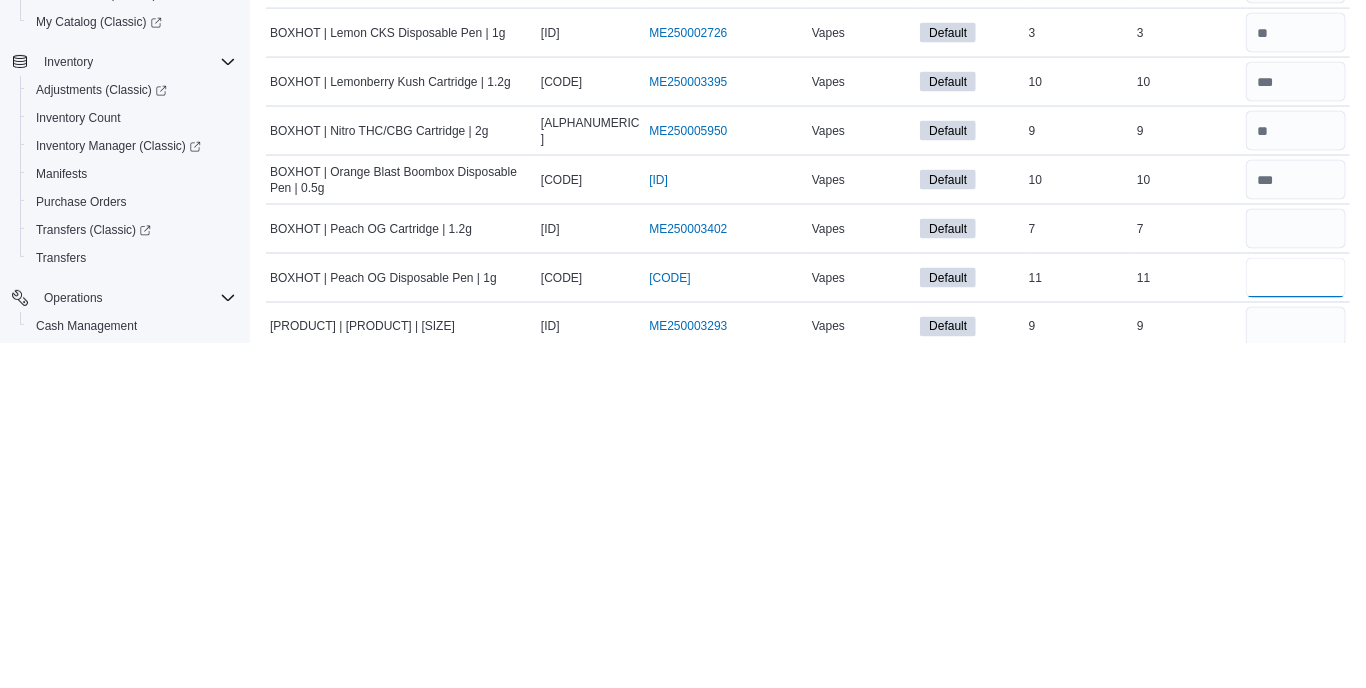type 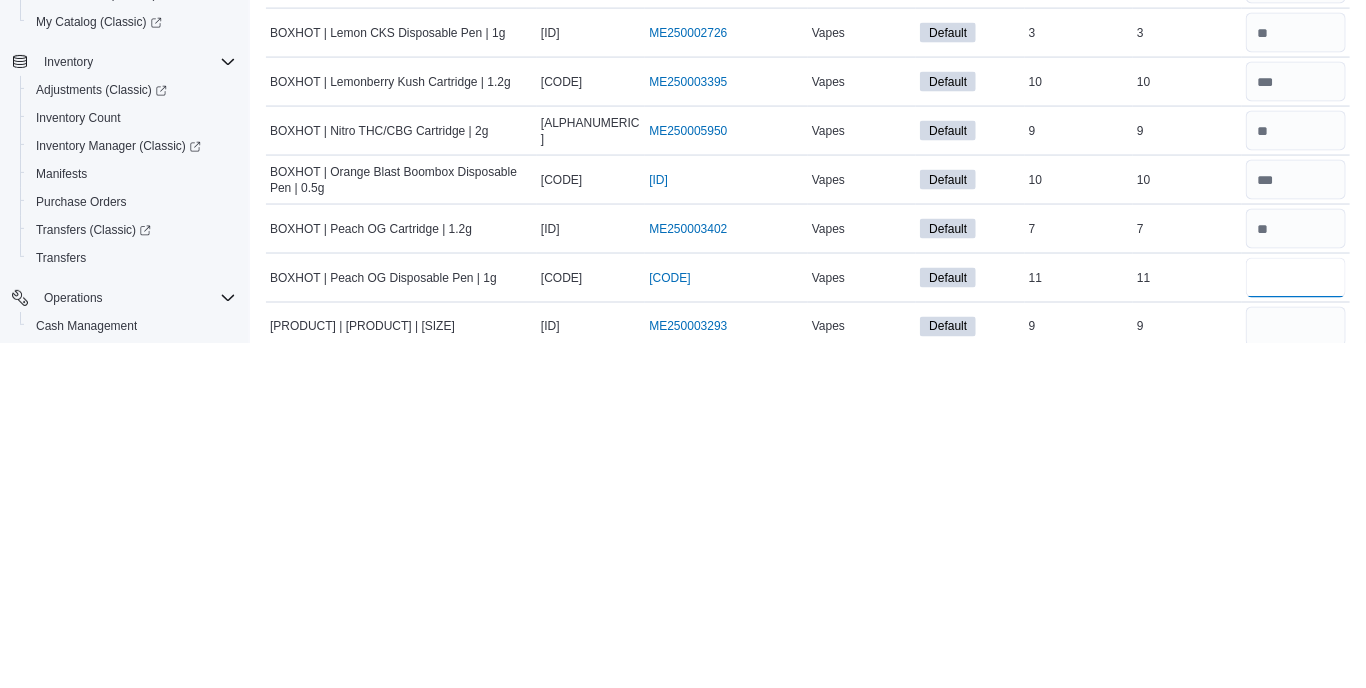 type on "**" 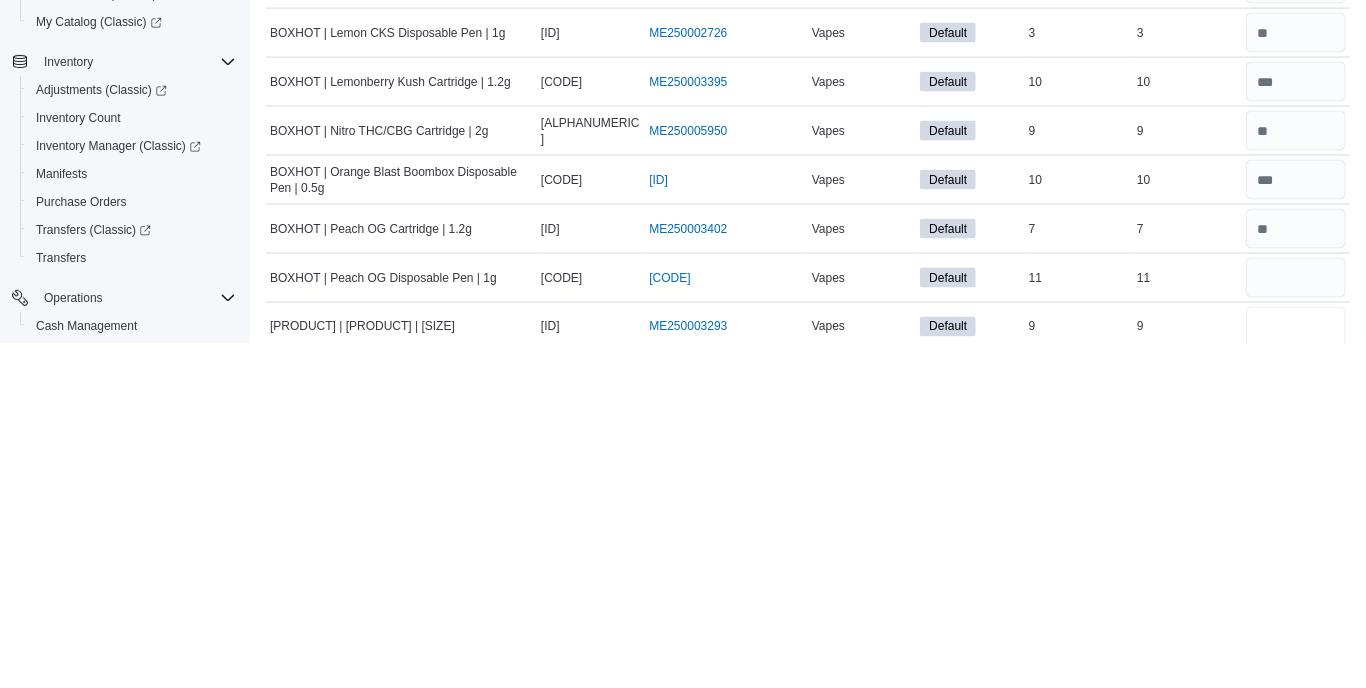 type 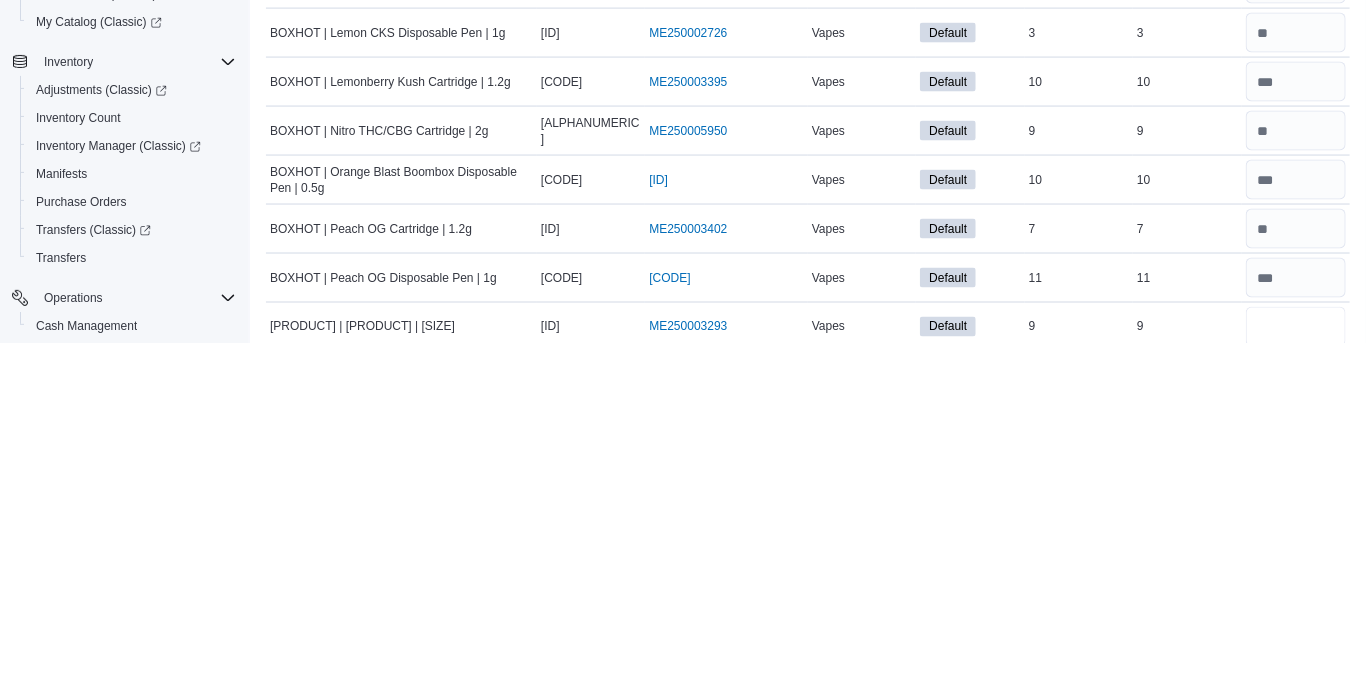type on "*" 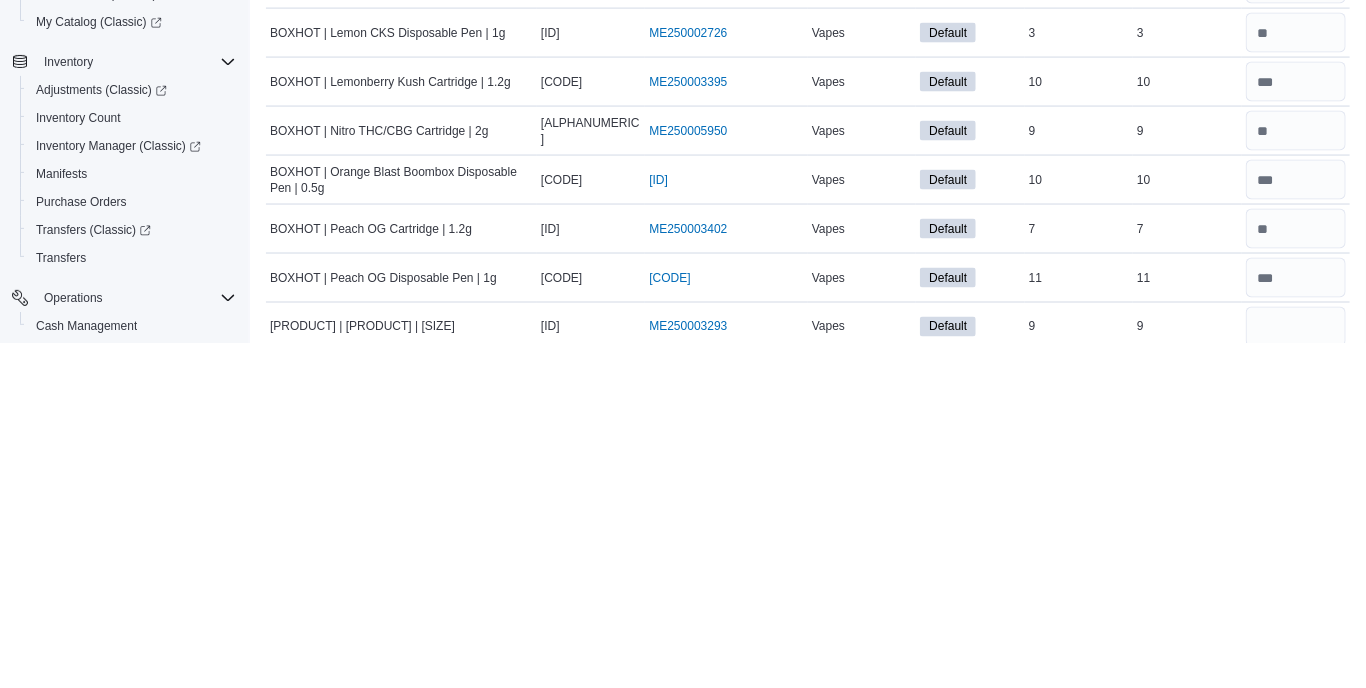type 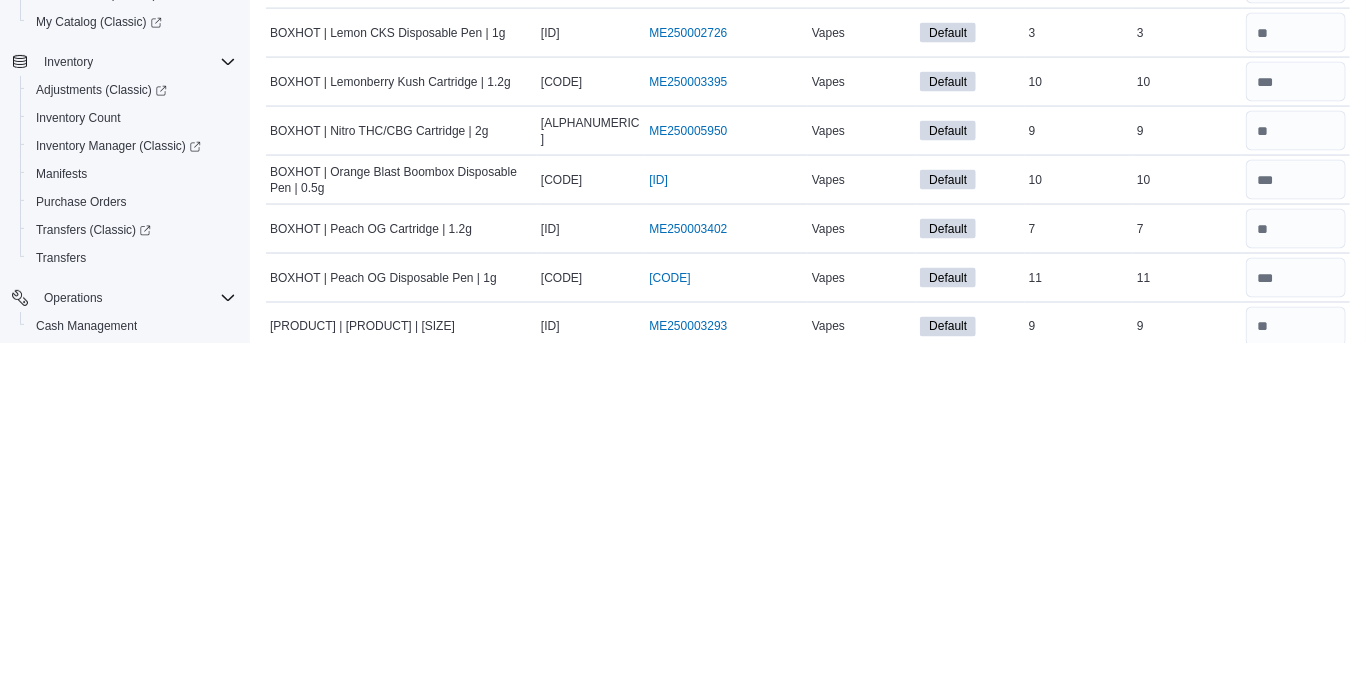 type on "**" 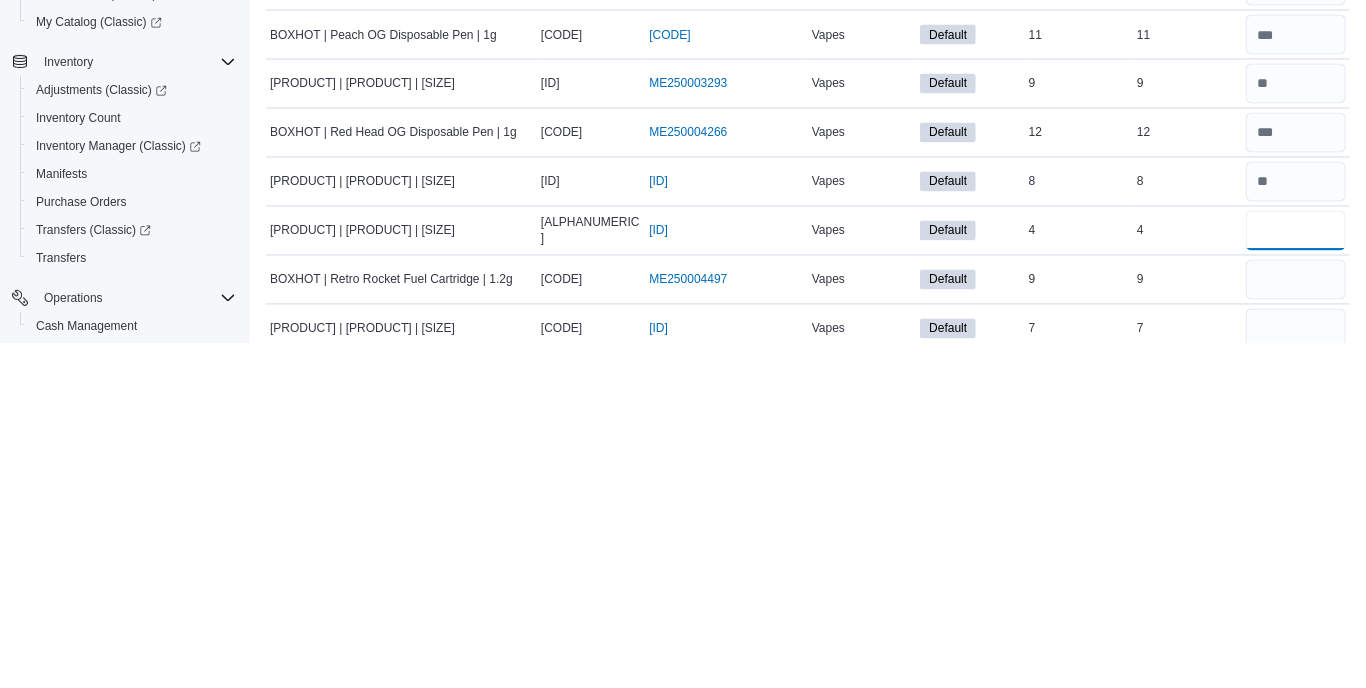 type on "*" 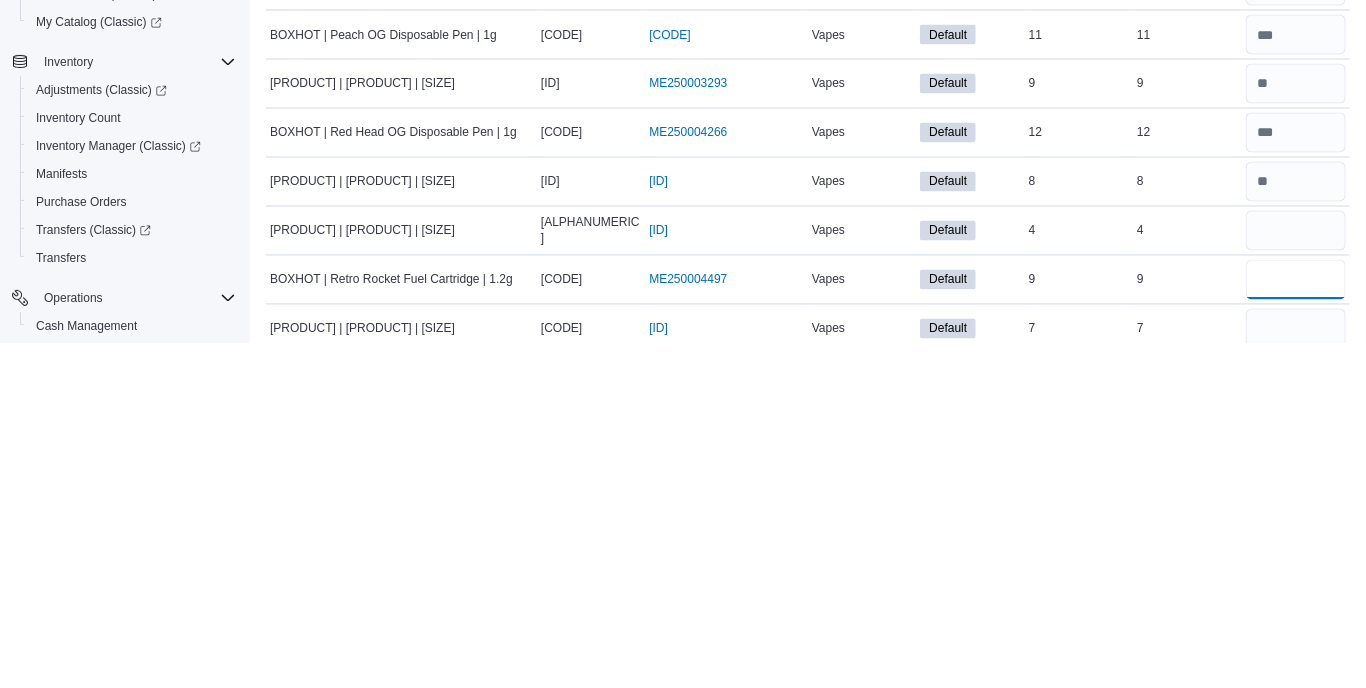type 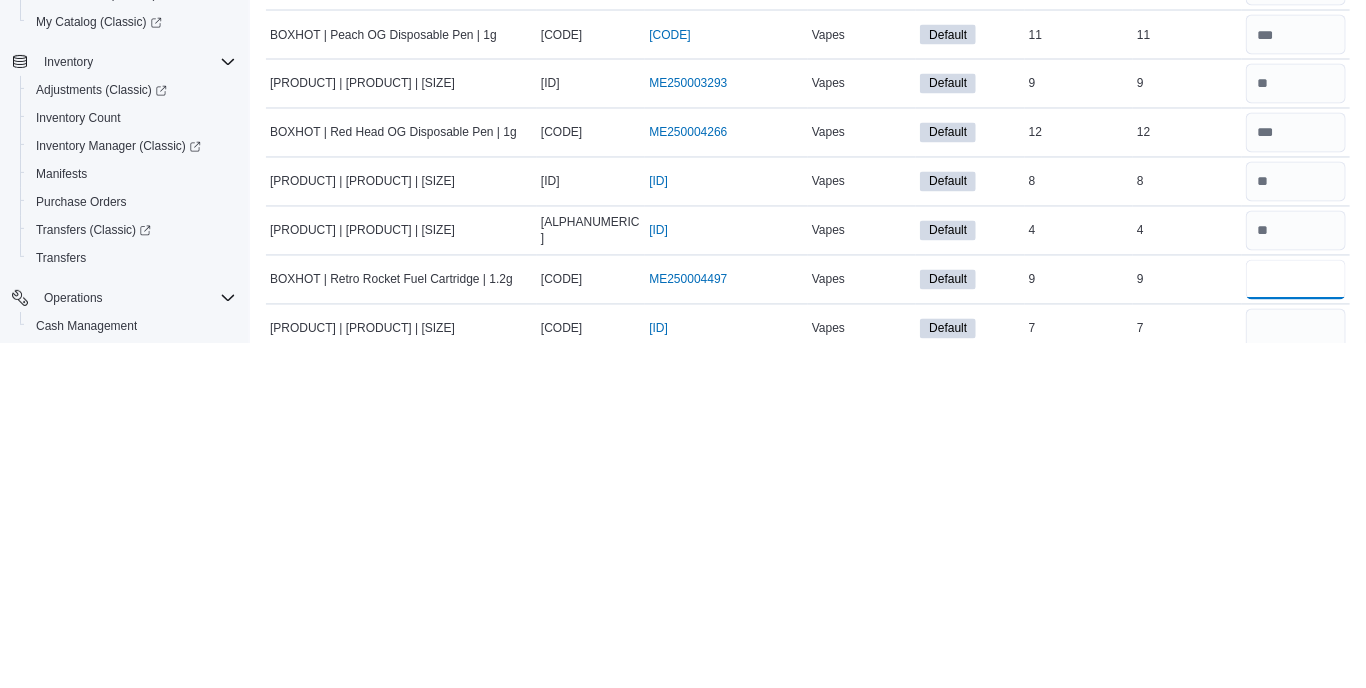type on "*" 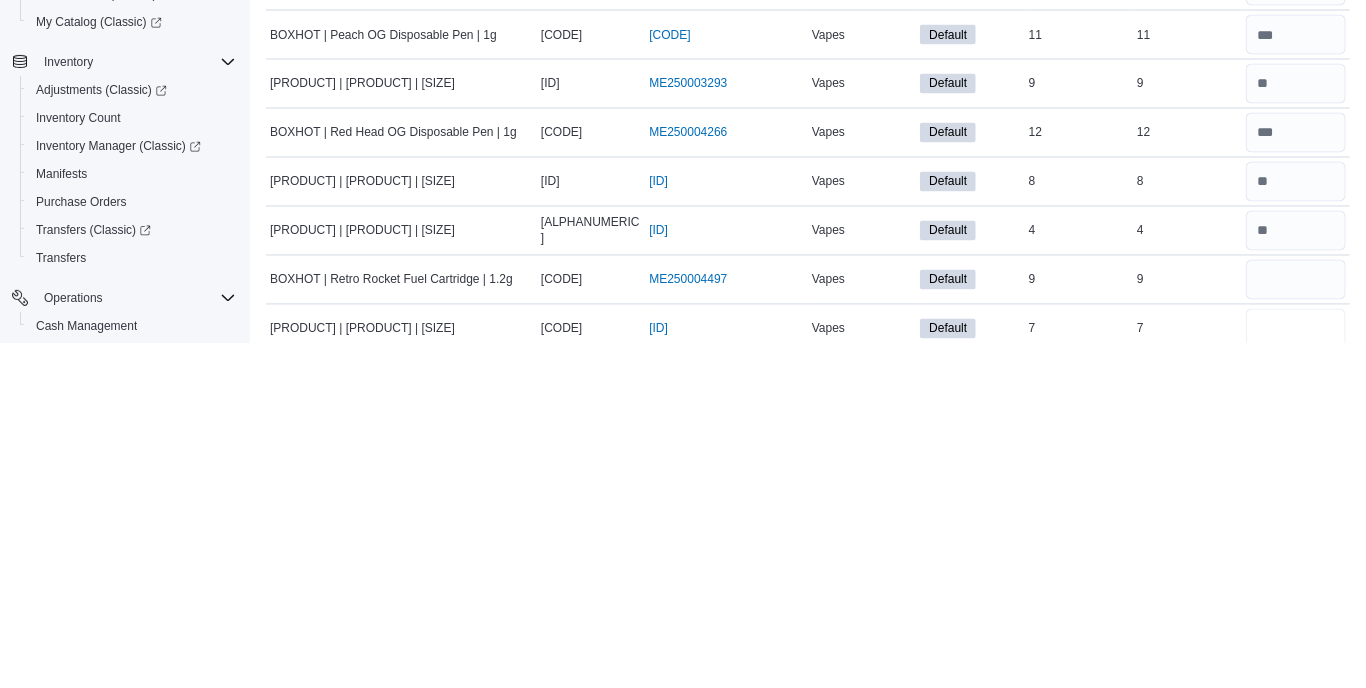 type 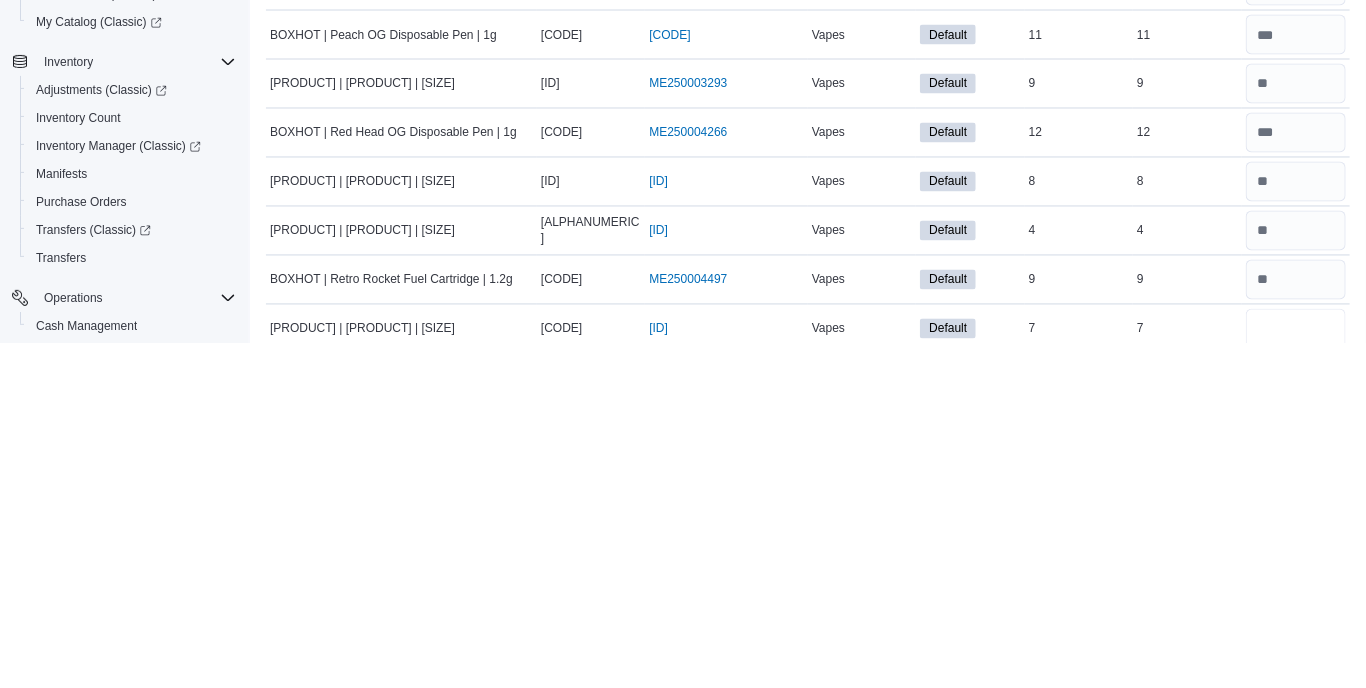 type on "*" 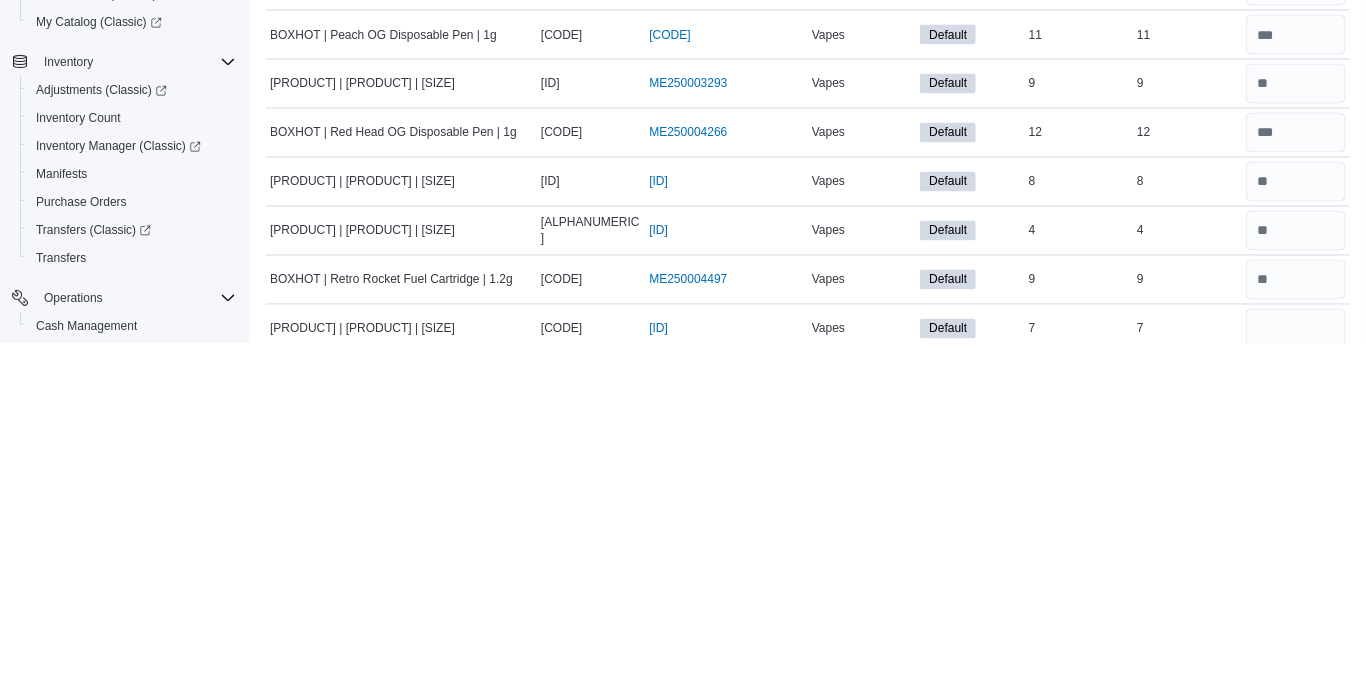 type 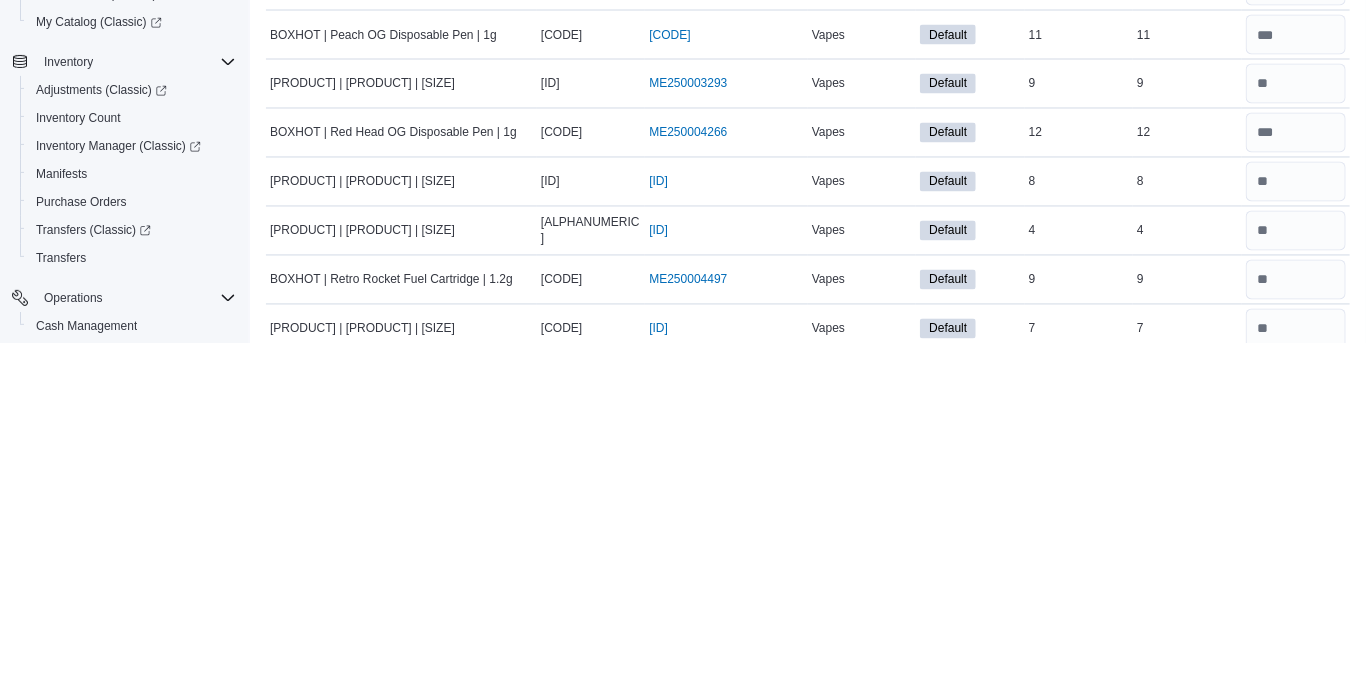 type on "*" 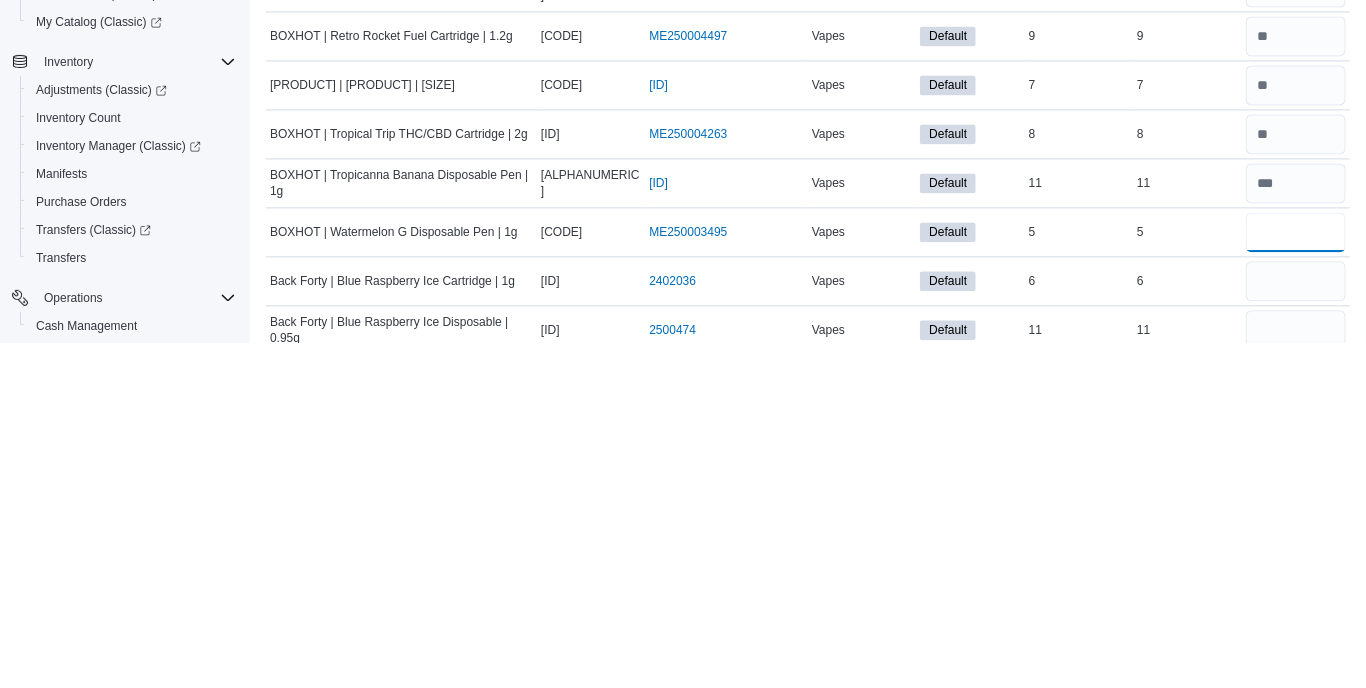 type on "*" 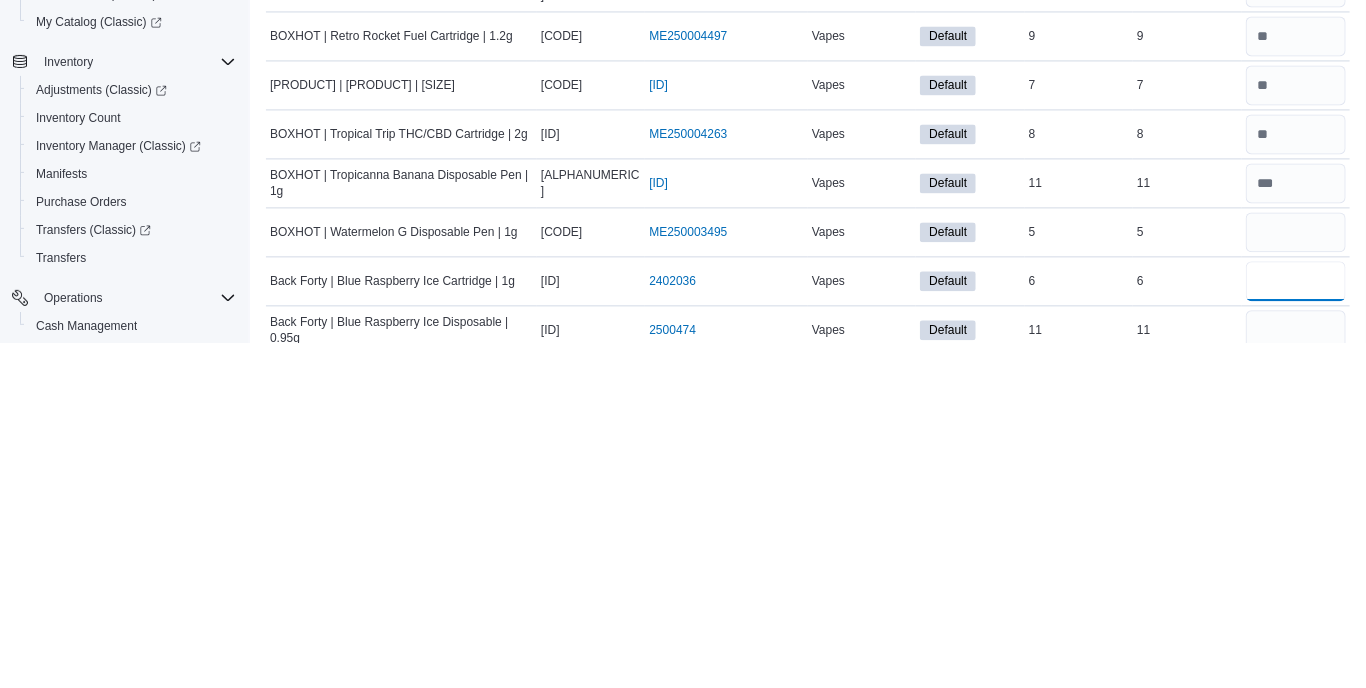 type 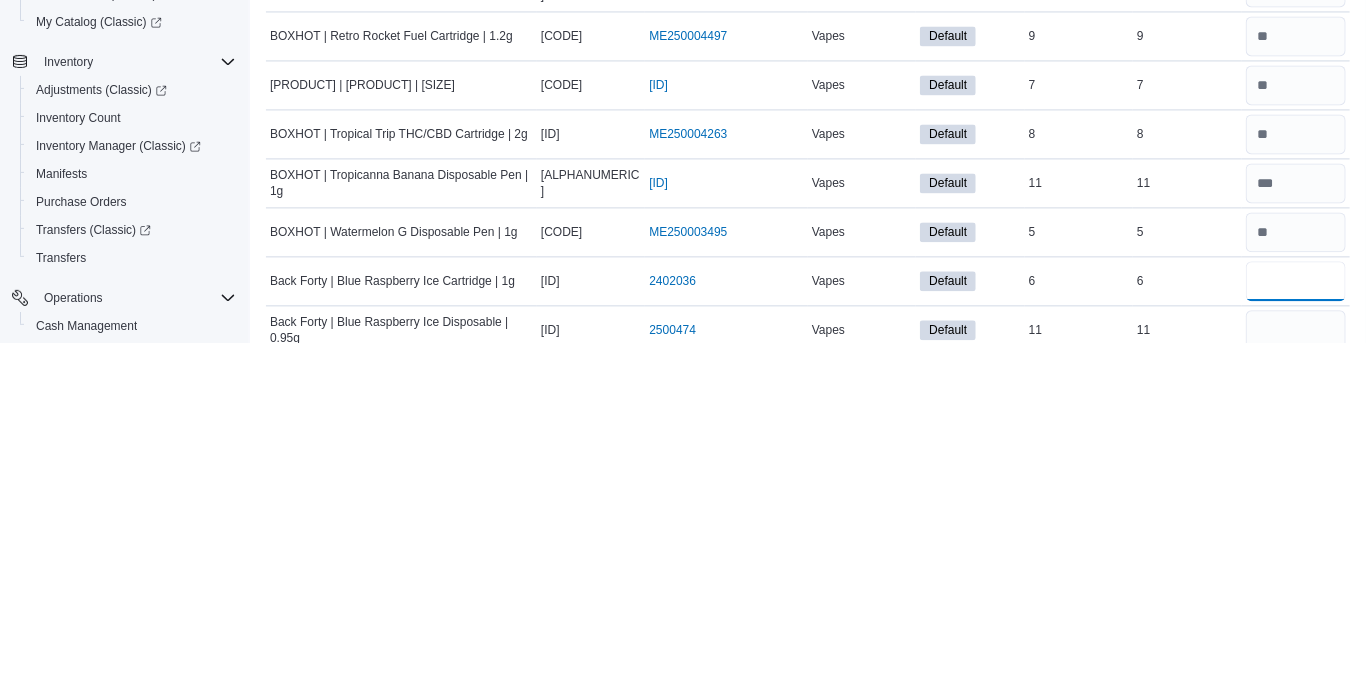 type on "*" 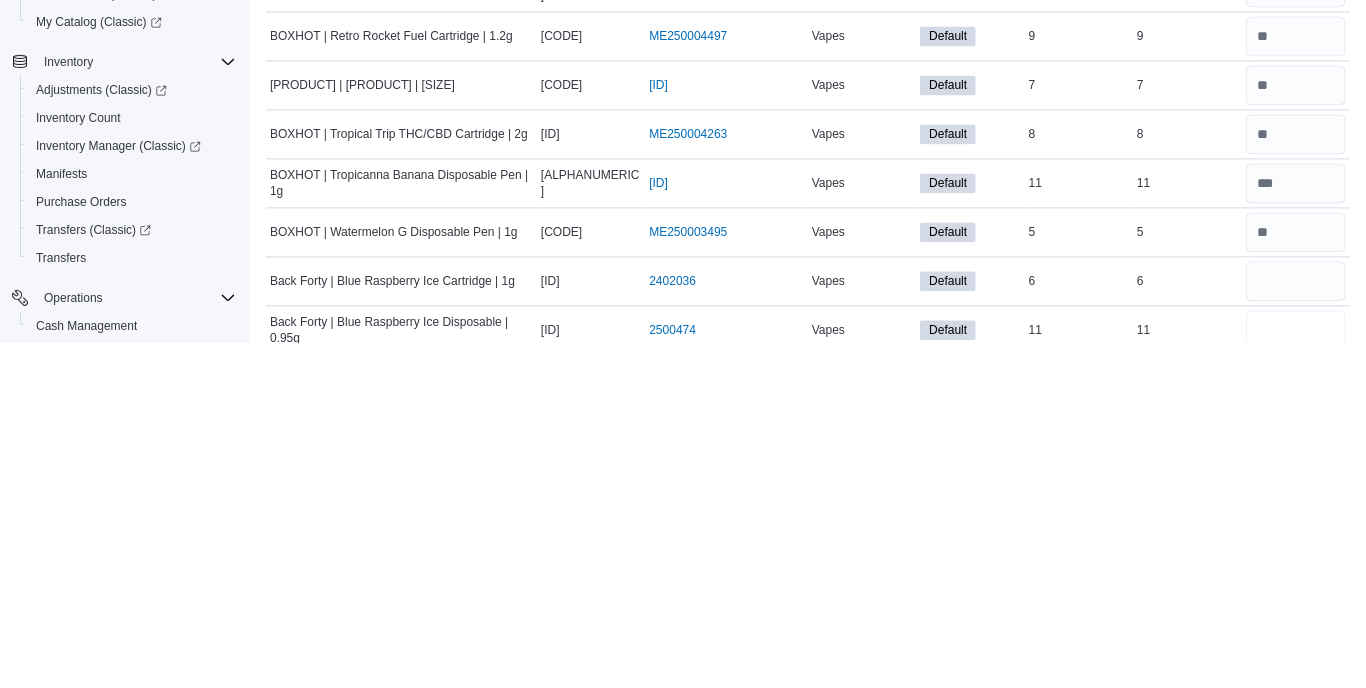 type 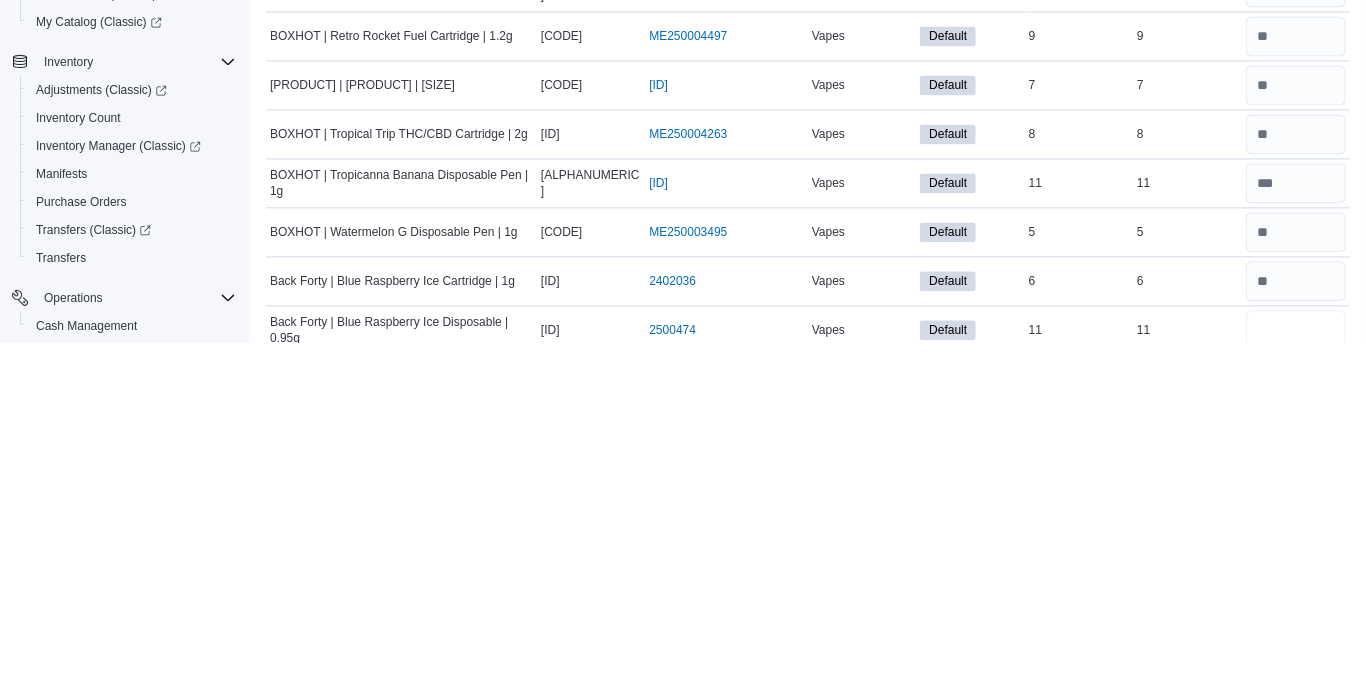 type on "**" 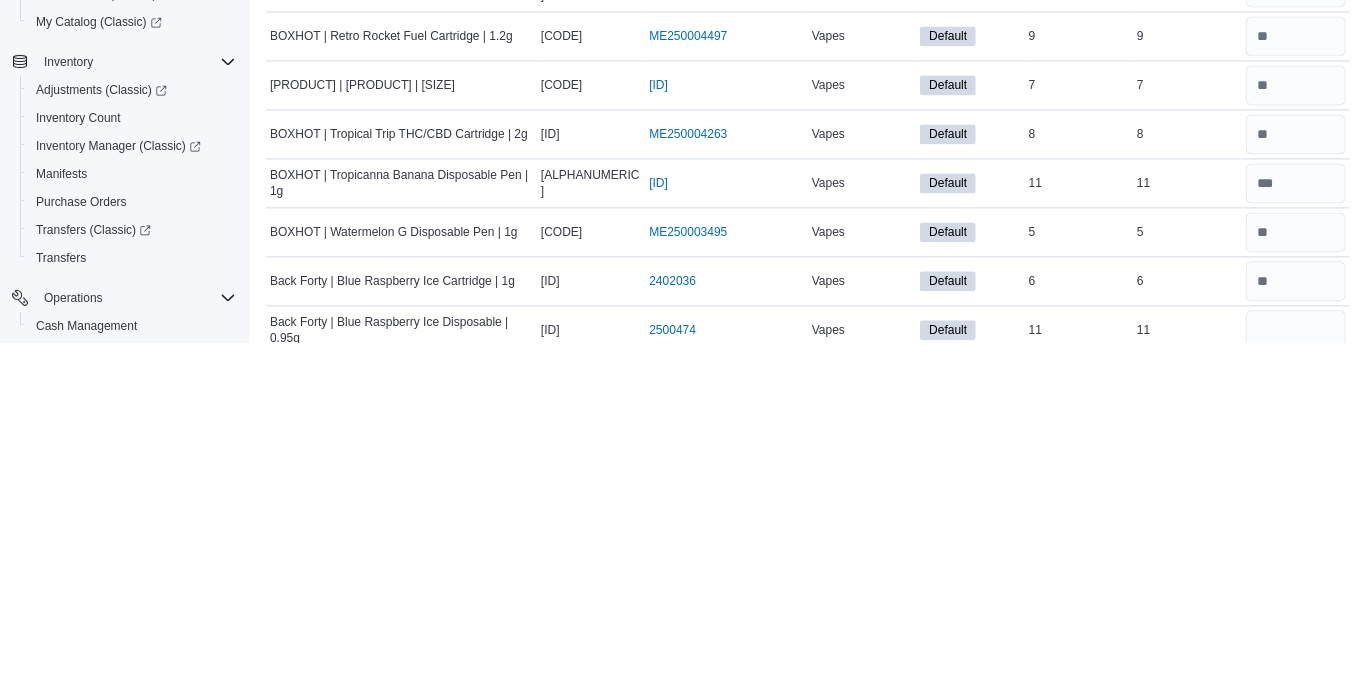 type 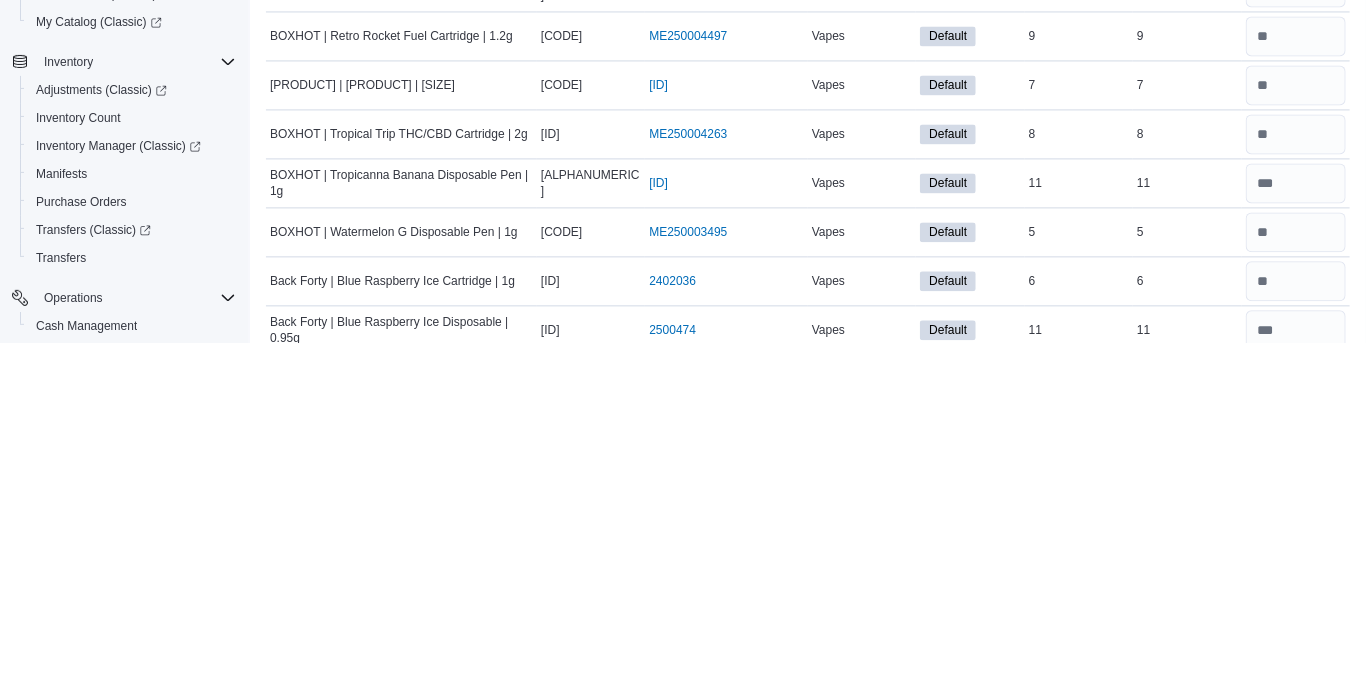 type on "*" 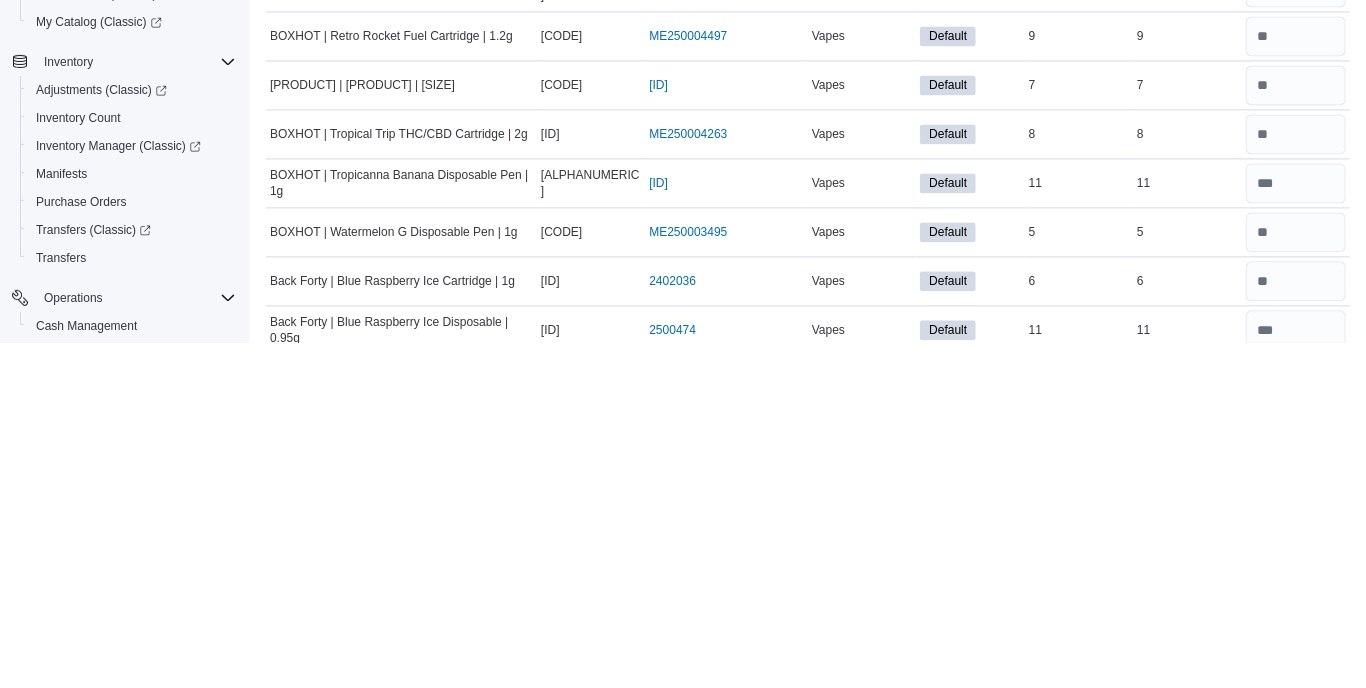 type 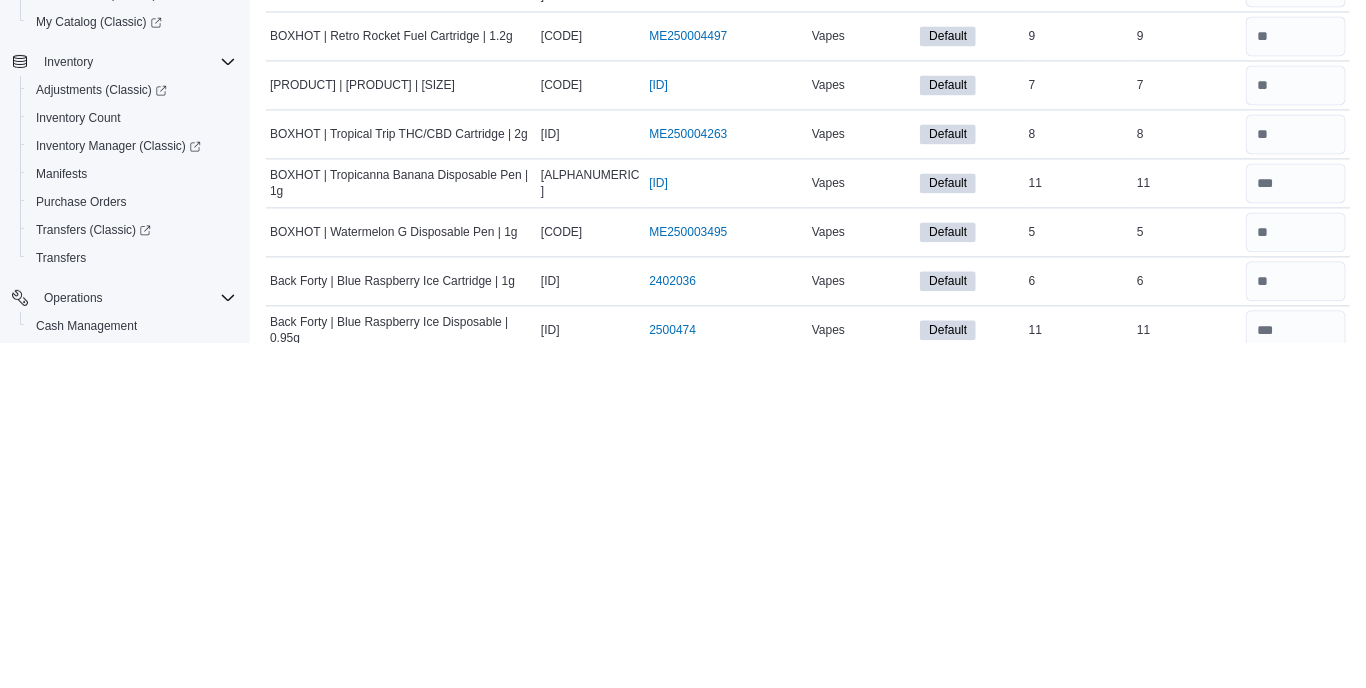 type on "*" 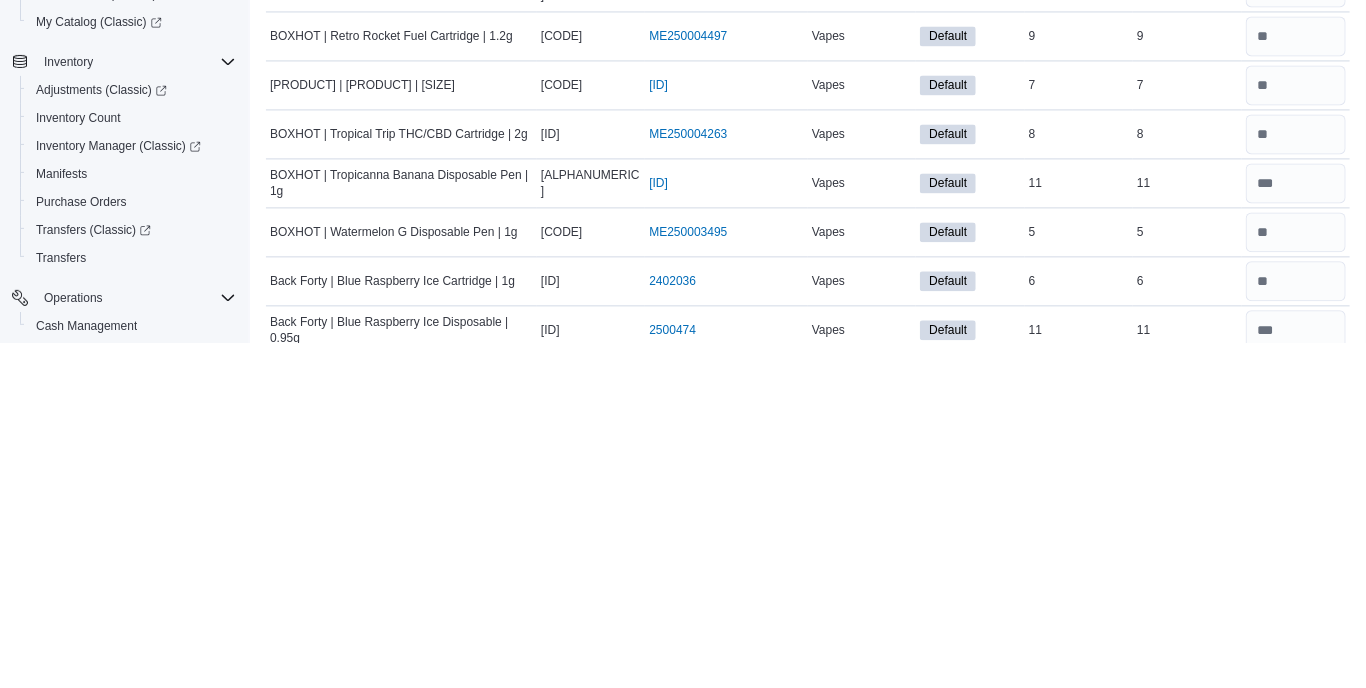 type 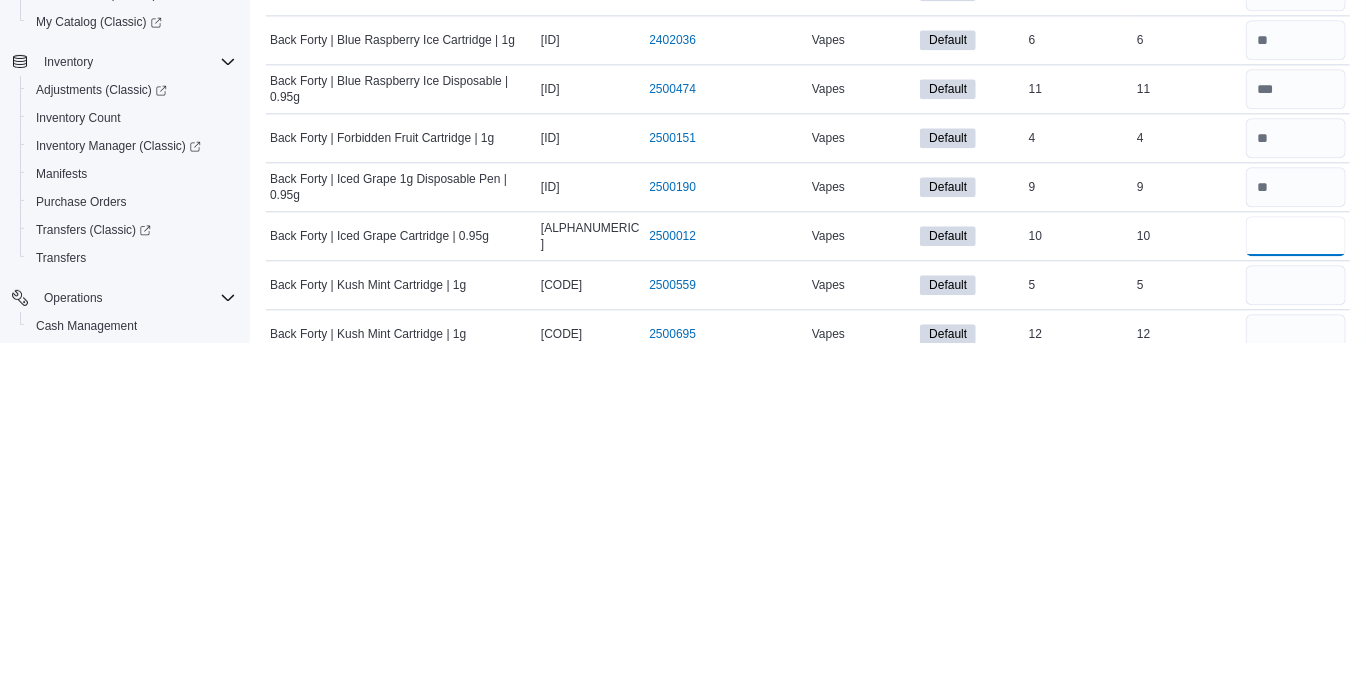 type on "**" 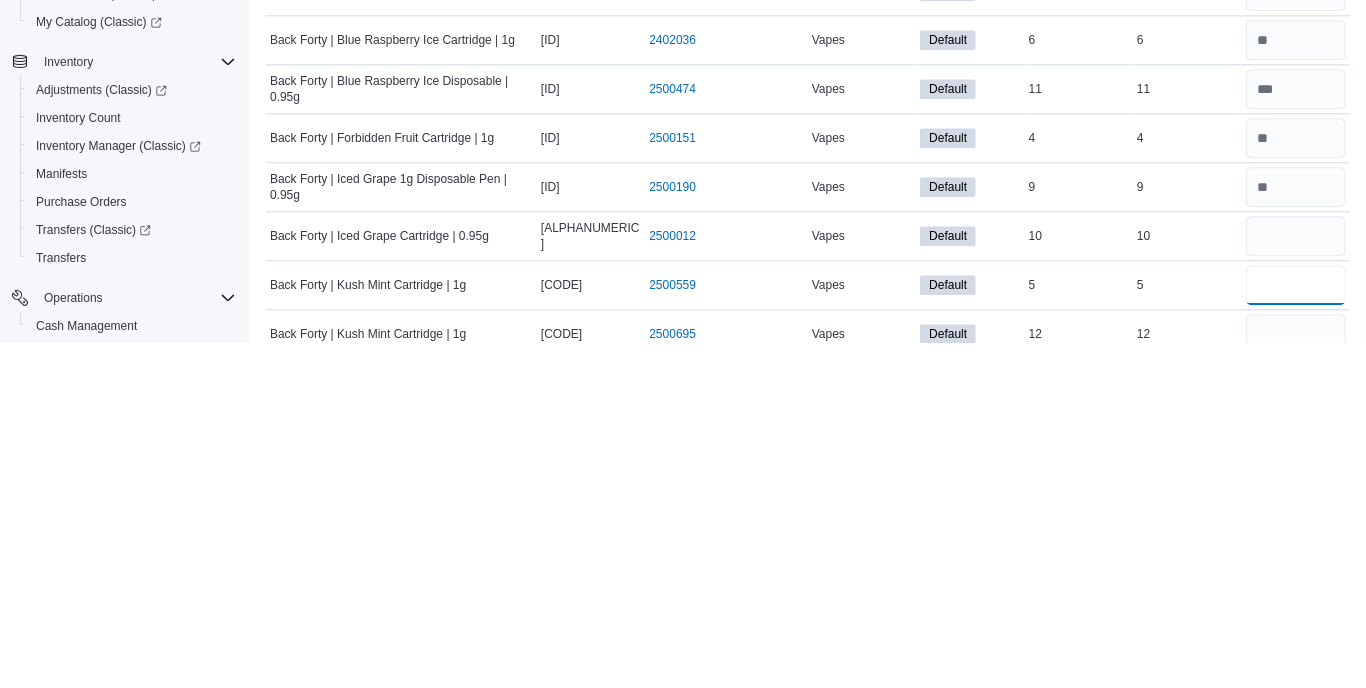 type 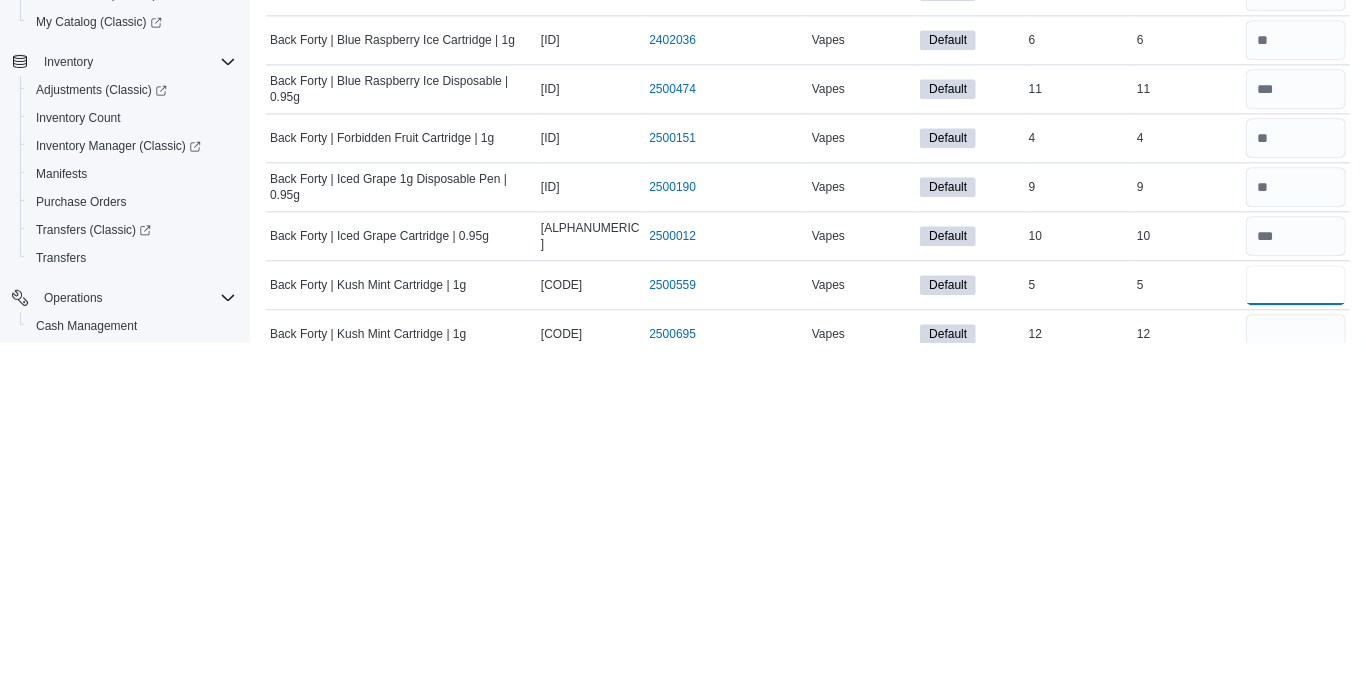 type on "*" 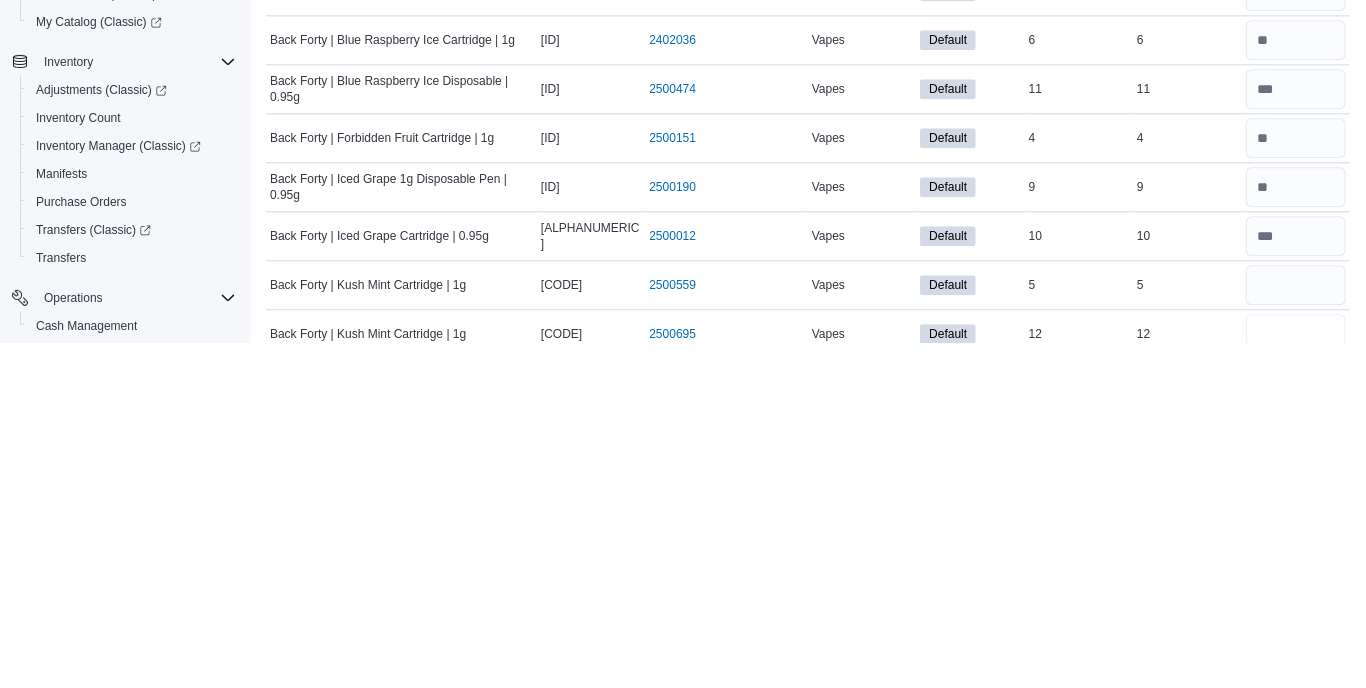 type 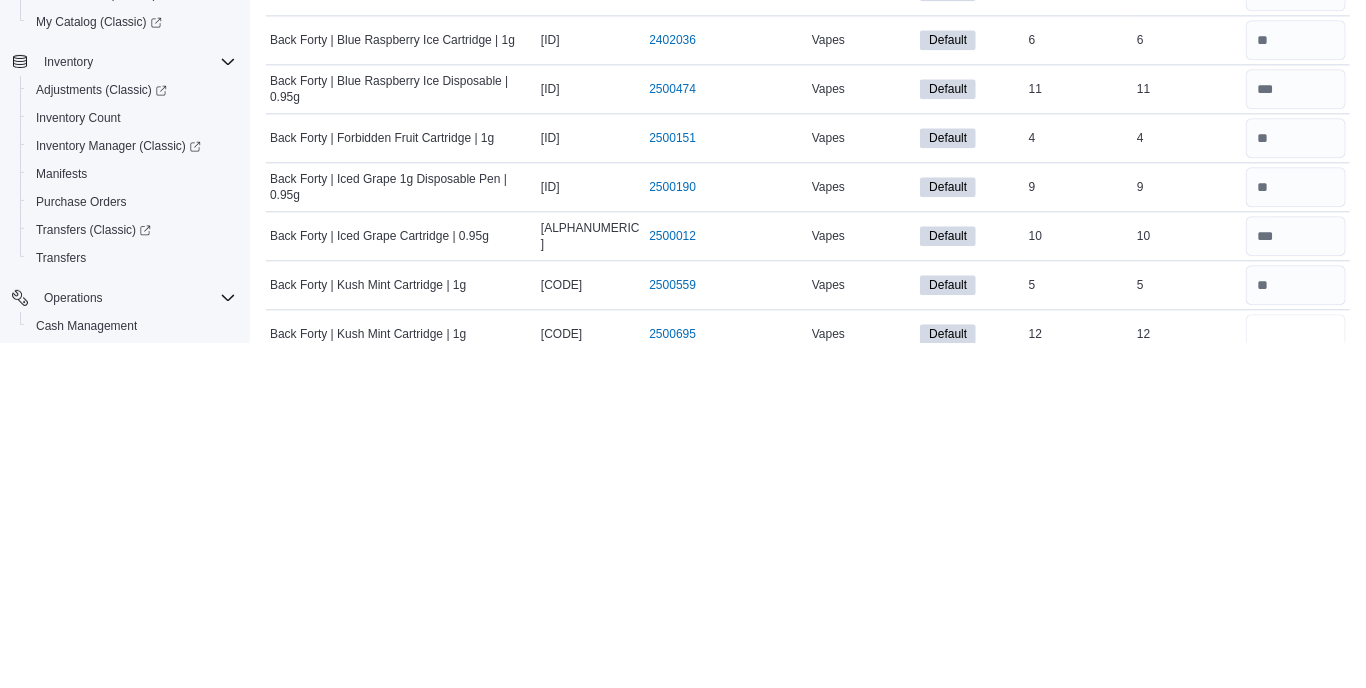 type on "**" 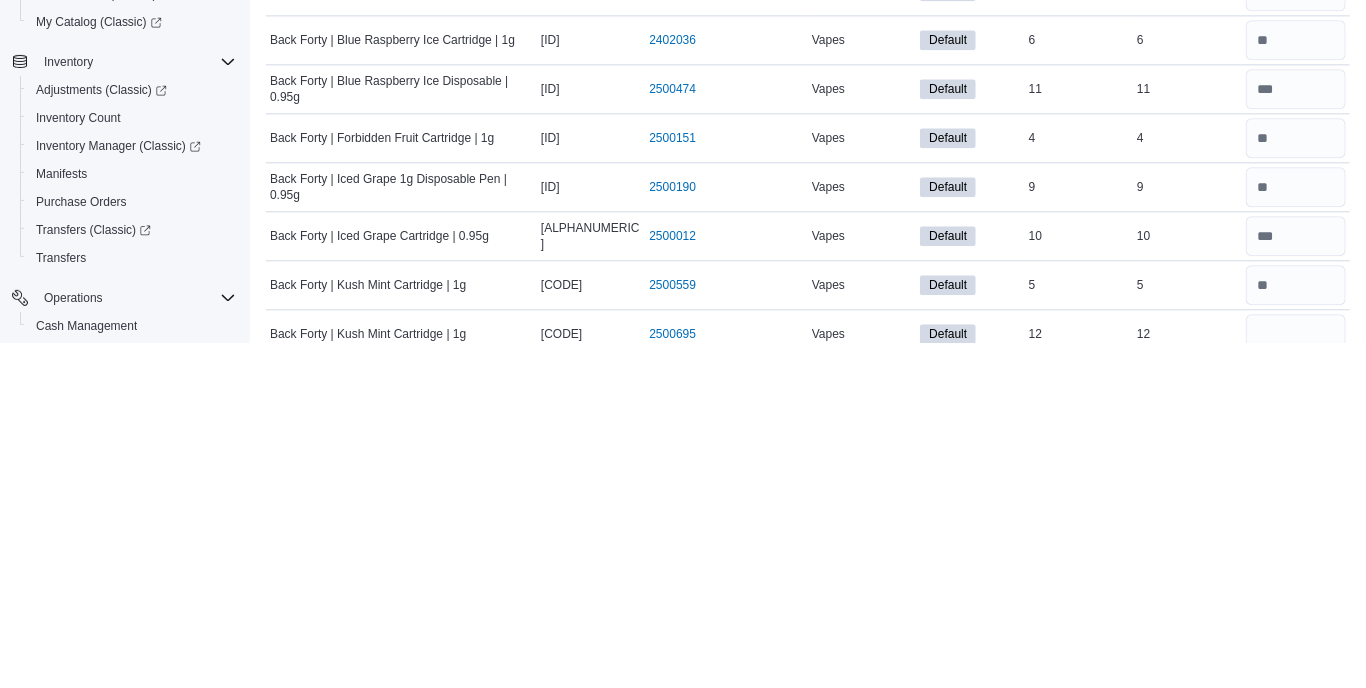 type 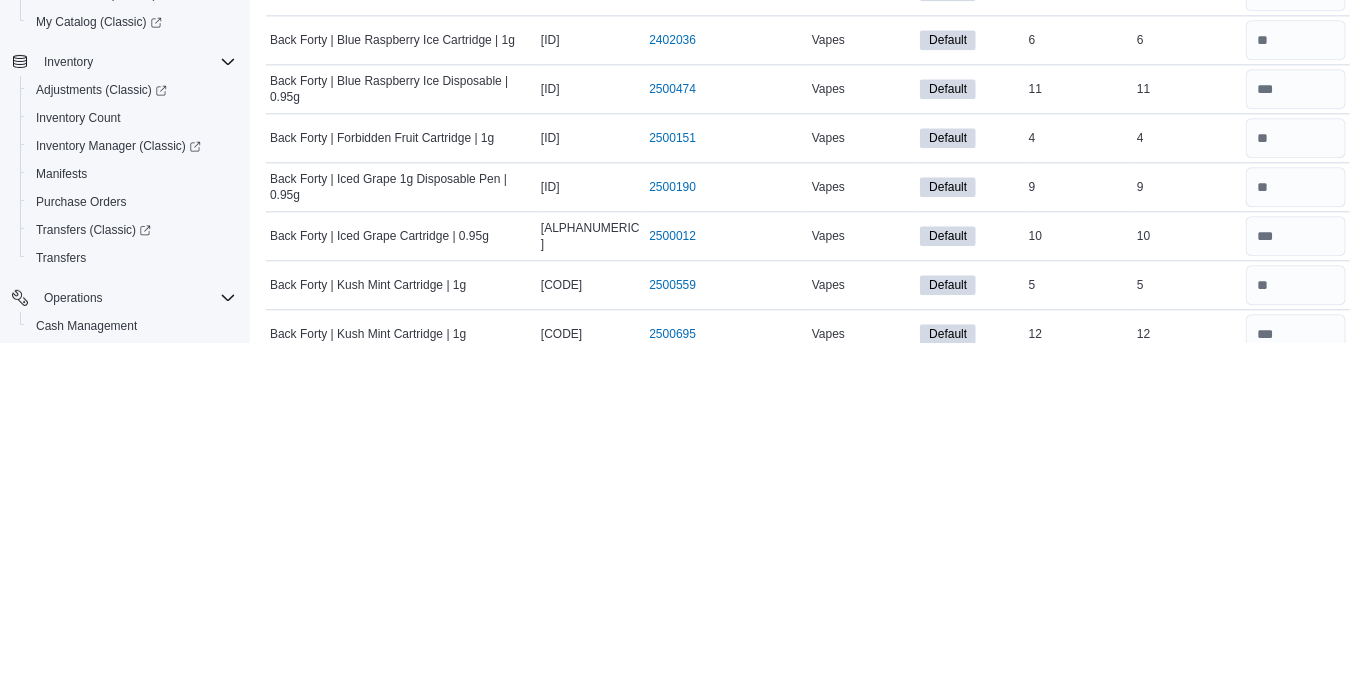 type on "*" 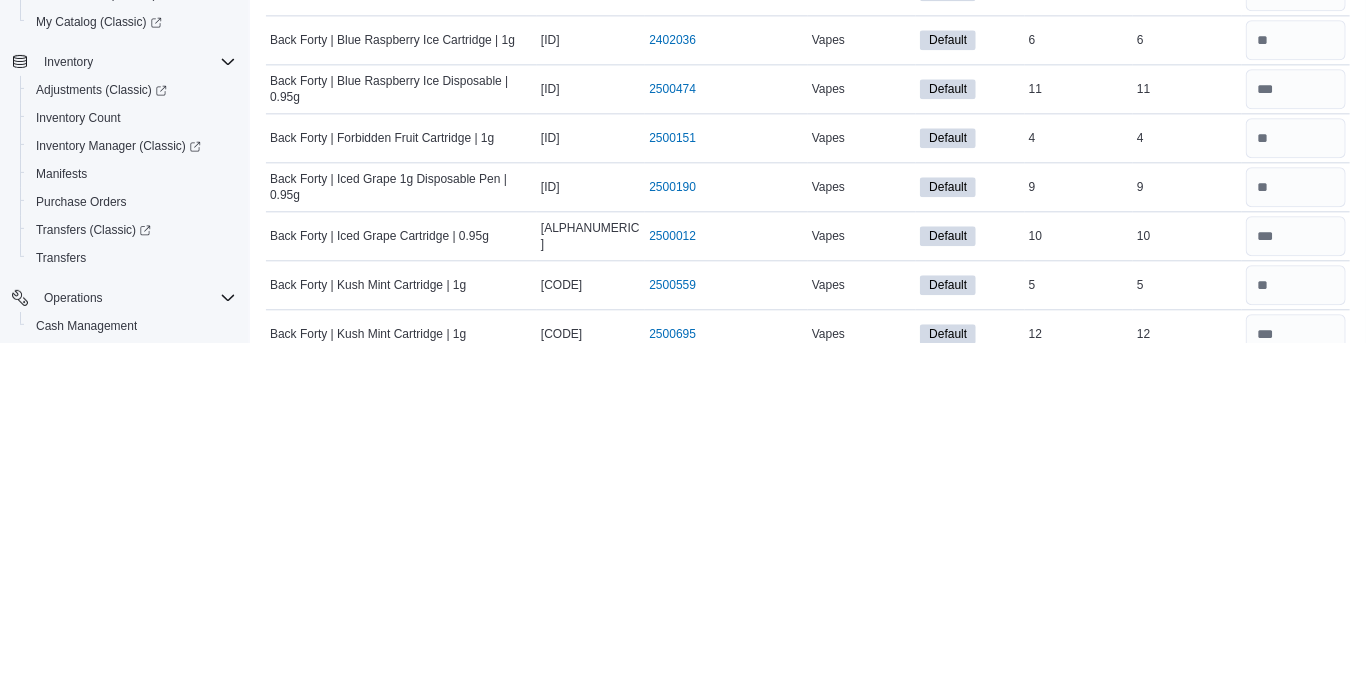 type 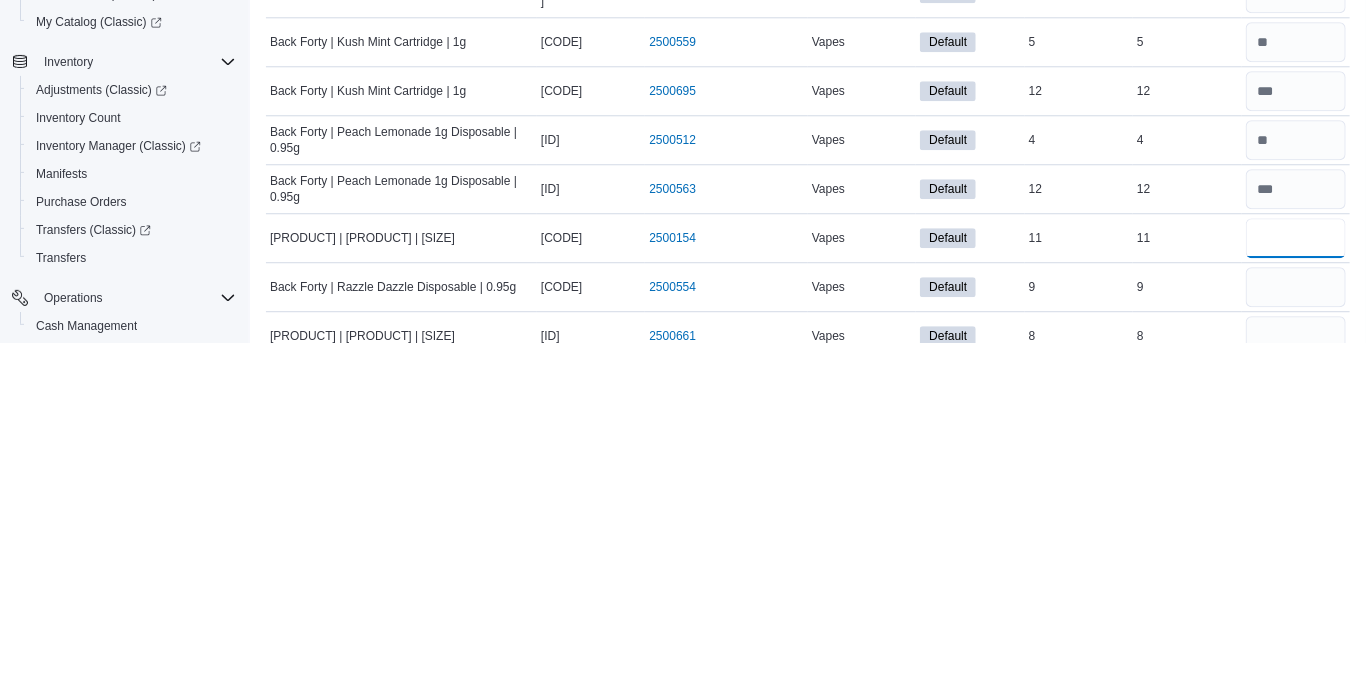 type on "**" 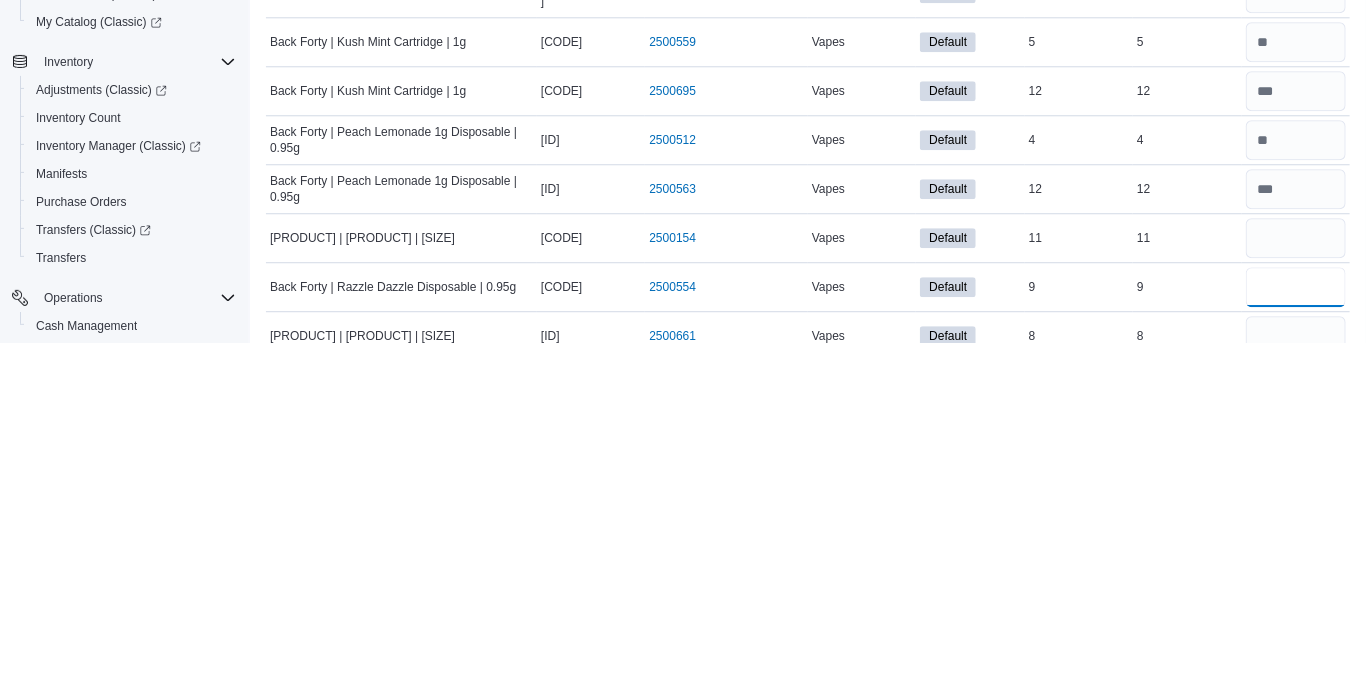 type 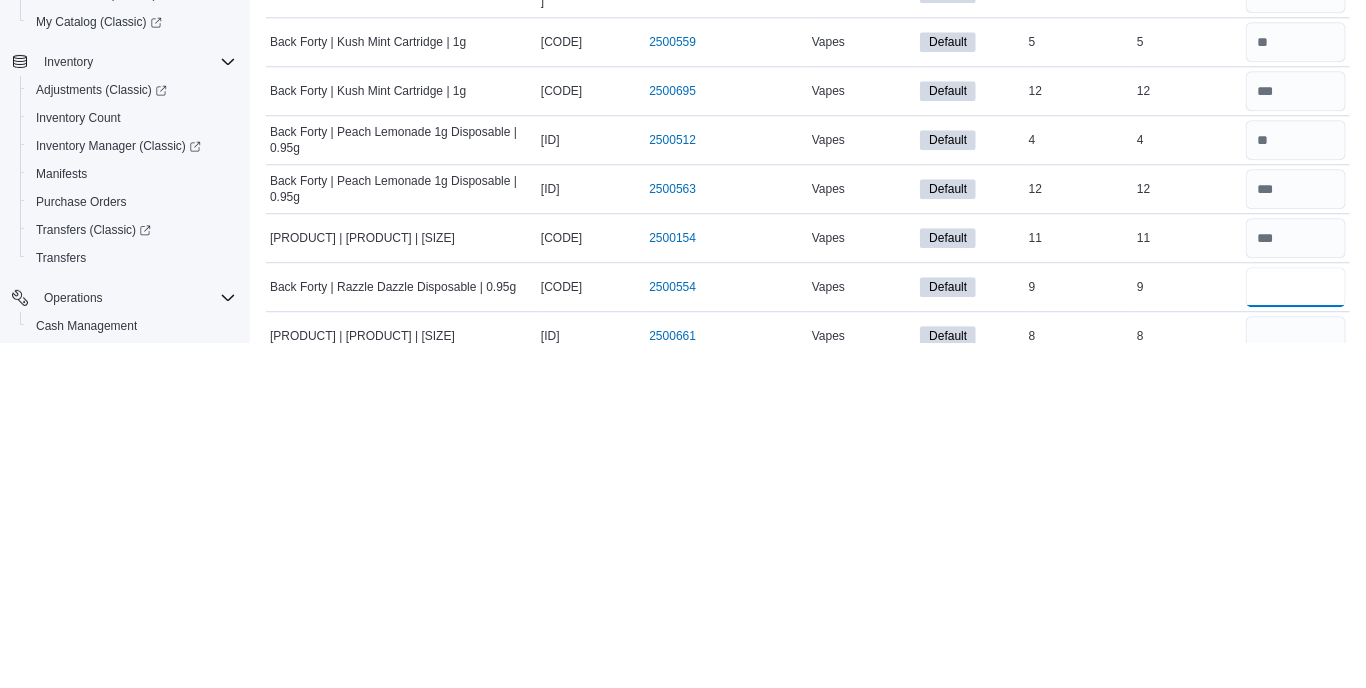 type on "*" 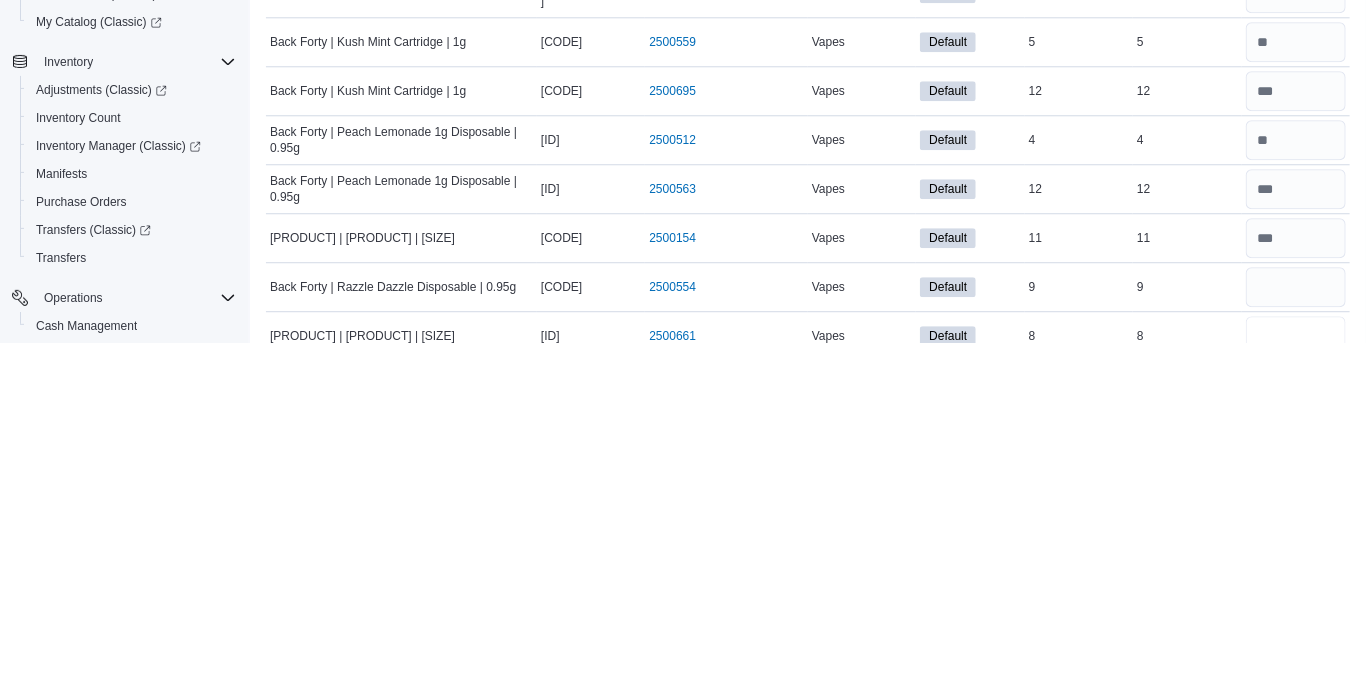 type 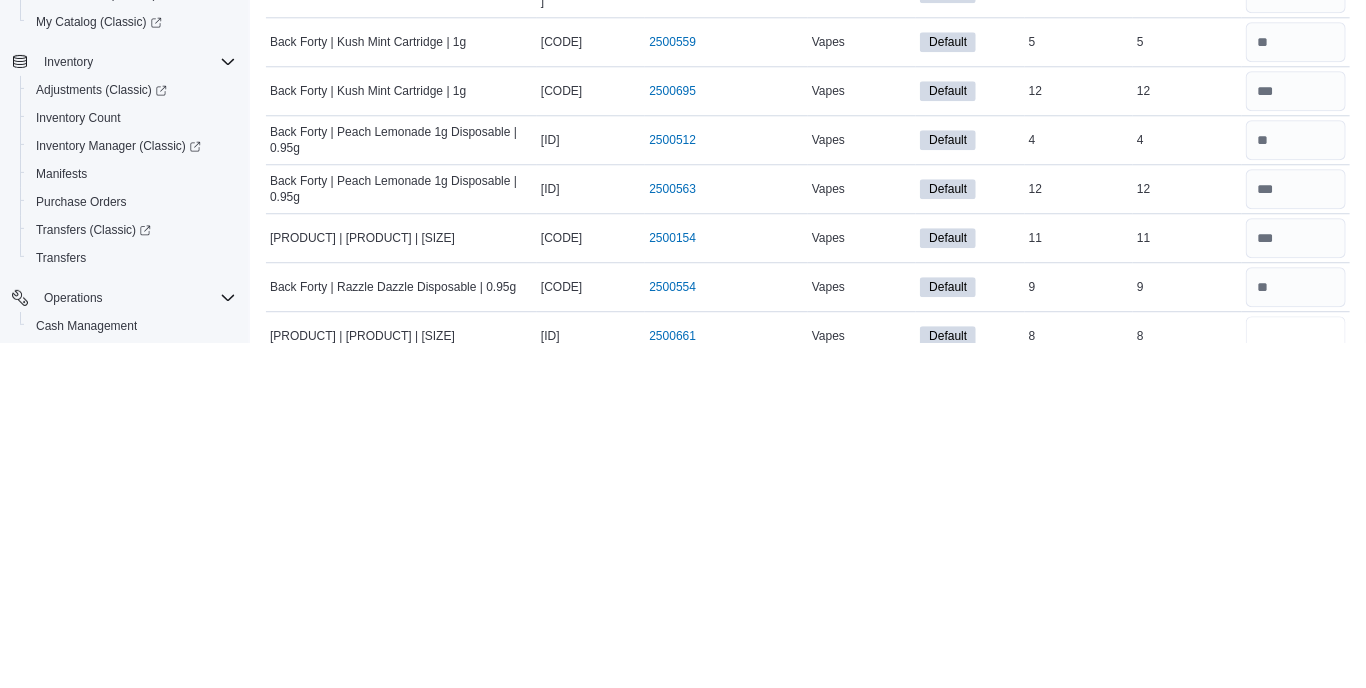 type on "*" 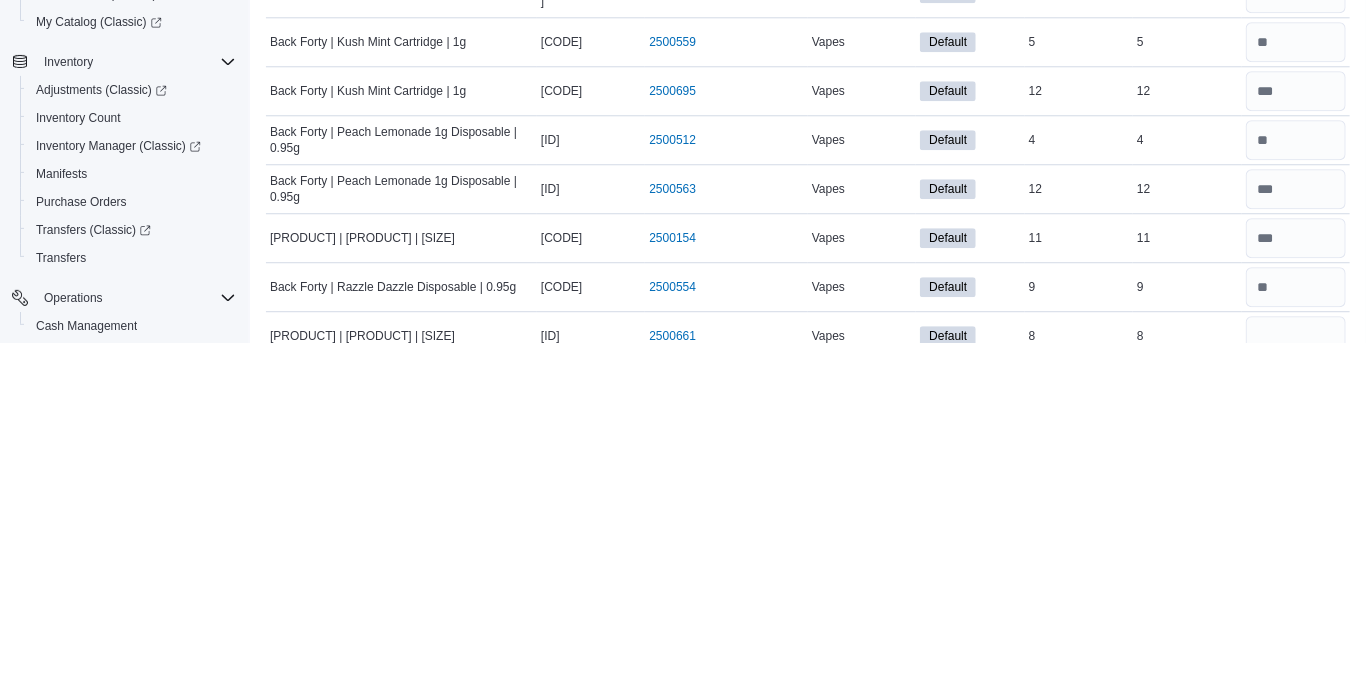 type 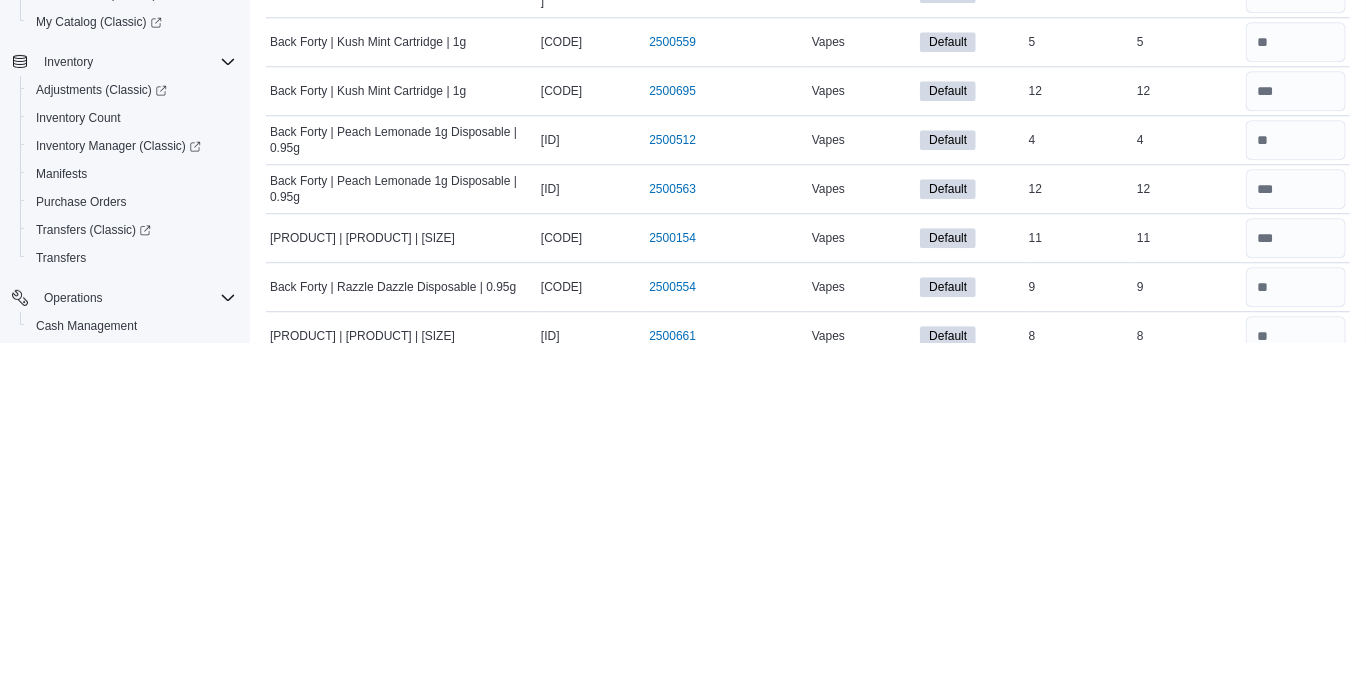 type on "**" 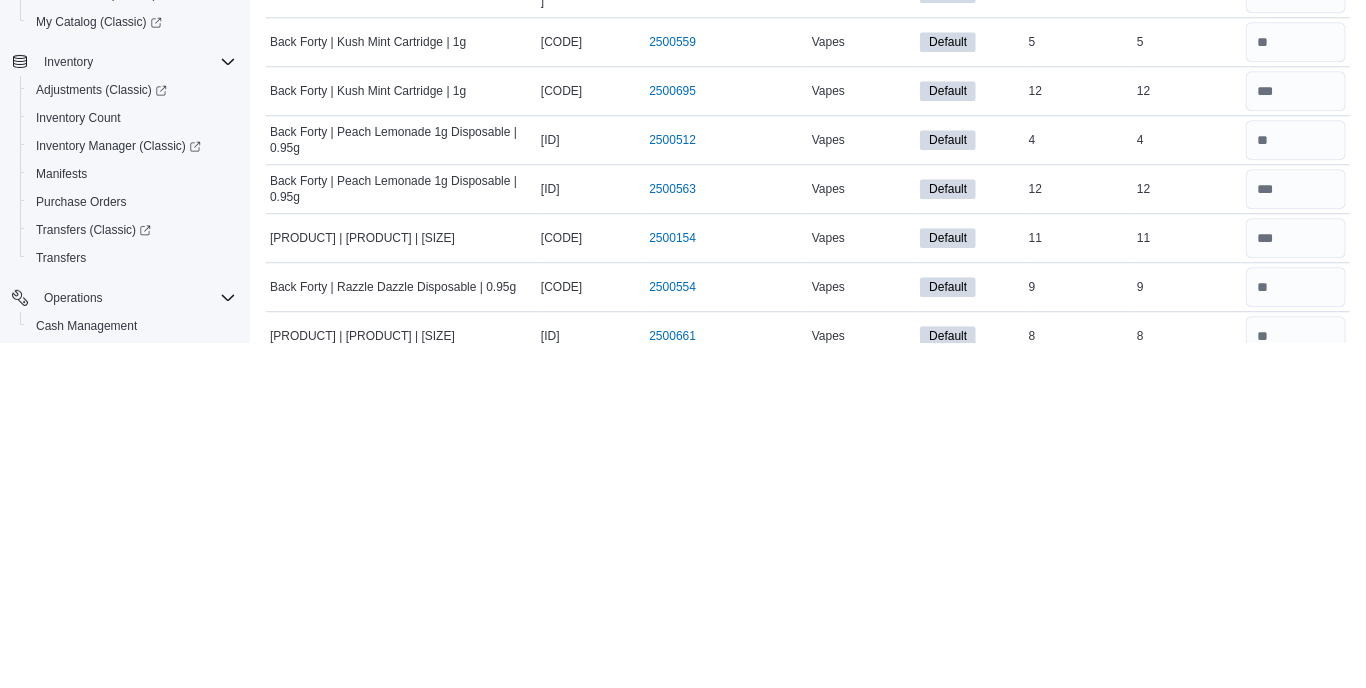 type 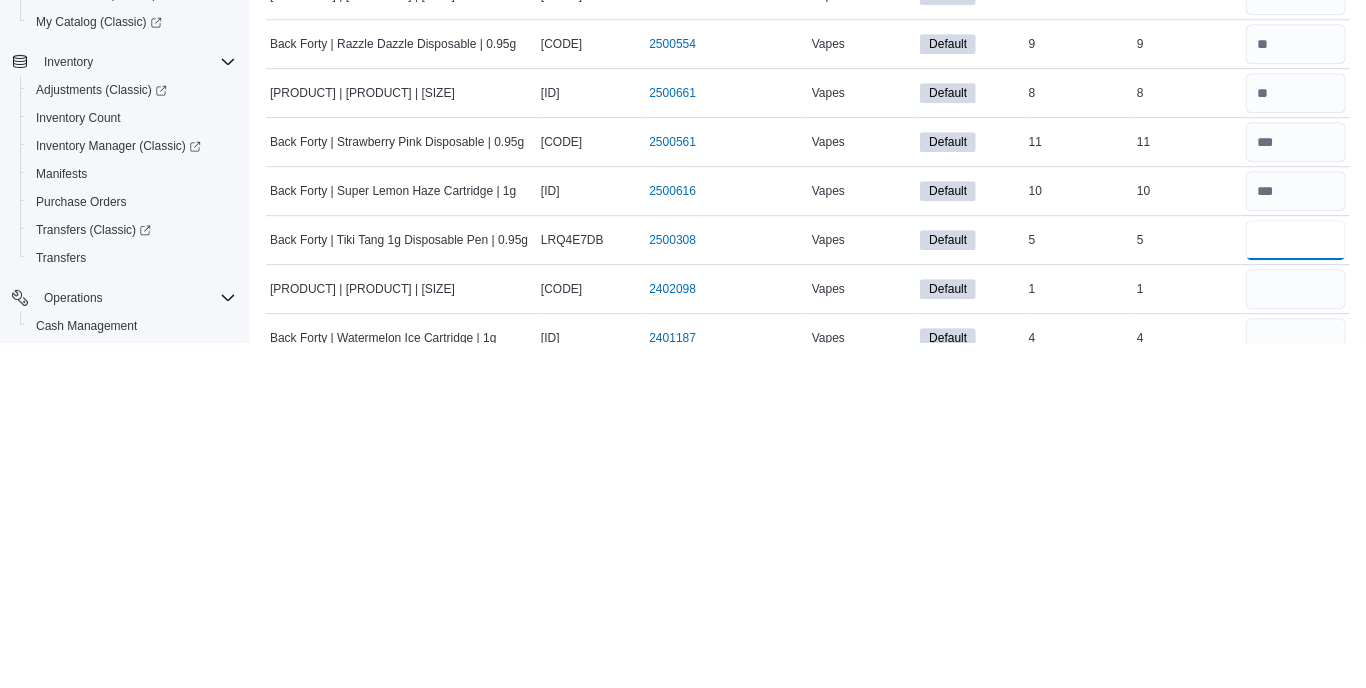 type on "*" 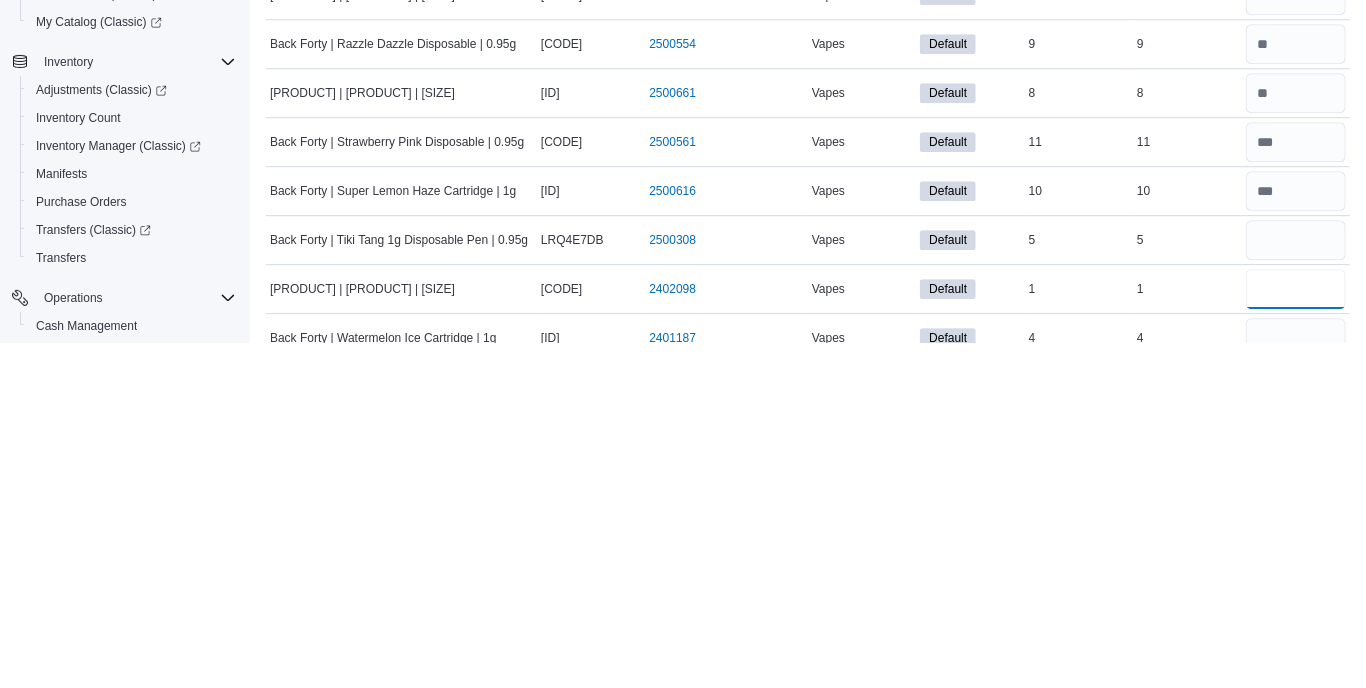 type on "*" 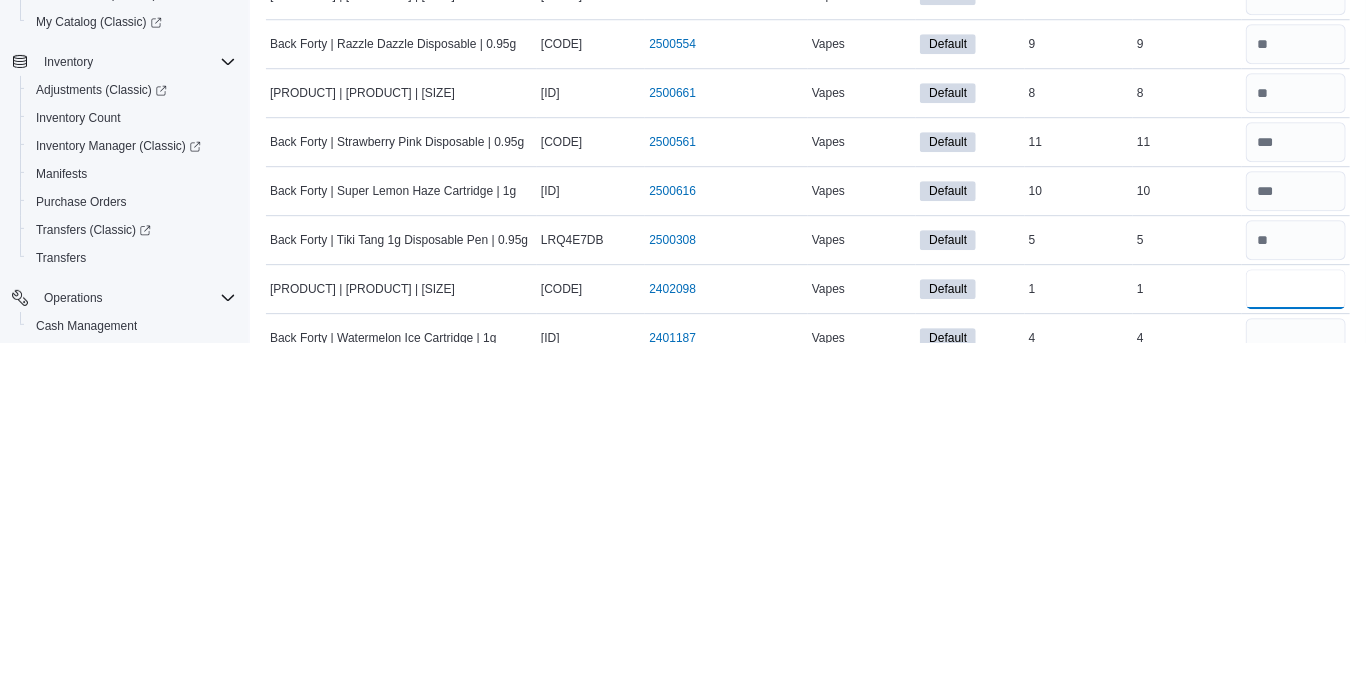 type on "*" 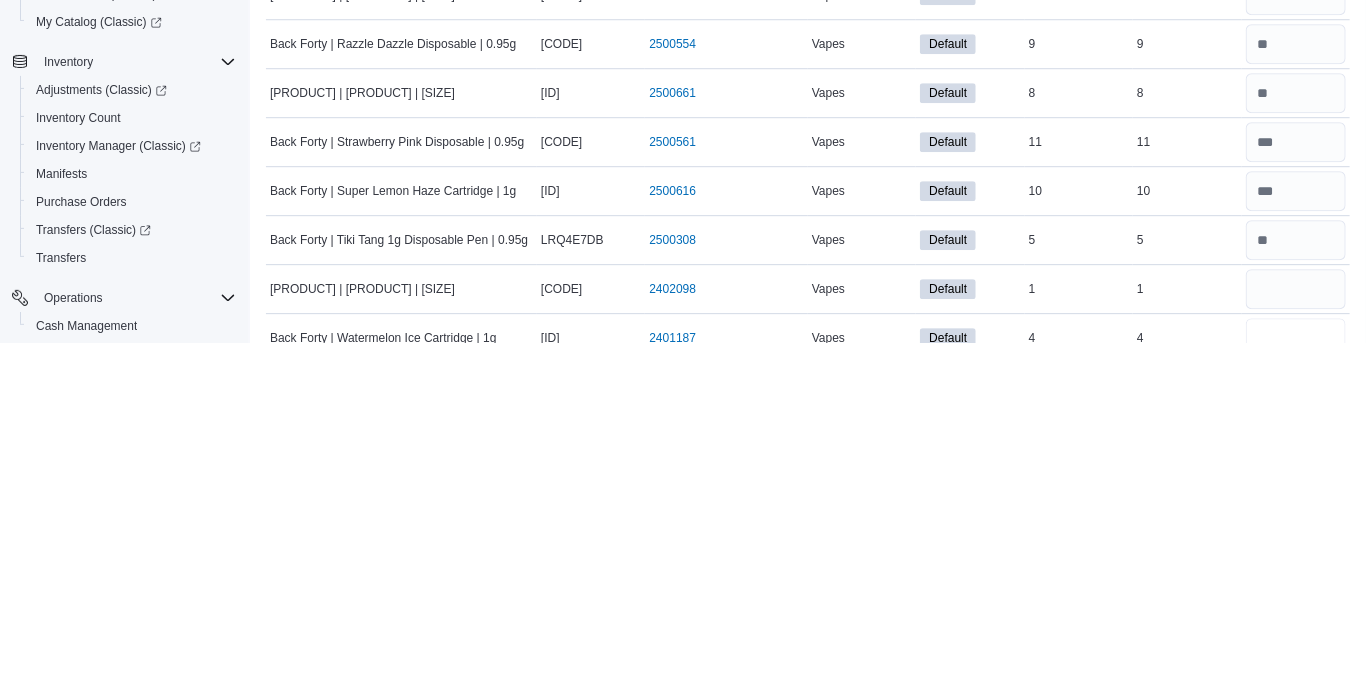 type 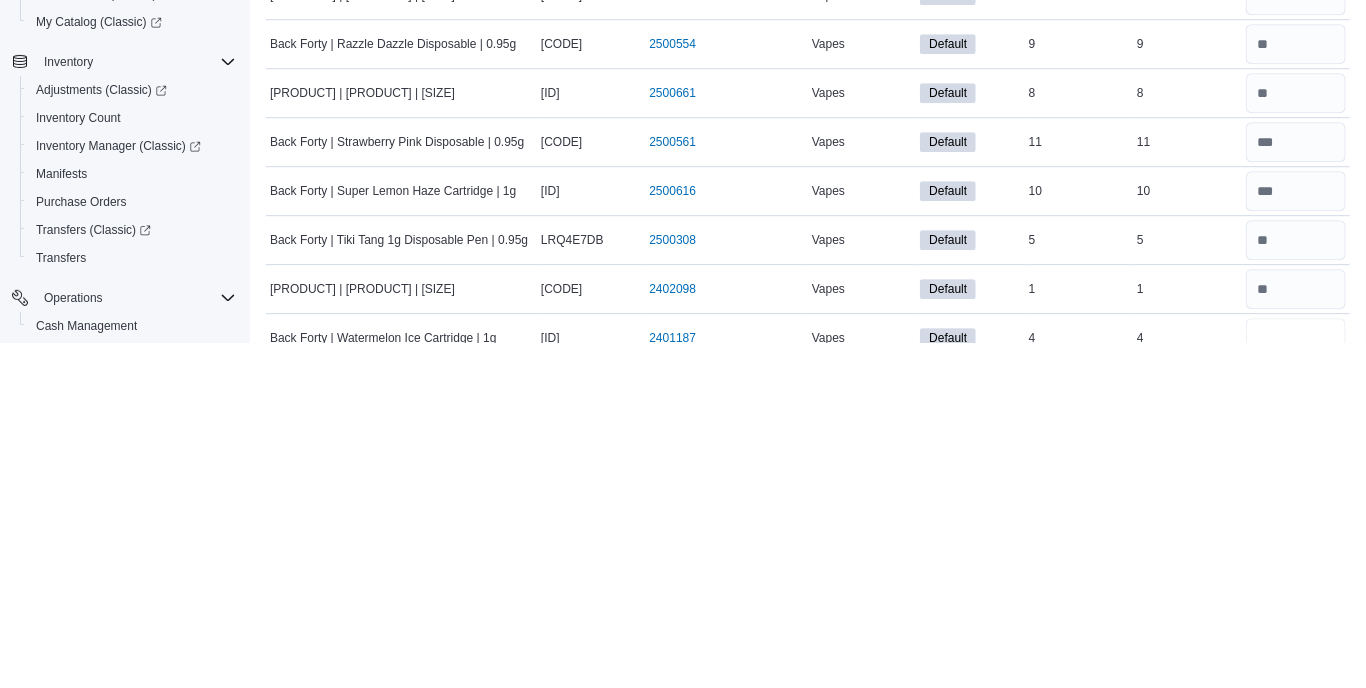 type on "*" 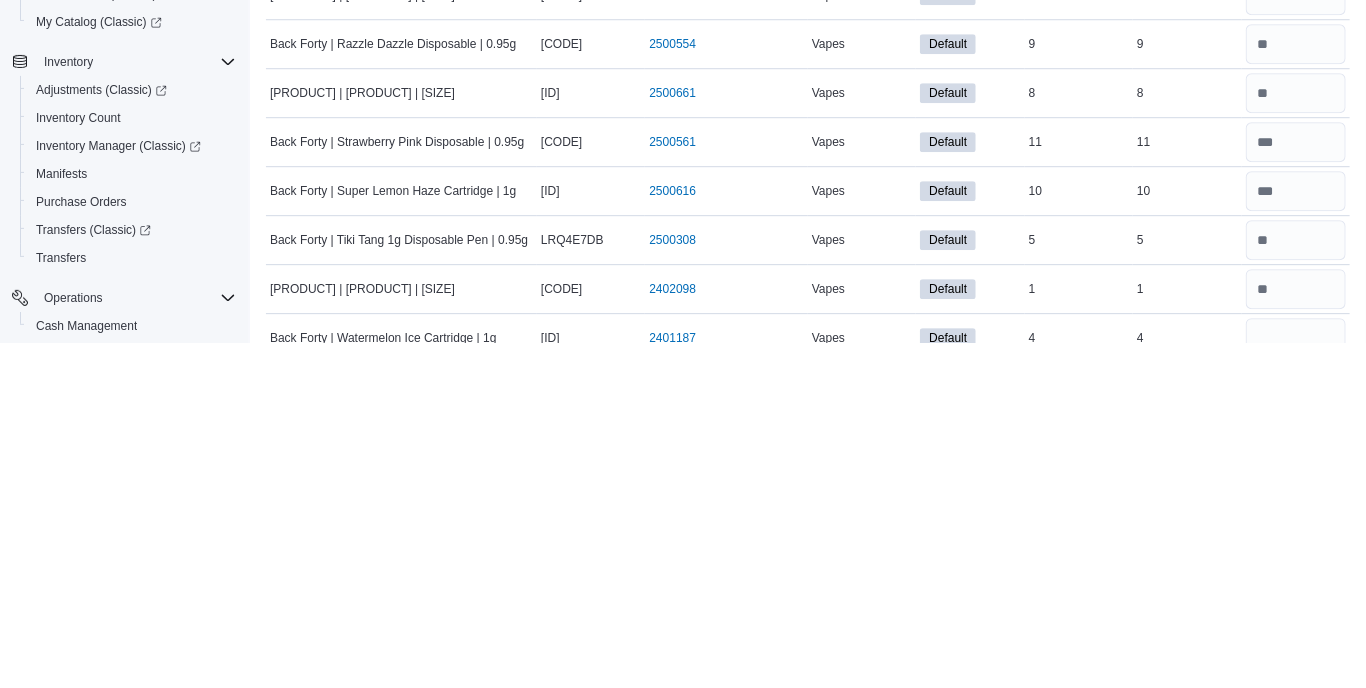 type 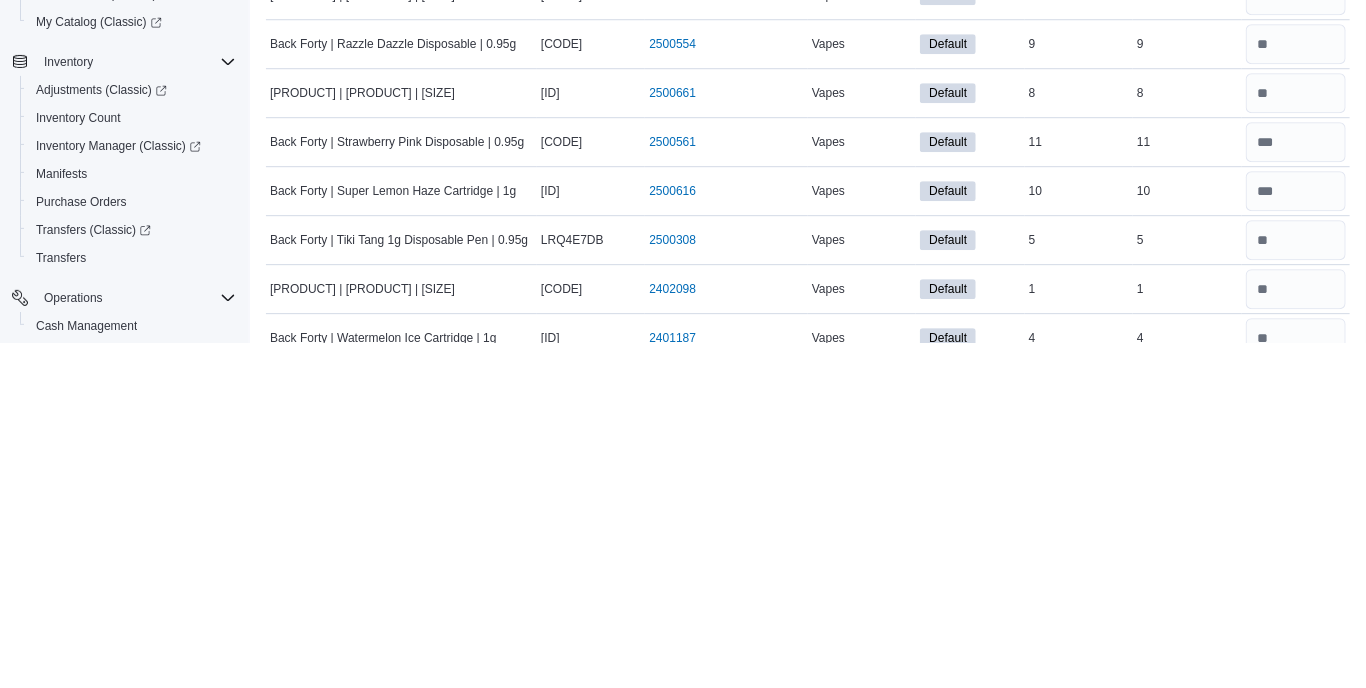 type on "*" 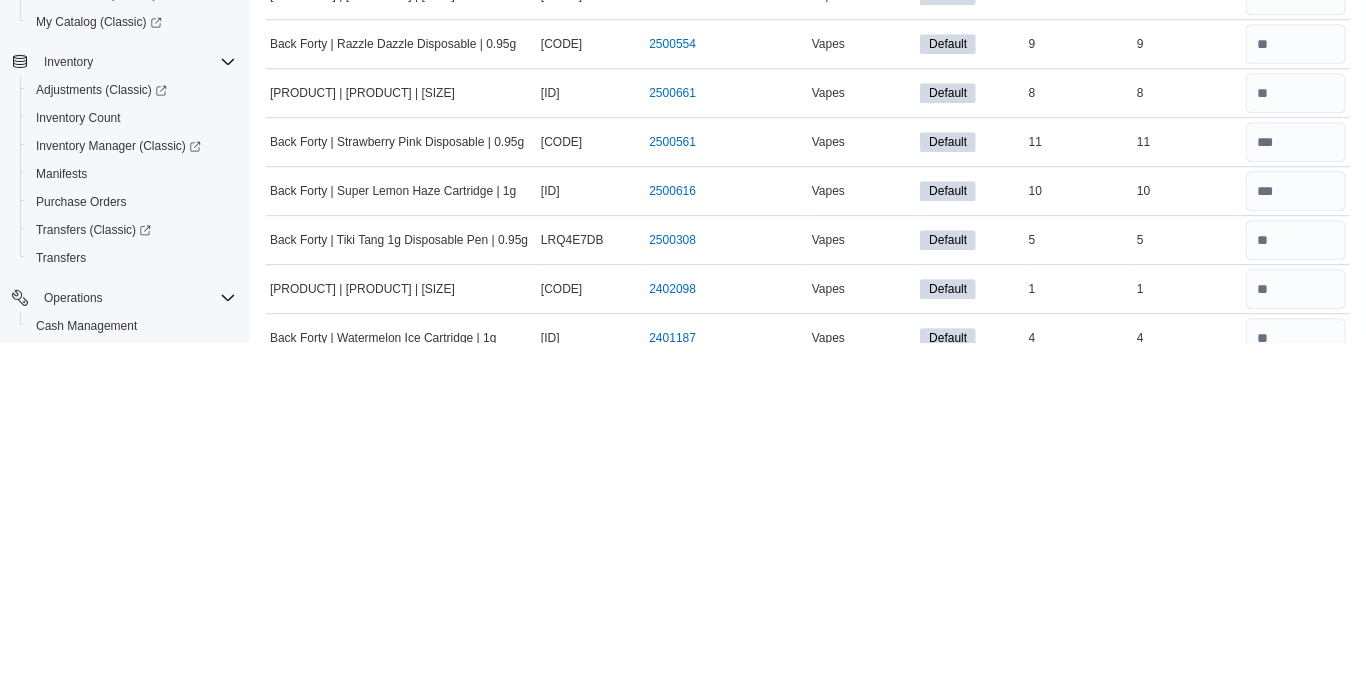 type 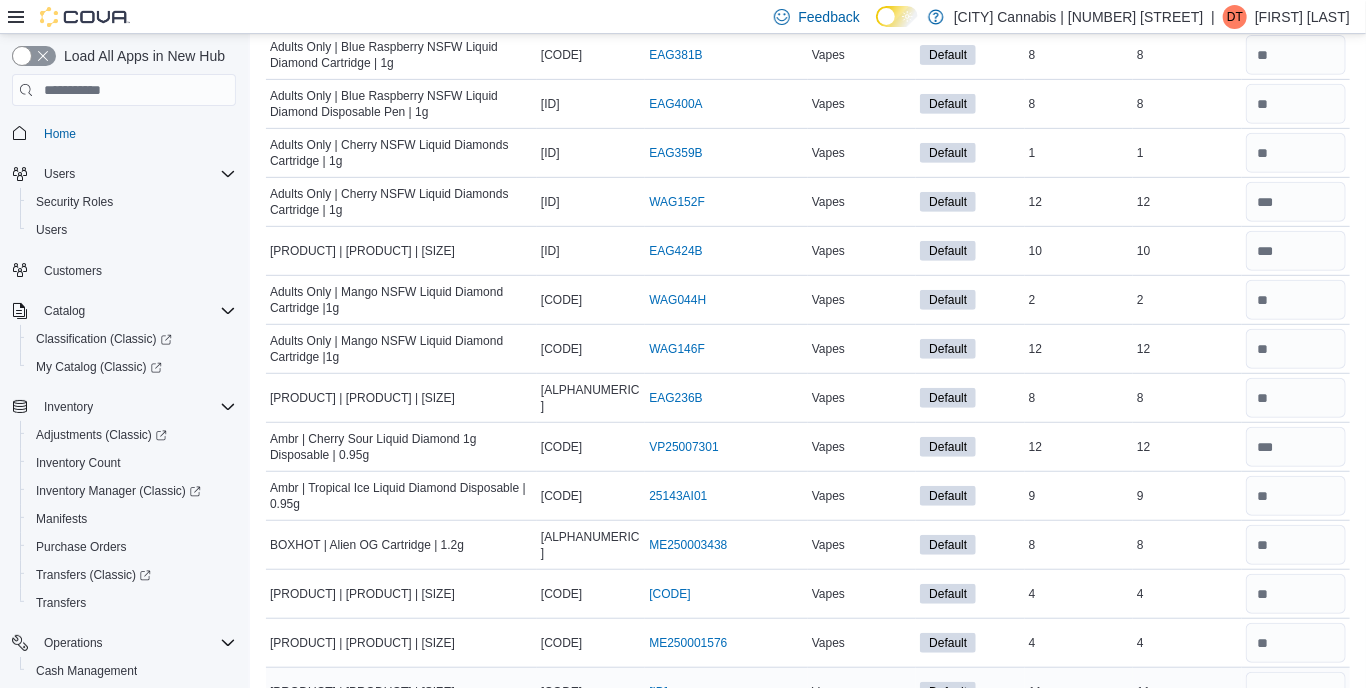 scroll, scrollTop: 0, scrollLeft: 0, axis: both 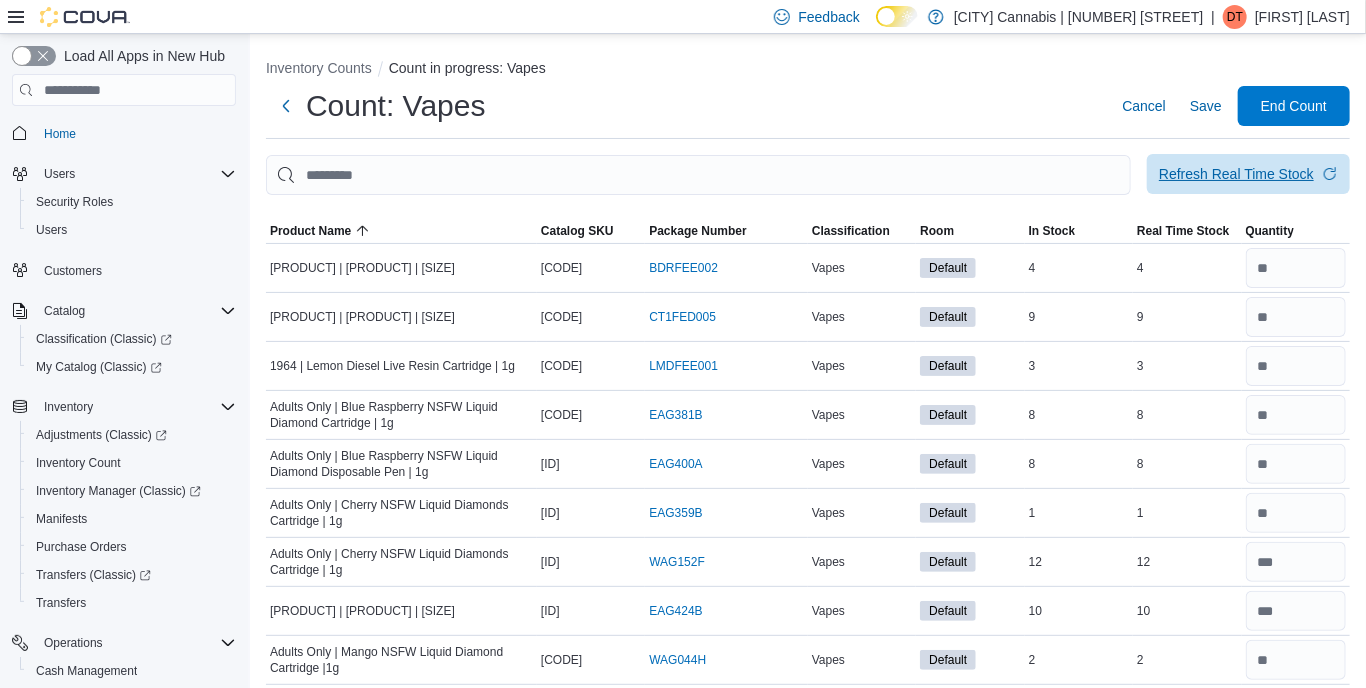 click on "Refresh Real Time Stock" at bounding box center [1236, 174] 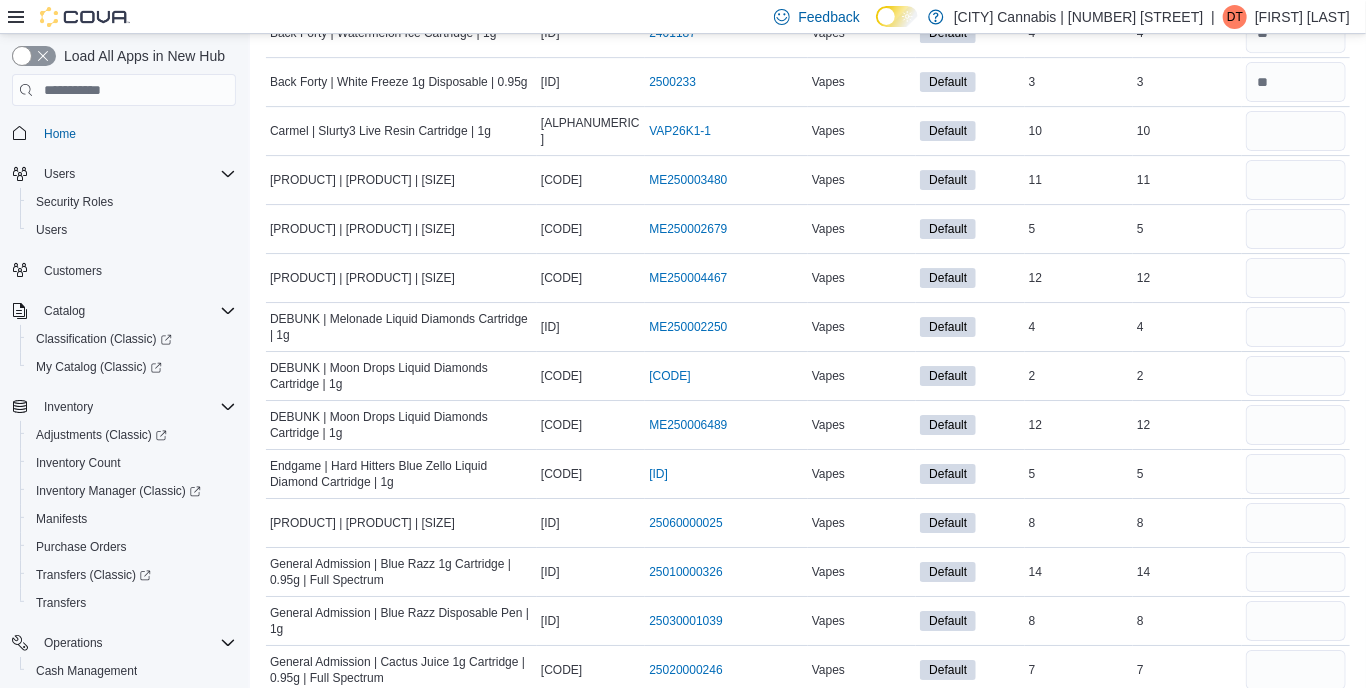 scroll, scrollTop: 2932, scrollLeft: 0, axis: vertical 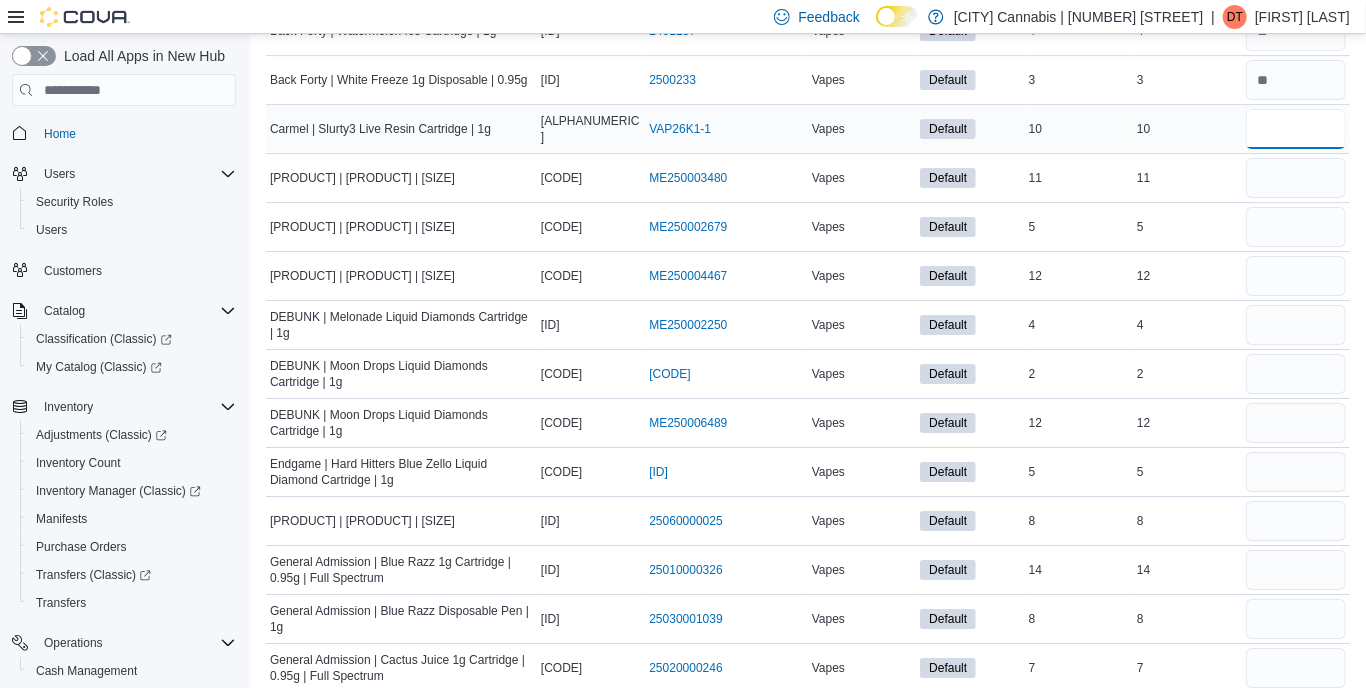 click at bounding box center (1296, 129) 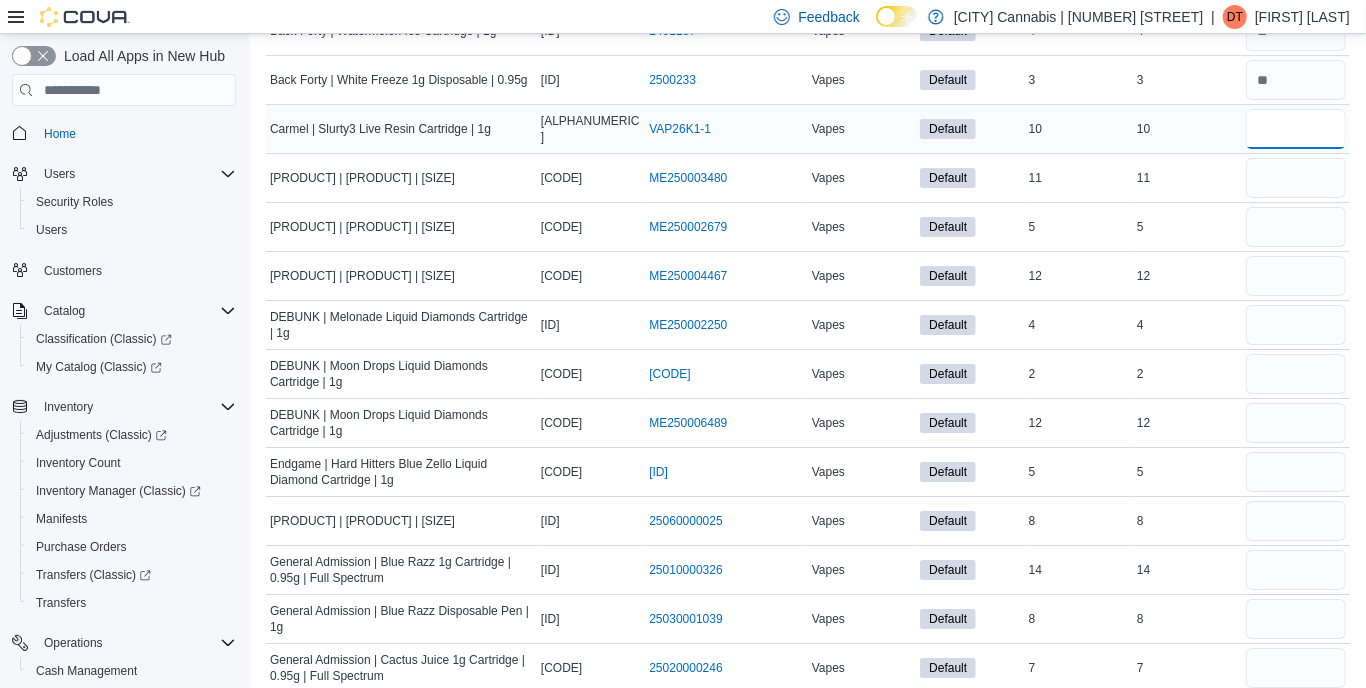 type on "**" 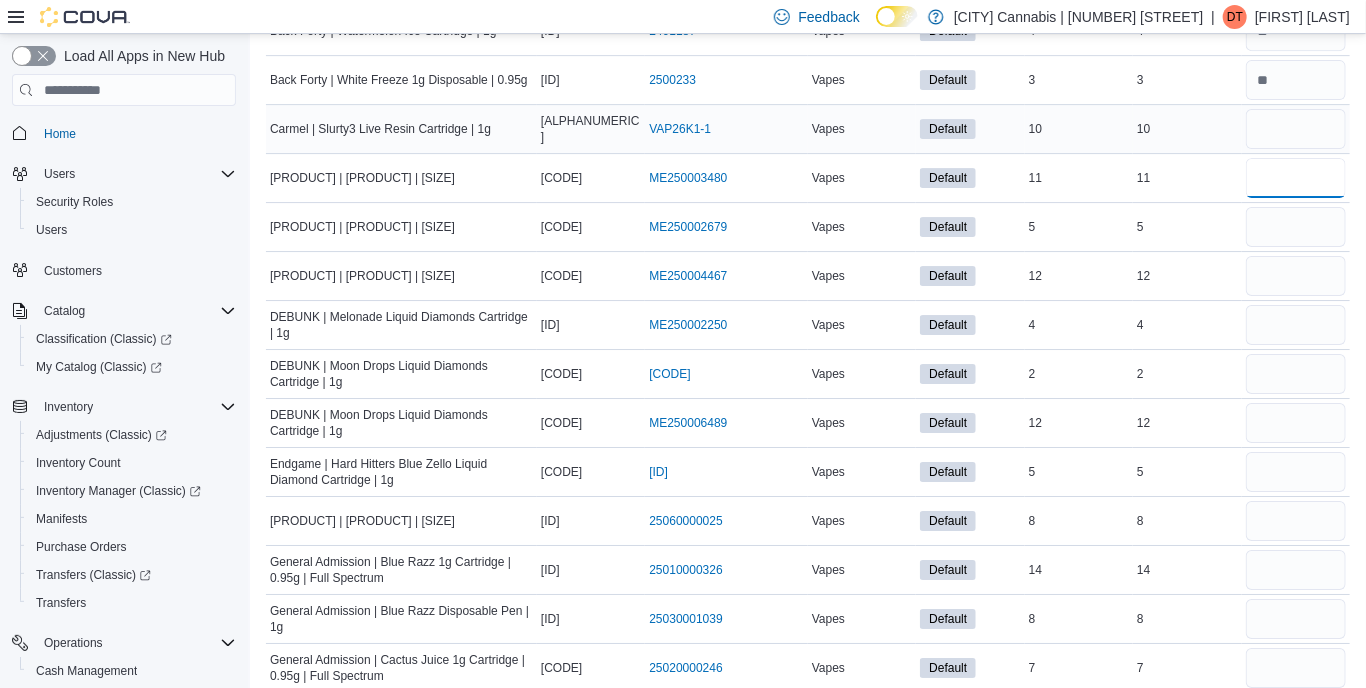 type 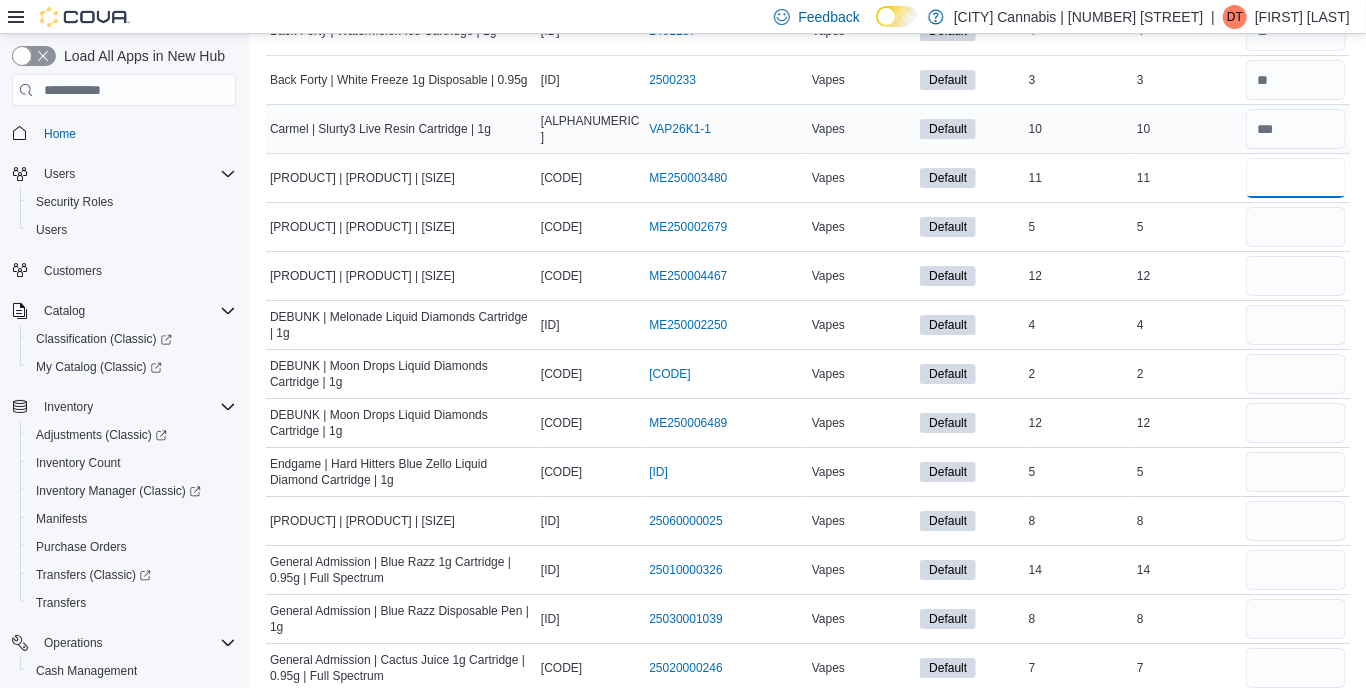 type on "**" 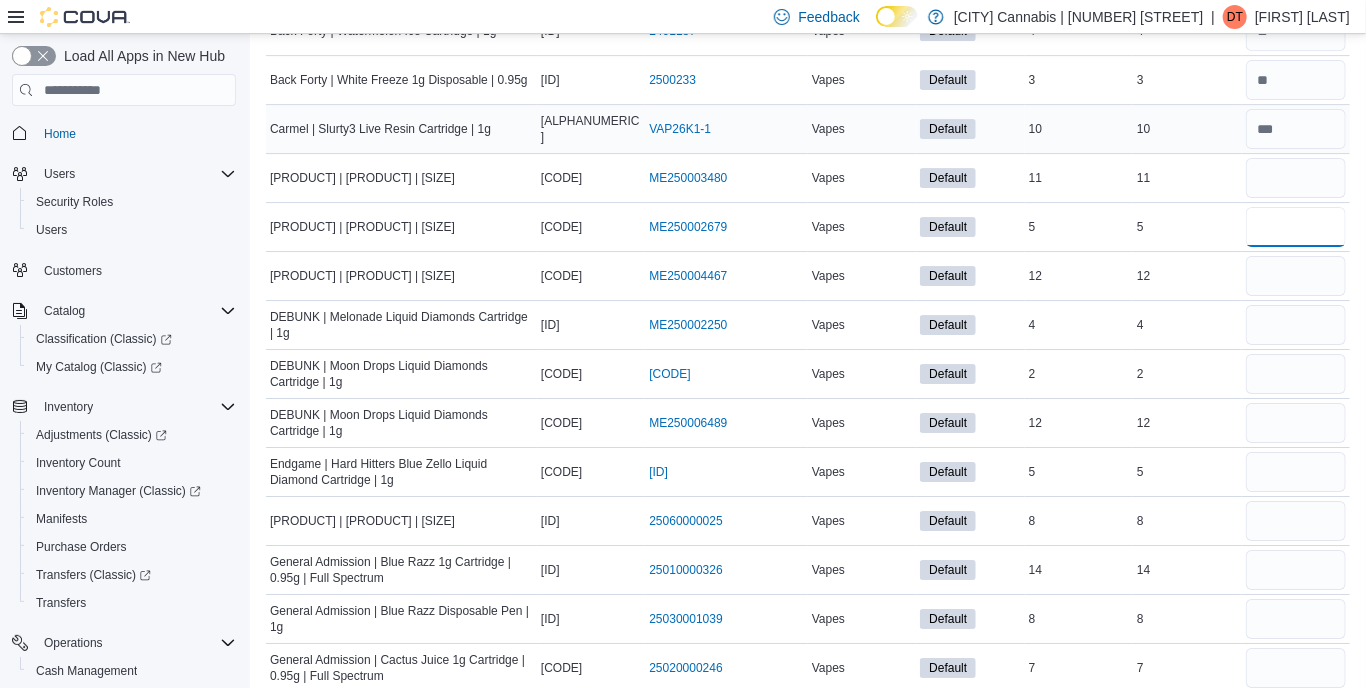 type 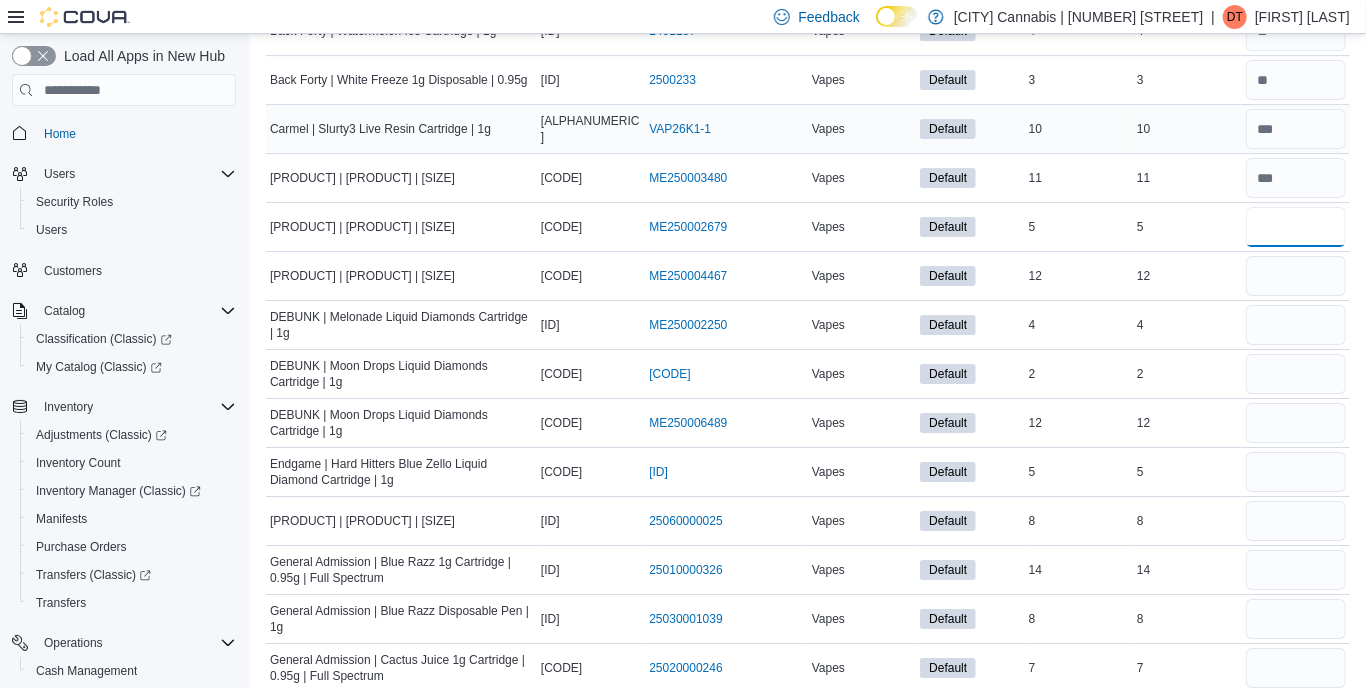 type on "*" 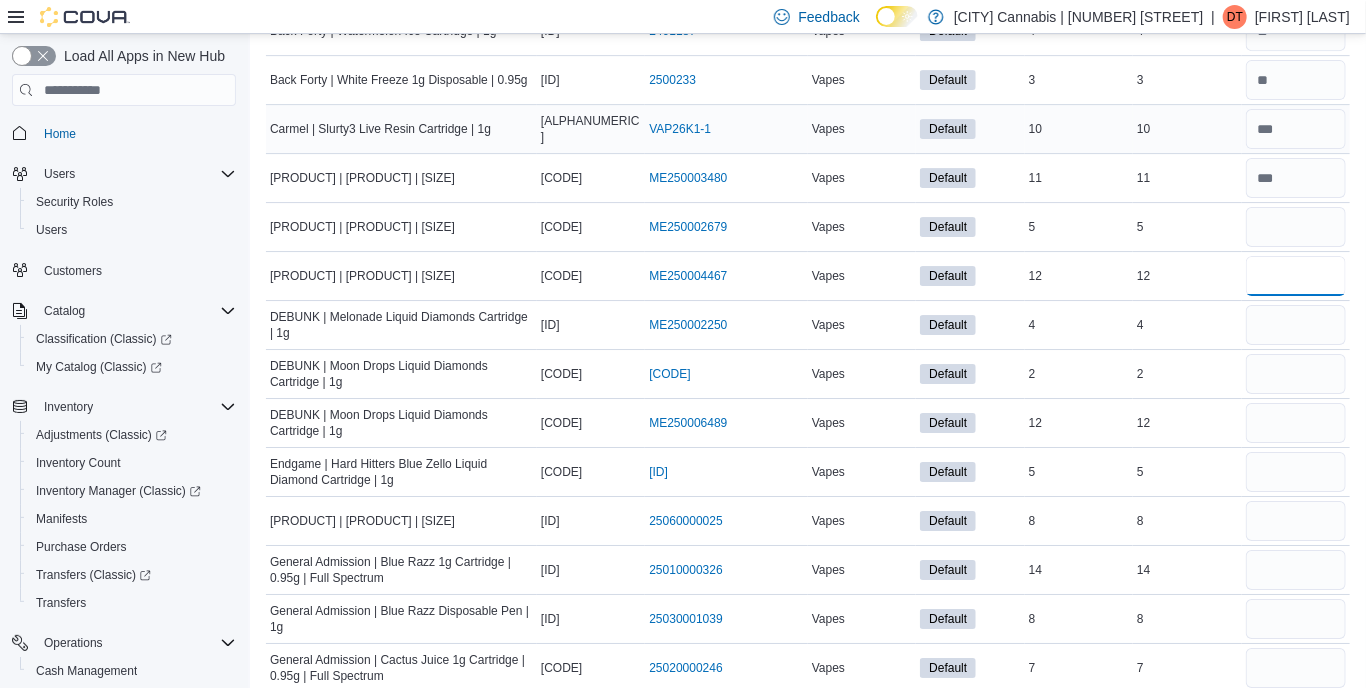 type 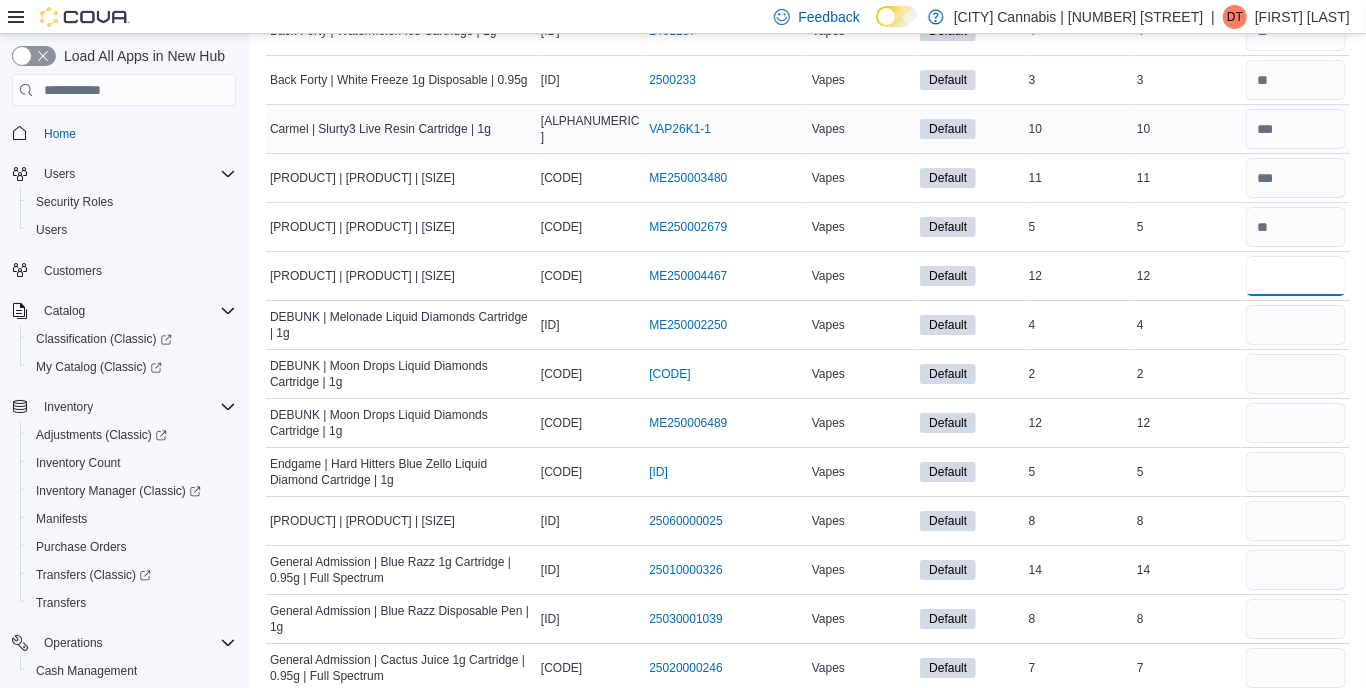 type on "**" 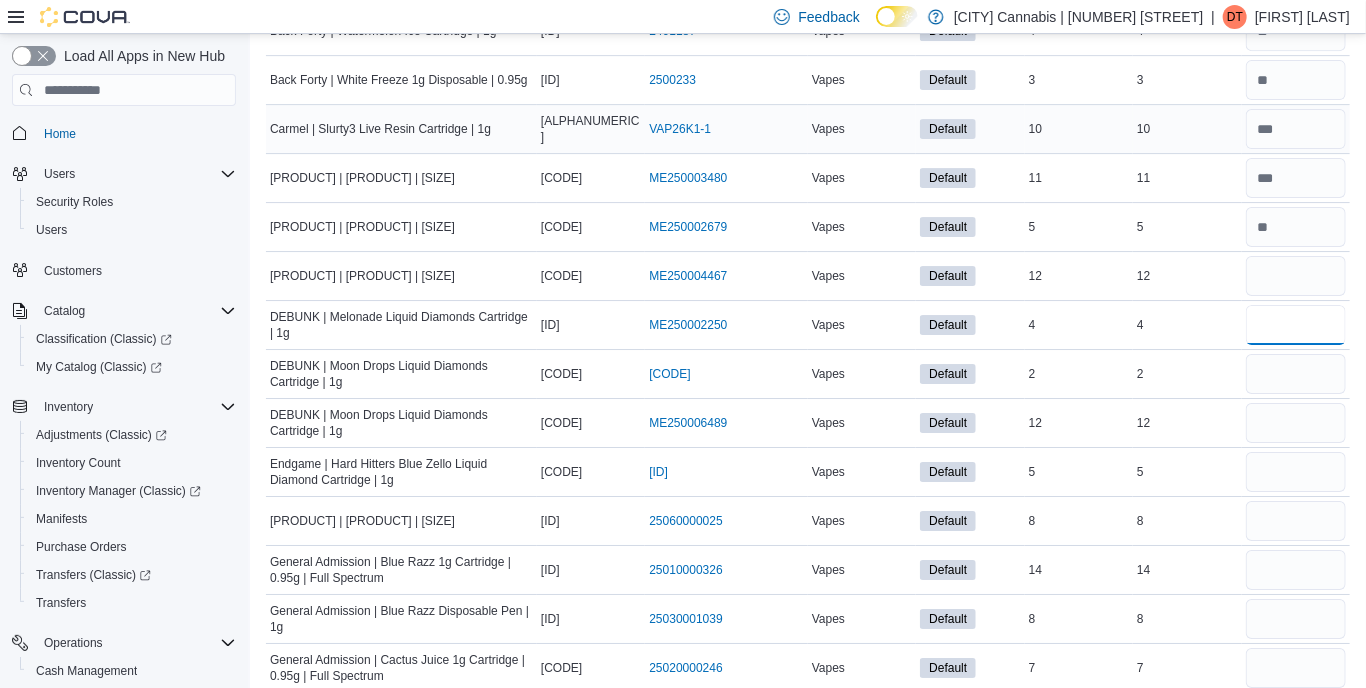 type 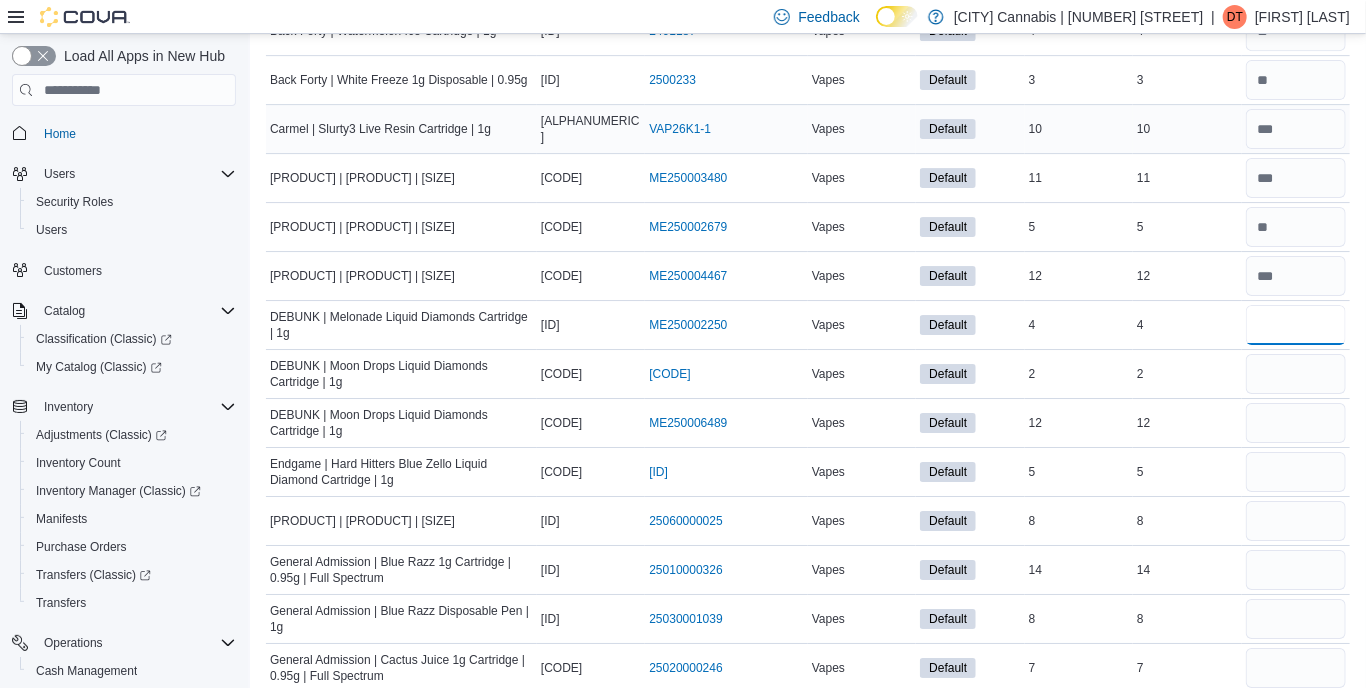 type on "*" 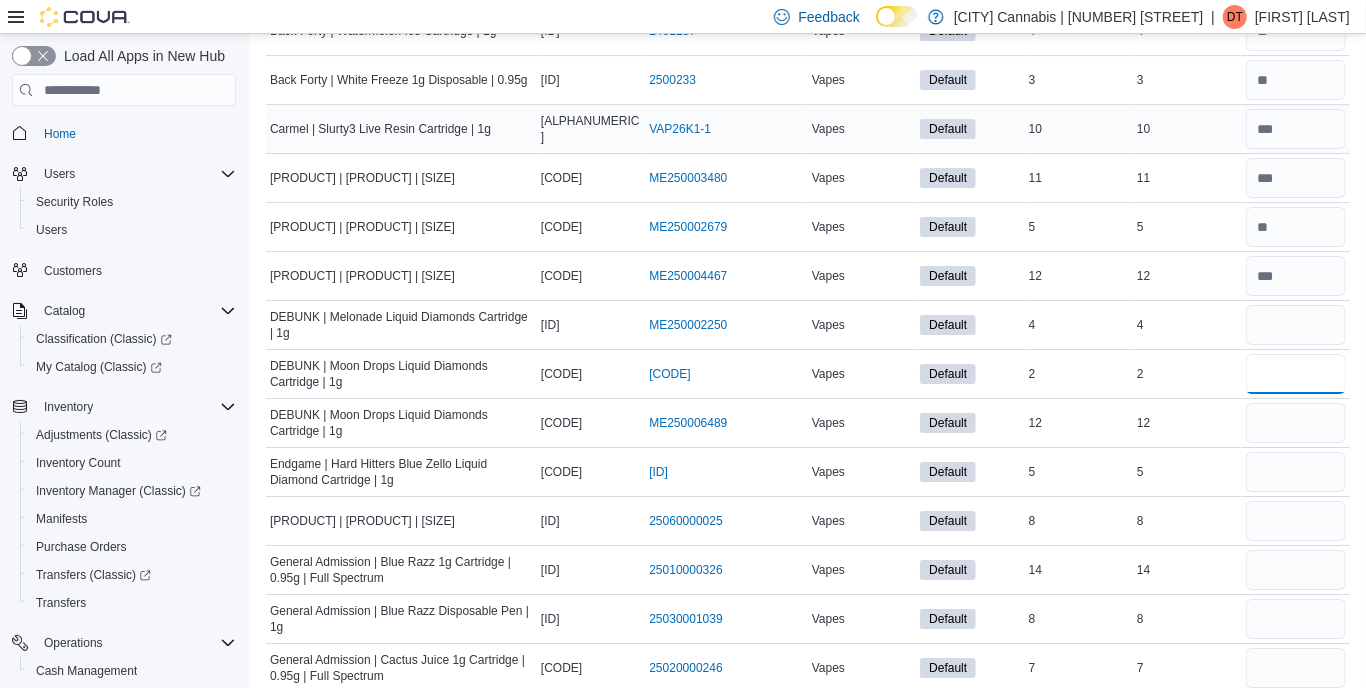 type 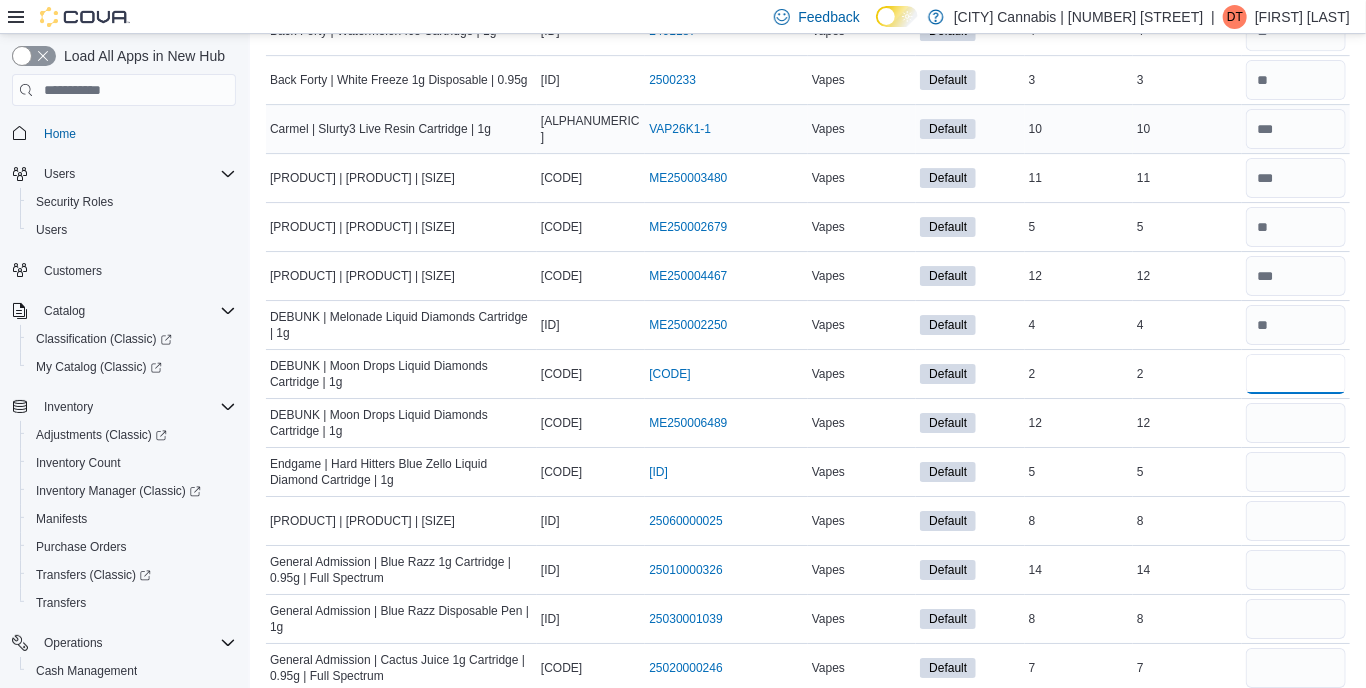 type on "*" 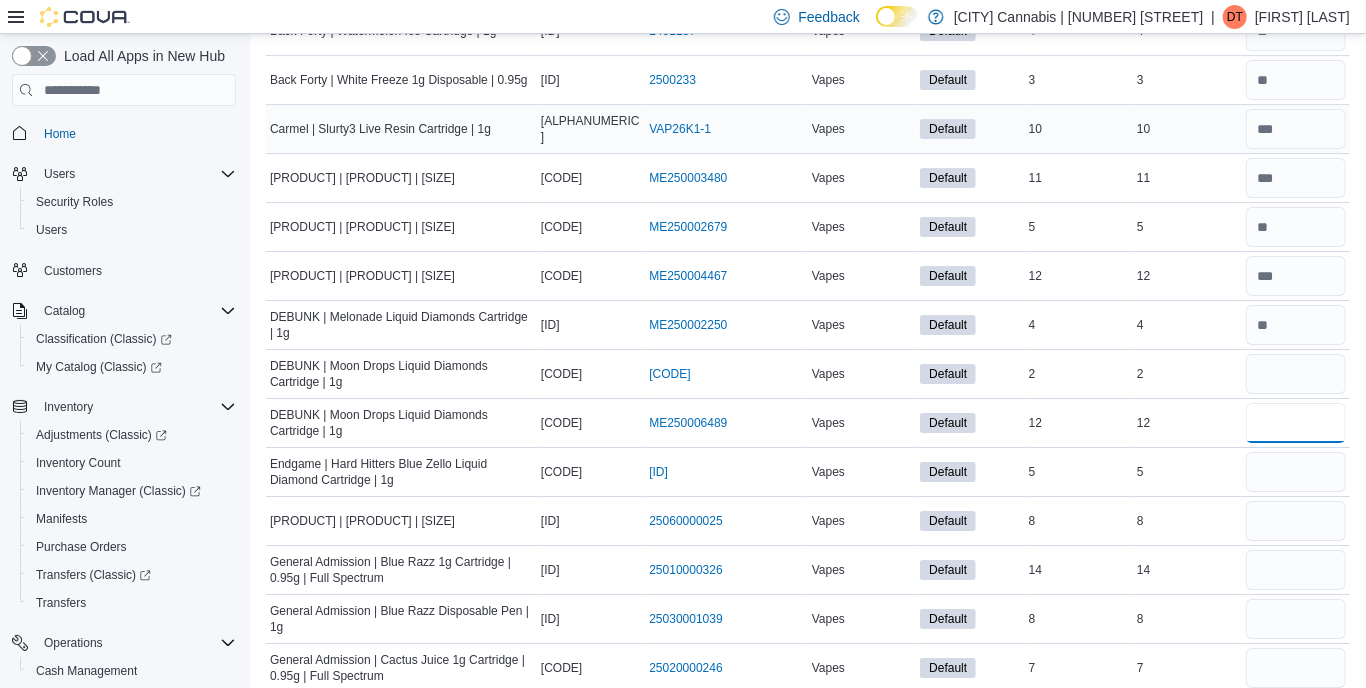type 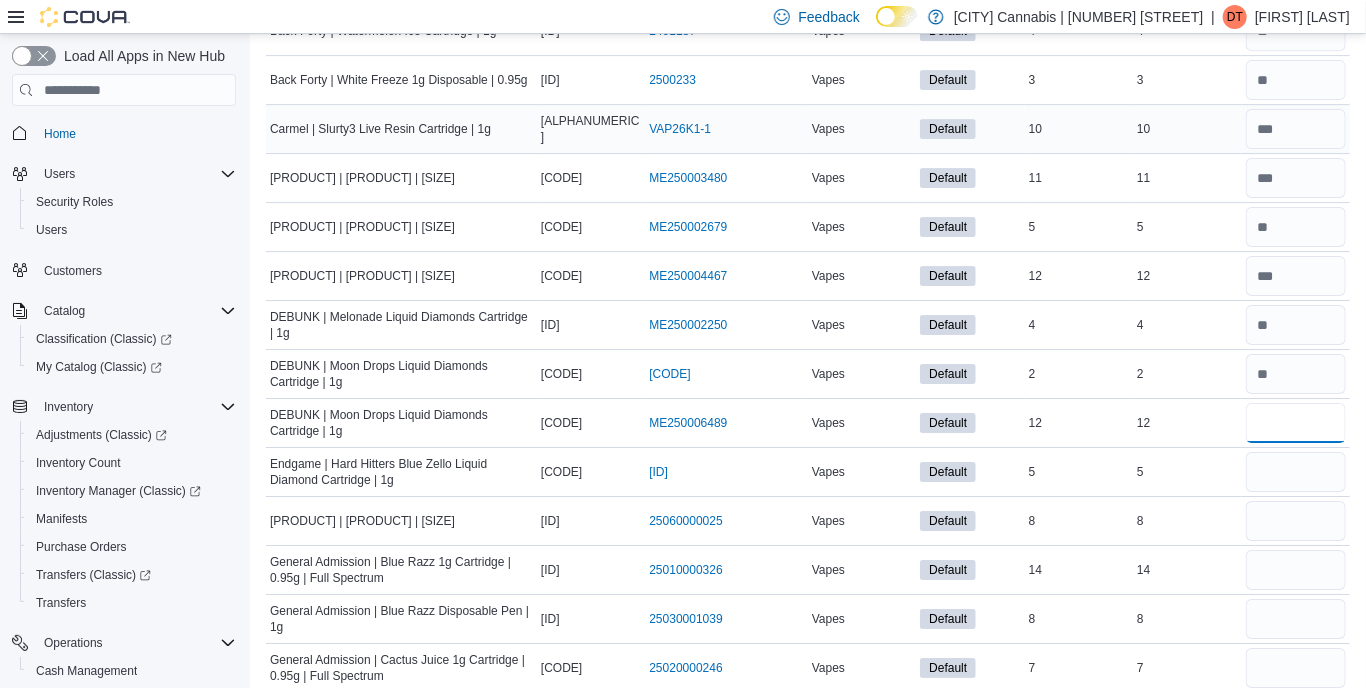 type on "**" 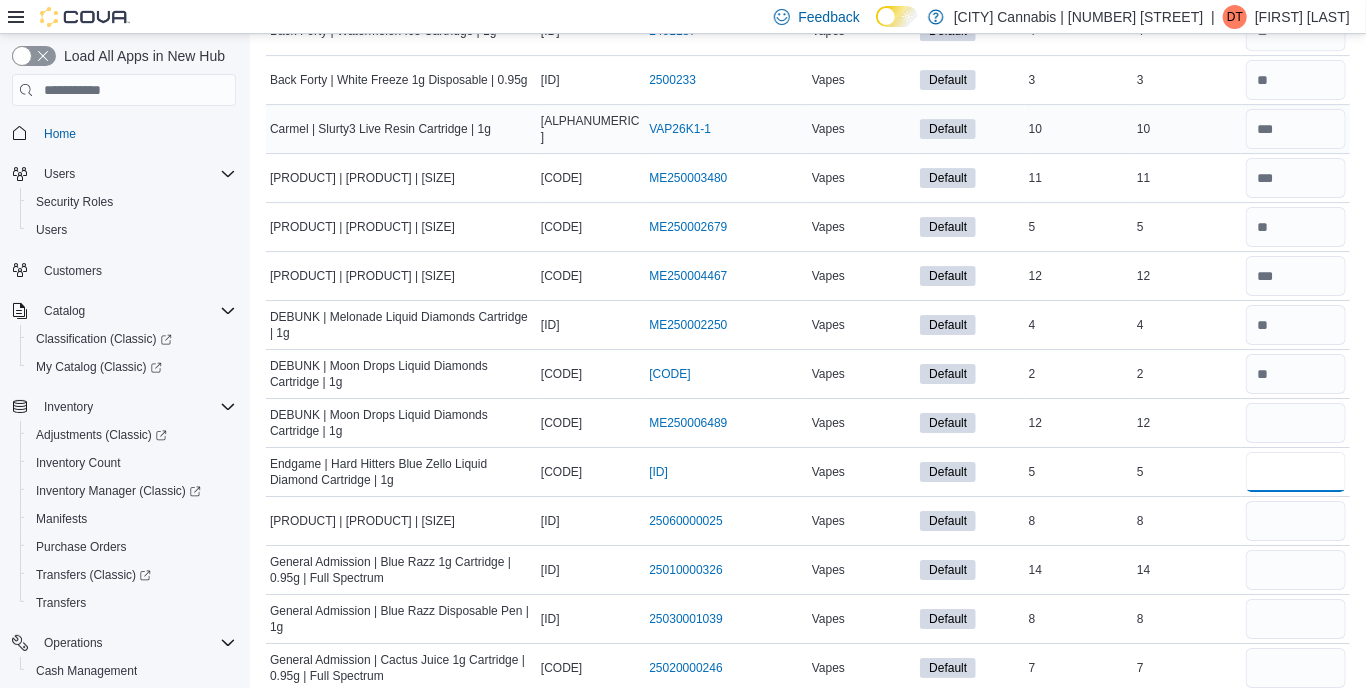 type 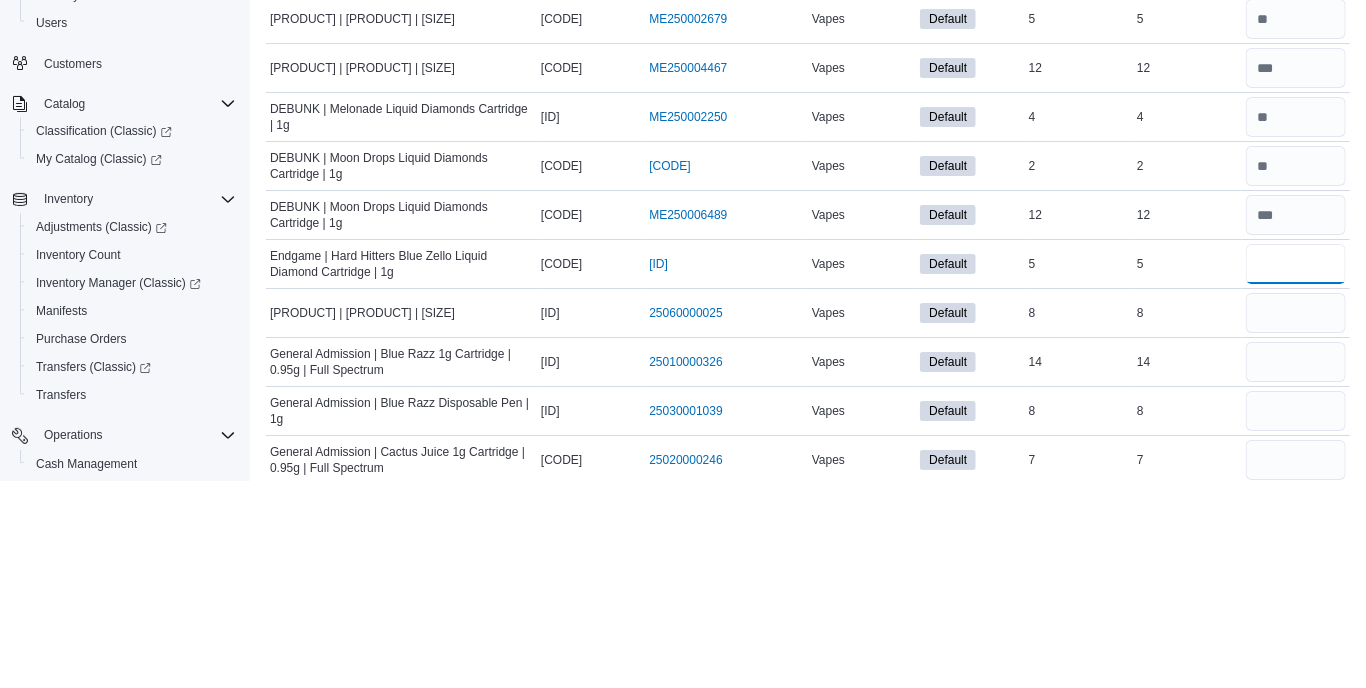 scroll, scrollTop: 2932, scrollLeft: 0, axis: vertical 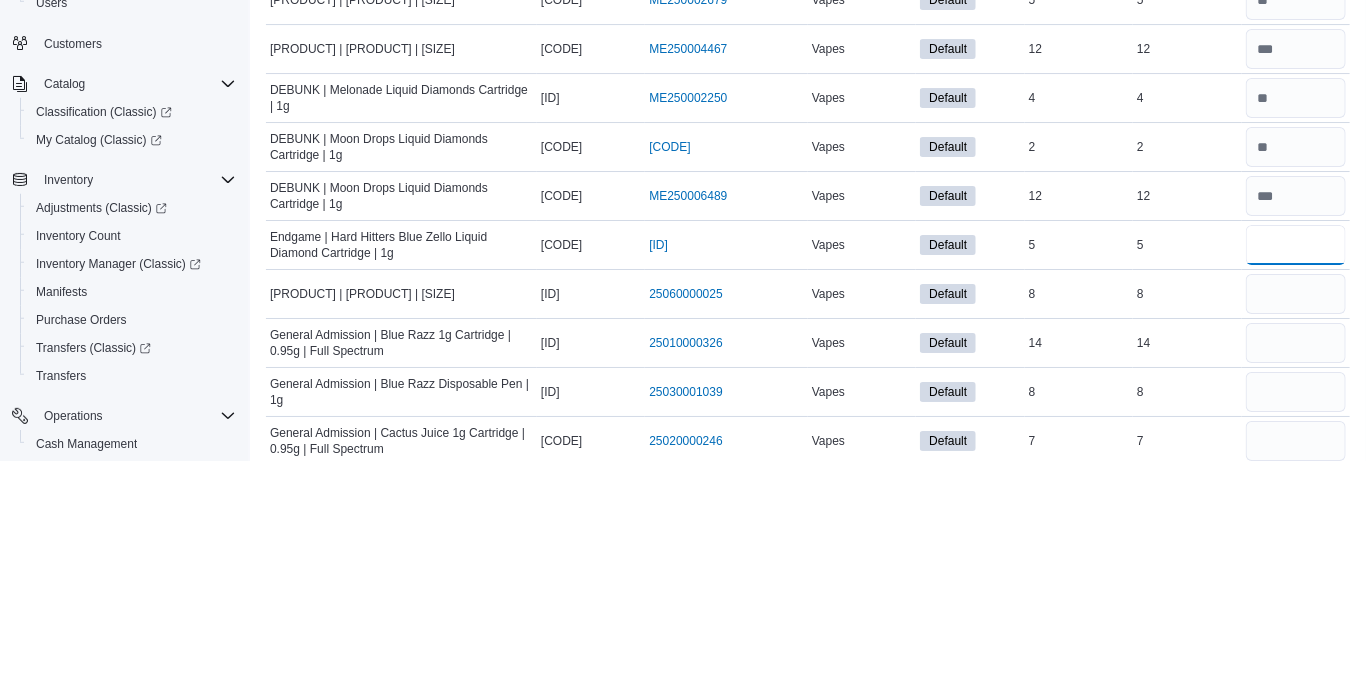 type on "*" 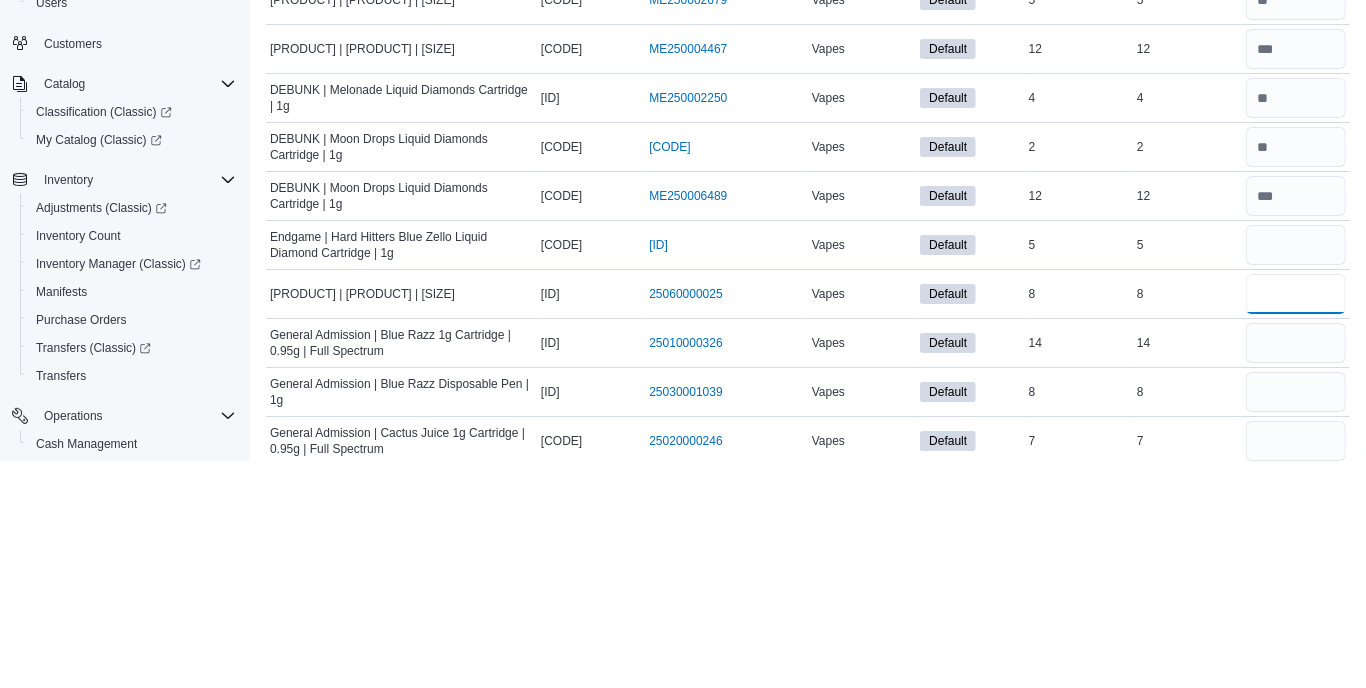 type 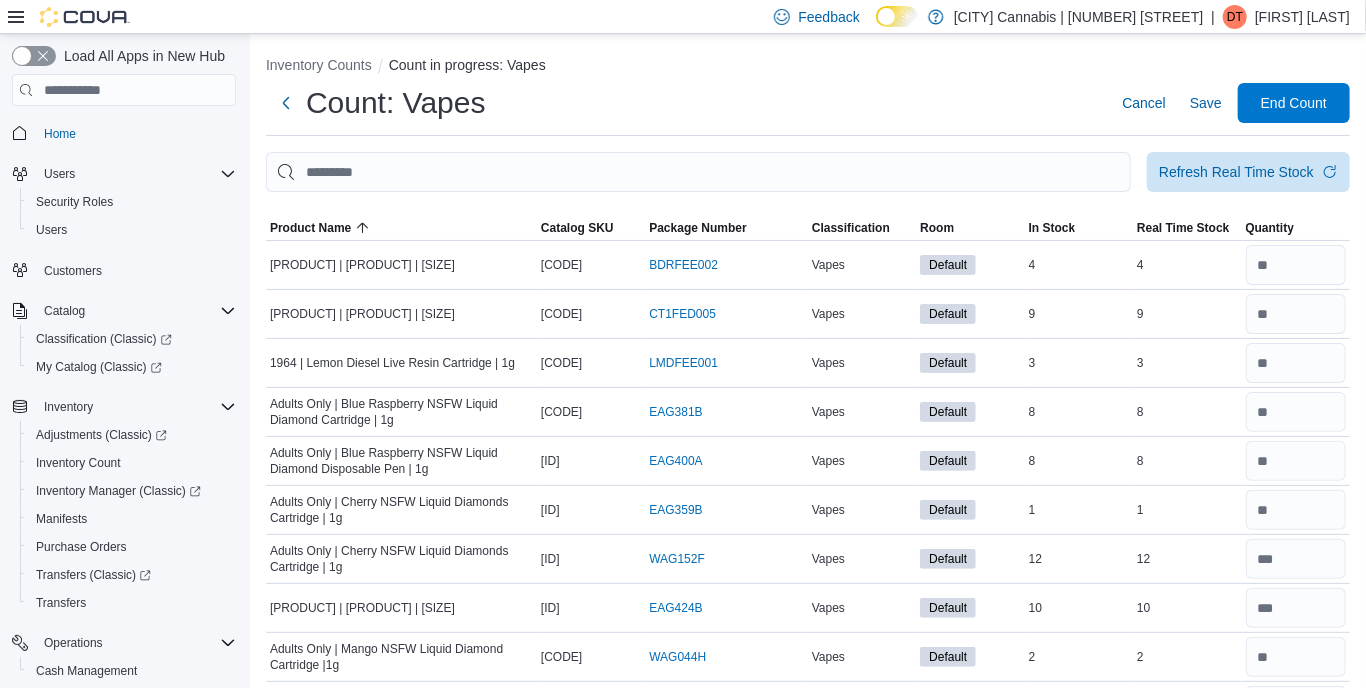 scroll, scrollTop: 0, scrollLeft: 0, axis: both 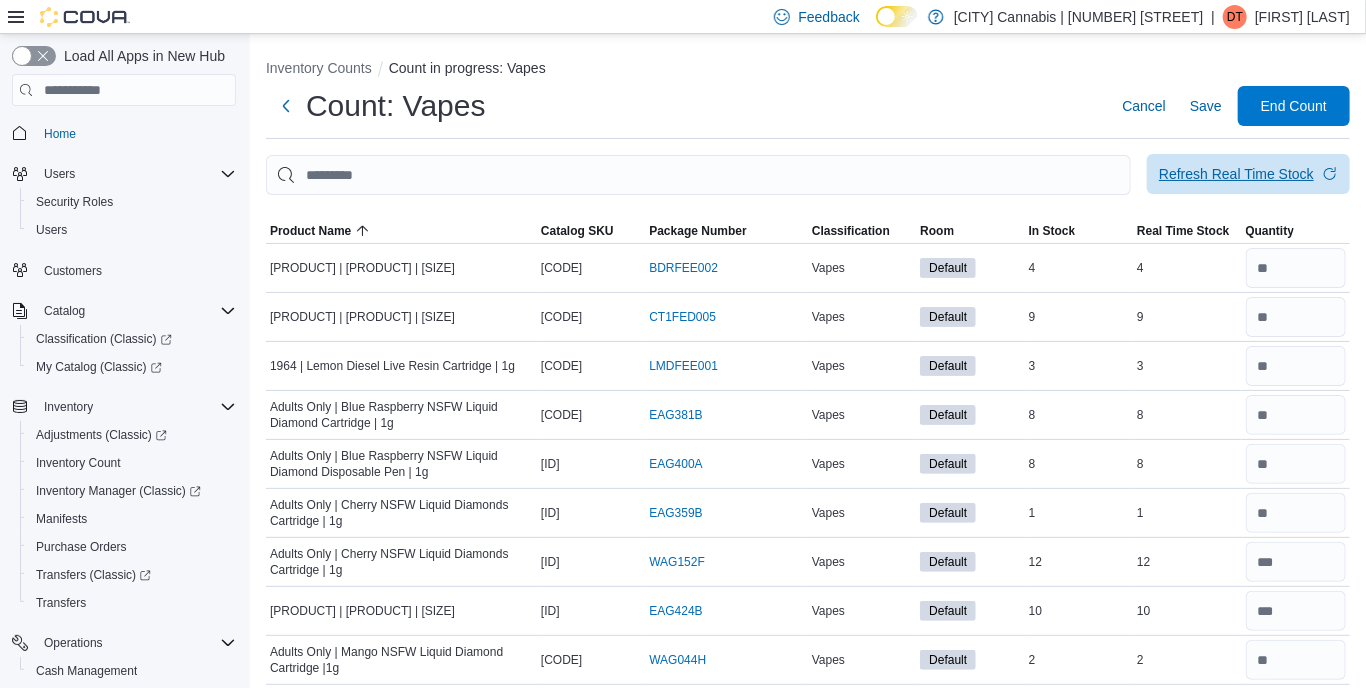 click on "Refresh Real Time Stock" at bounding box center [1236, 174] 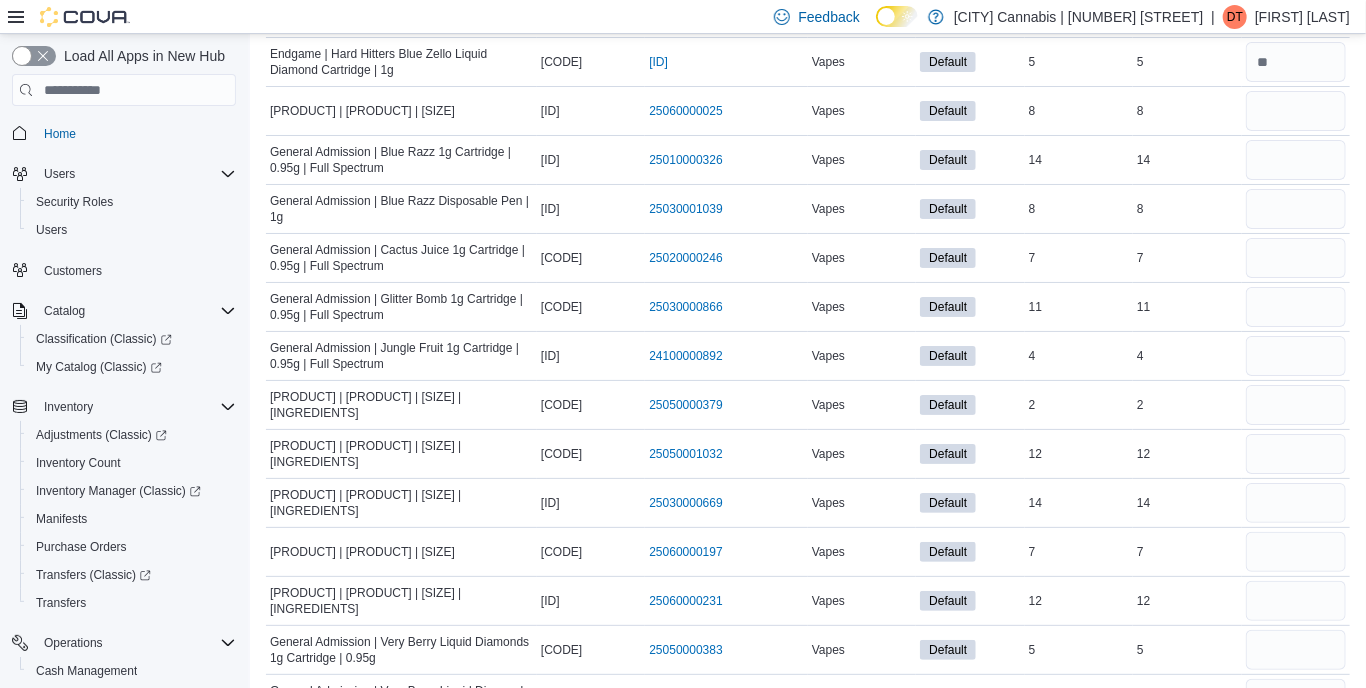scroll, scrollTop: 3345, scrollLeft: 0, axis: vertical 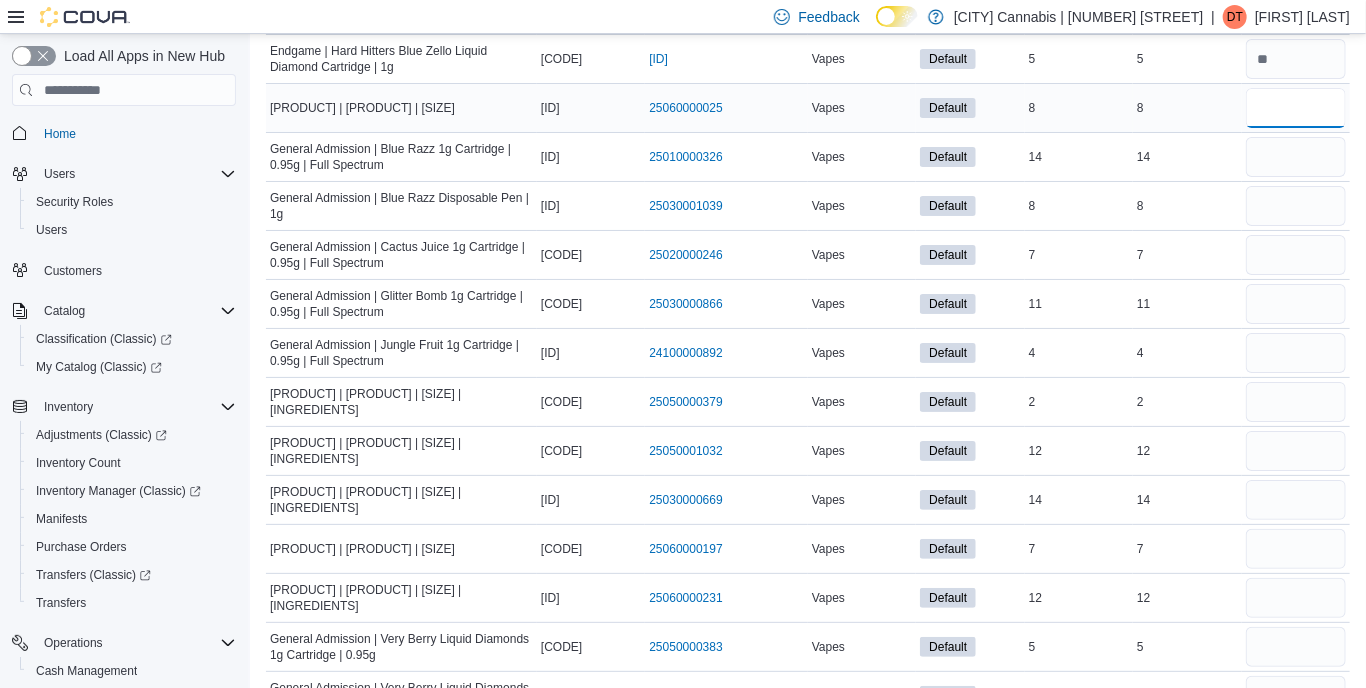 click at bounding box center (1296, 108) 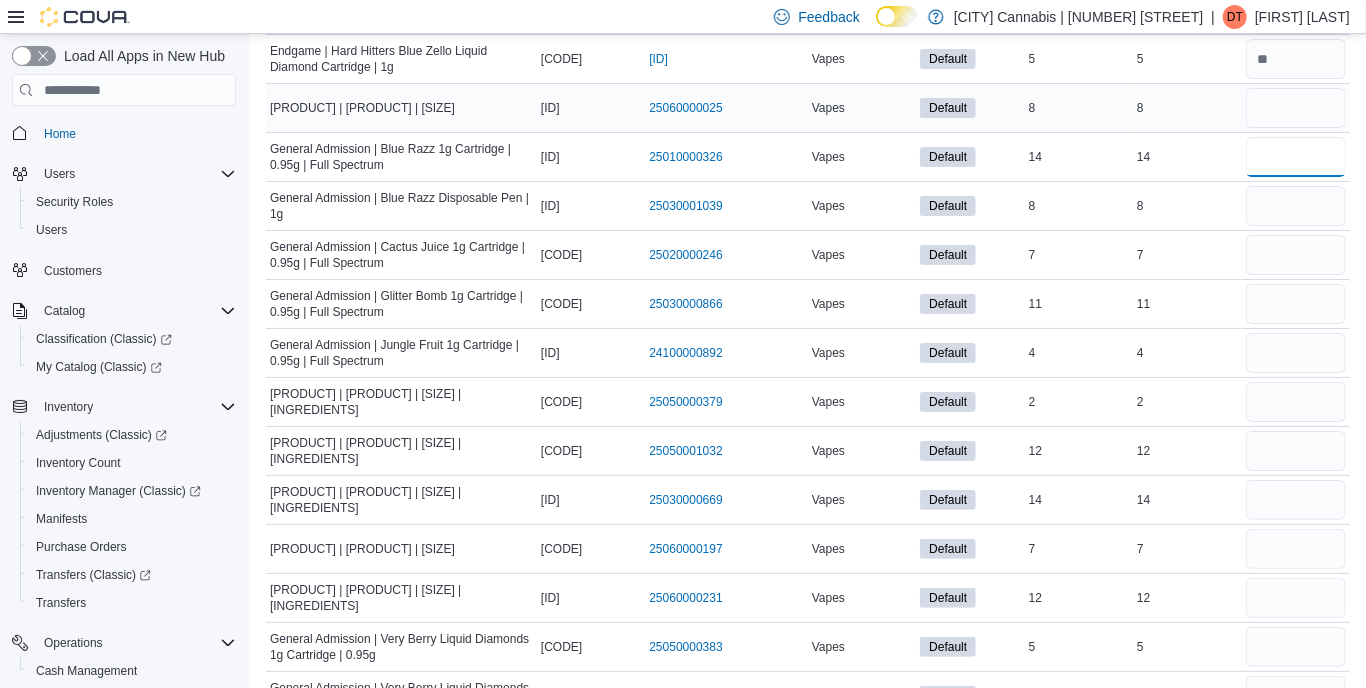 type 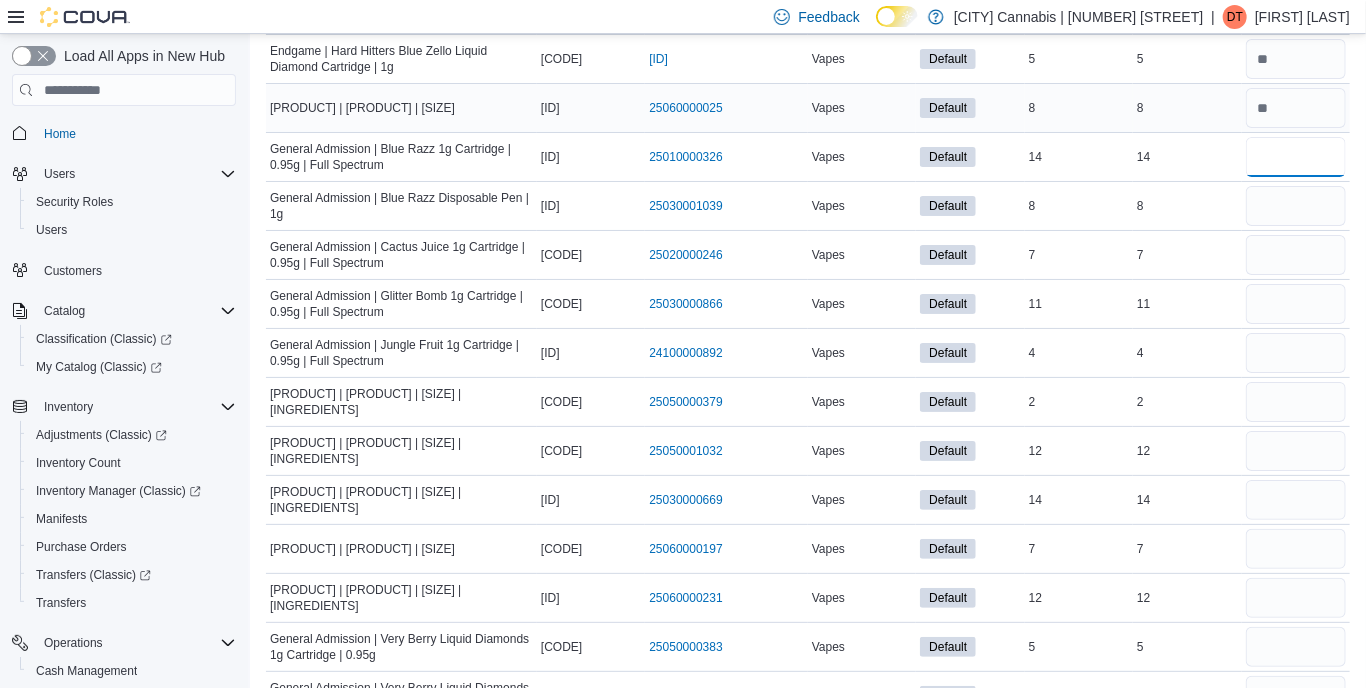type on "**" 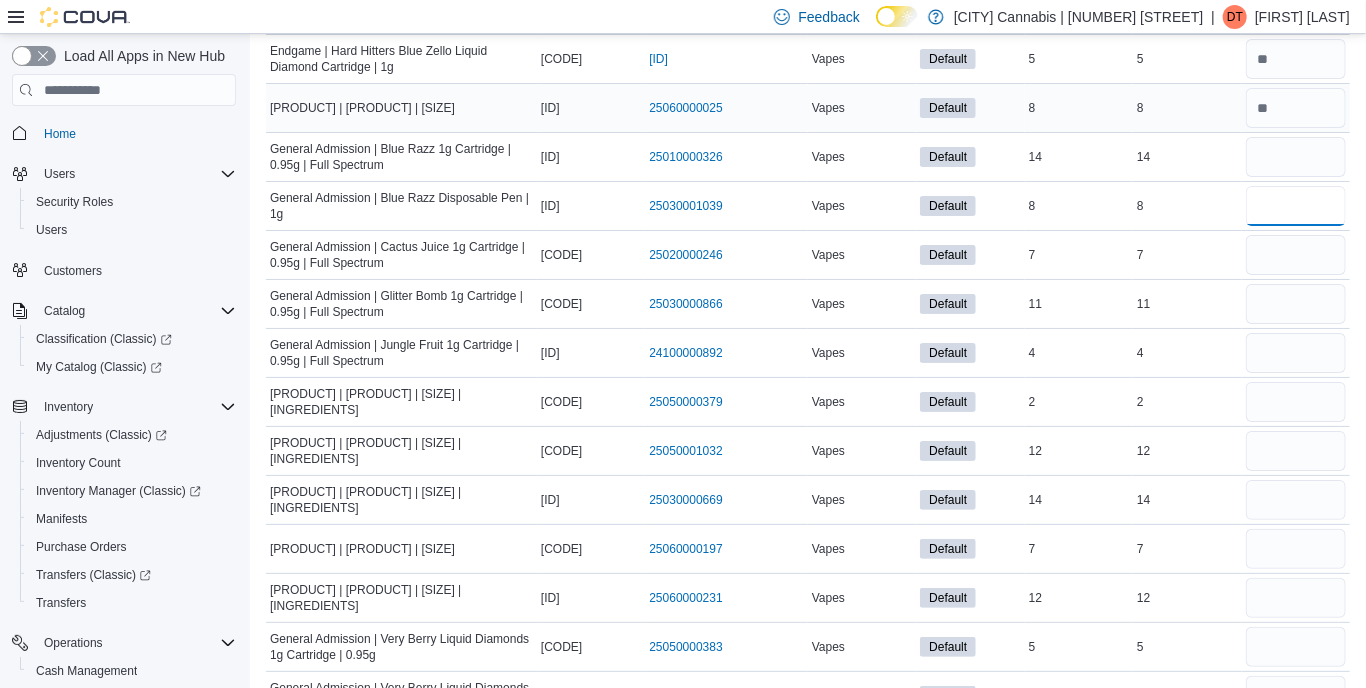 type 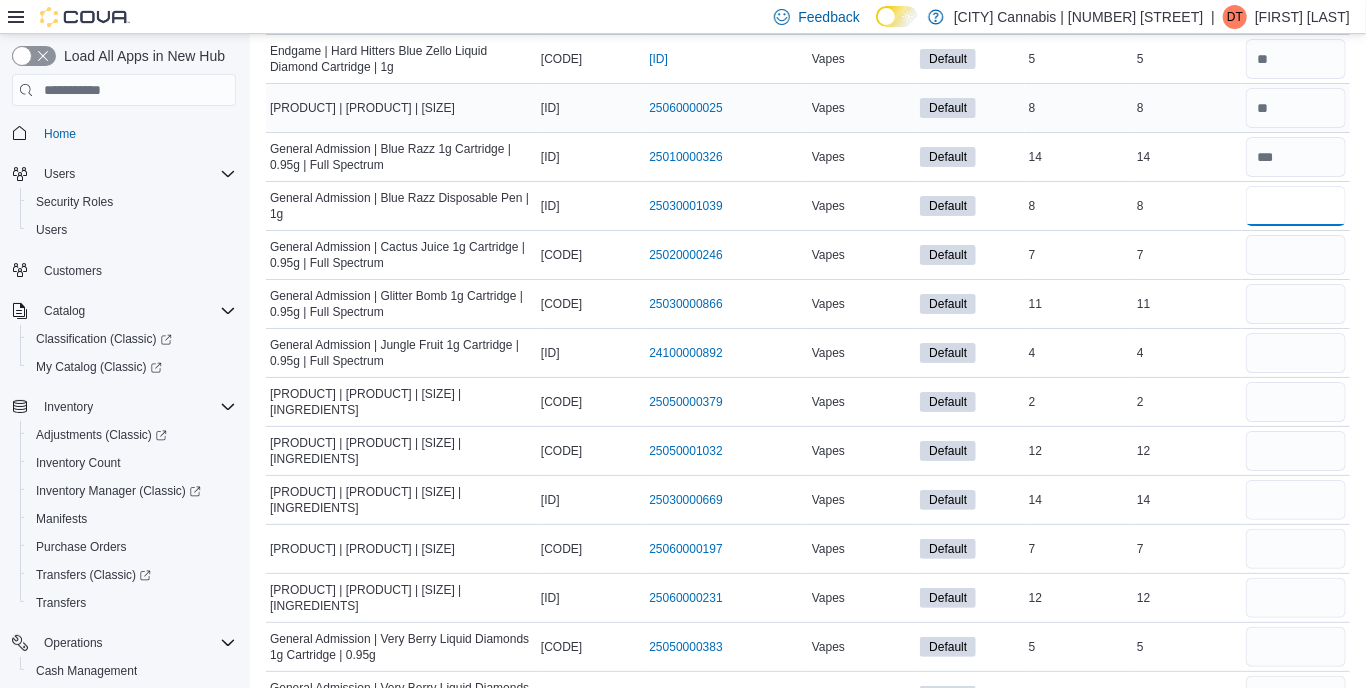 type on "*" 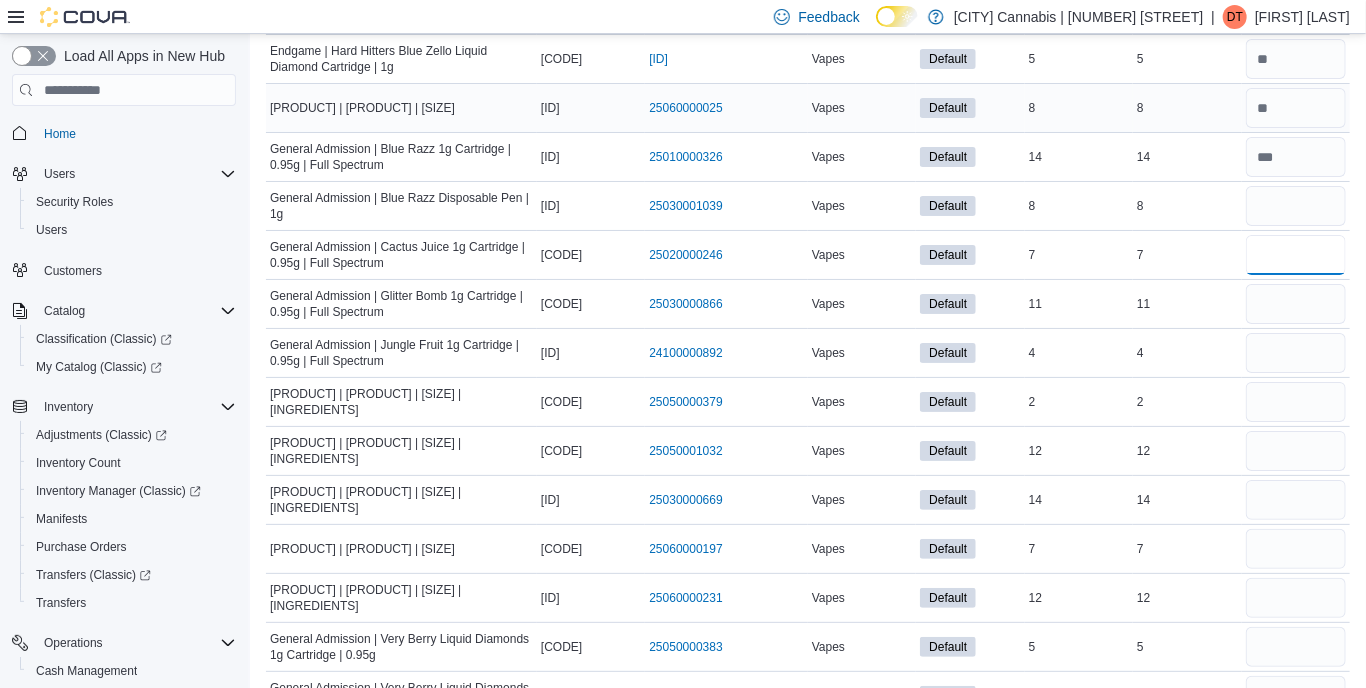 type 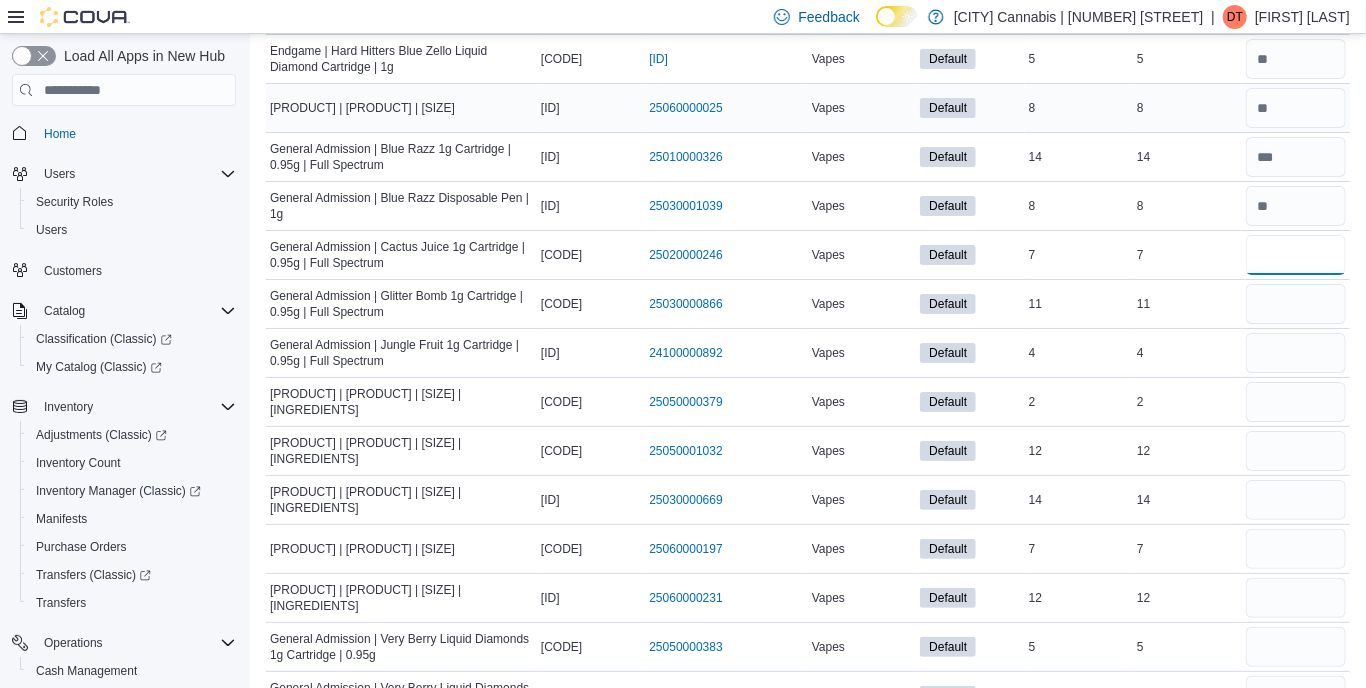 type on "*" 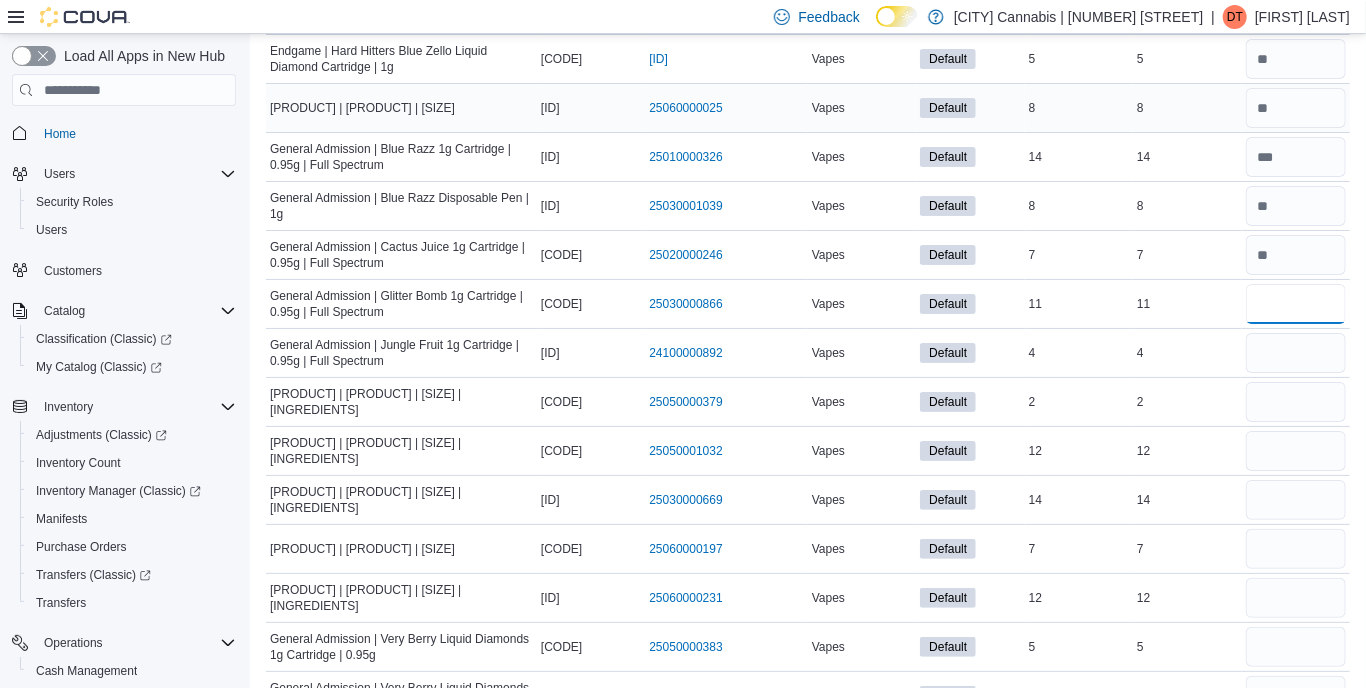 type 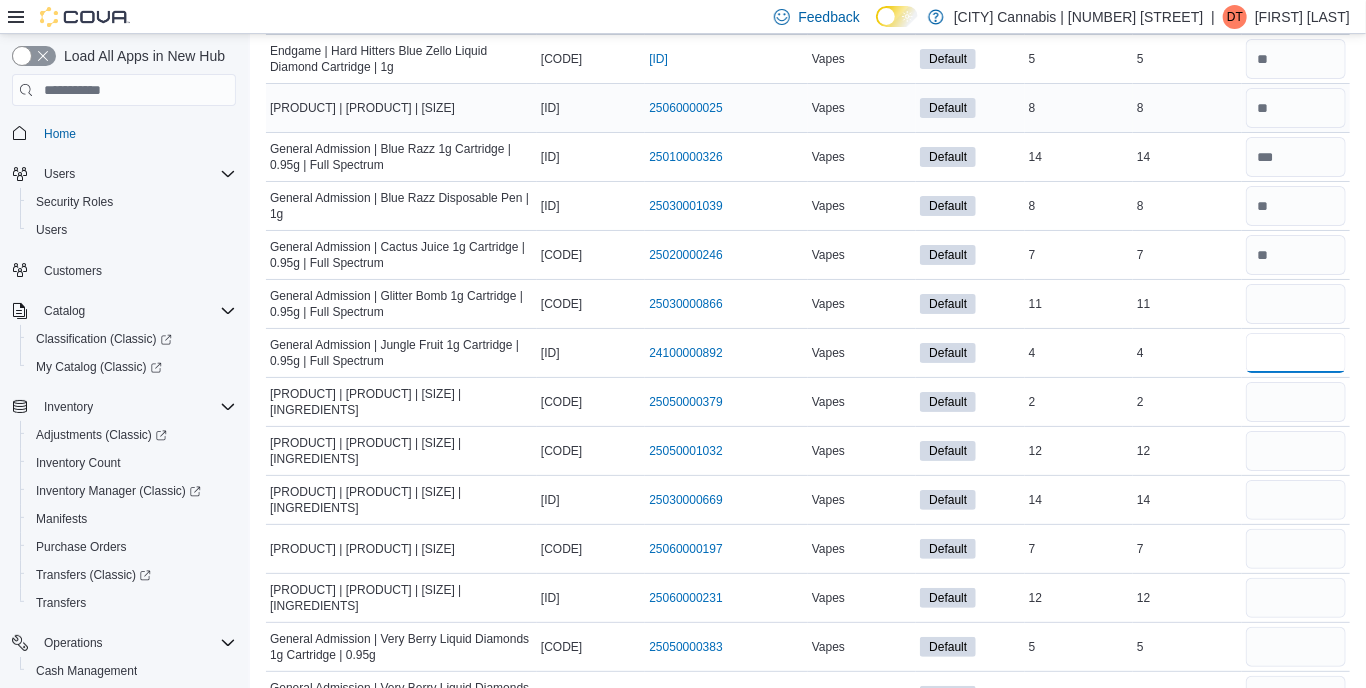 type 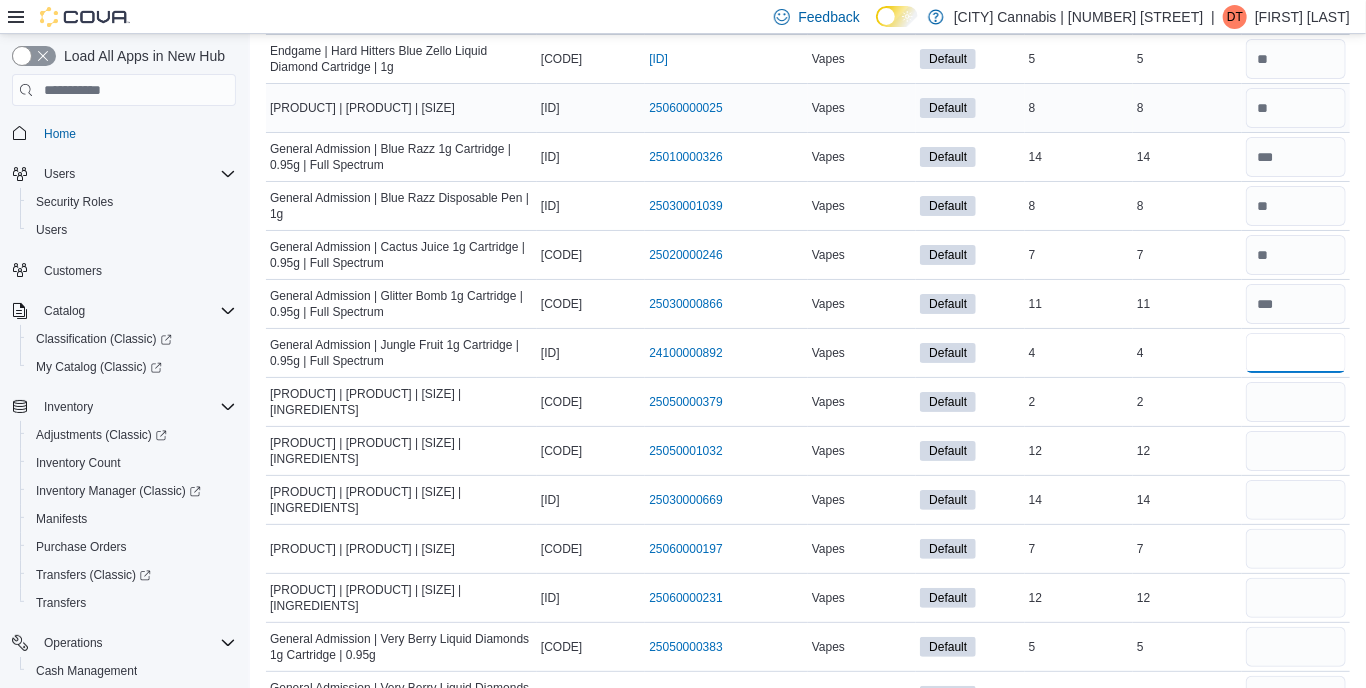 type on "*" 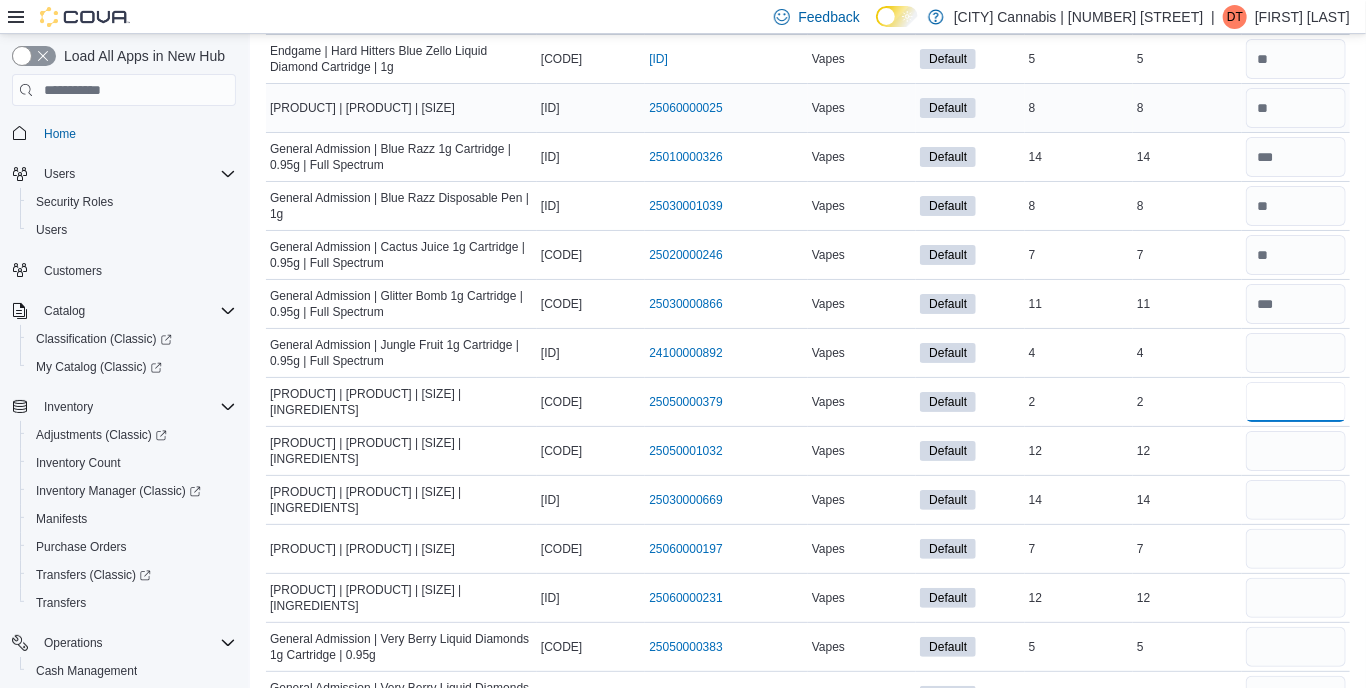 type 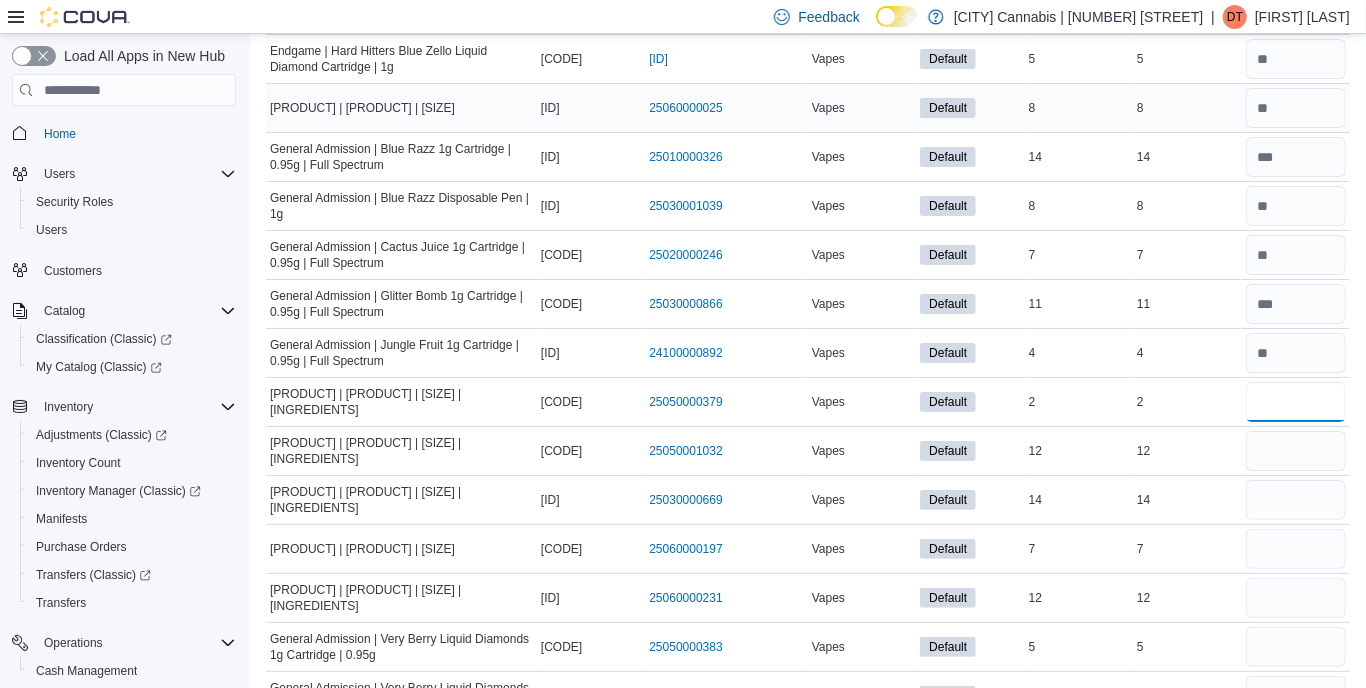 type on "*" 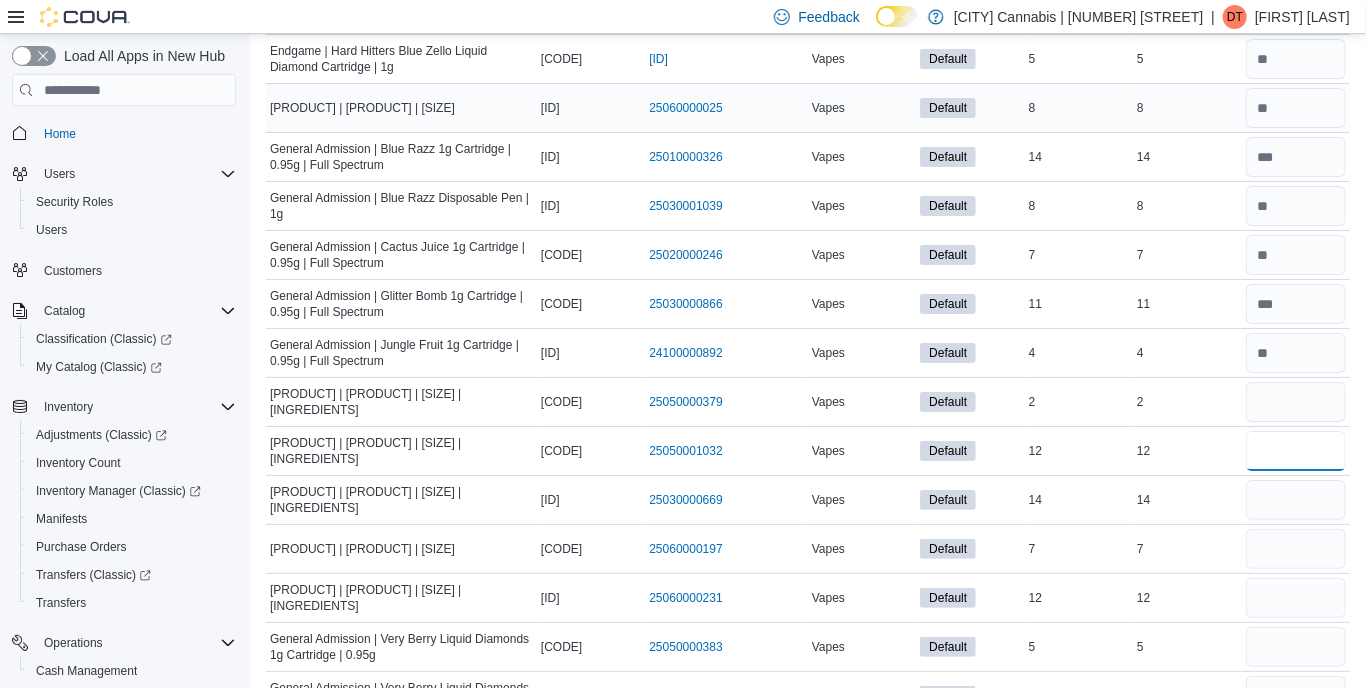 type 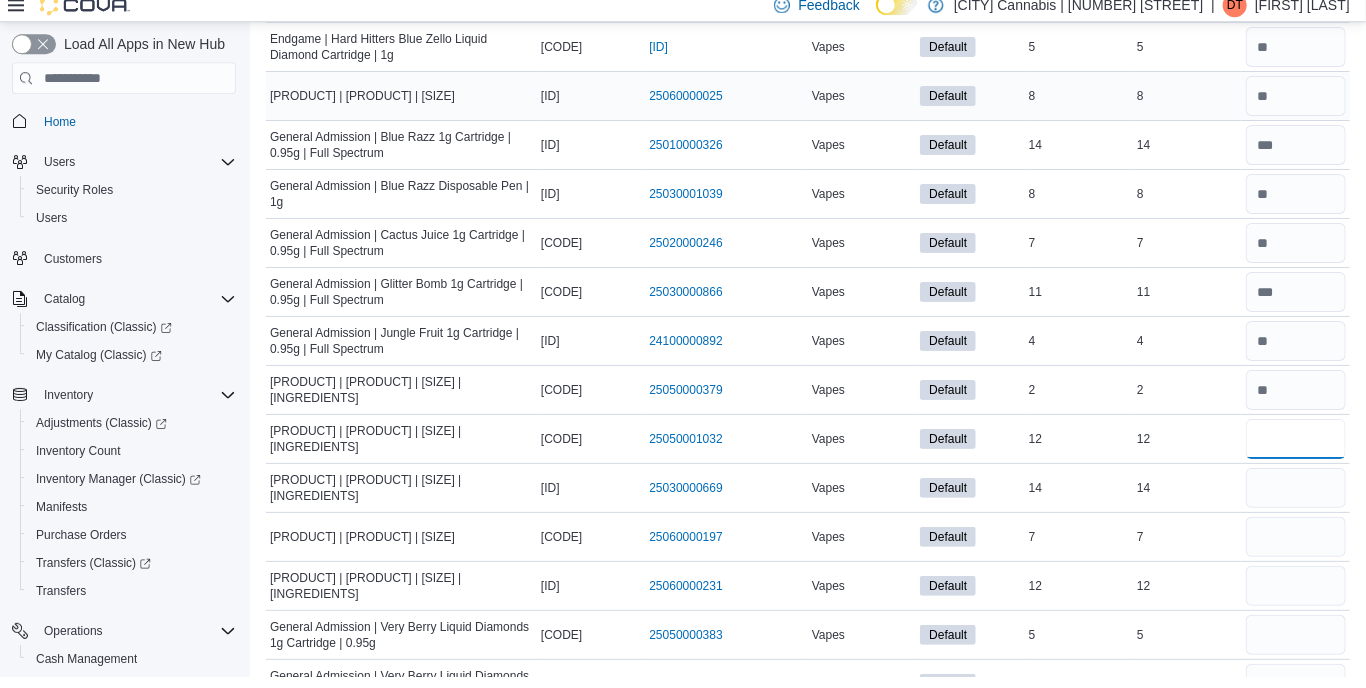 scroll, scrollTop: 3345, scrollLeft: 0, axis: vertical 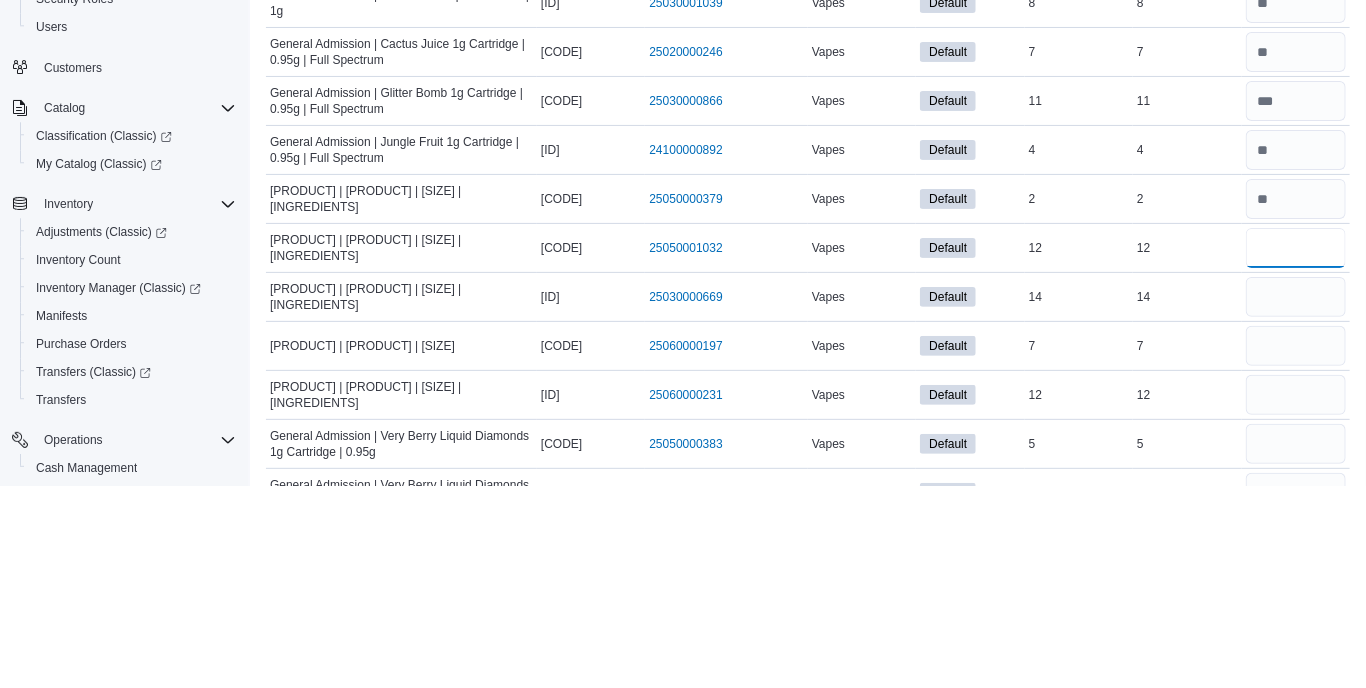 type on "**" 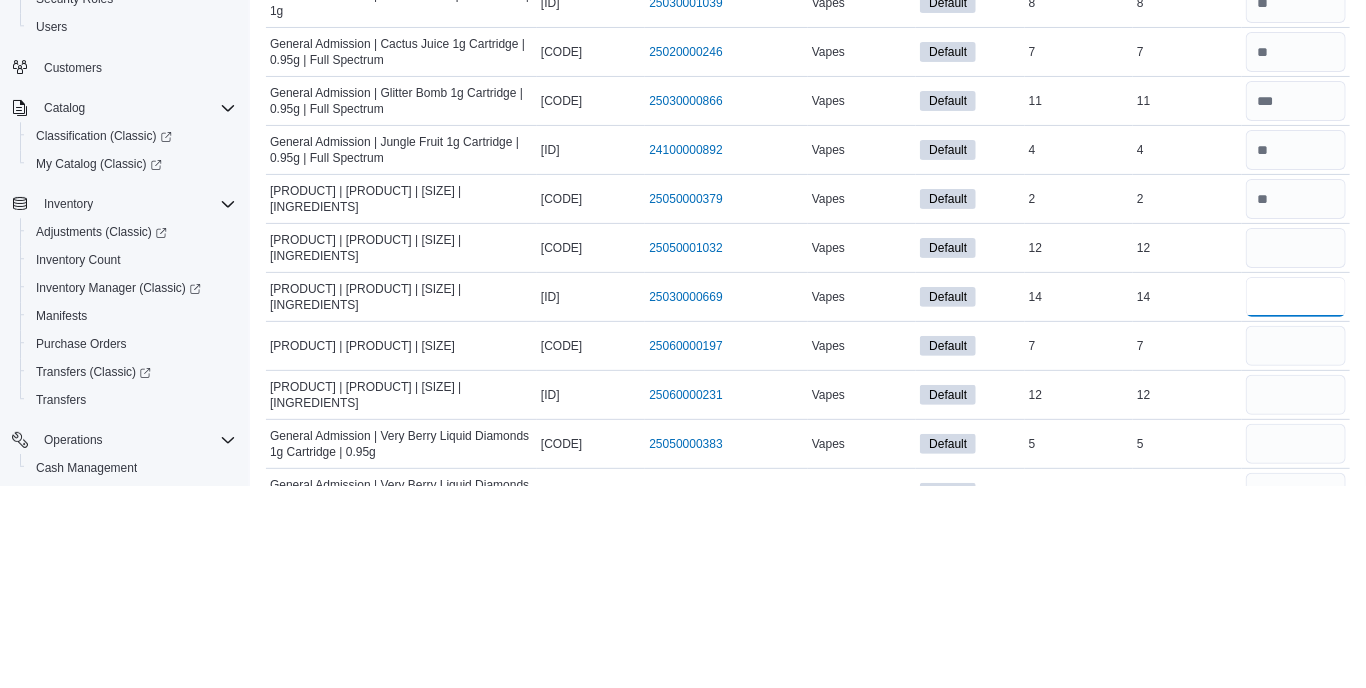 type 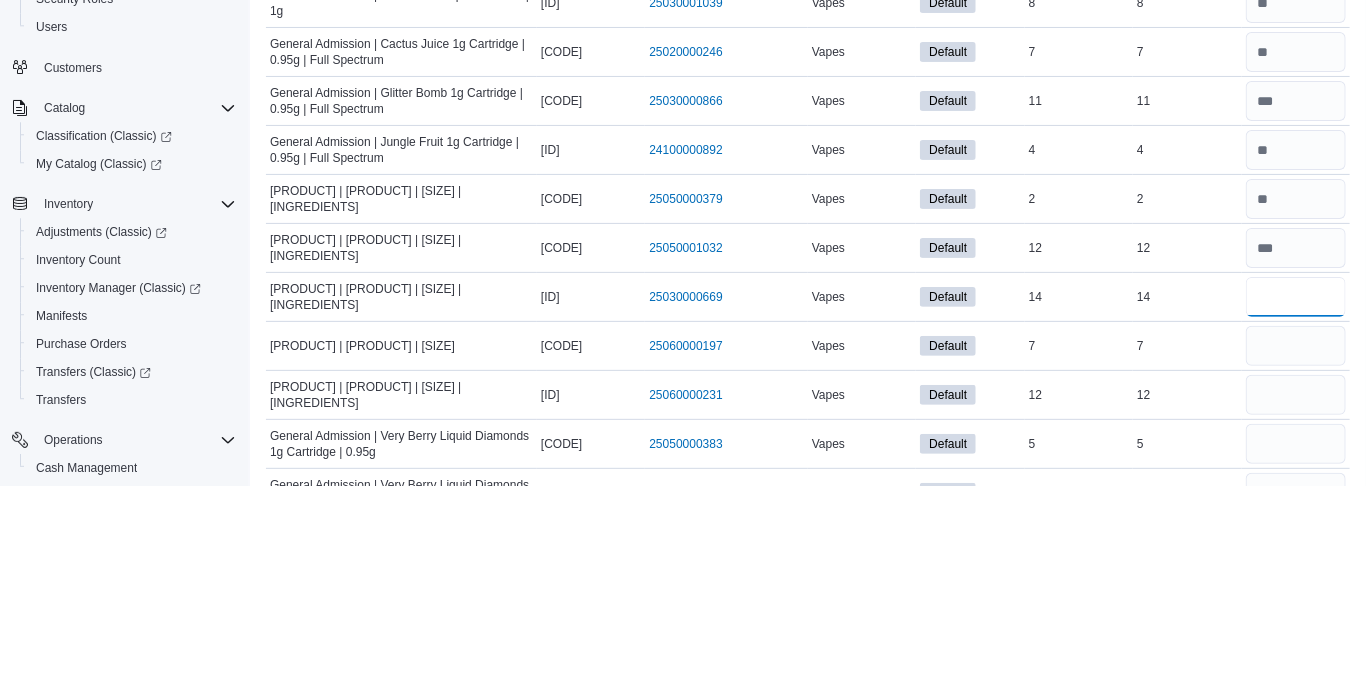 type on "**" 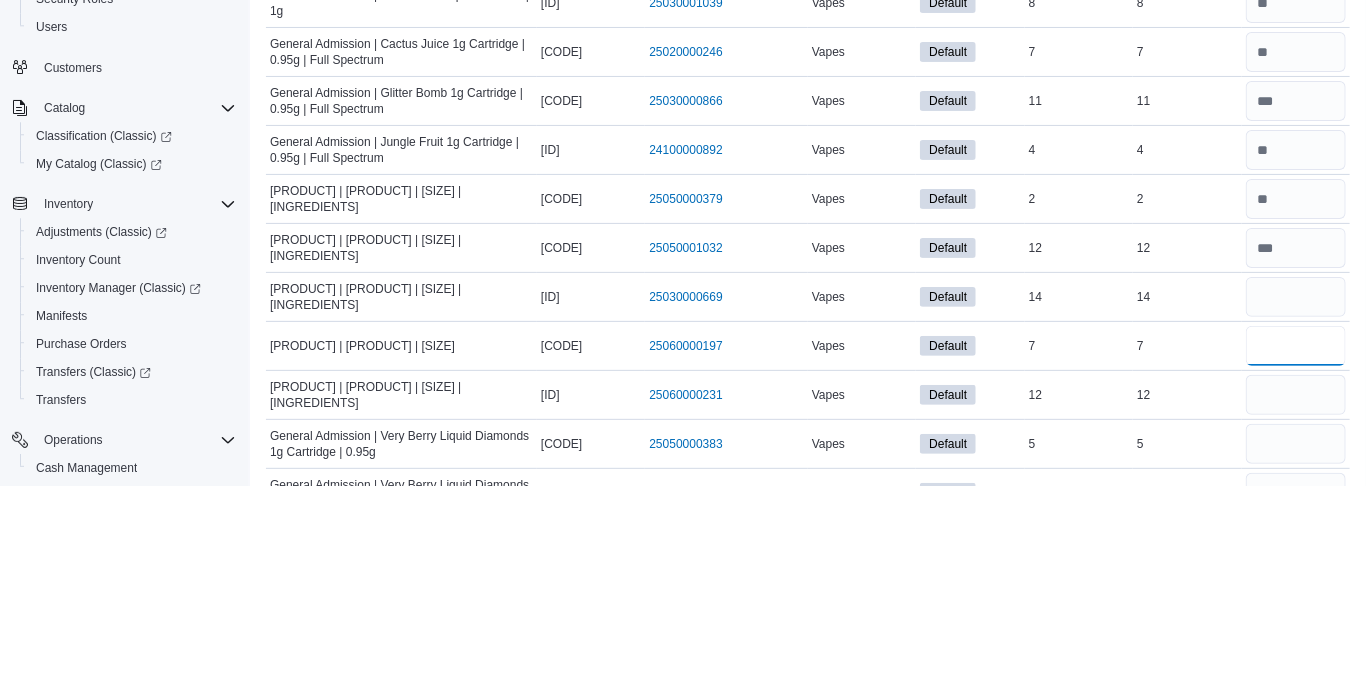 type 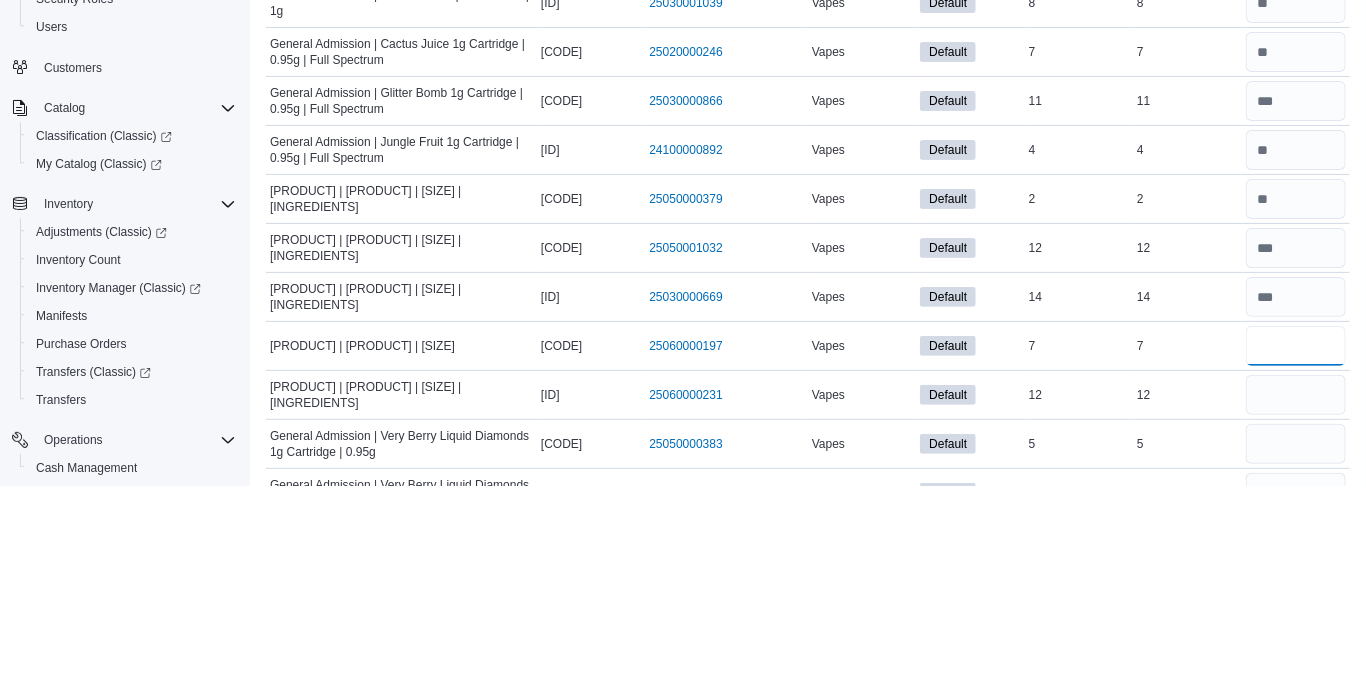 type on "*" 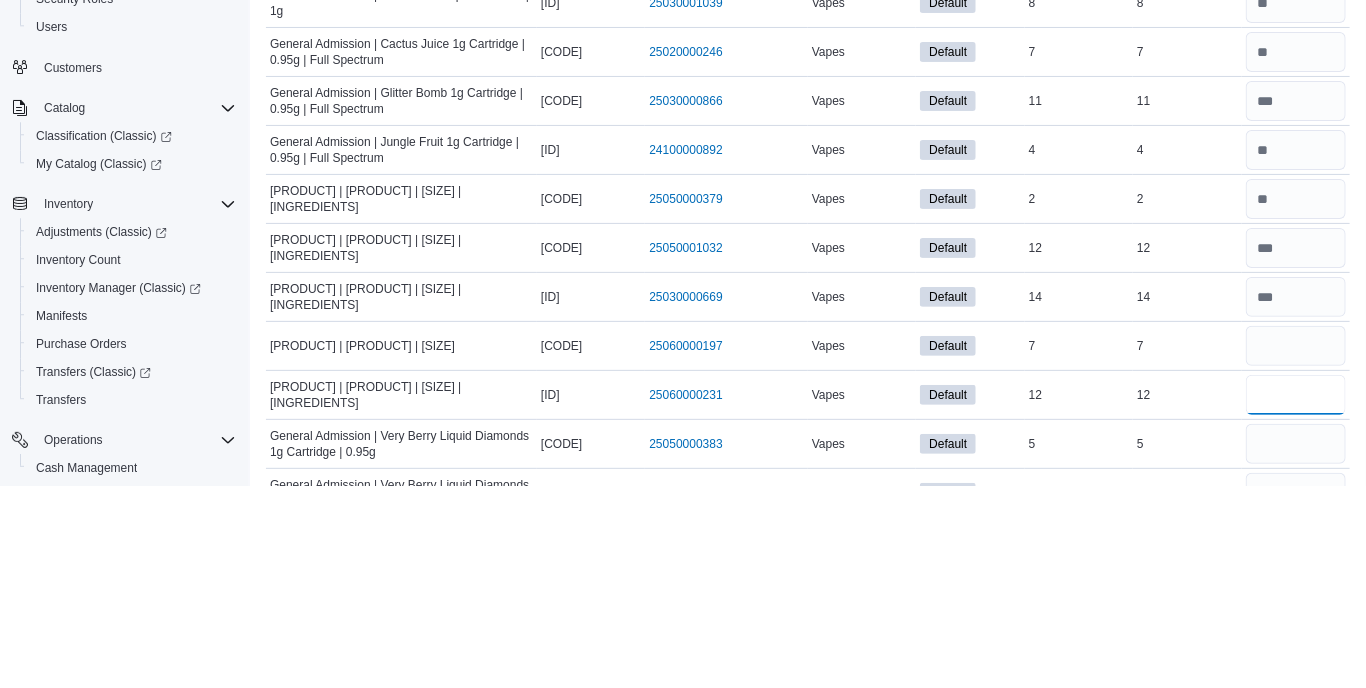 type 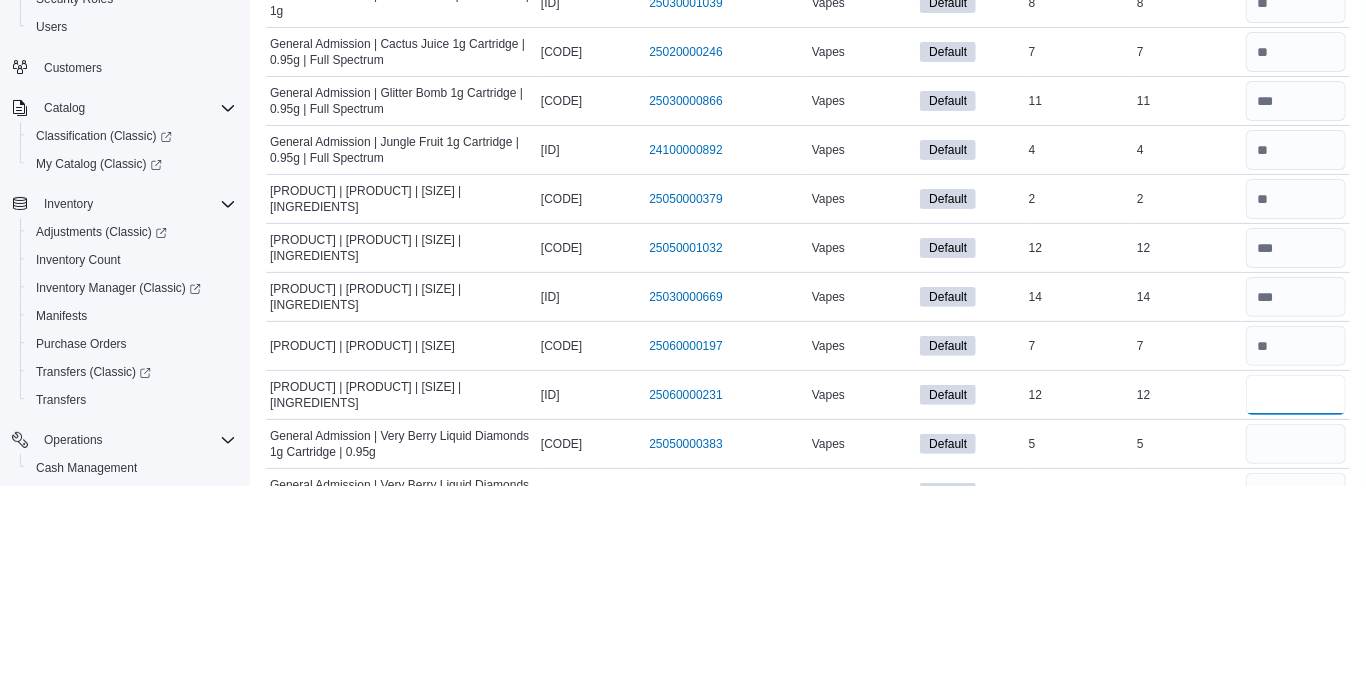 type on "**" 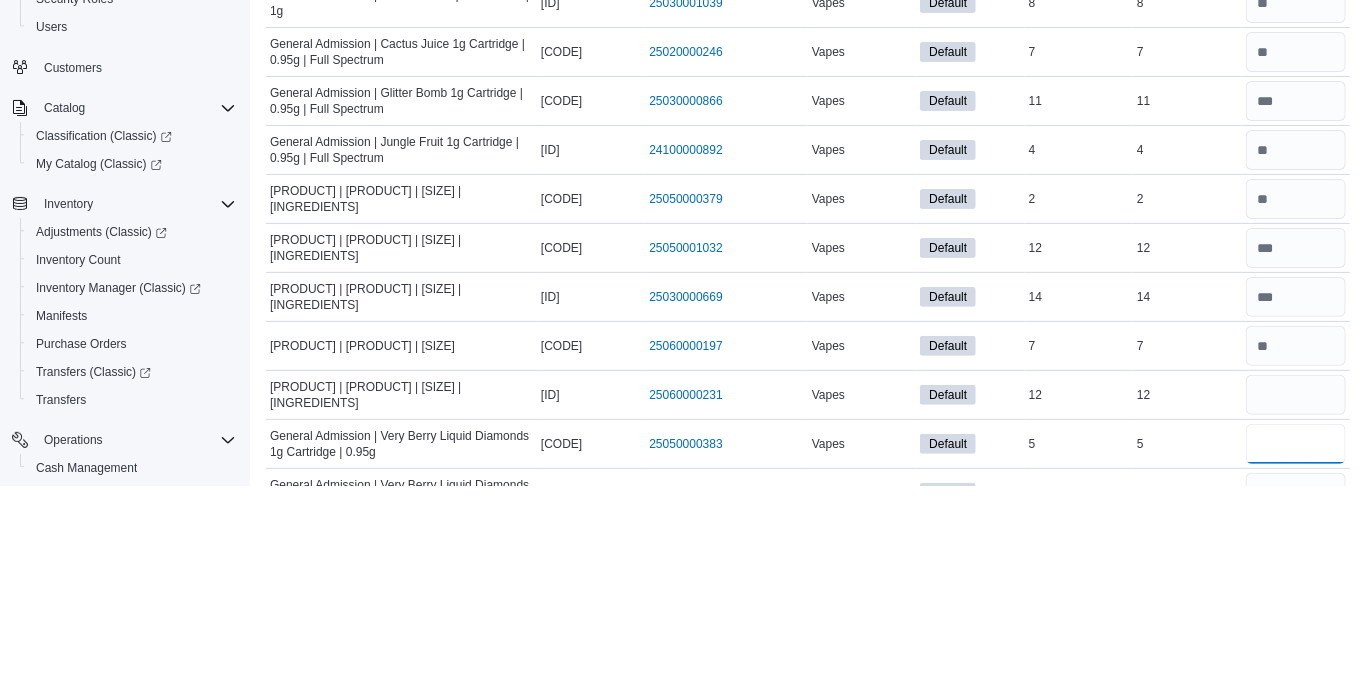 type 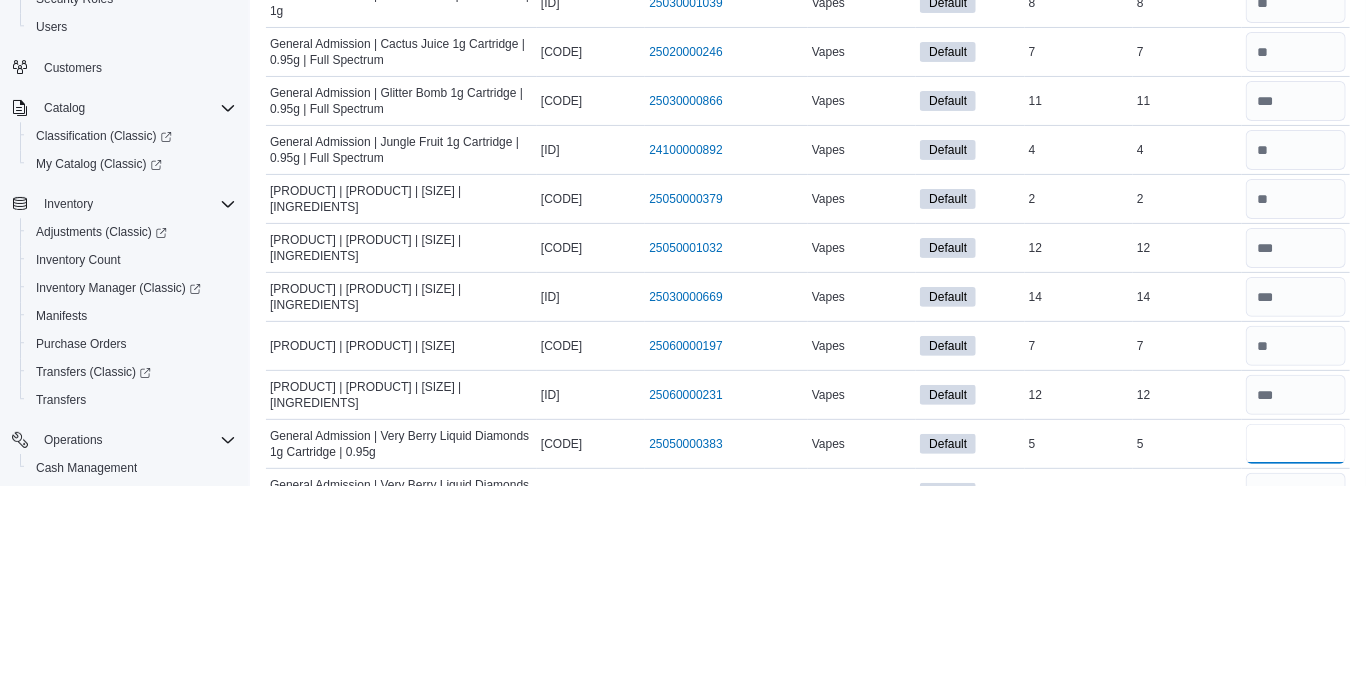 type on "*" 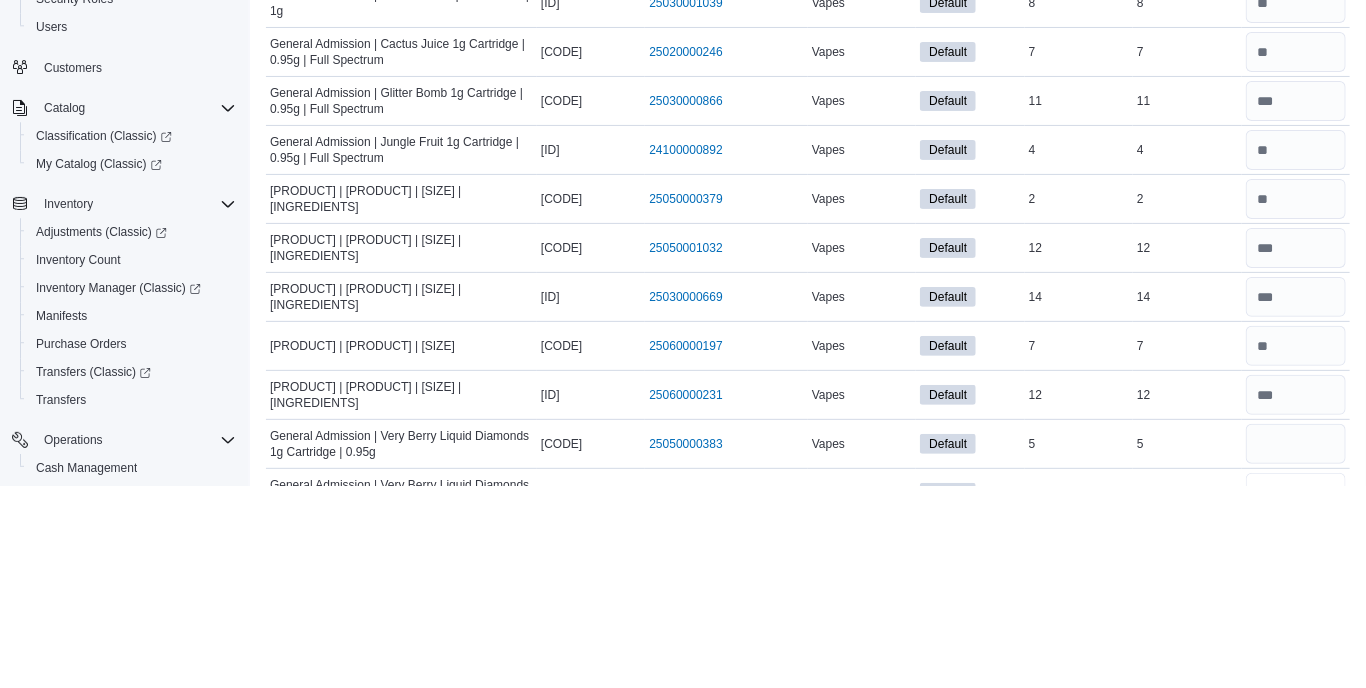 type 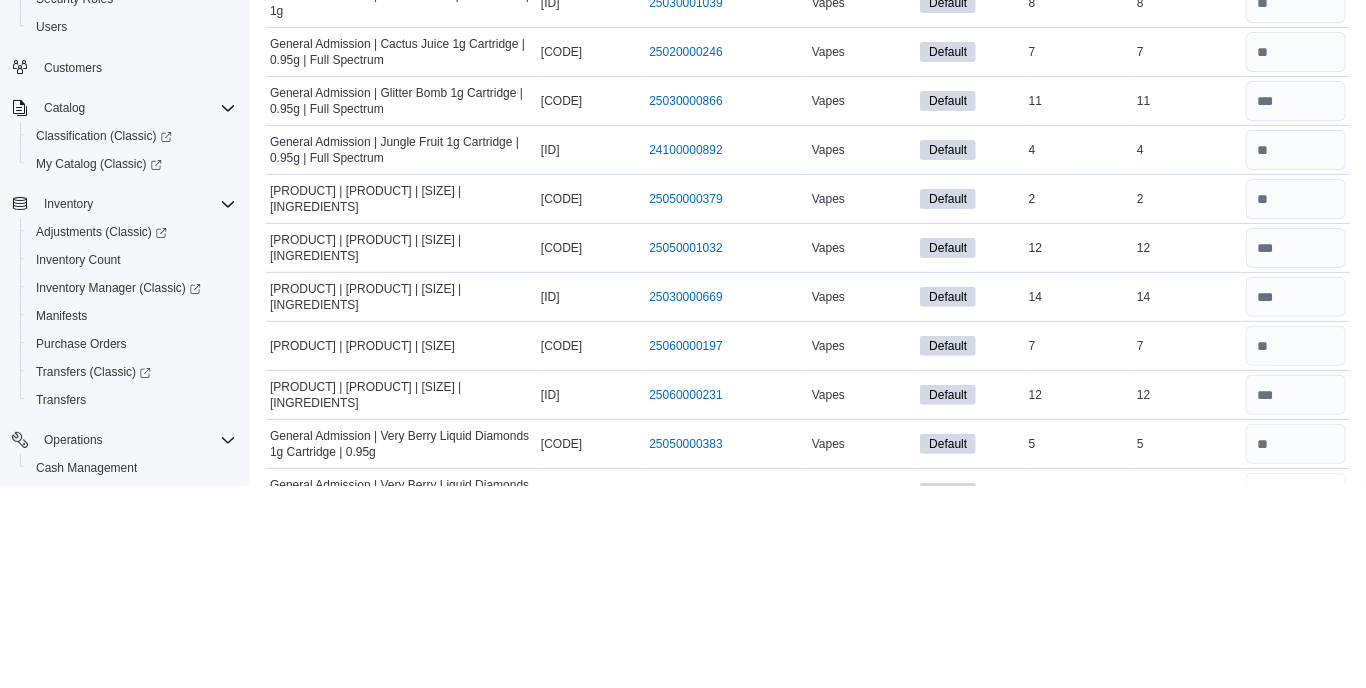 scroll, scrollTop: 3444, scrollLeft: 0, axis: vertical 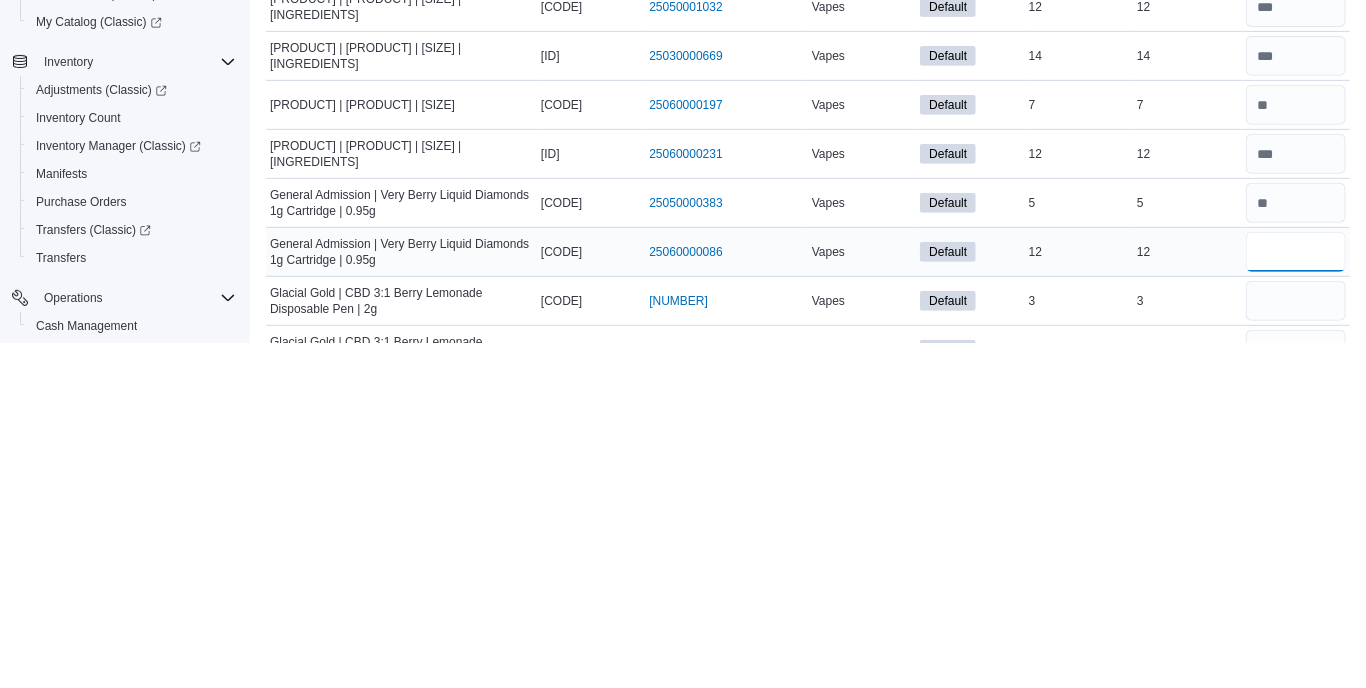 click on "**" at bounding box center (1296, 597) 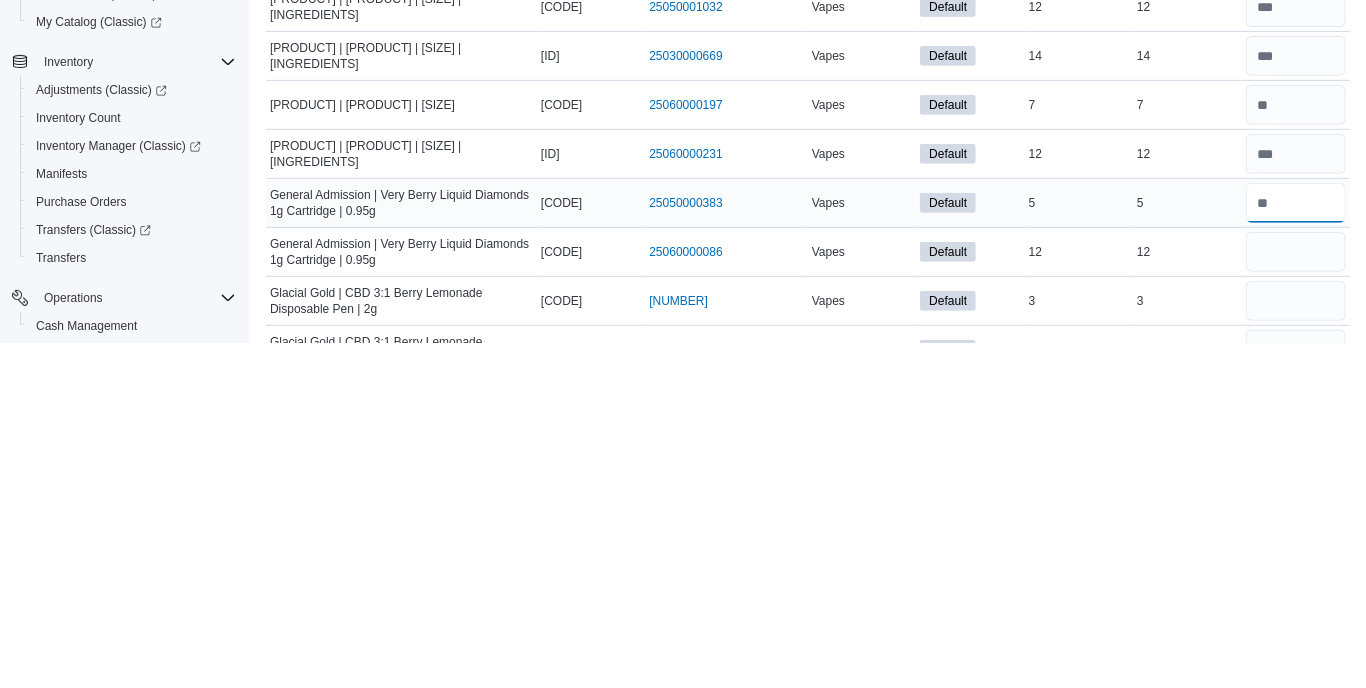 click at bounding box center (1296, 548) 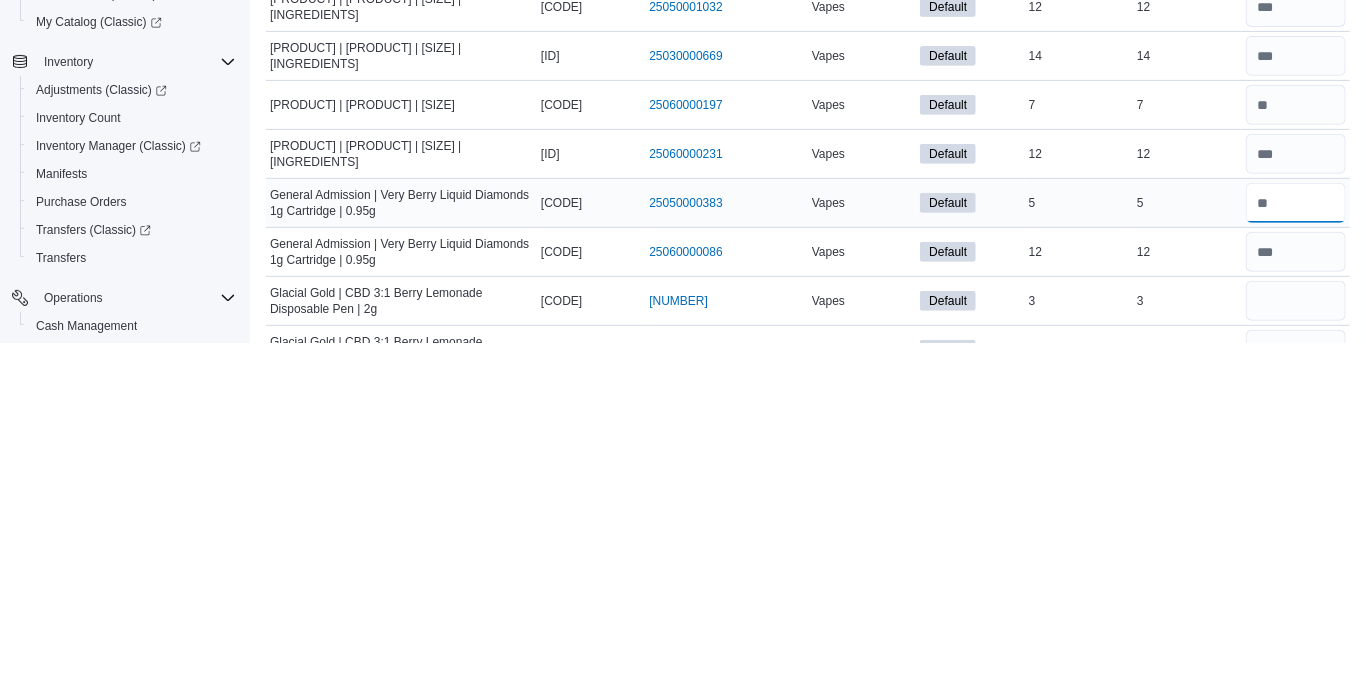 type on "*" 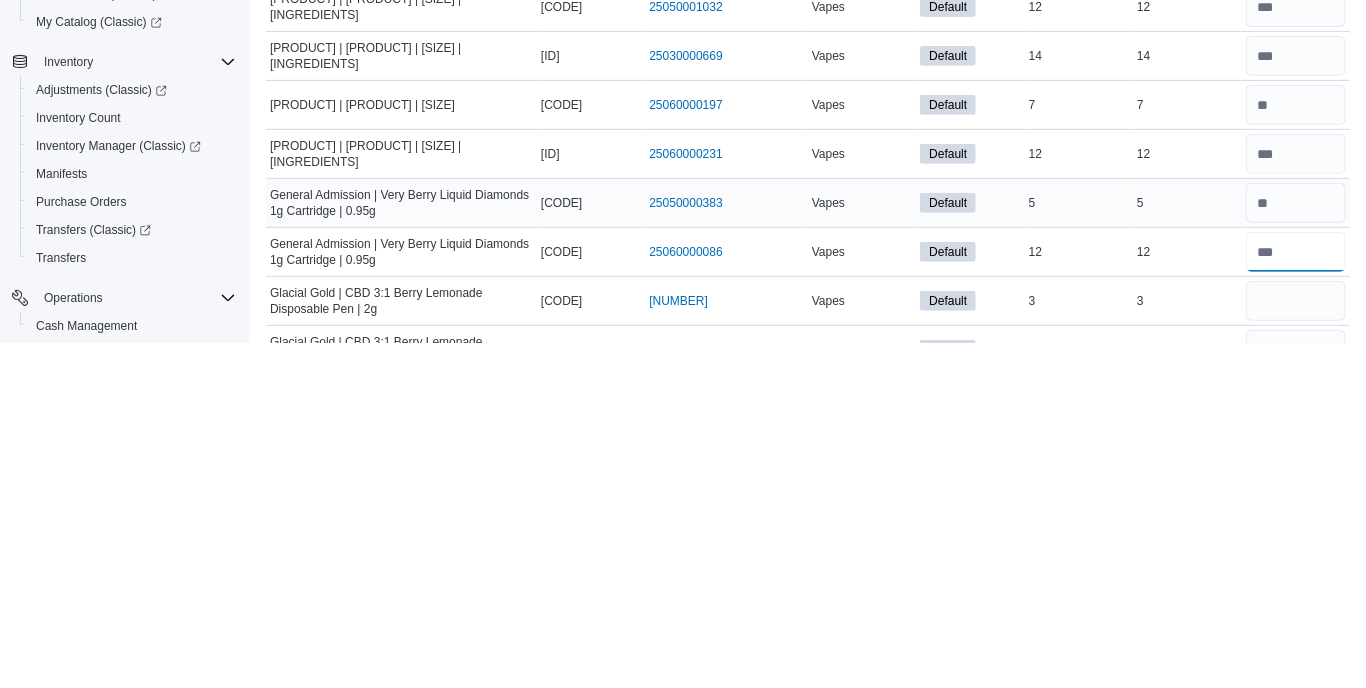 type 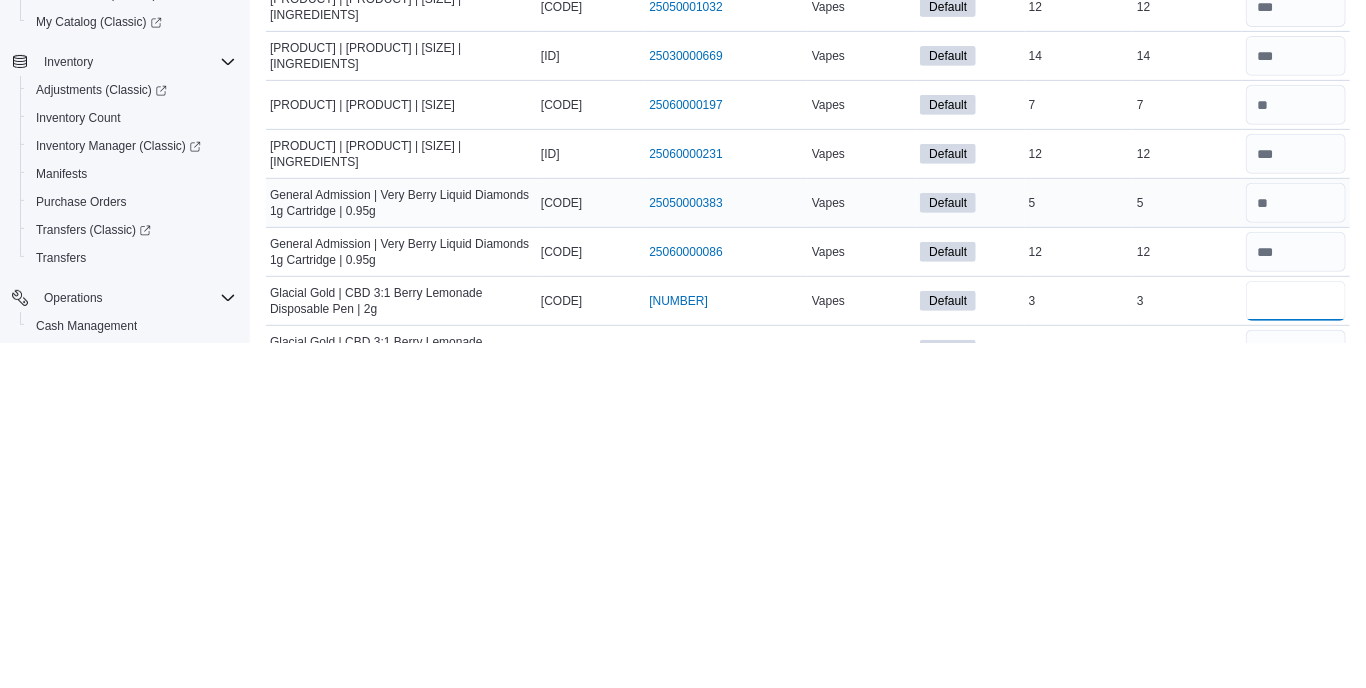 type on "*" 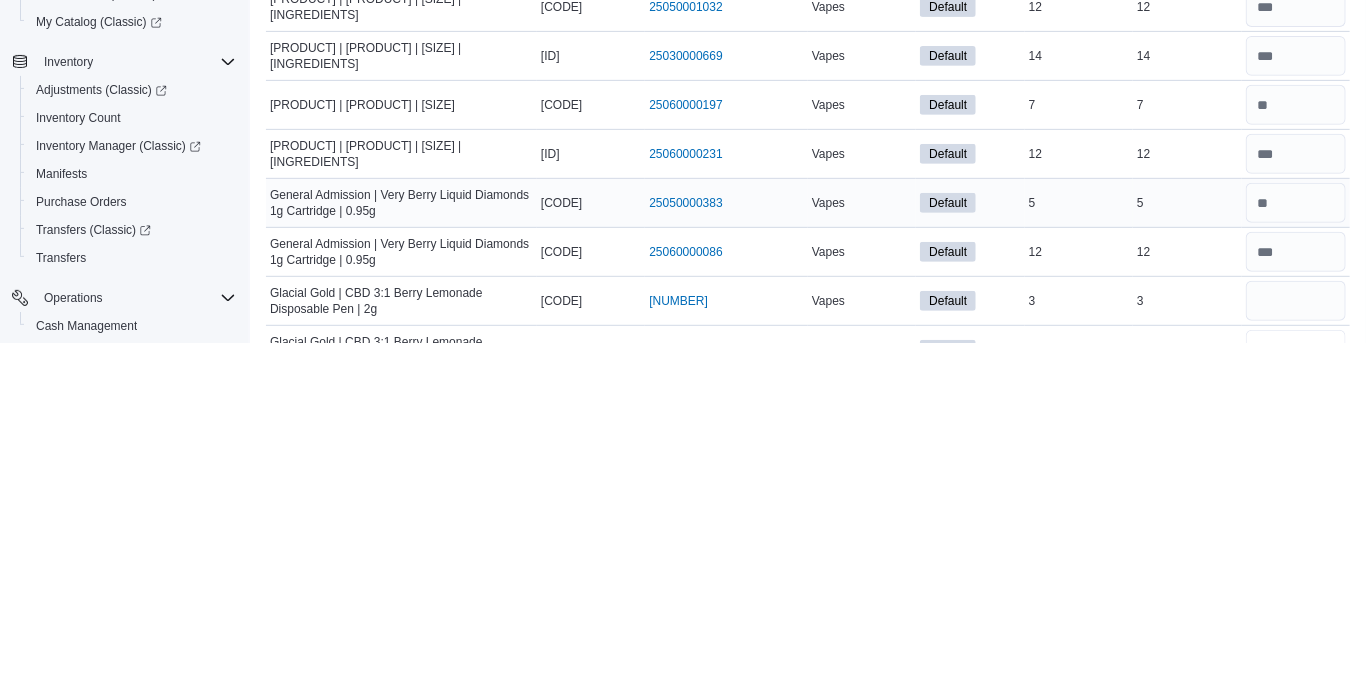 type 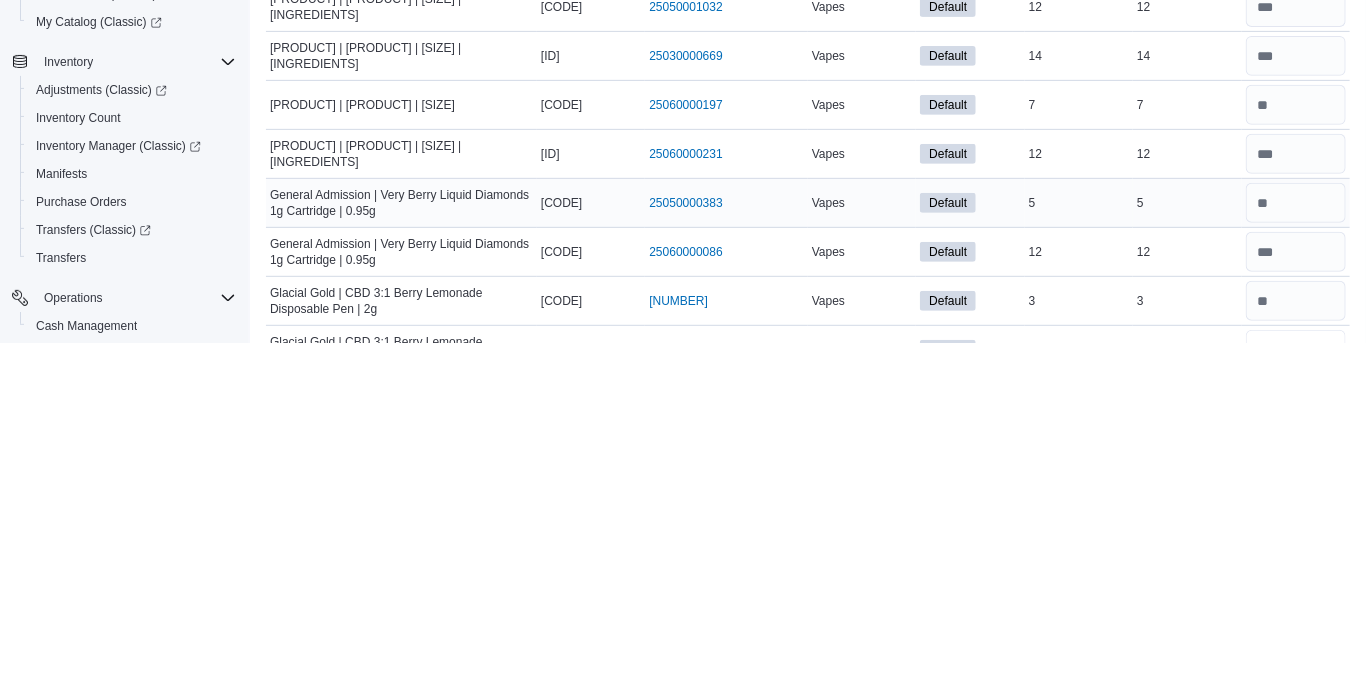 type on "*" 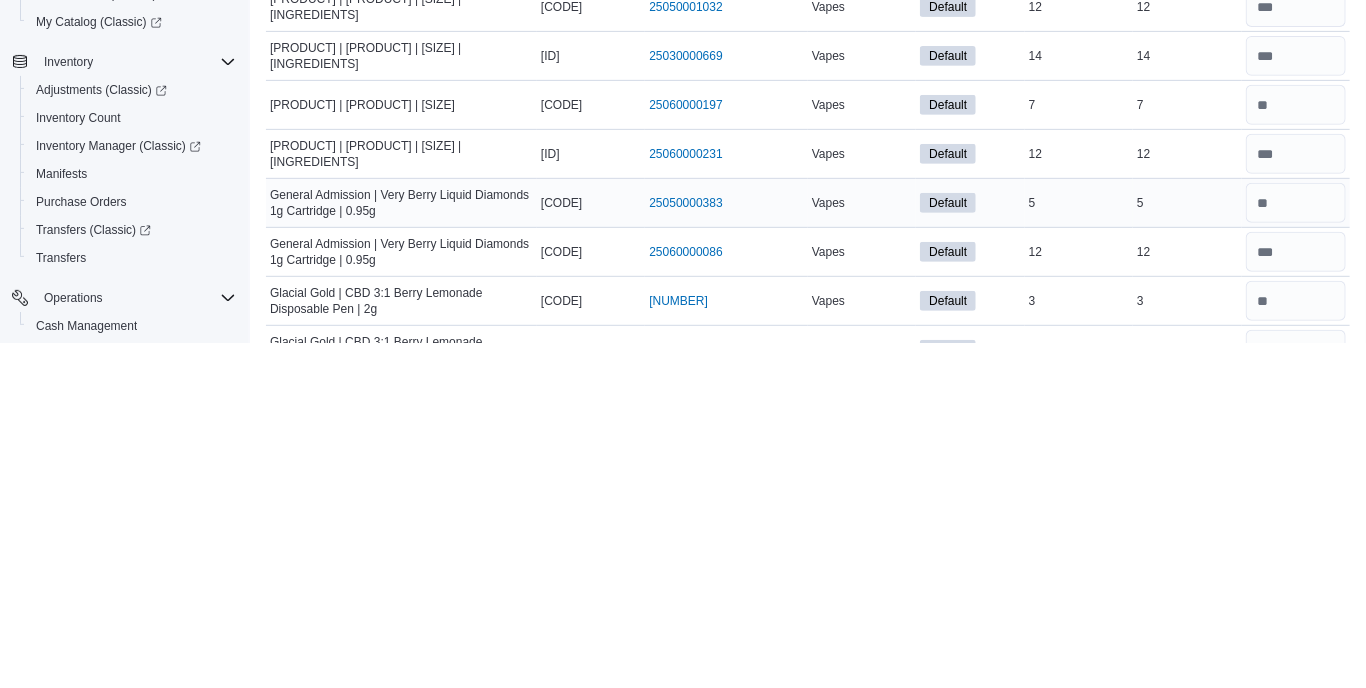 type 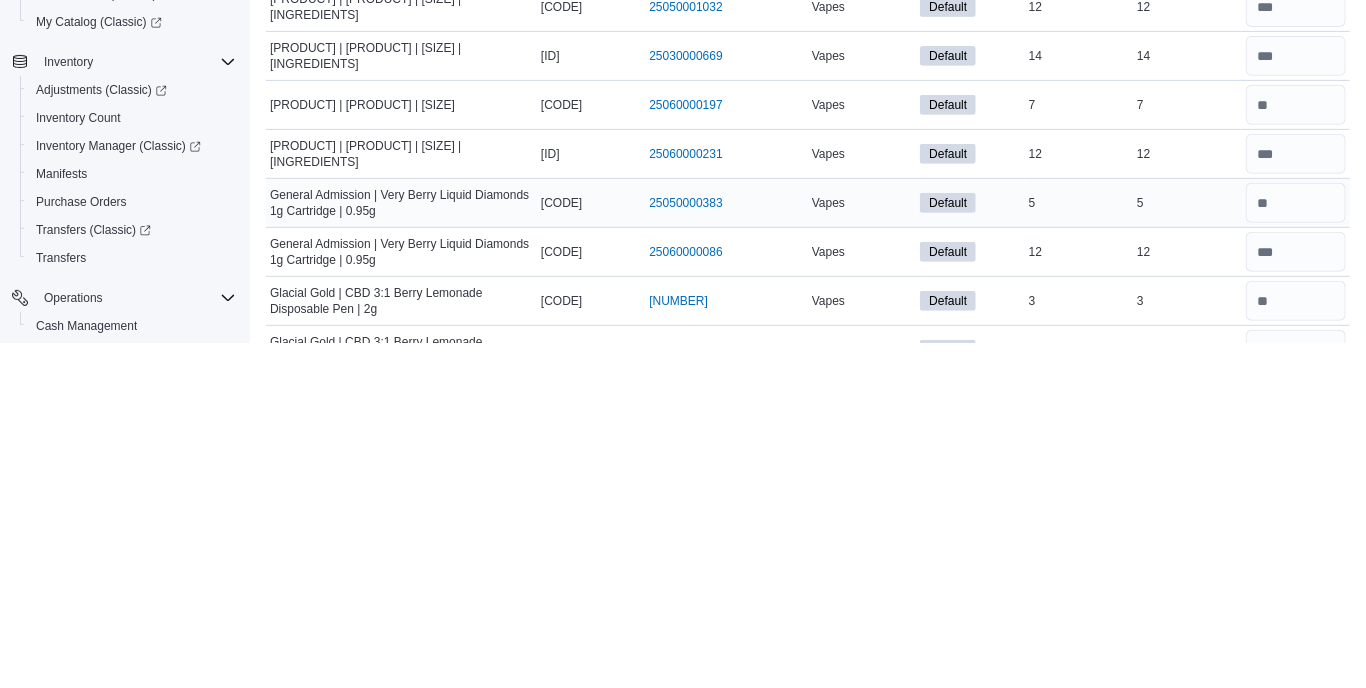 type on "*" 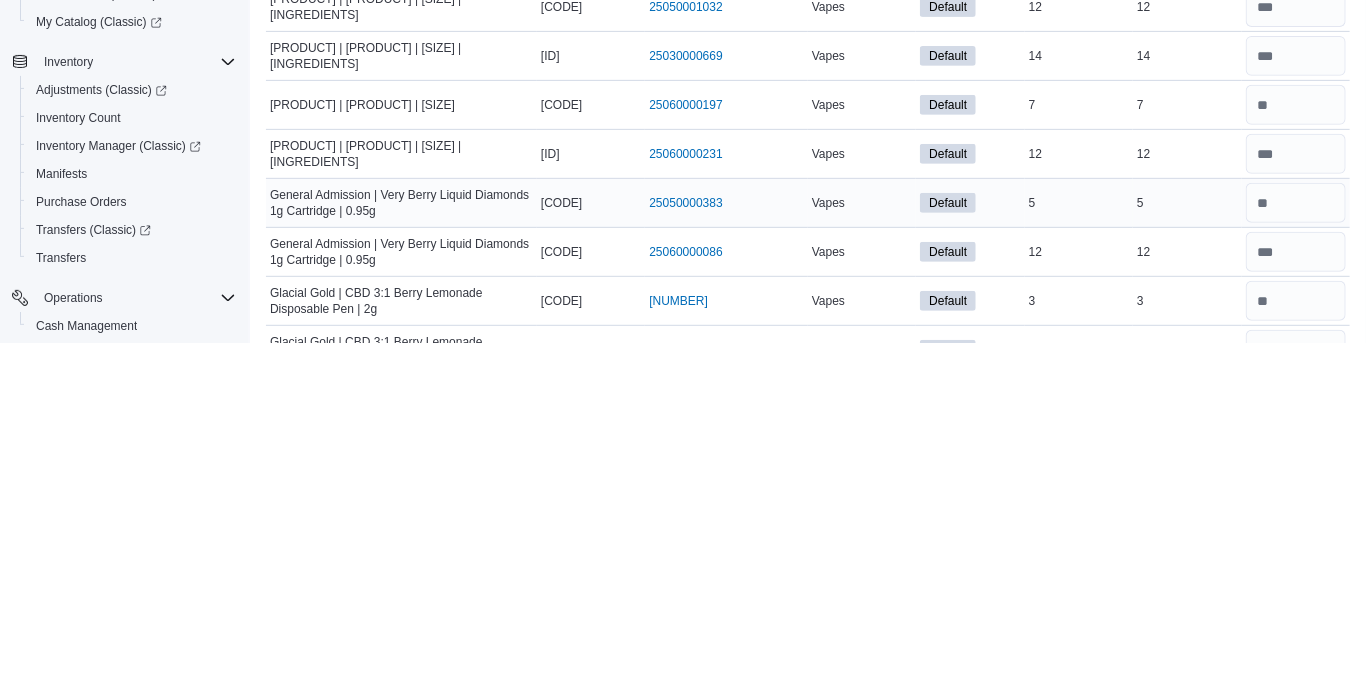 type 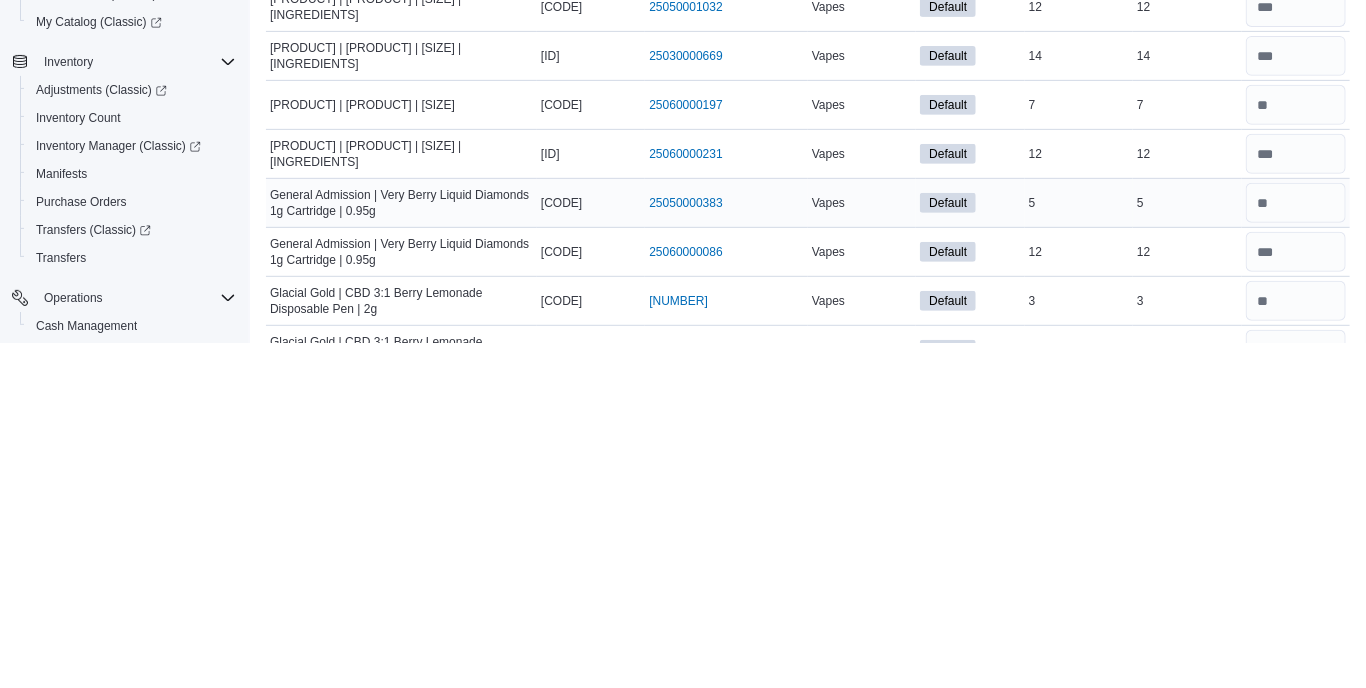 type on "*" 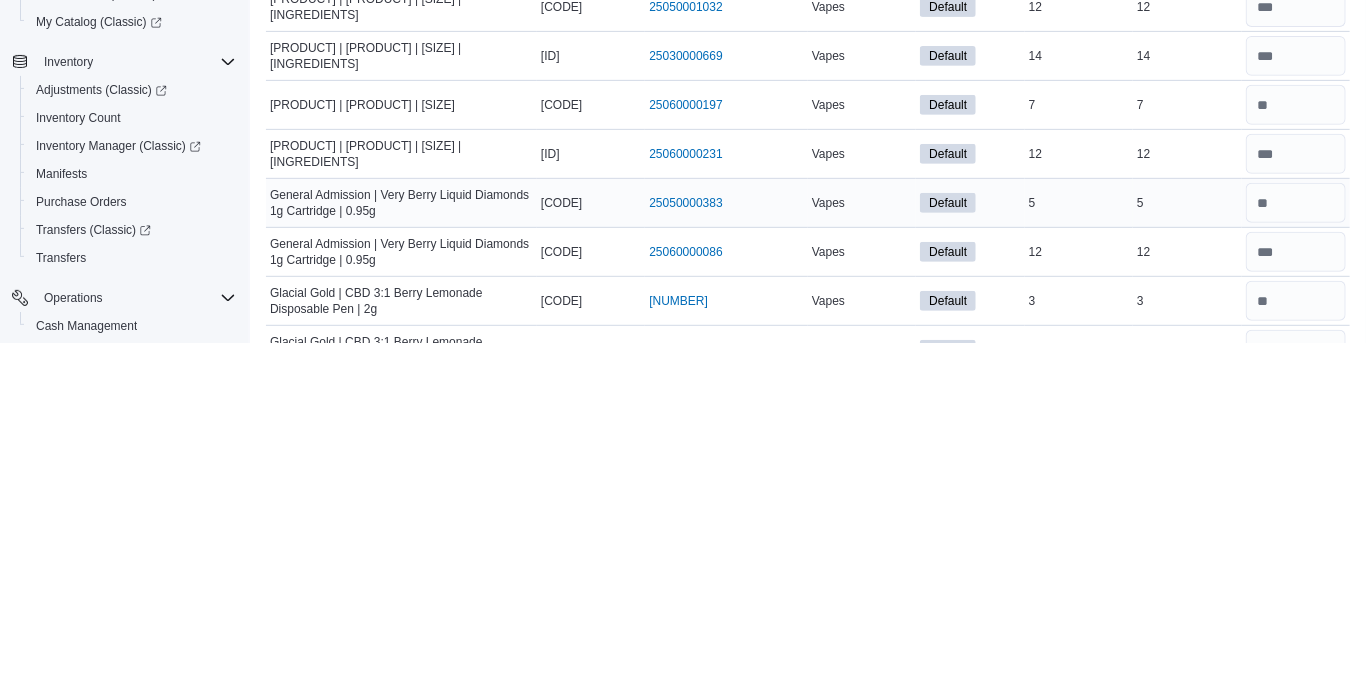 type 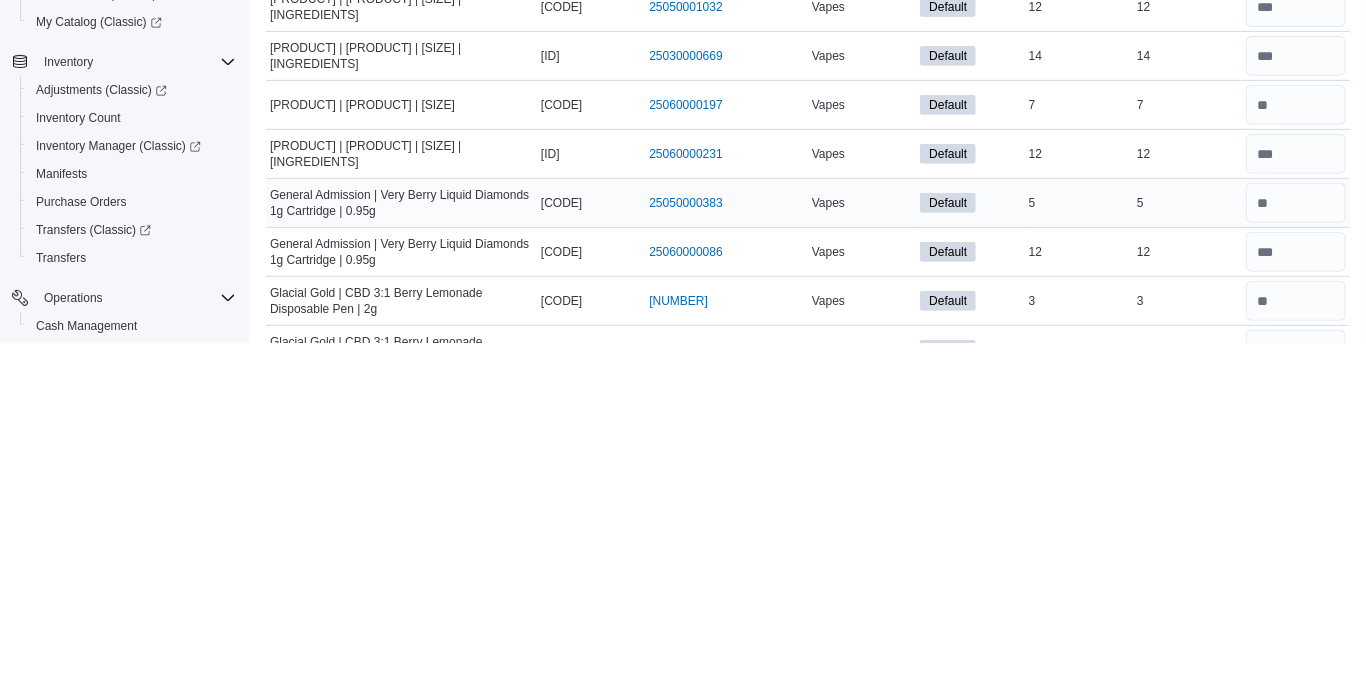 scroll, scrollTop: 3687, scrollLeft: 0, axis: vertical 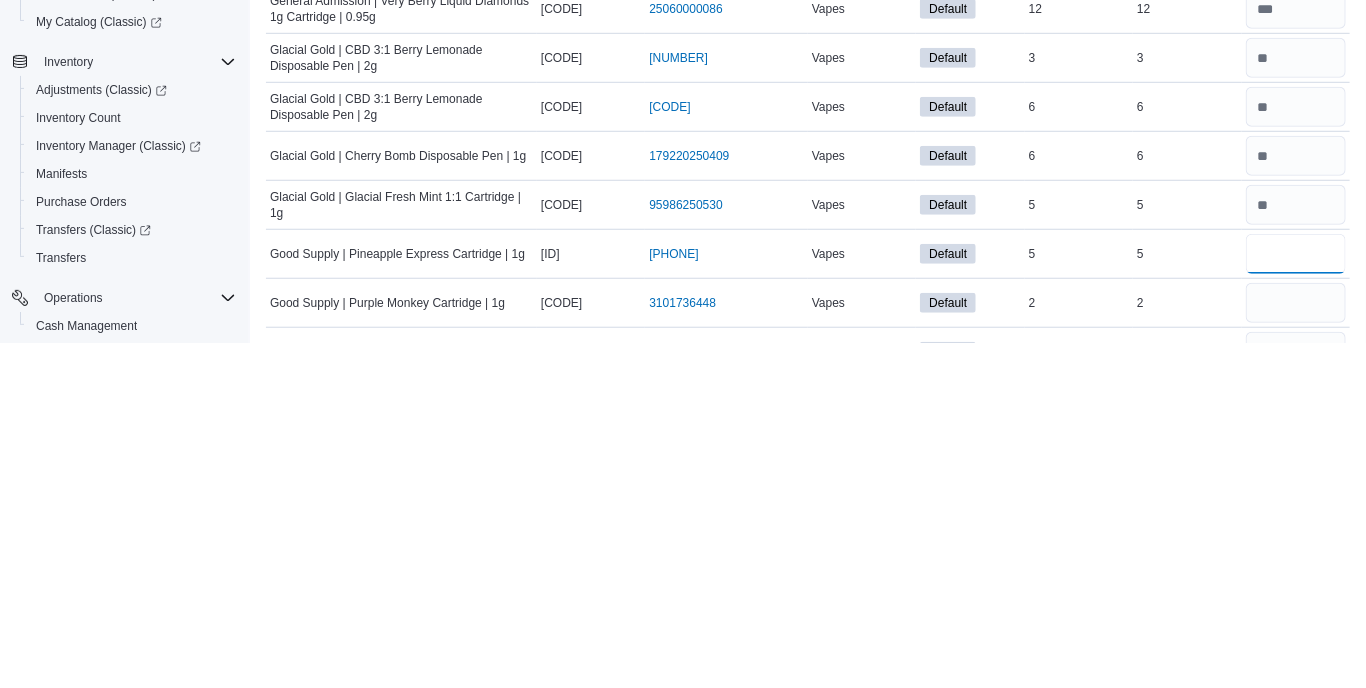 type on "*" 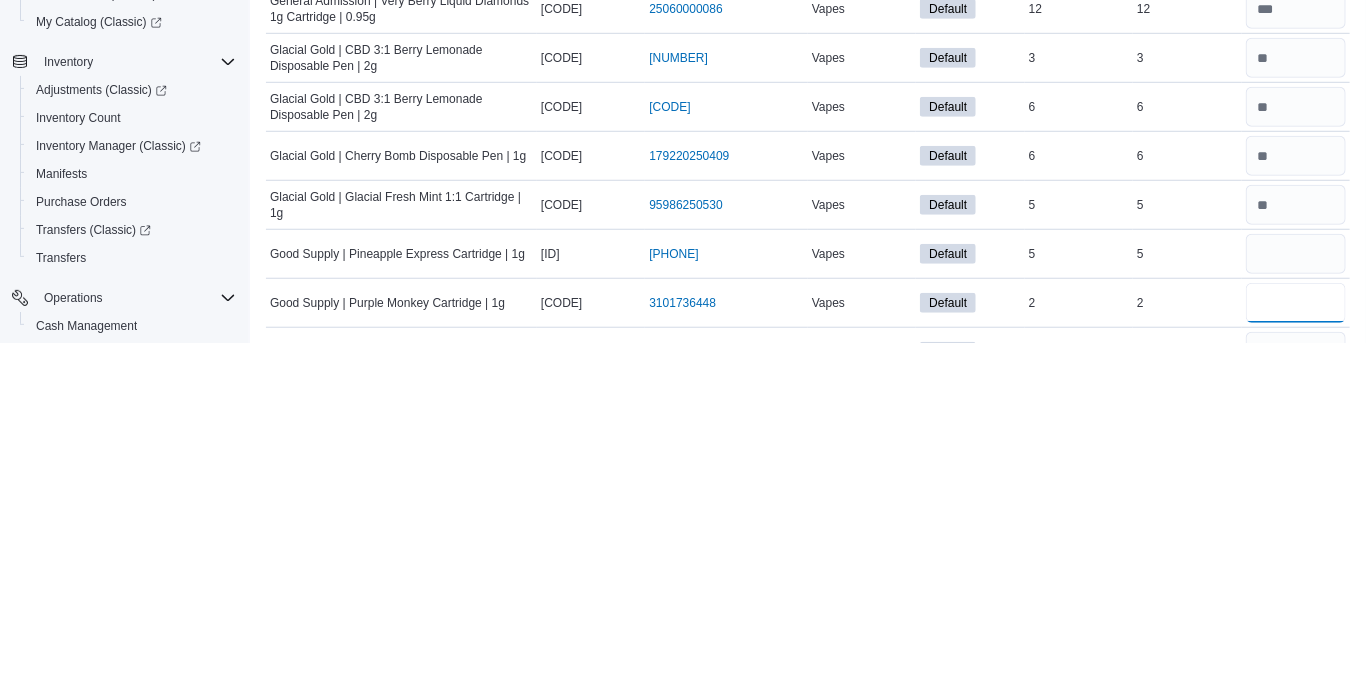 type 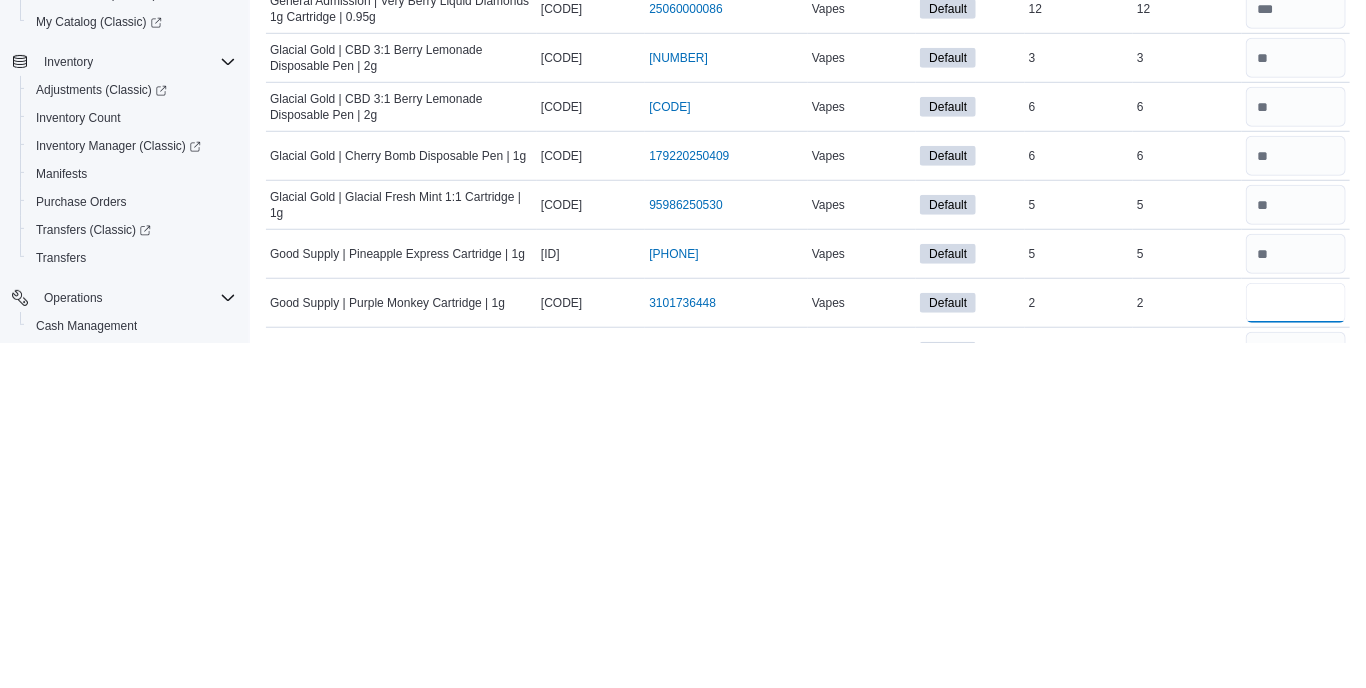 type on "*" 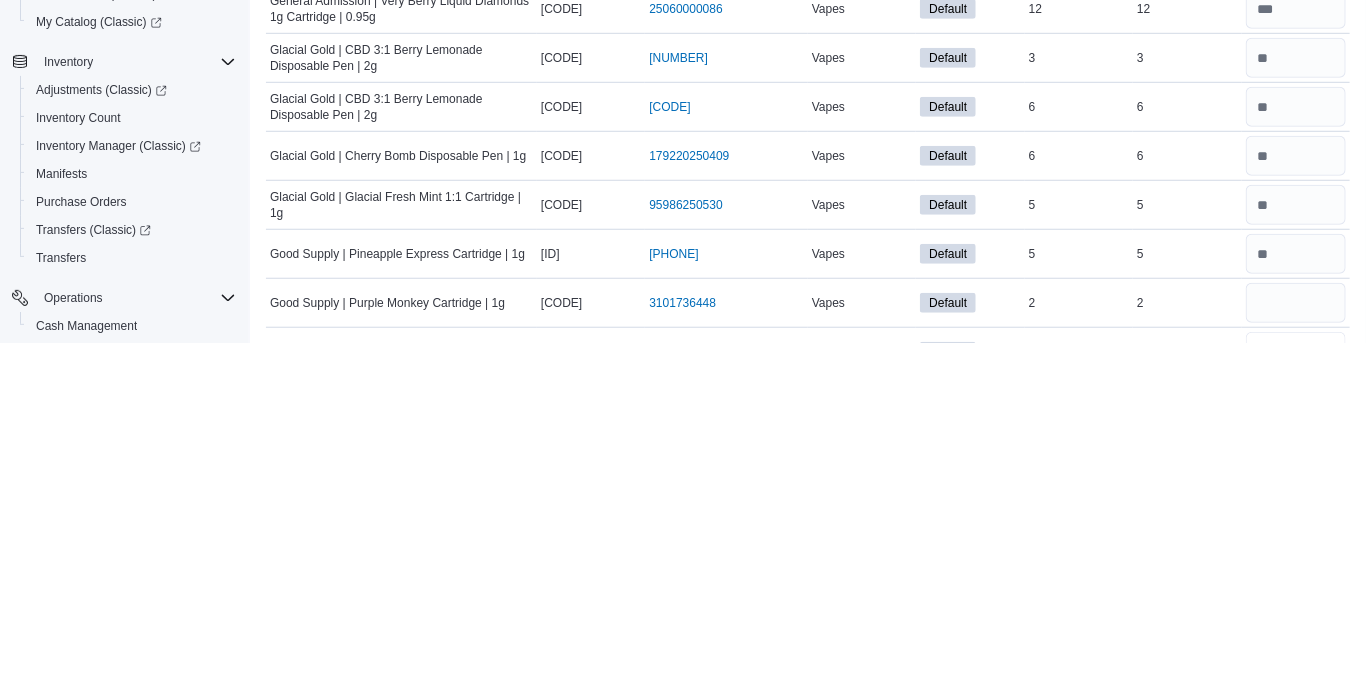 type 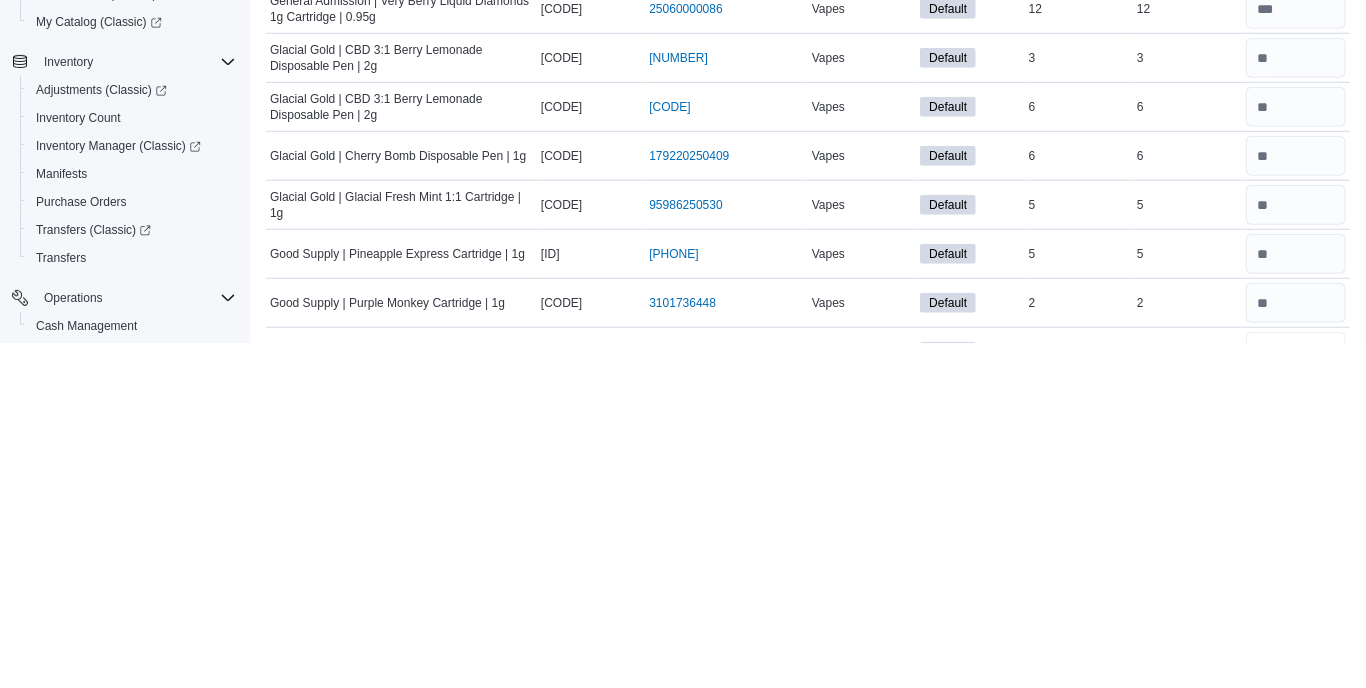 type on "**" 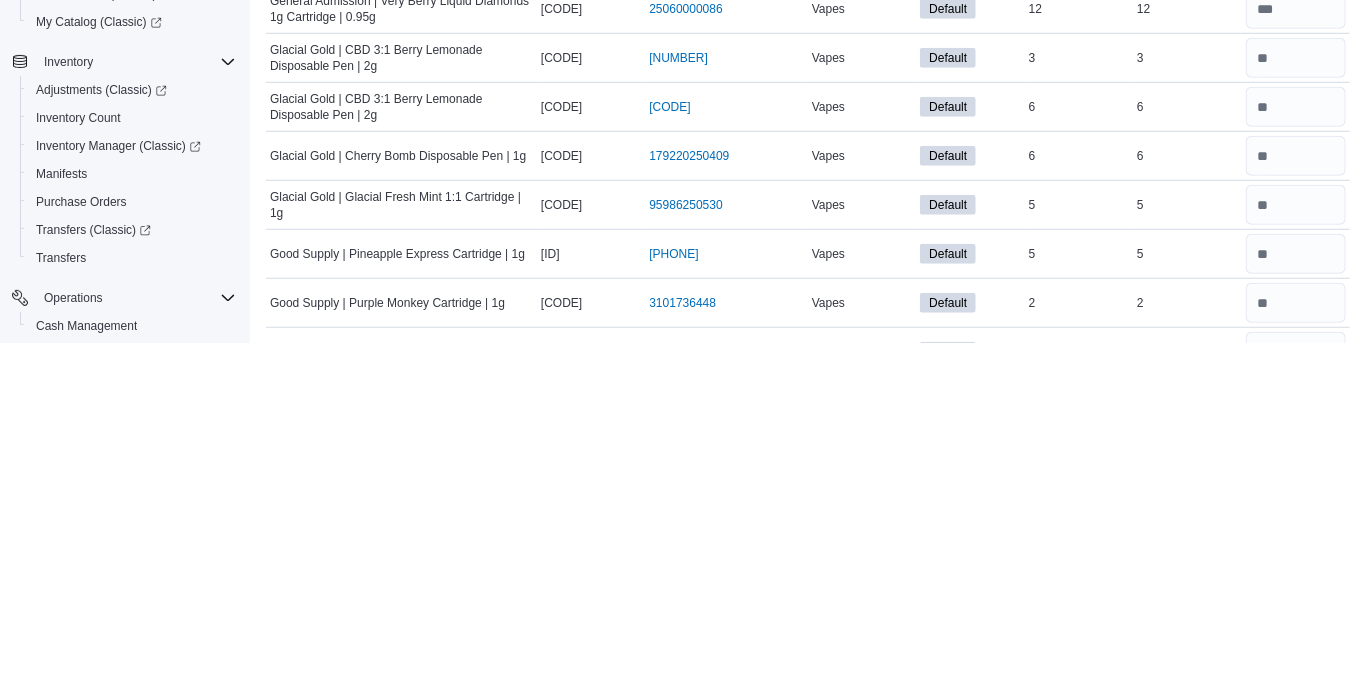 type 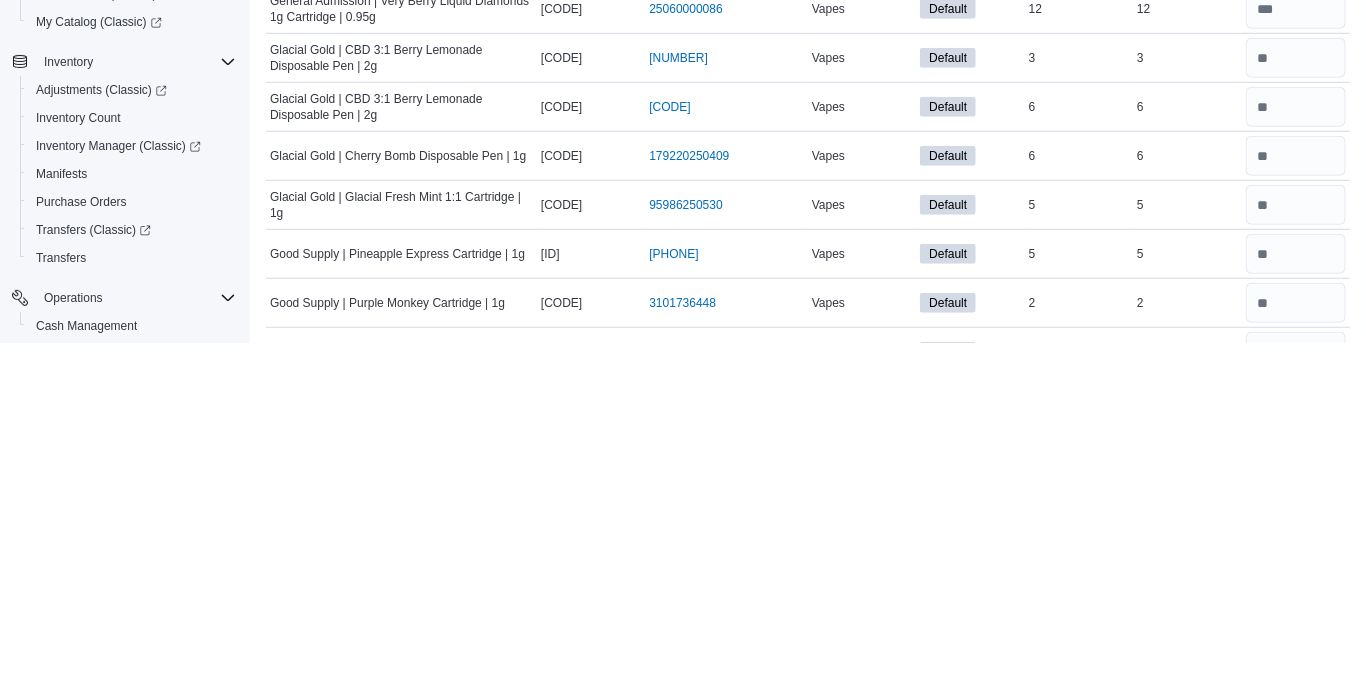 type on "**" 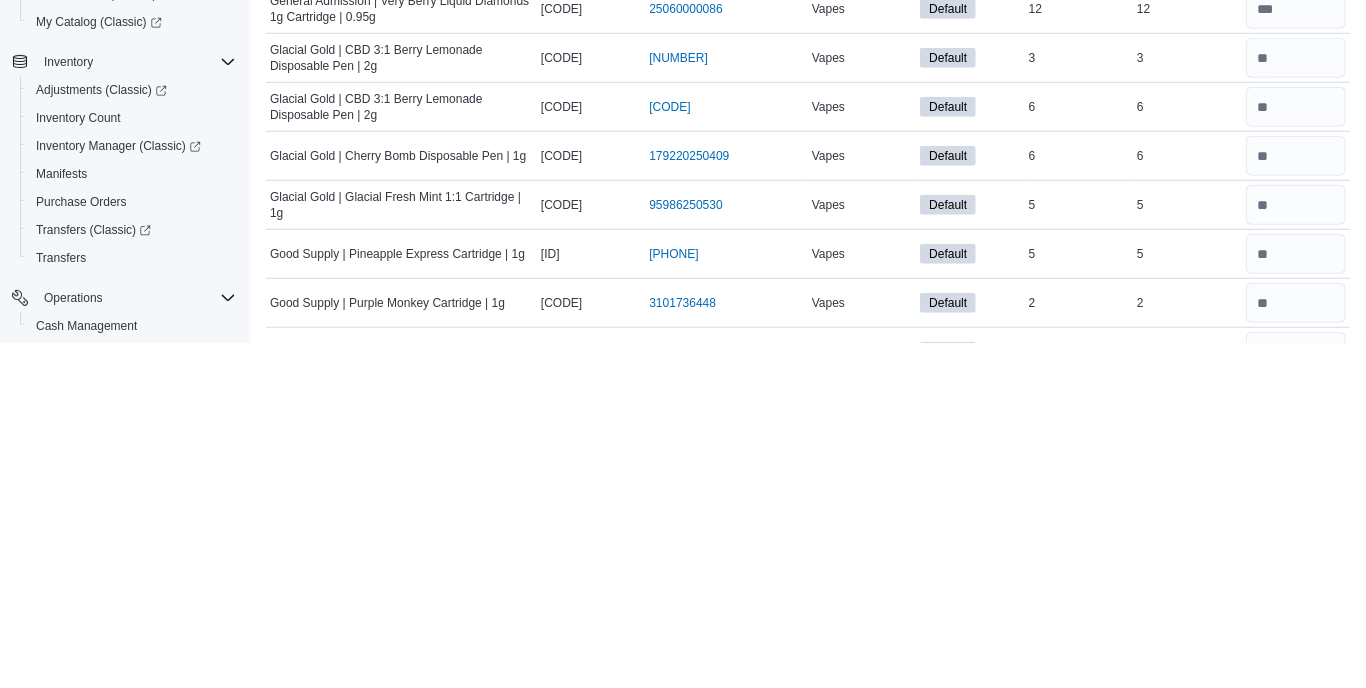type 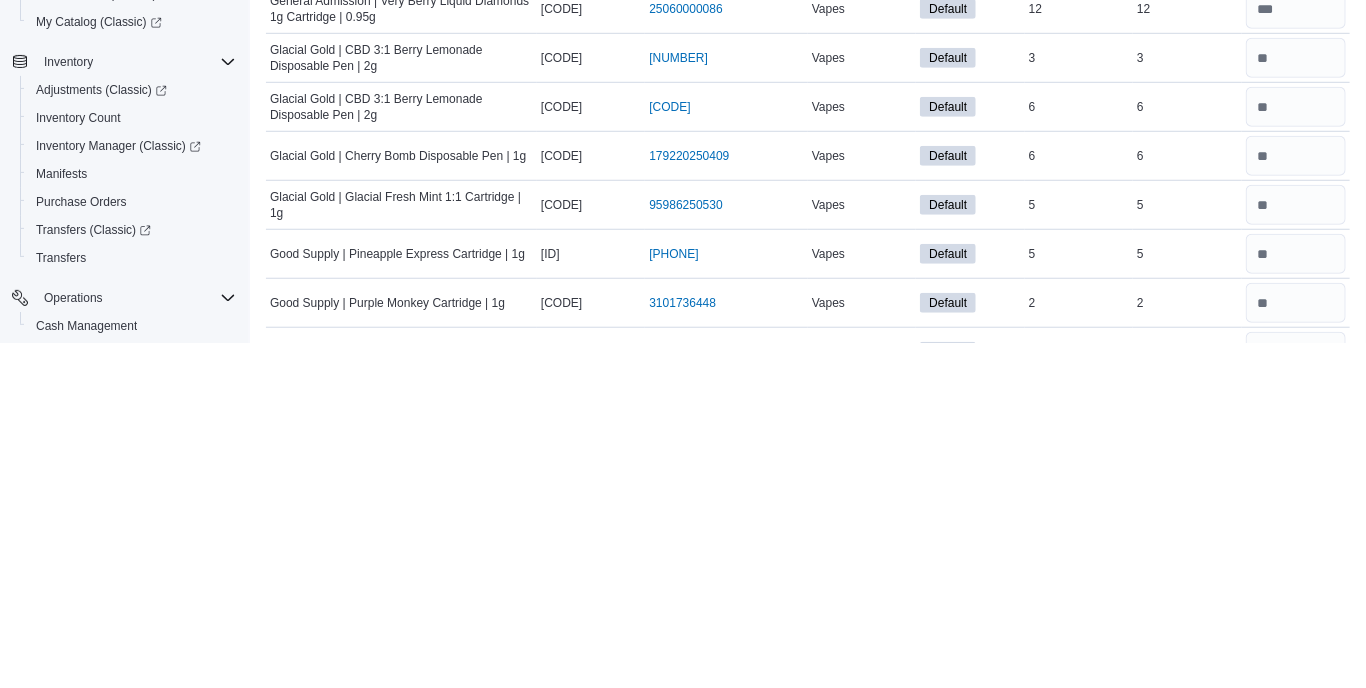 type on "*" 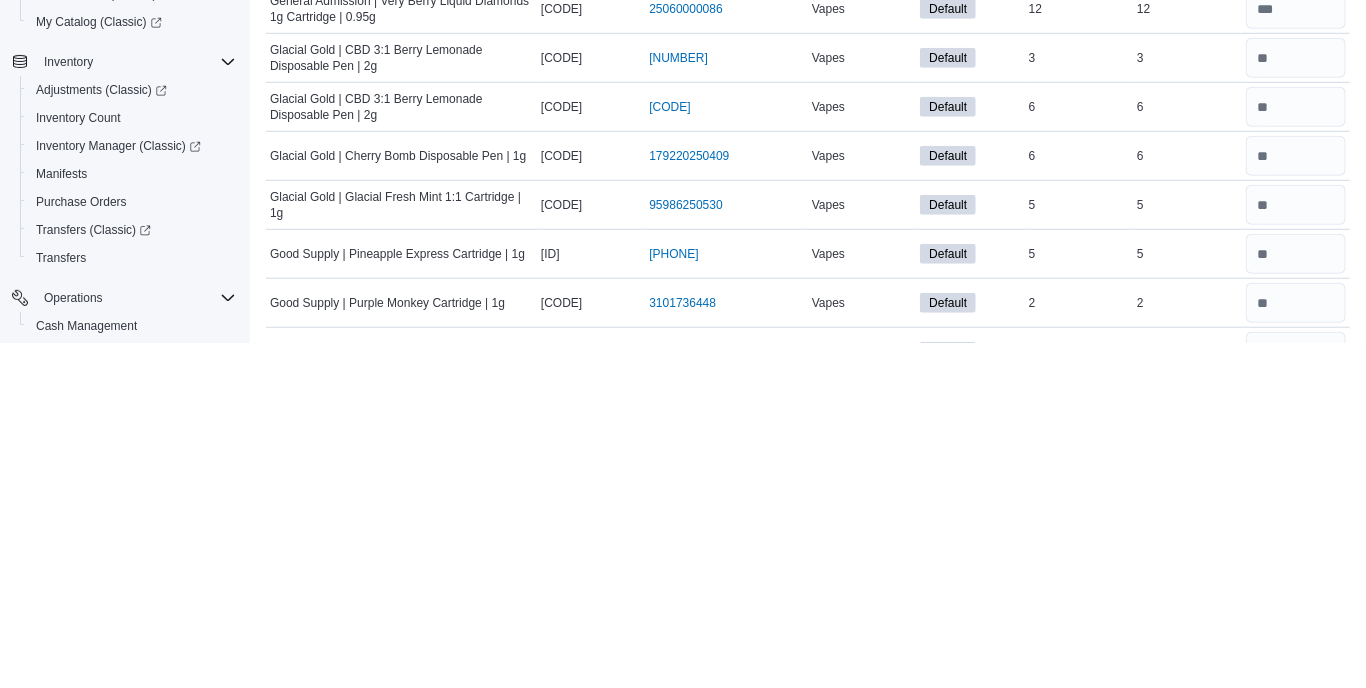 type 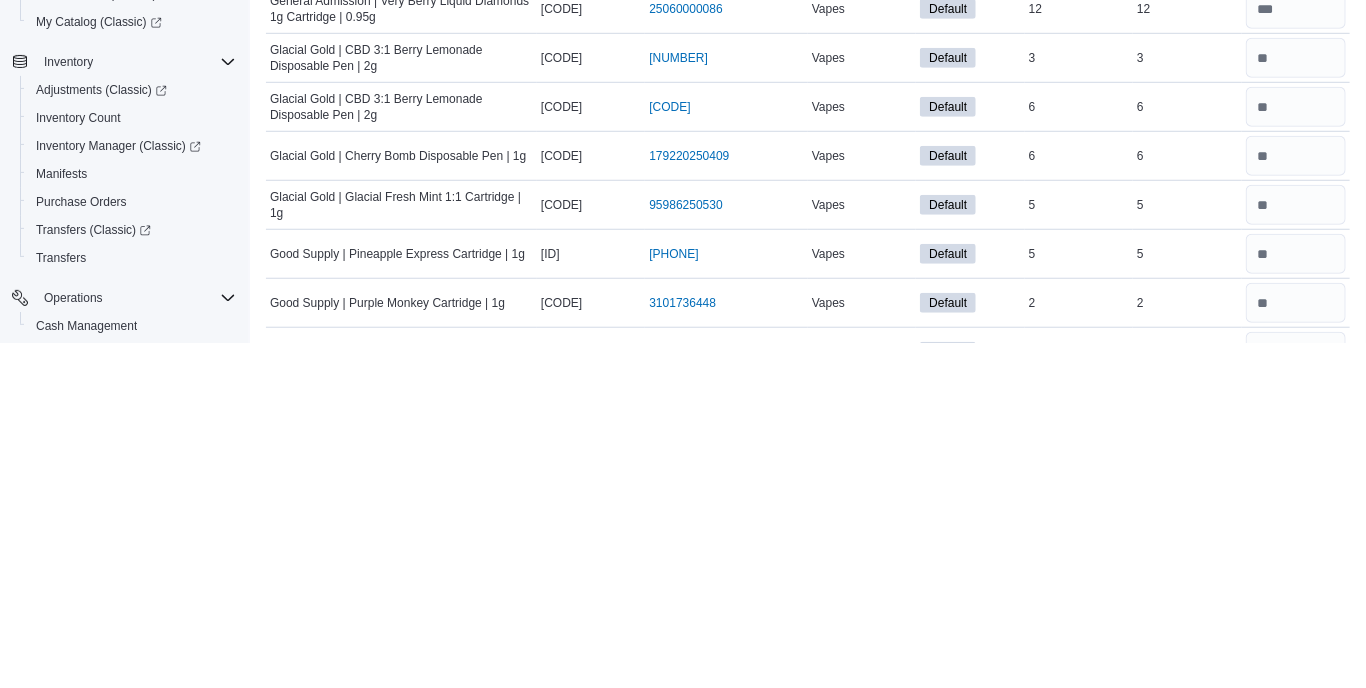 scroll, scrollTop: 3930, scrollLeft: 0, axis: vertical 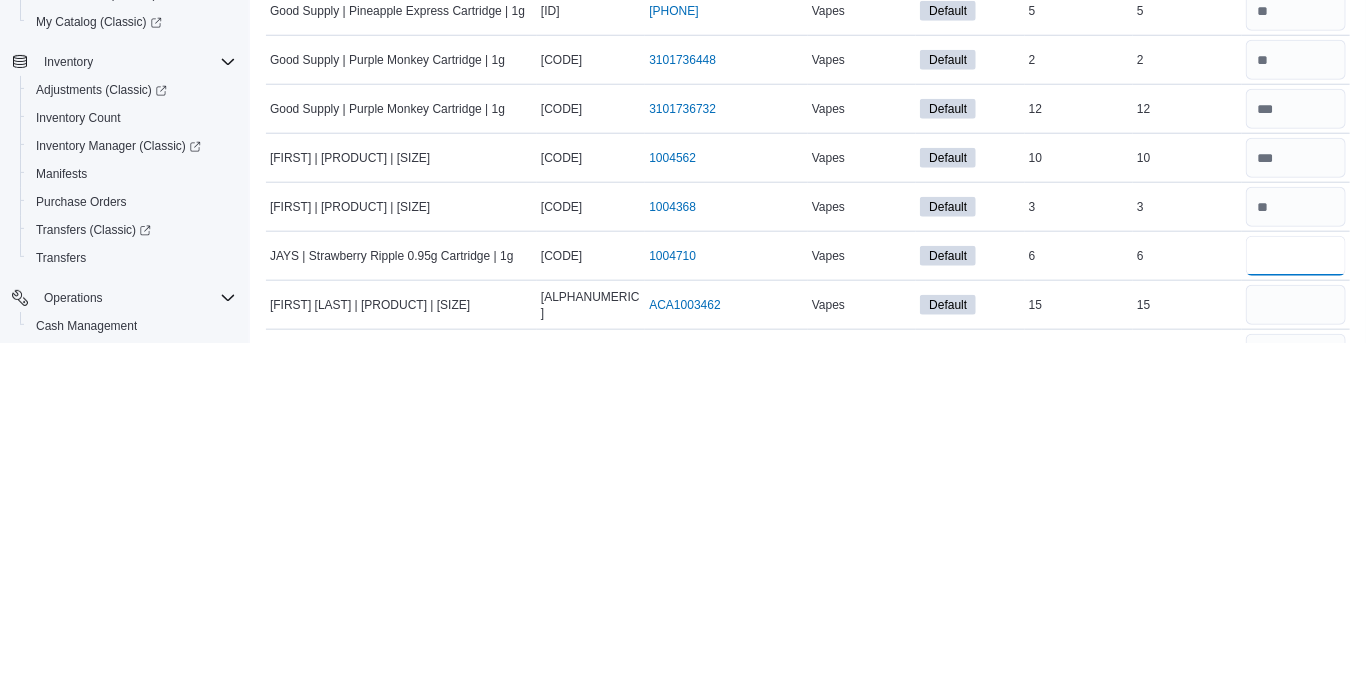 type on "*" 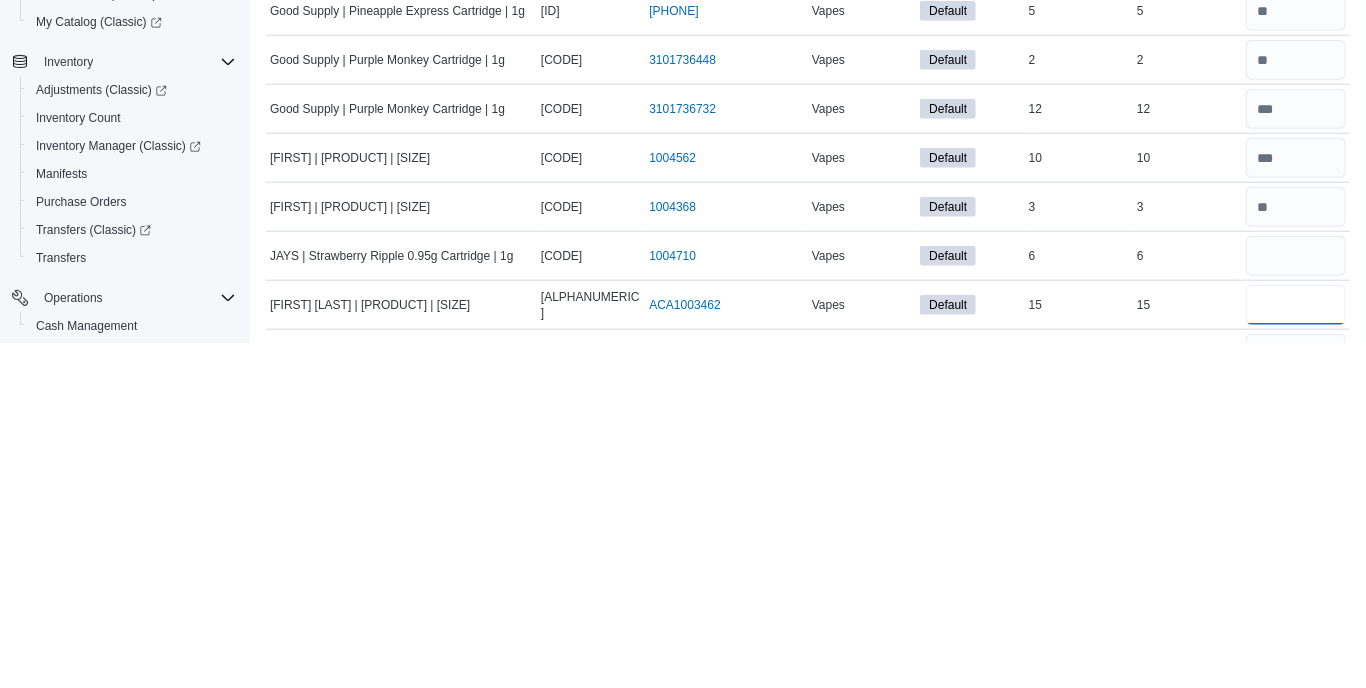 type 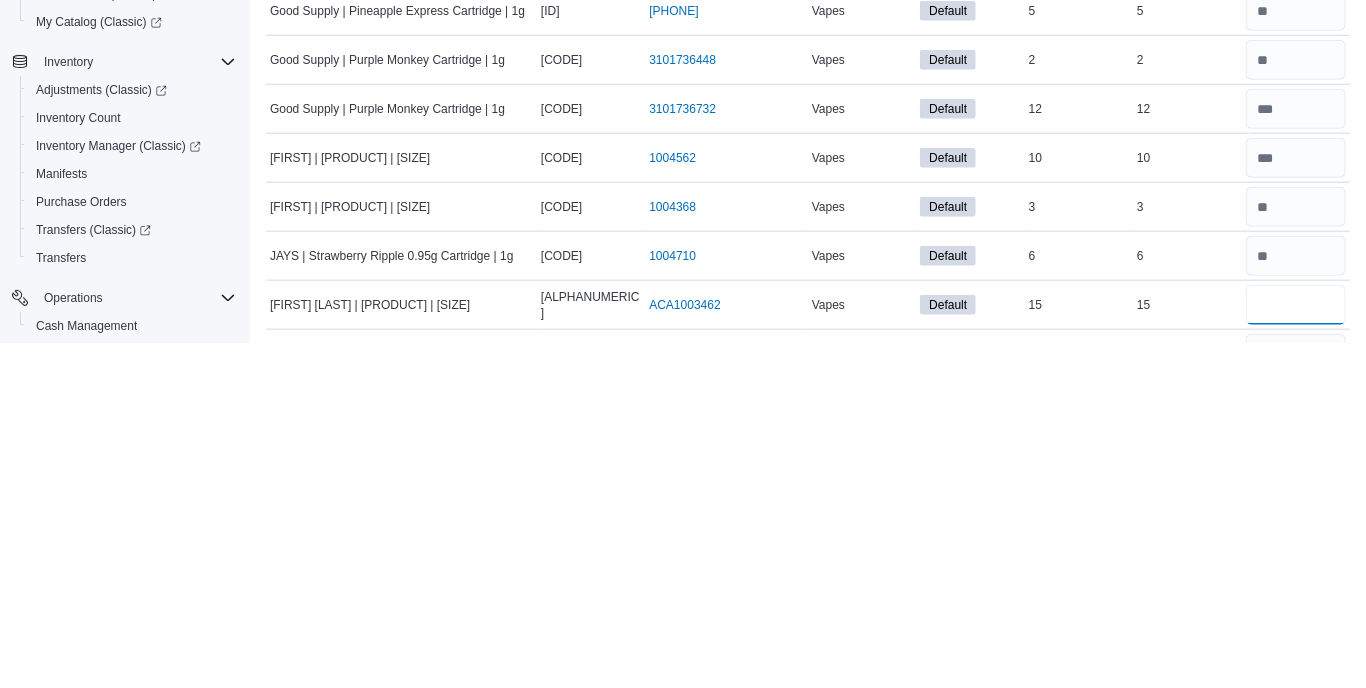 type on "**" 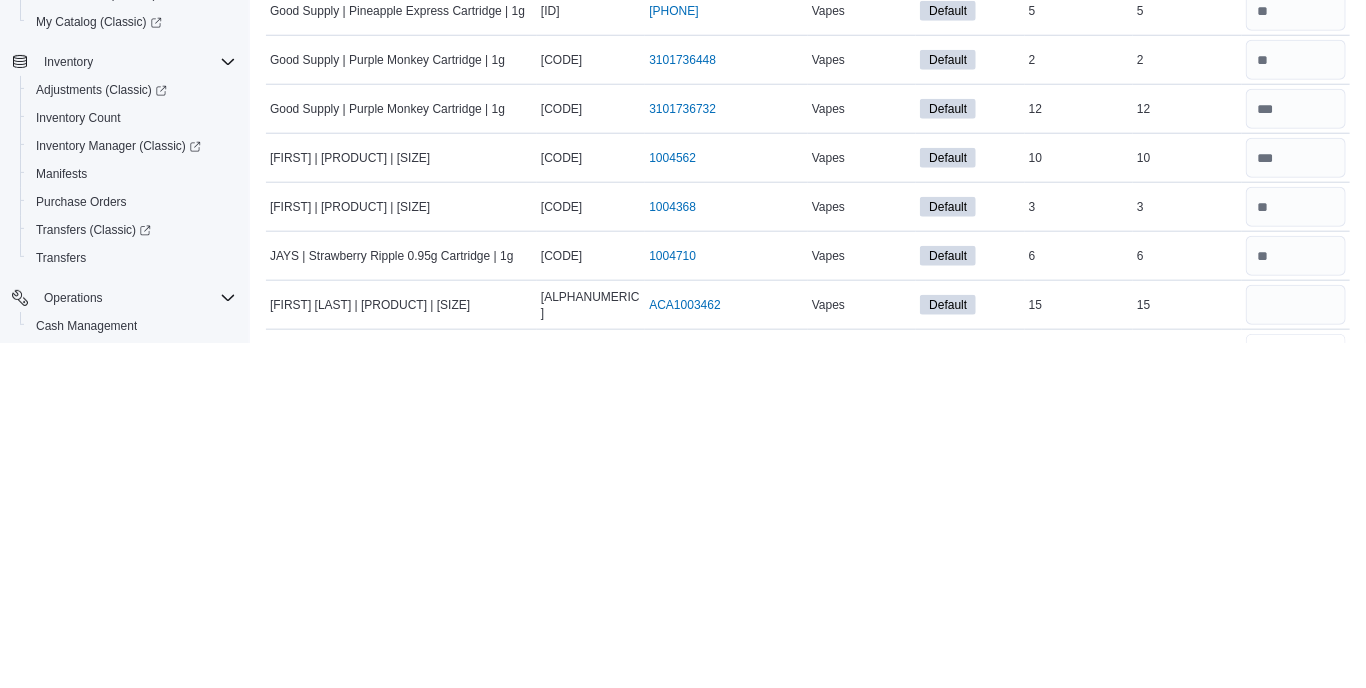 type 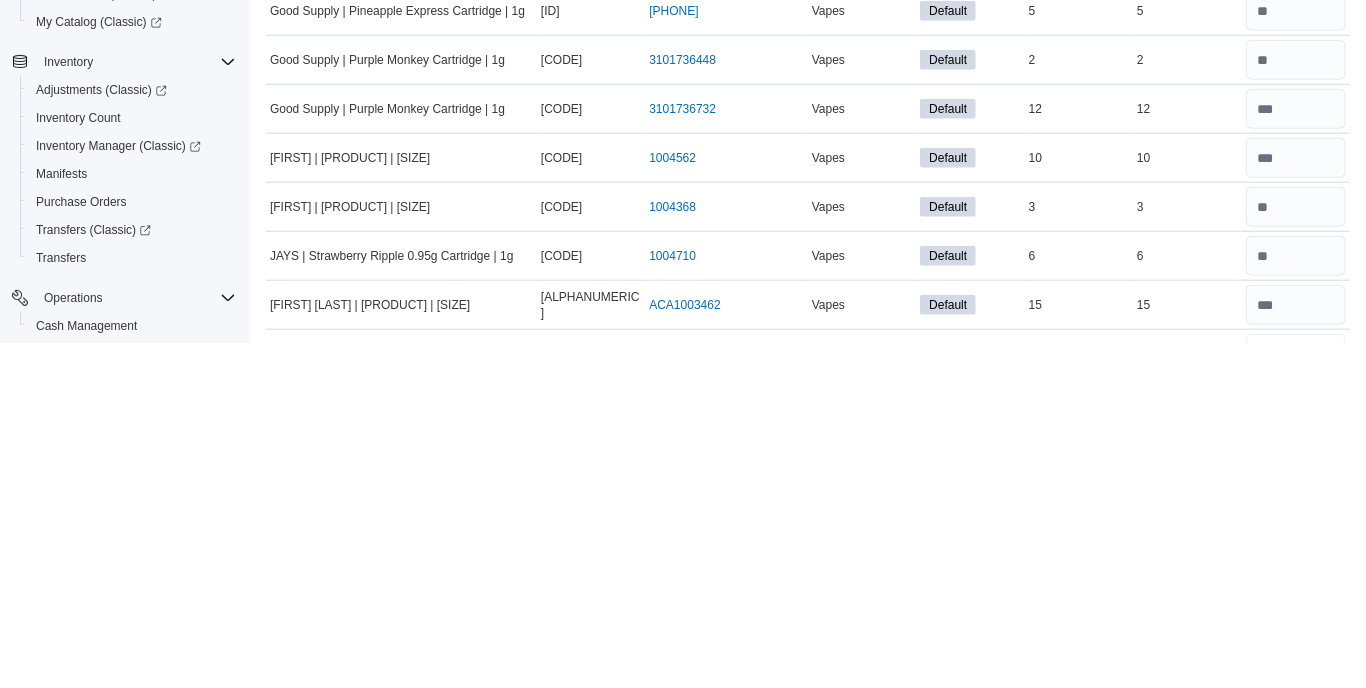 type on "*" 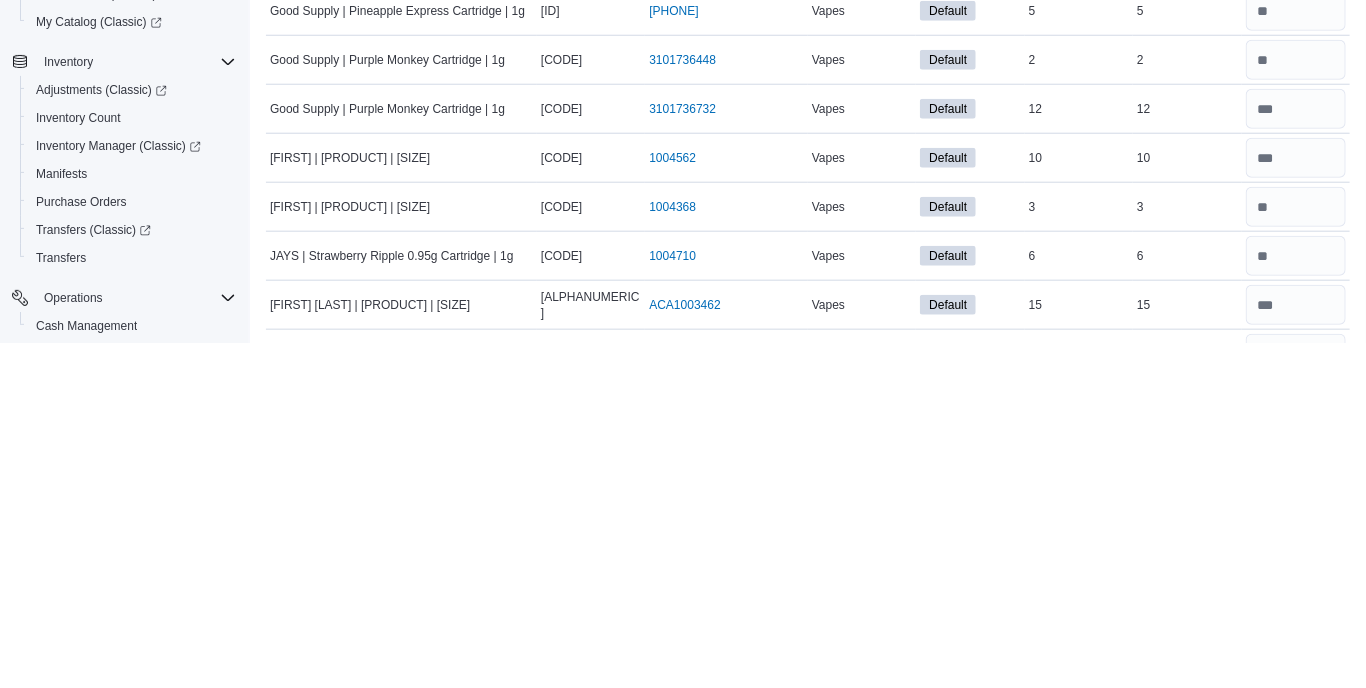 type 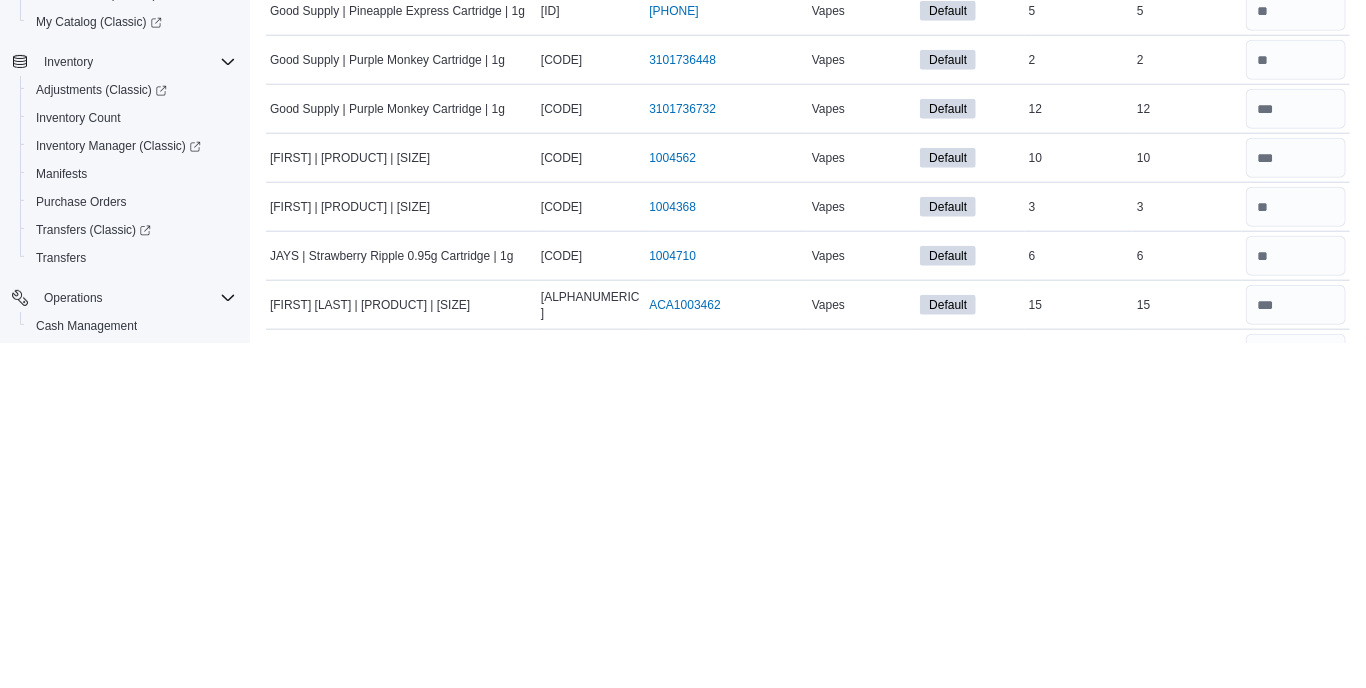 type on "*" 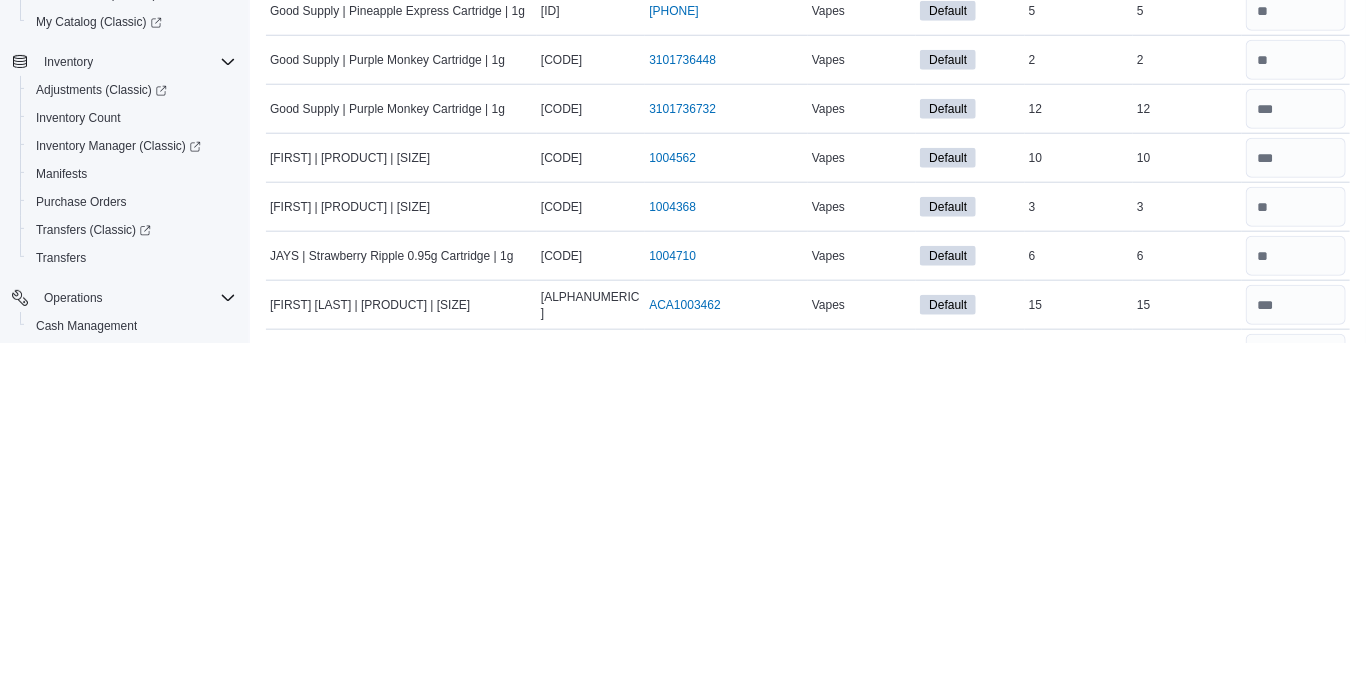 type 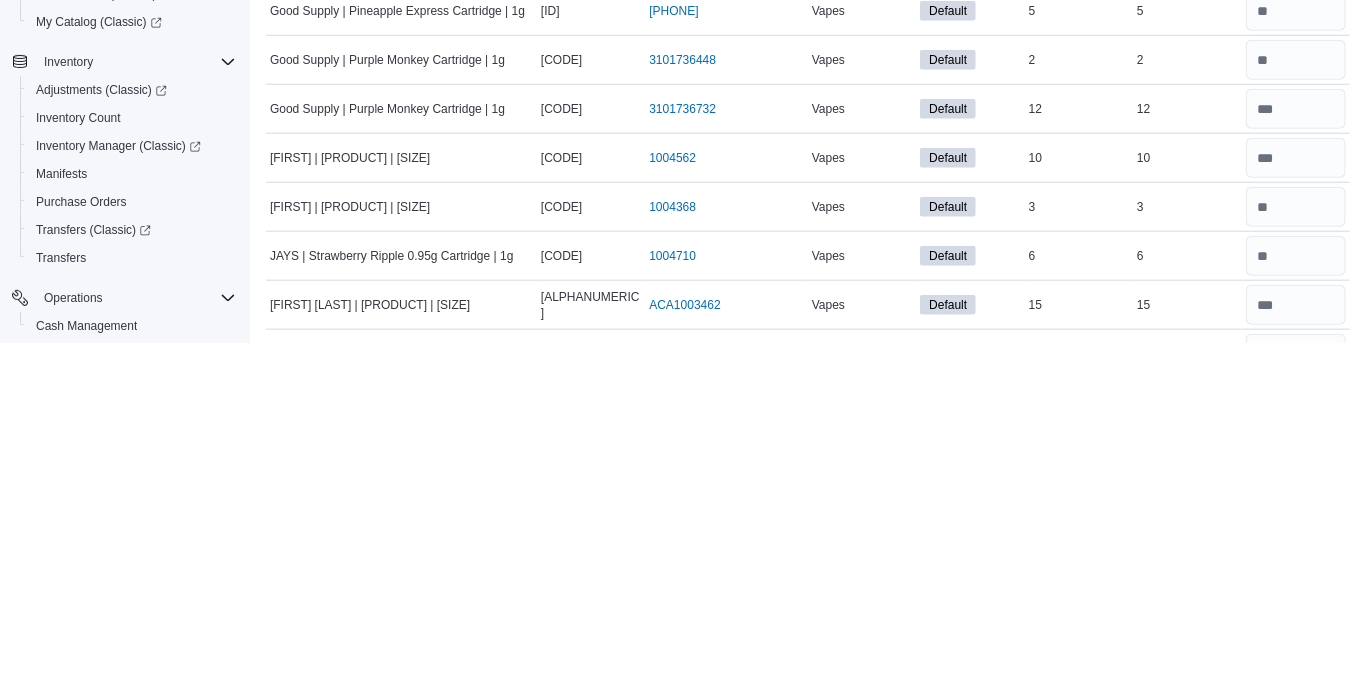 type on "*" 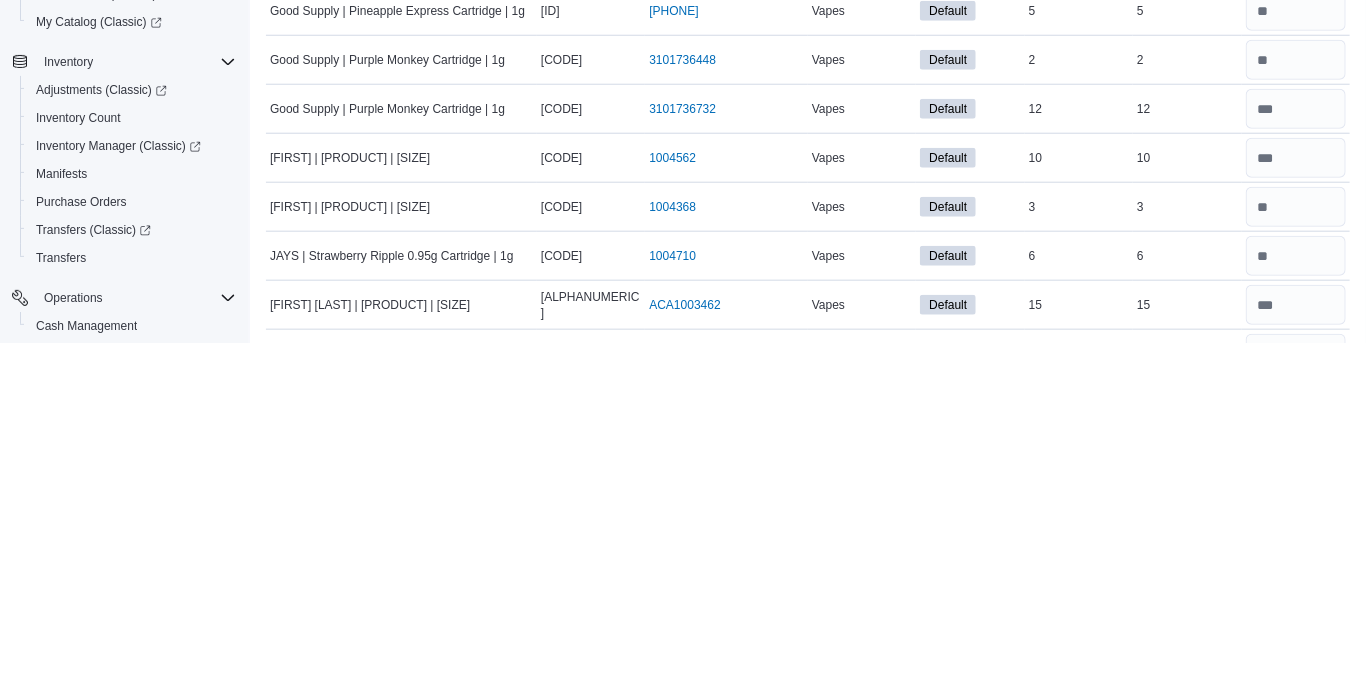 type 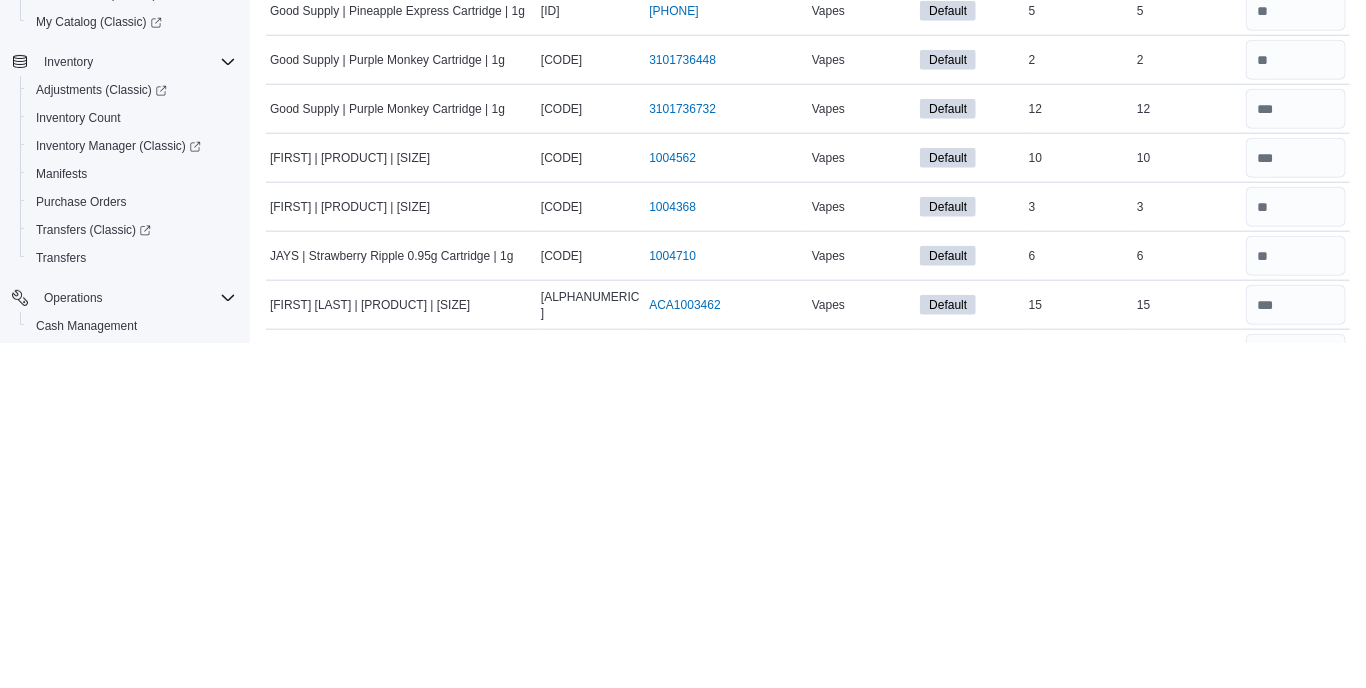scroll, scrollTop: 4172, scrollLeft: 0, axis: vertical 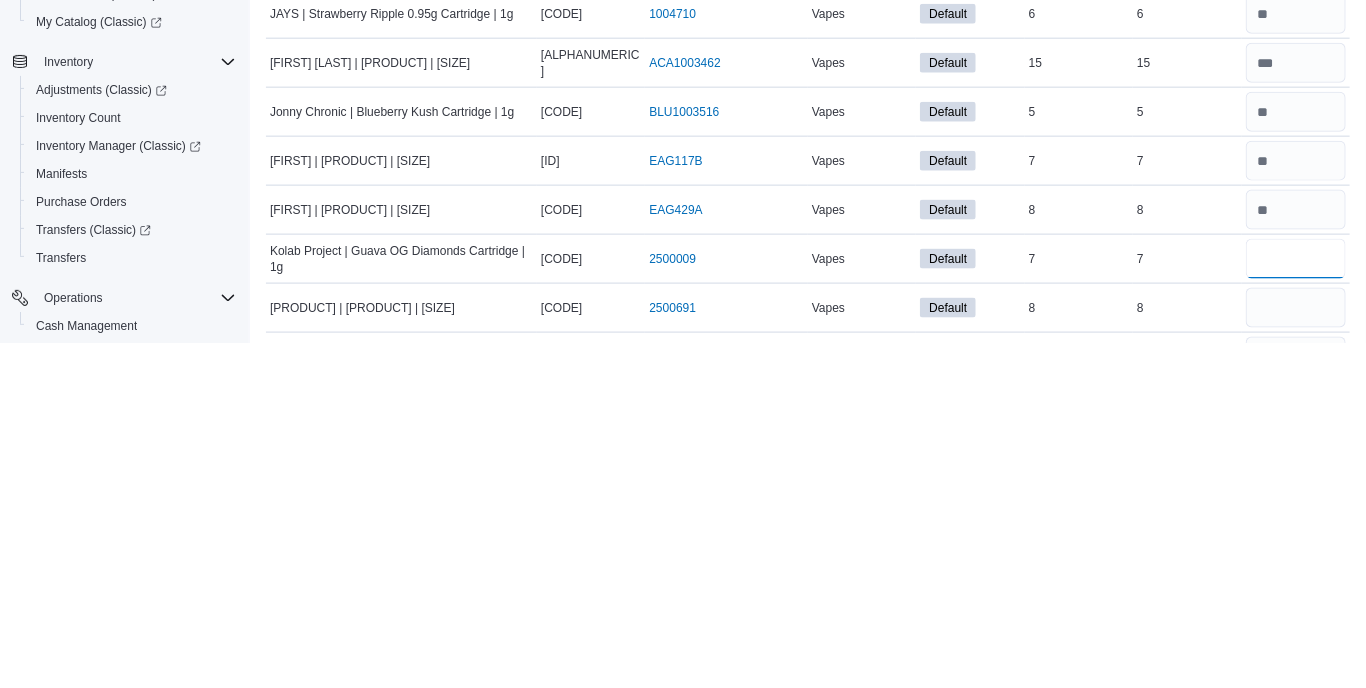 type on "*" 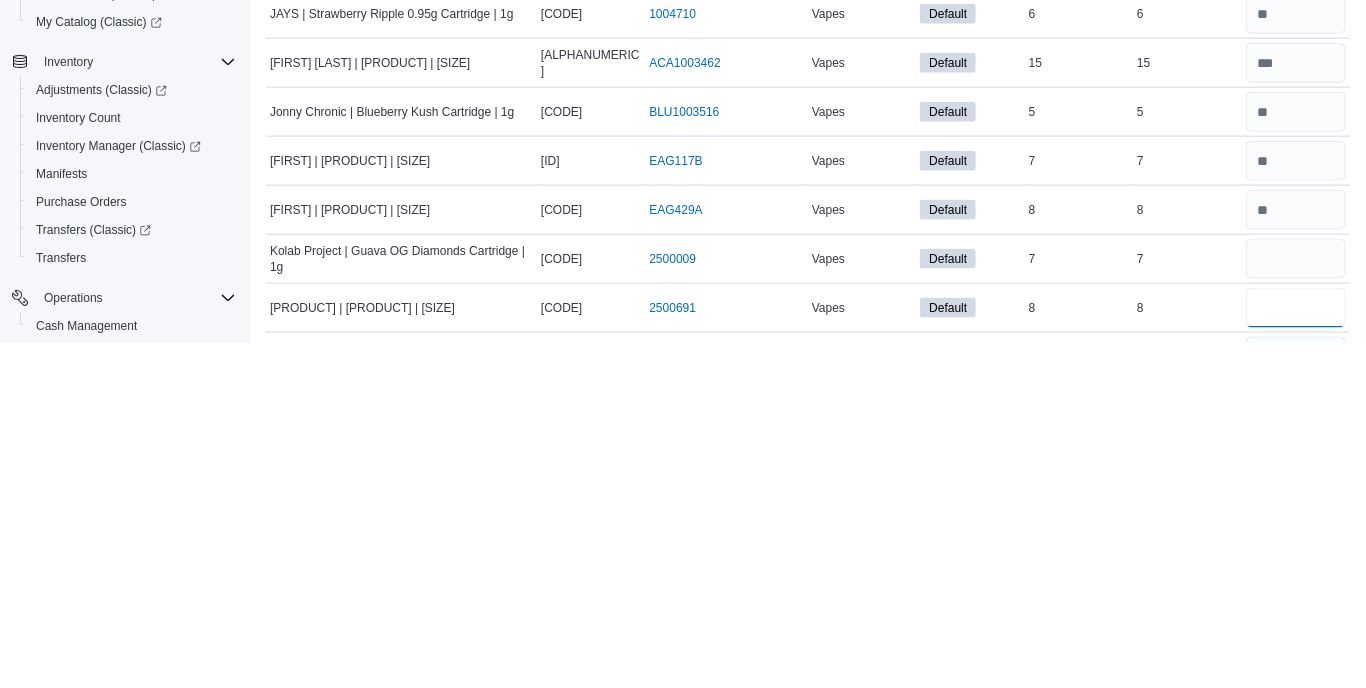 type 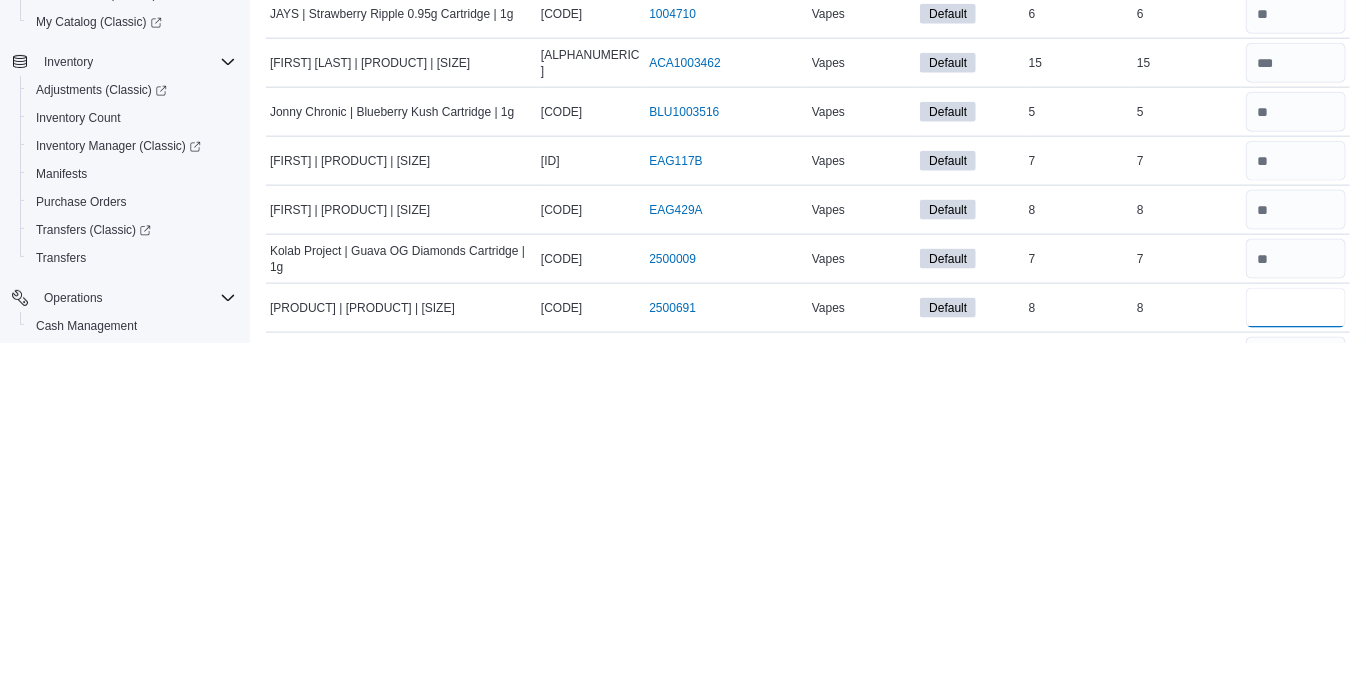 type on "*" 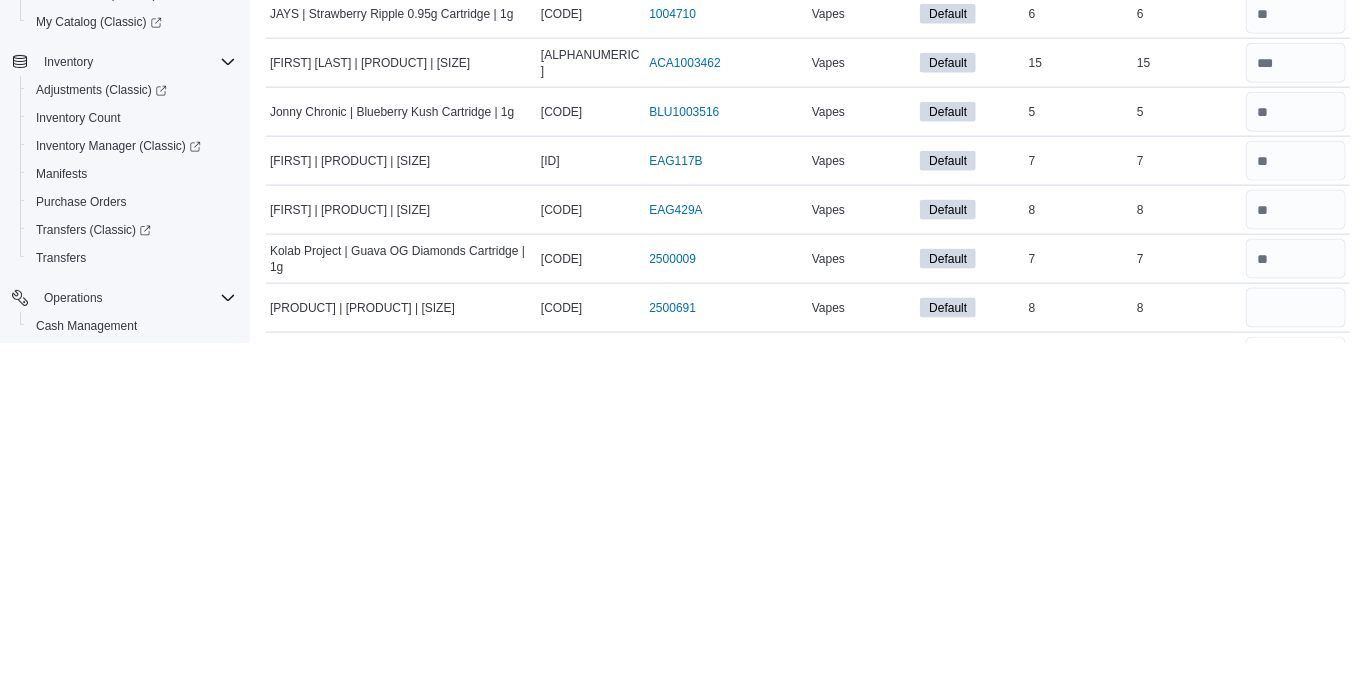 type 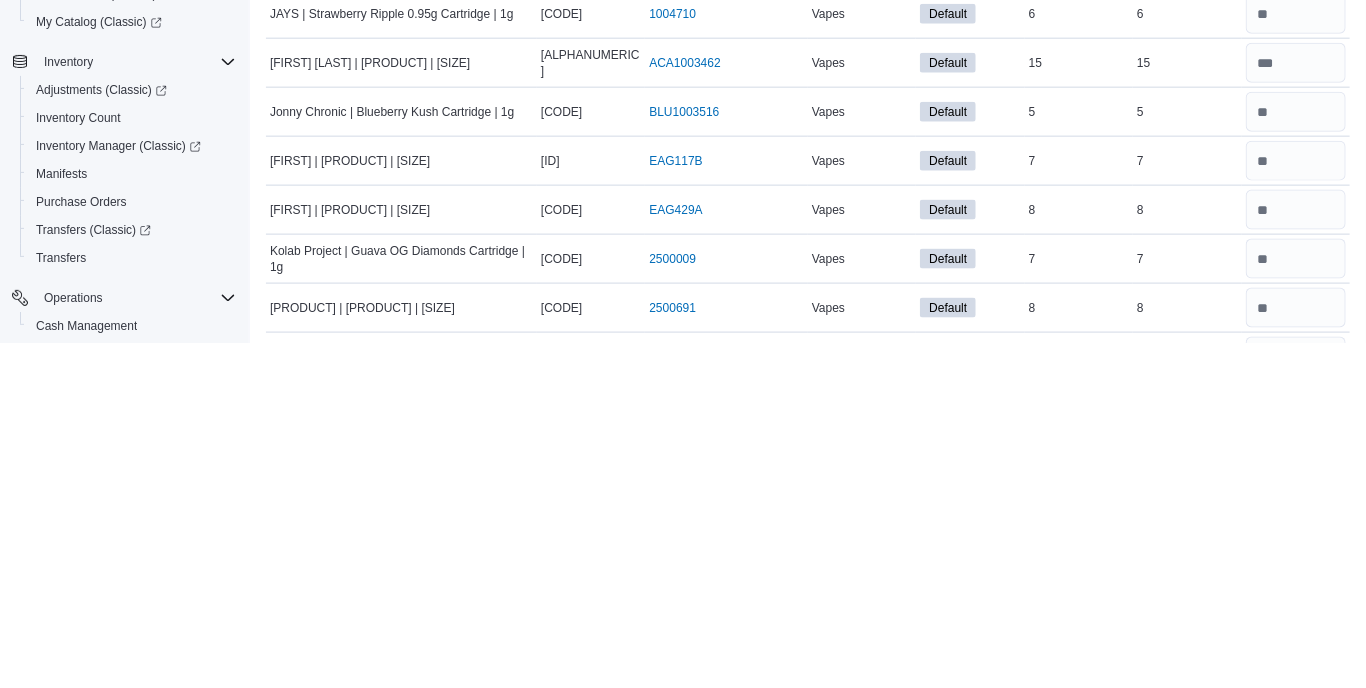 click at bounding box center [1296, 800] 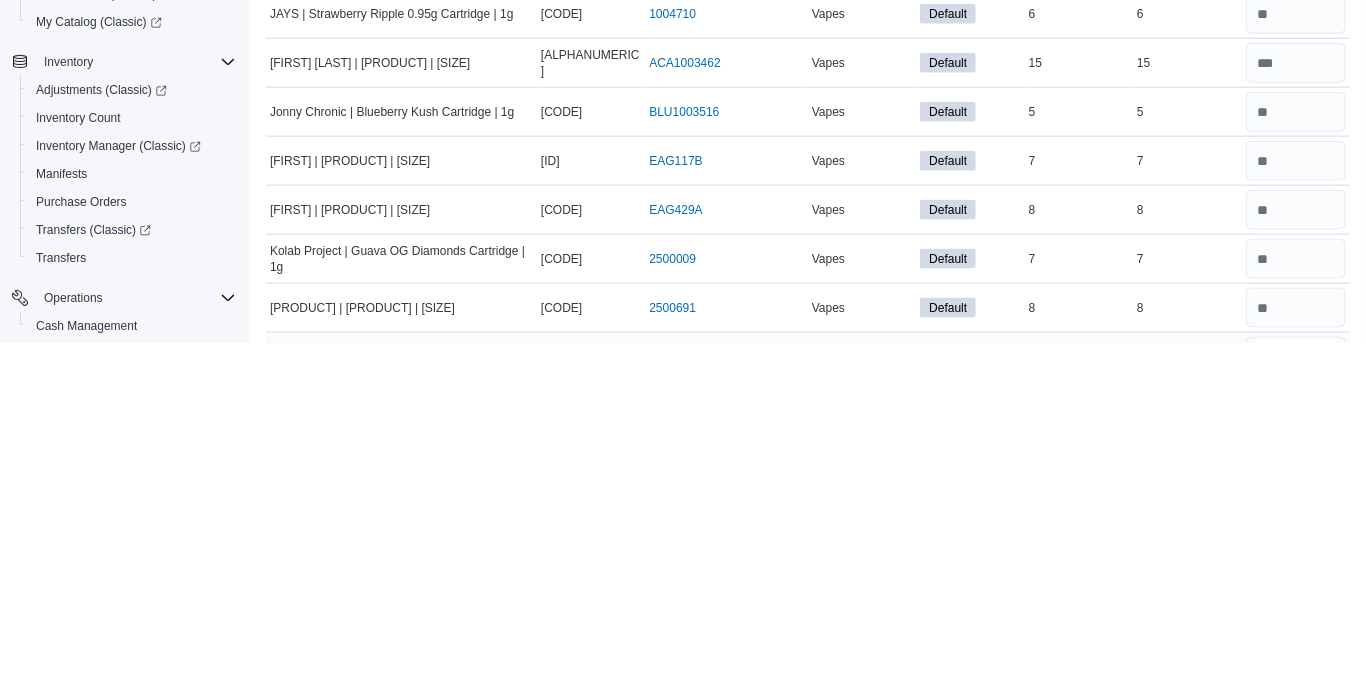 type on "*" 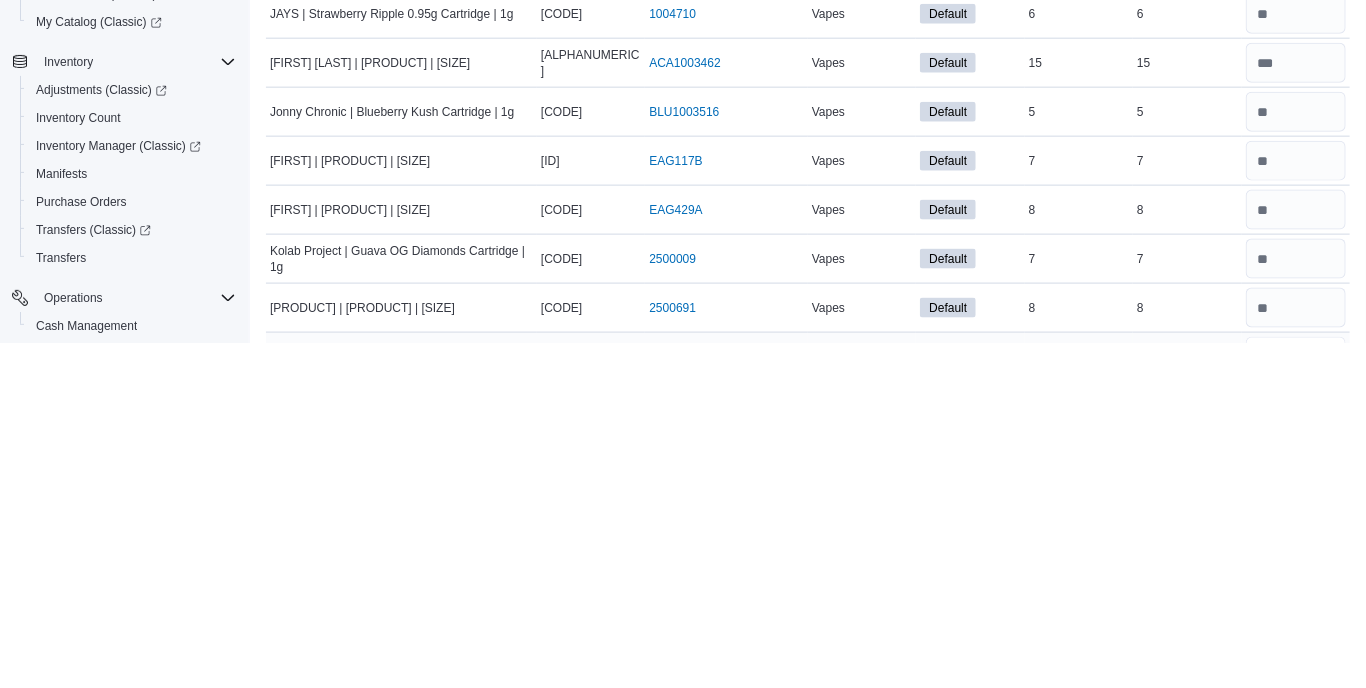 click at bounding box center (1296, 702) 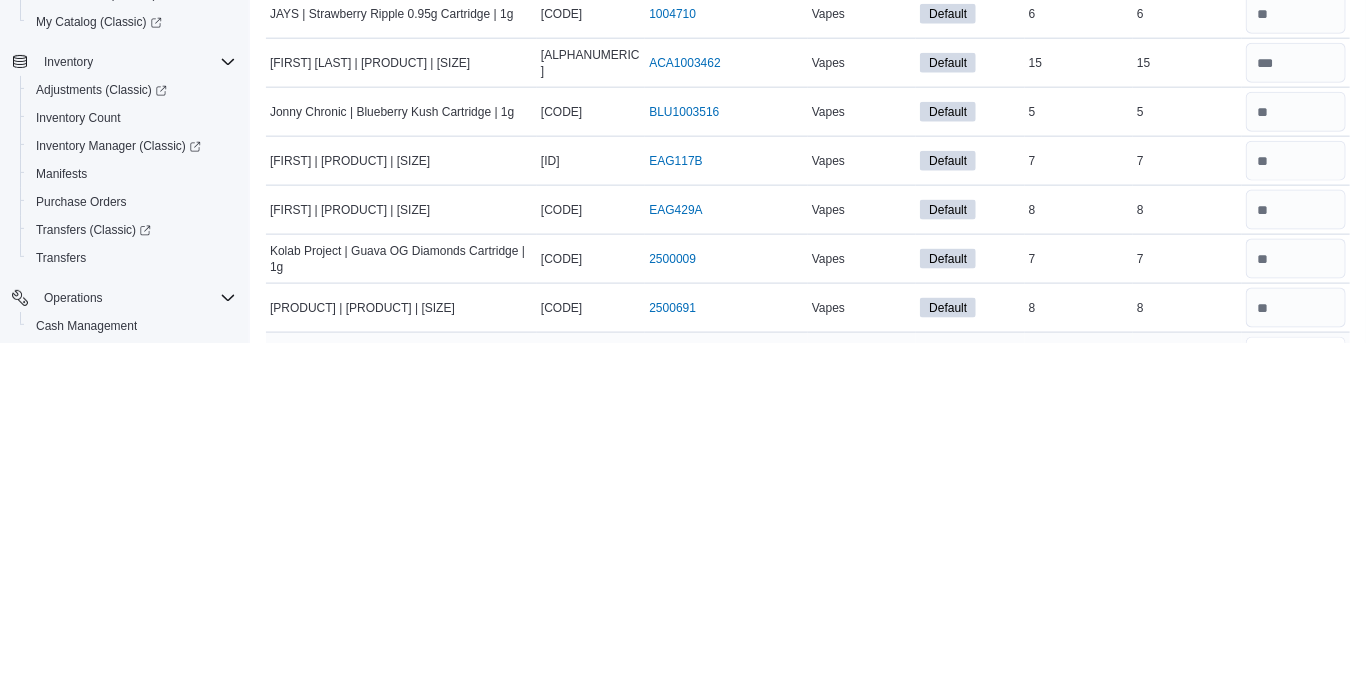 type on "**" 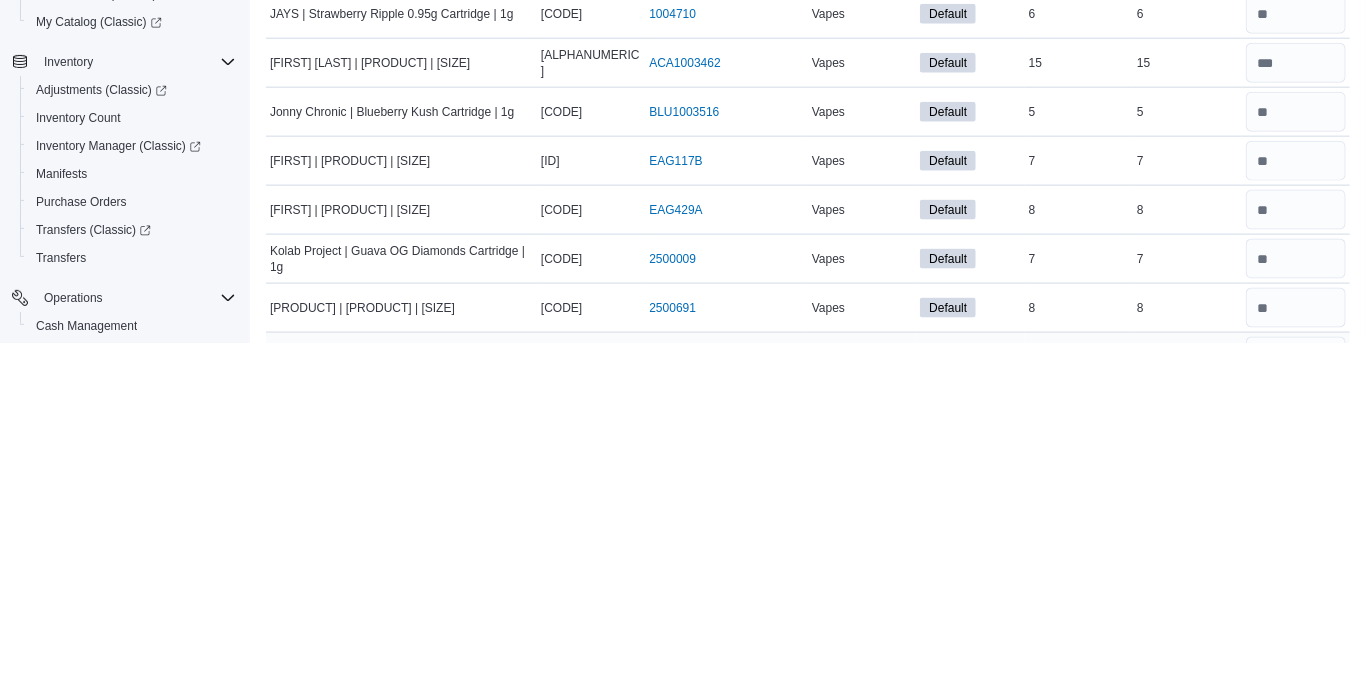 type 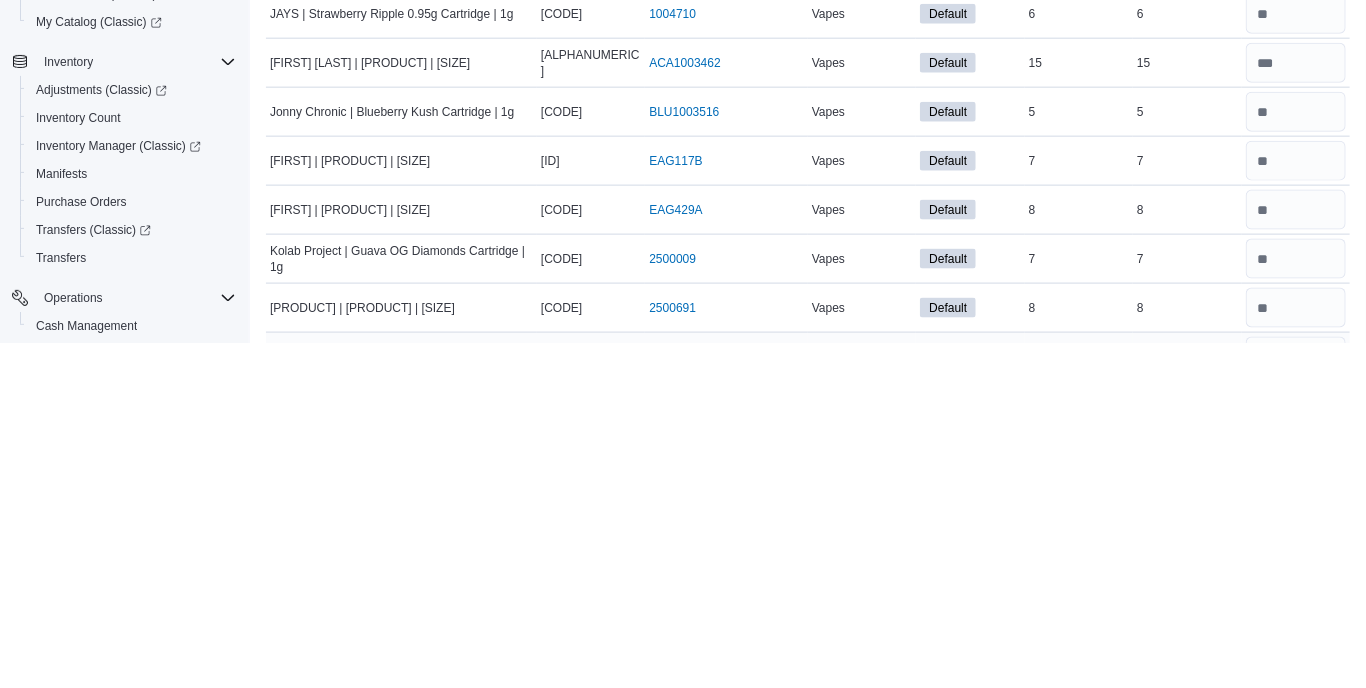 type on "**" 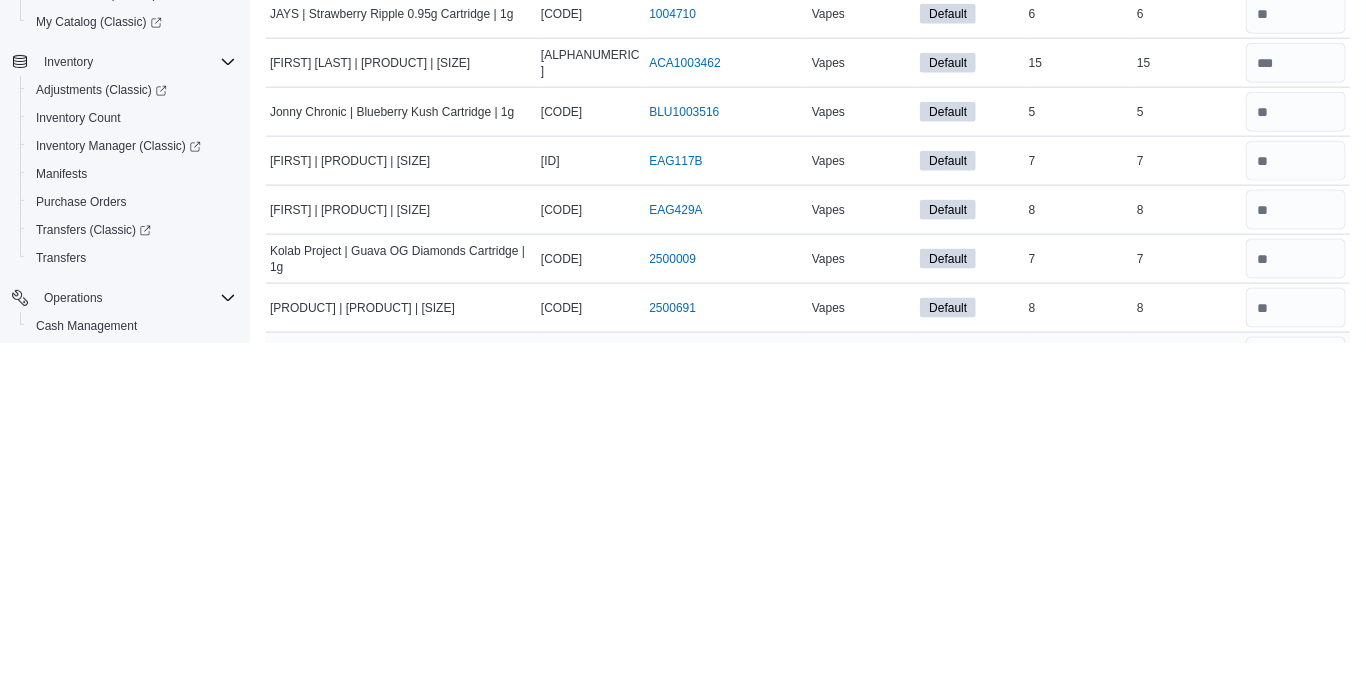 type 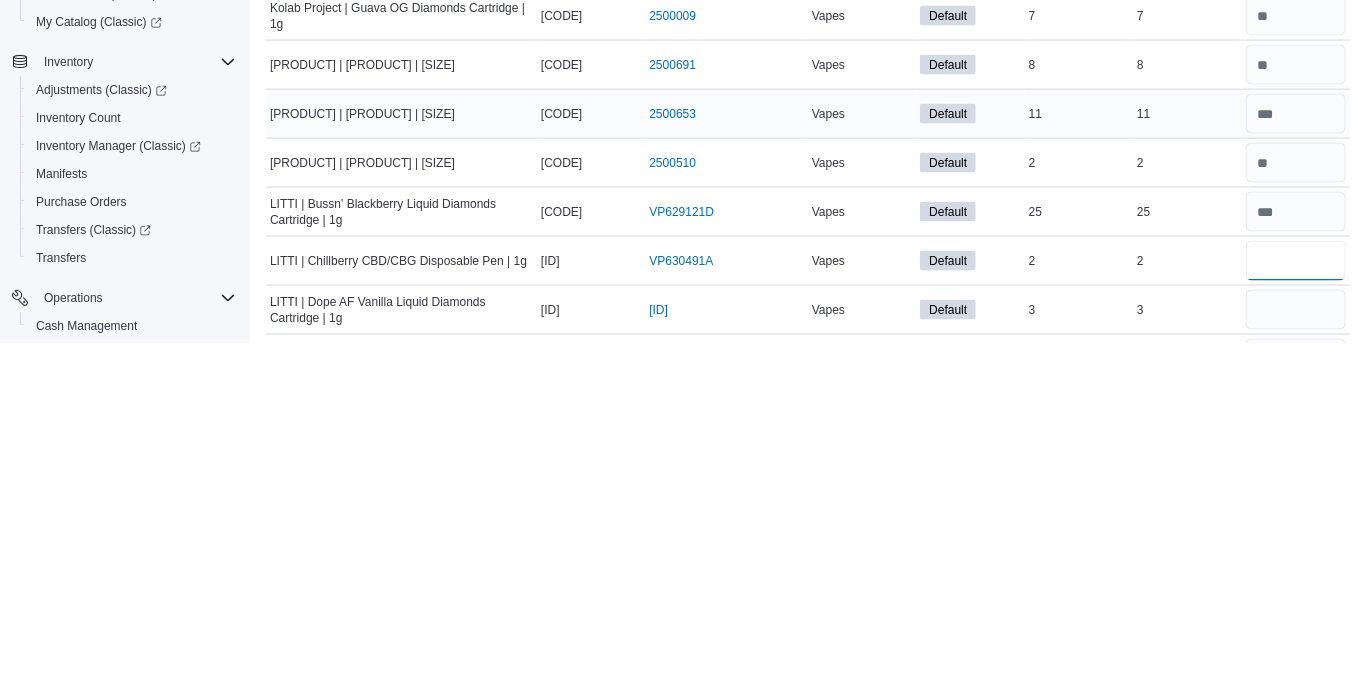 type on "*" 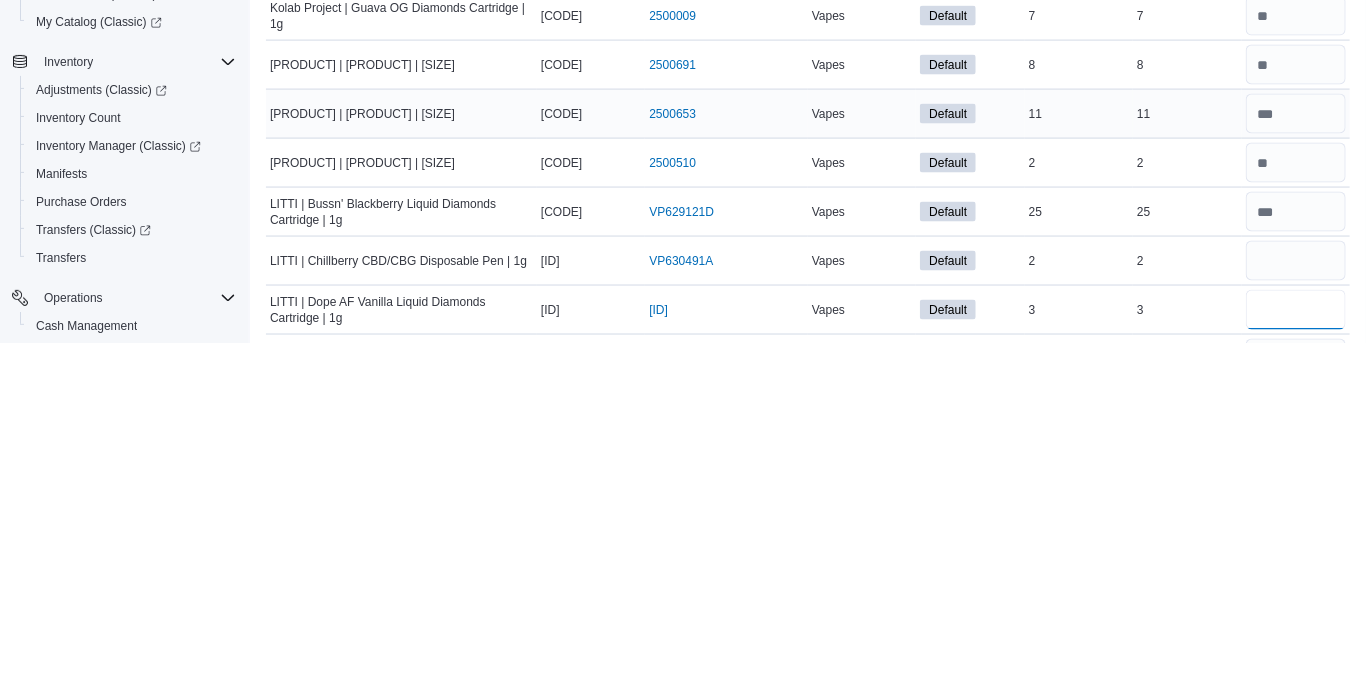 type 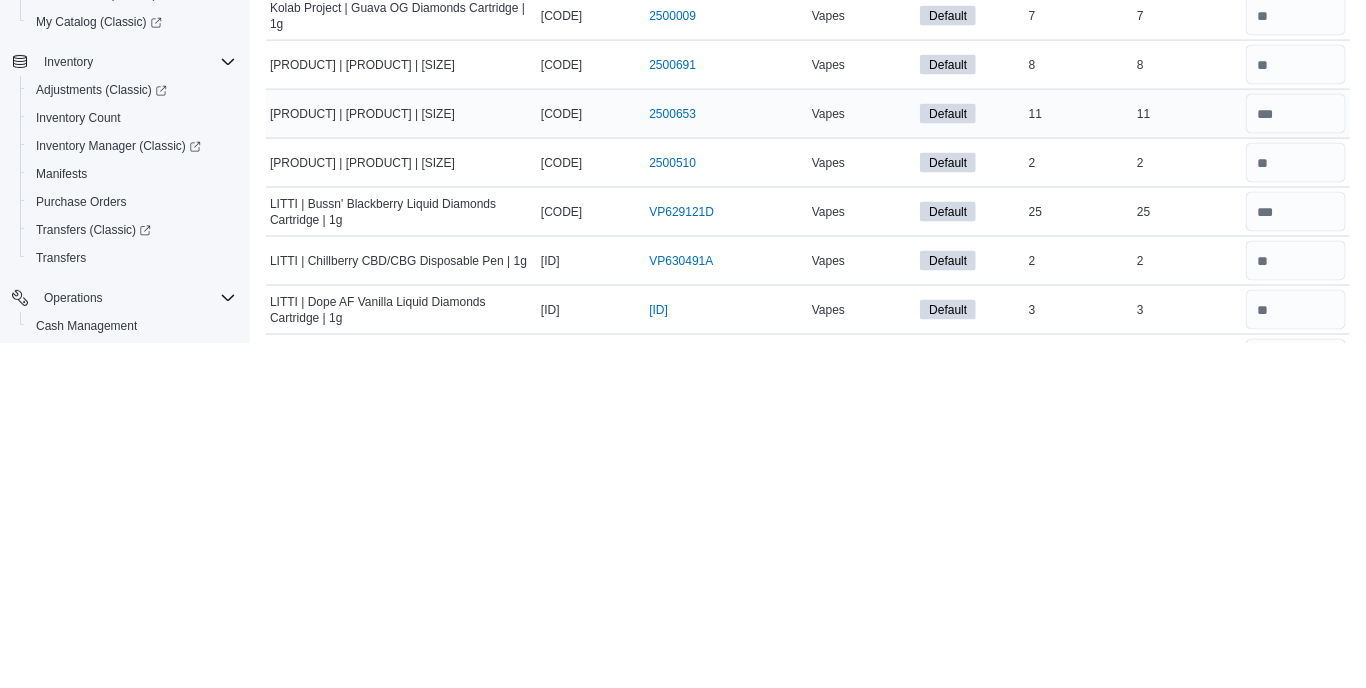 scroll, scrollTop: 4658, scrollLeft: 0, axis: vertical 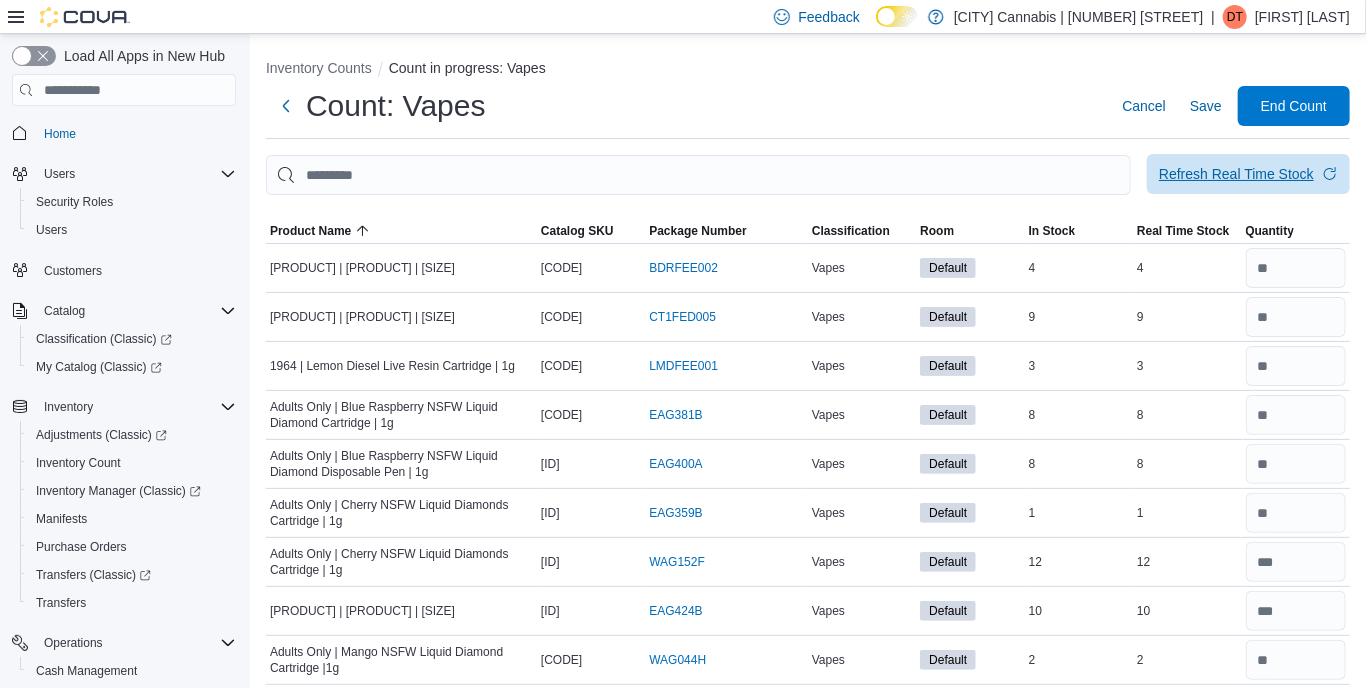 click on "Refresh Real Time Stock" at bounding box center (1248, 174) 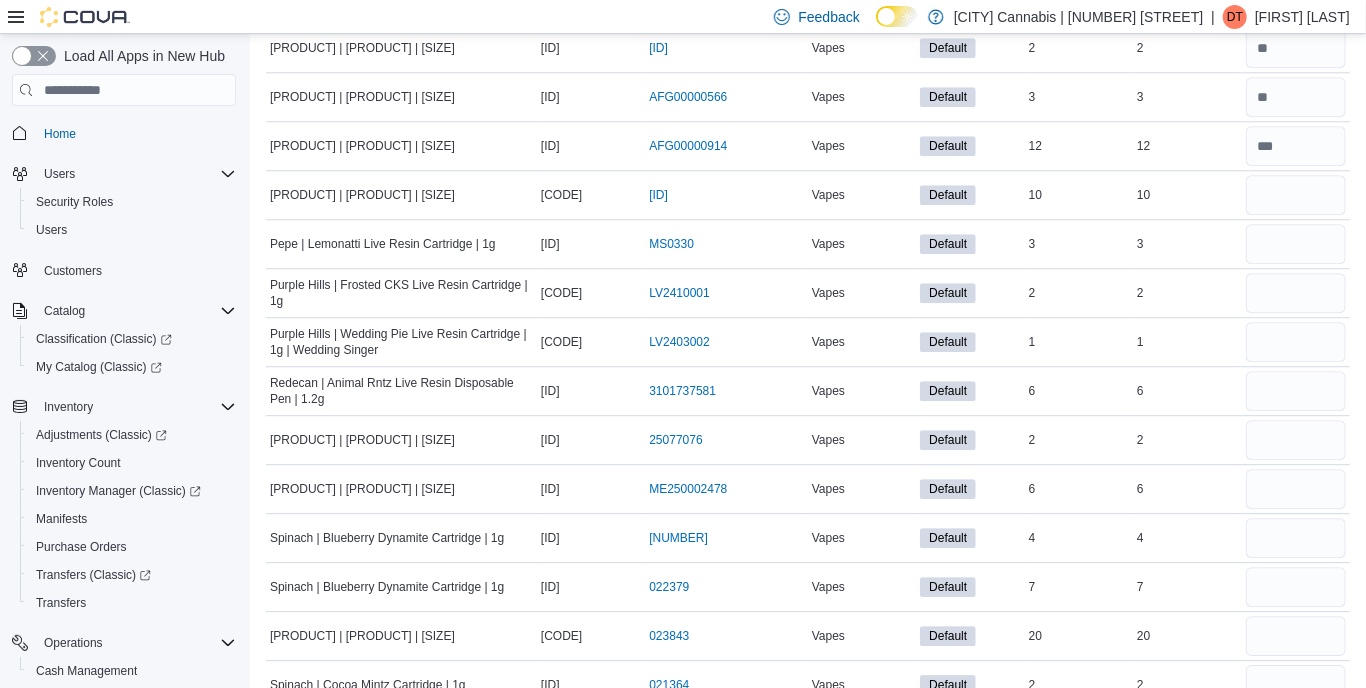 scroll, scrollTop: 5758, scrollLeft: 0, axis: vertical 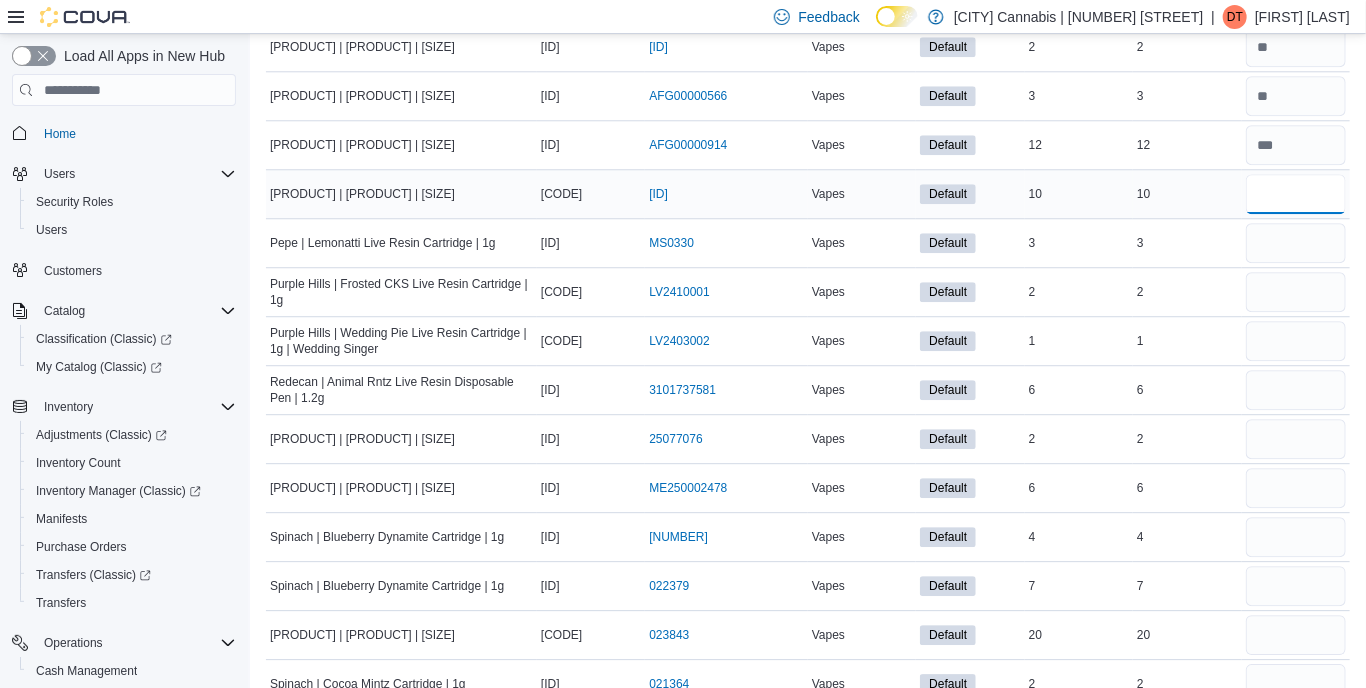 click at bounding box center (1296, 194) 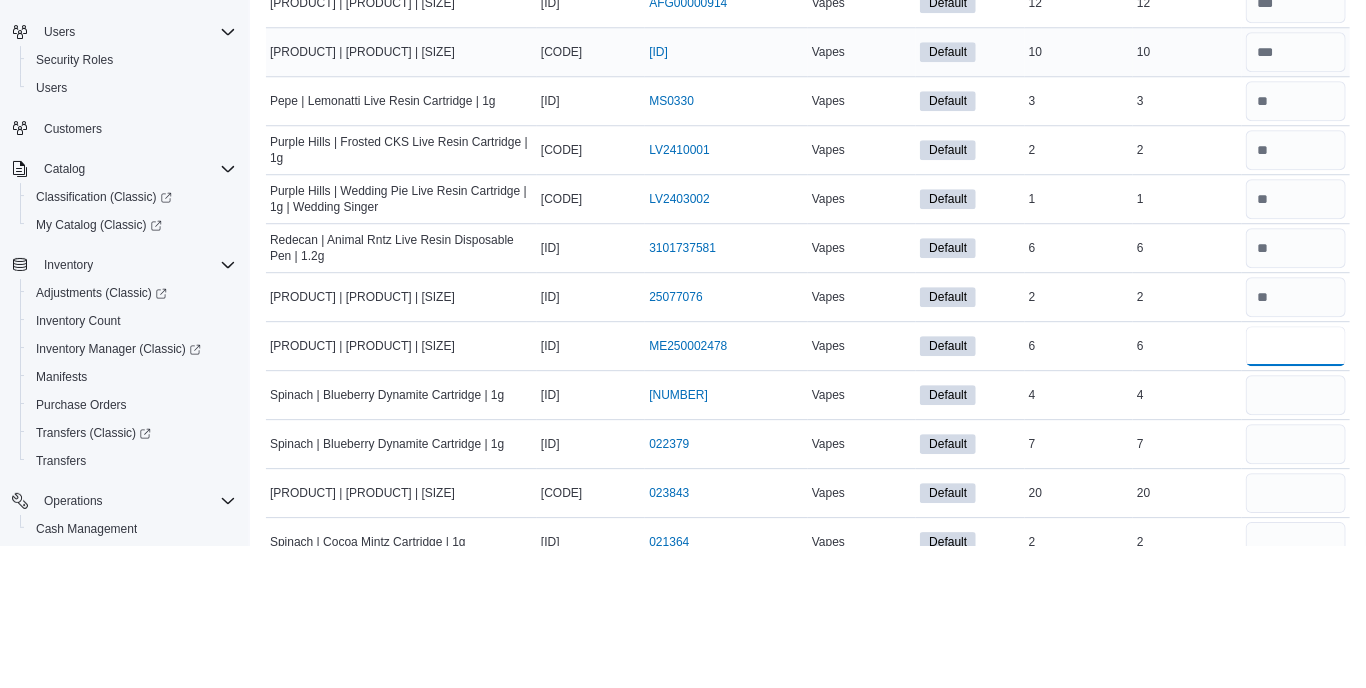 scroll, scrollTop: 5758, scrollLeft: 0, axis: vertical 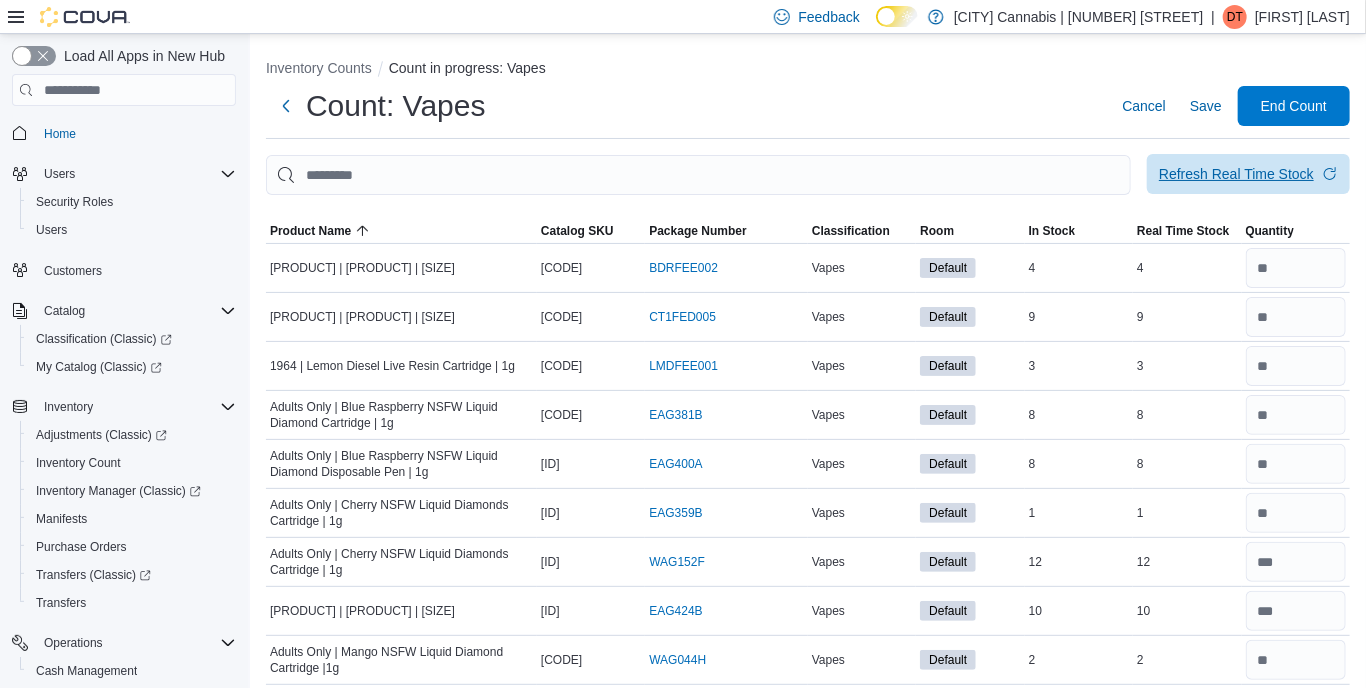 click on "Refresh Real Time Stock" at bounding box center (1236, 174) 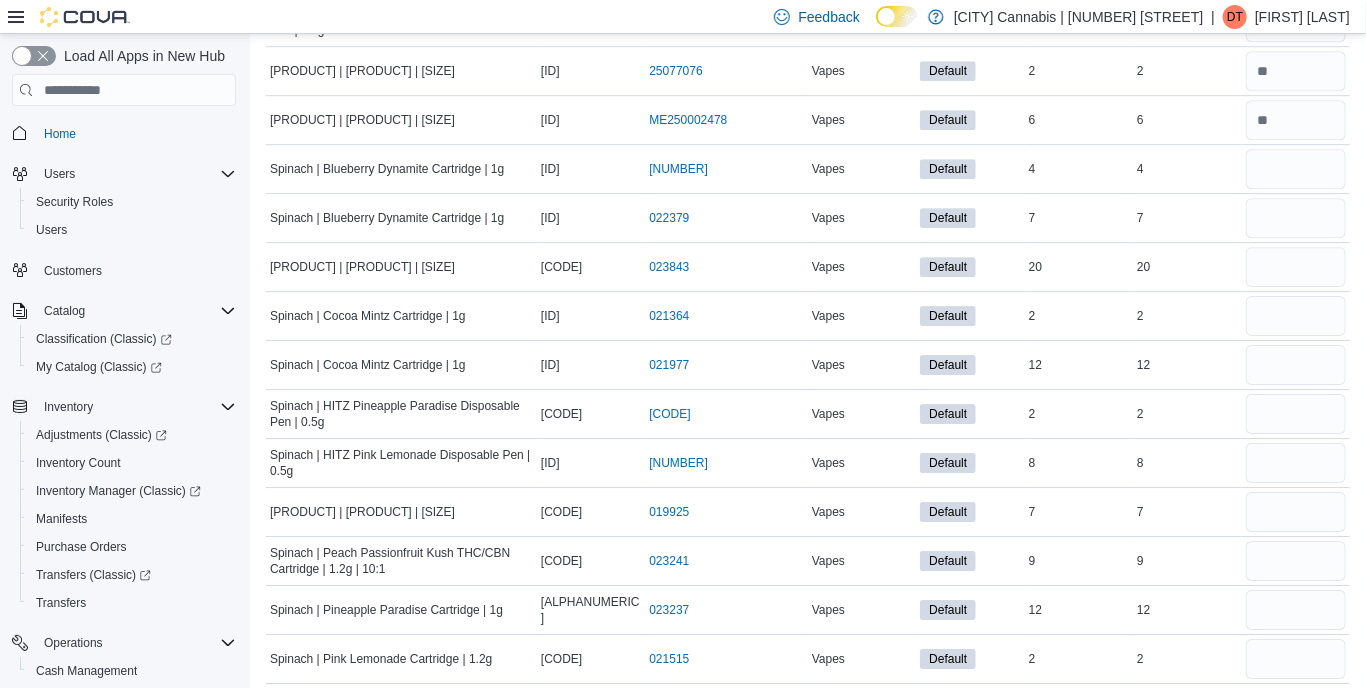 scroll, scrollTop: 6129, scrollLeft: 0, axis: vertical 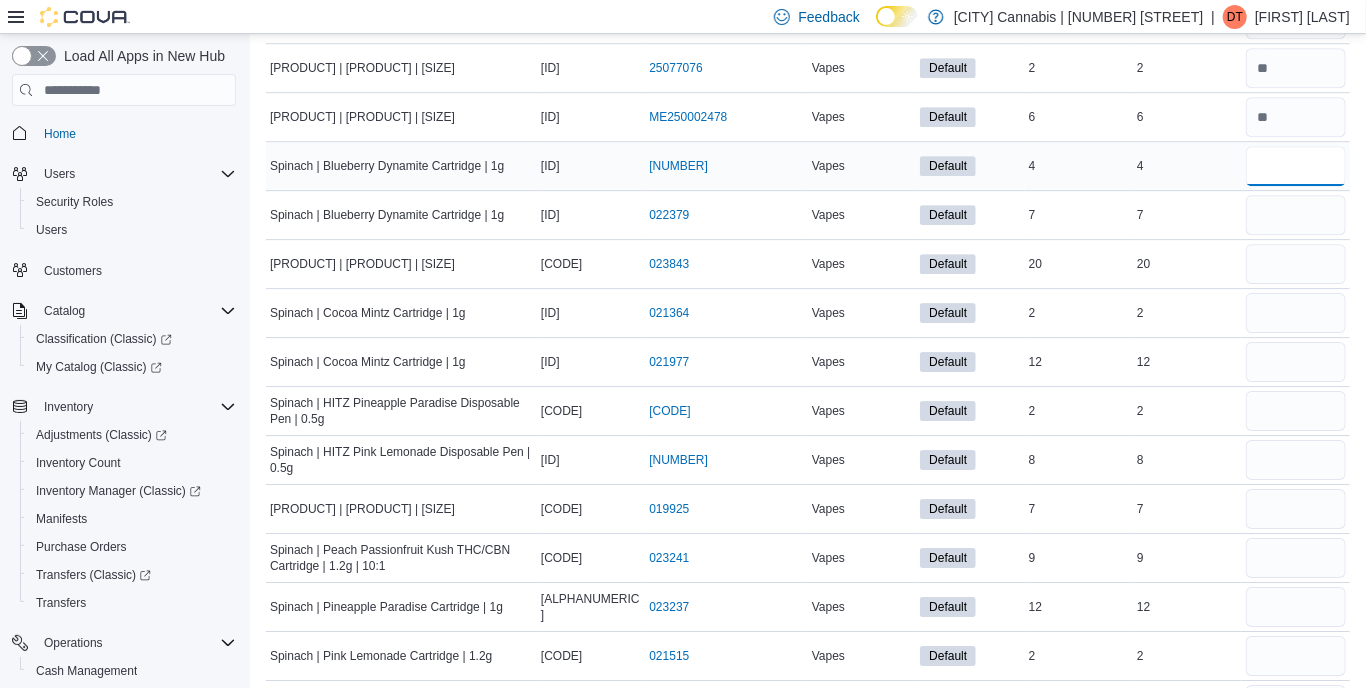 click at bounding box center [1296, 166] 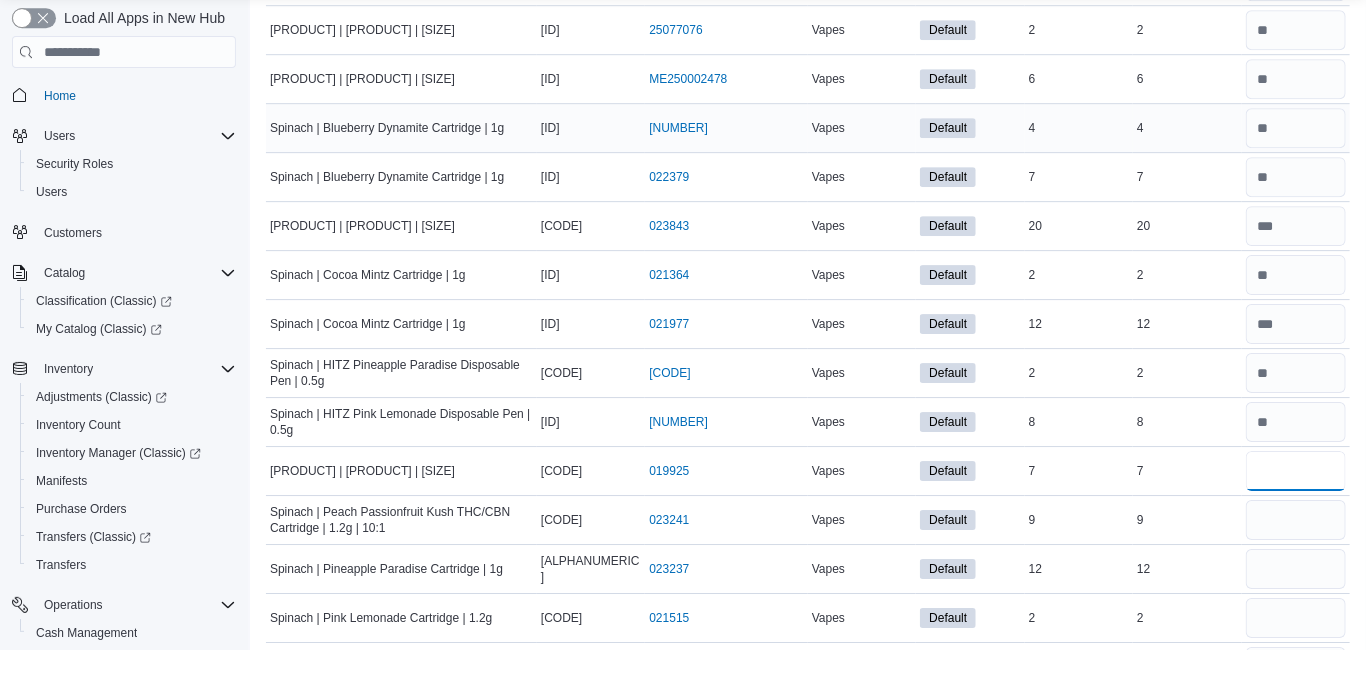 scroll, scrollTop: 6129, scrollLeft: 0, axis: vertical 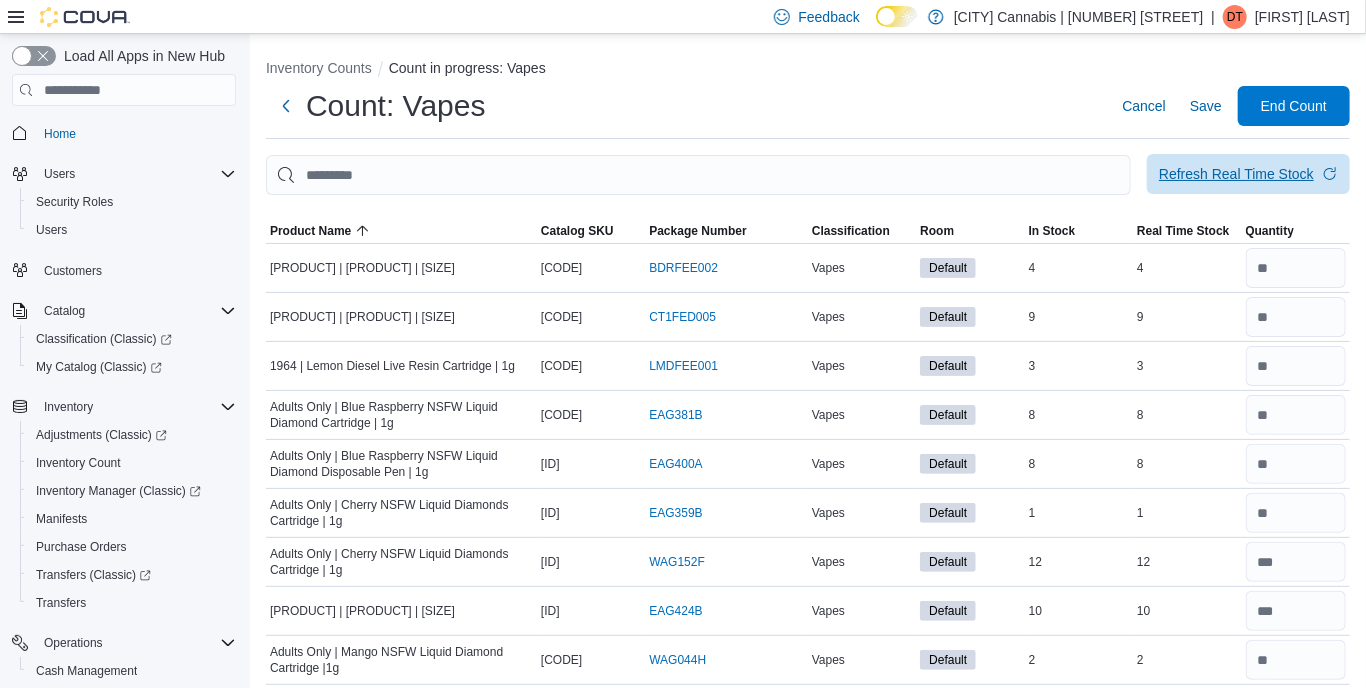 click on "Refresh Real Time Stock" at bounding box center [1236, 174] 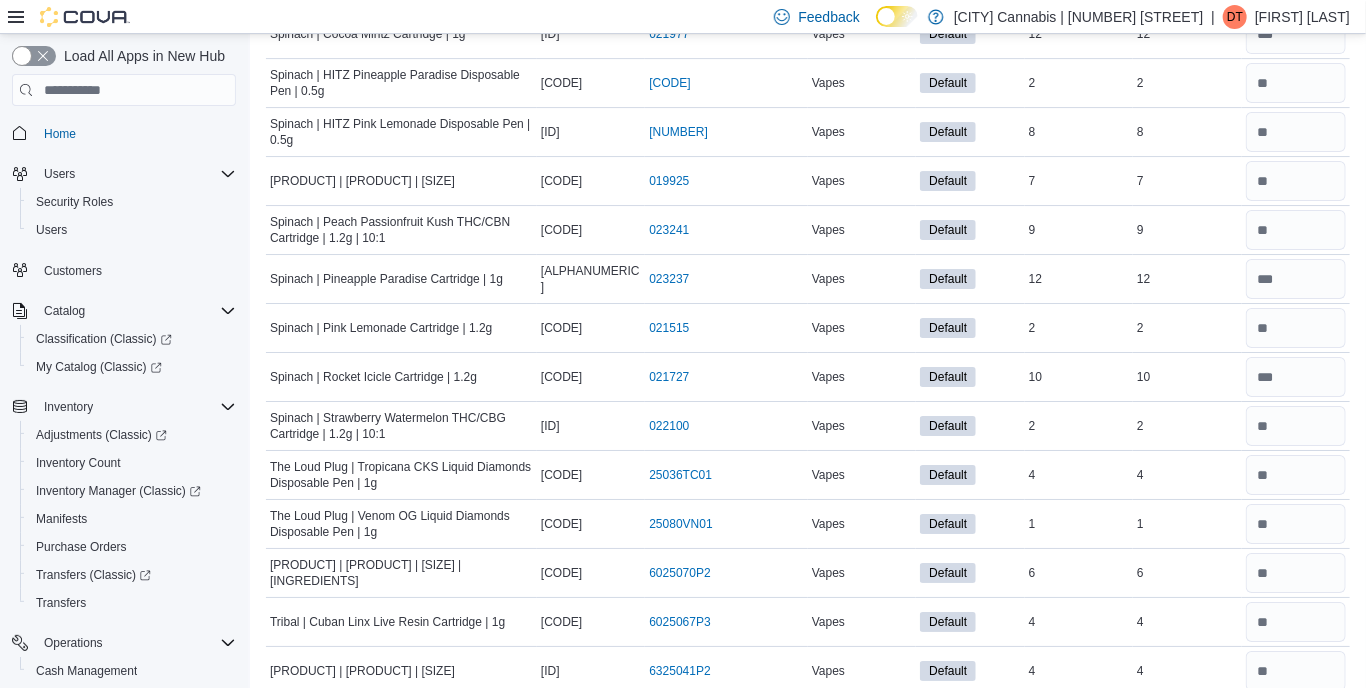 scroll, scrollTop: 7538, scrollLeft: 0, axis: vertical 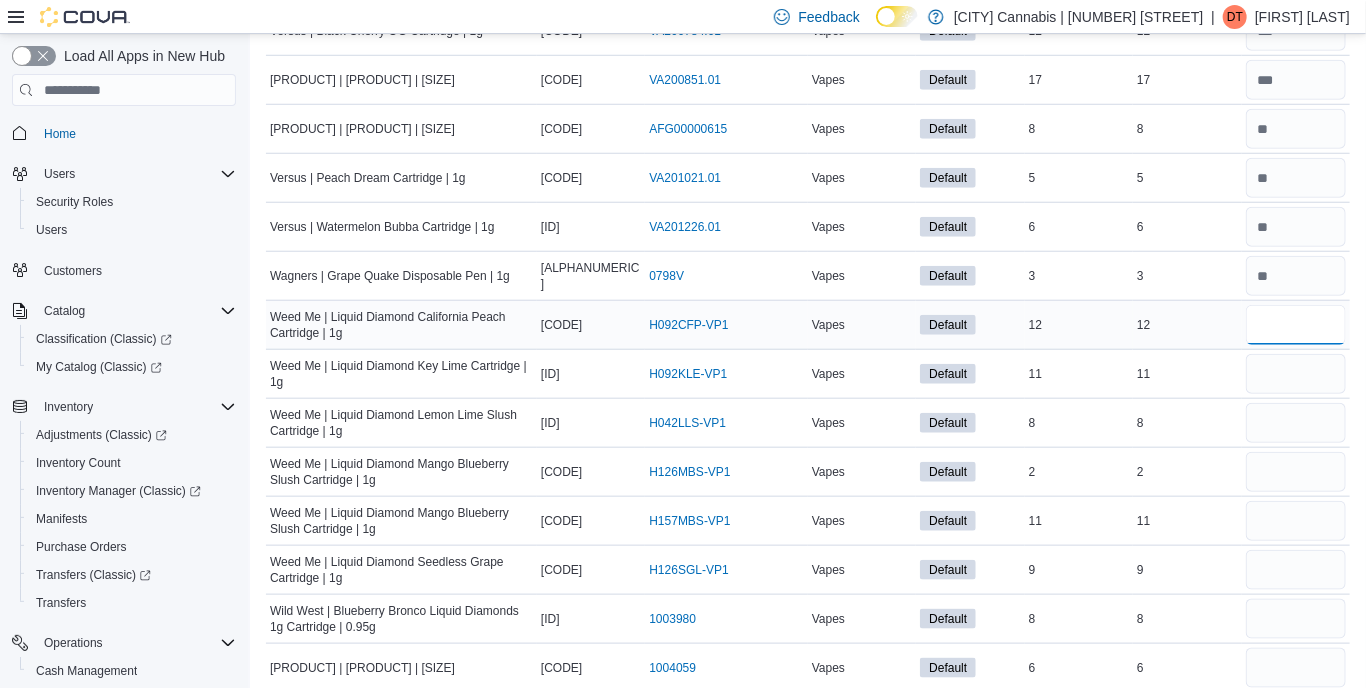 click at bounding box center [1296, 325] 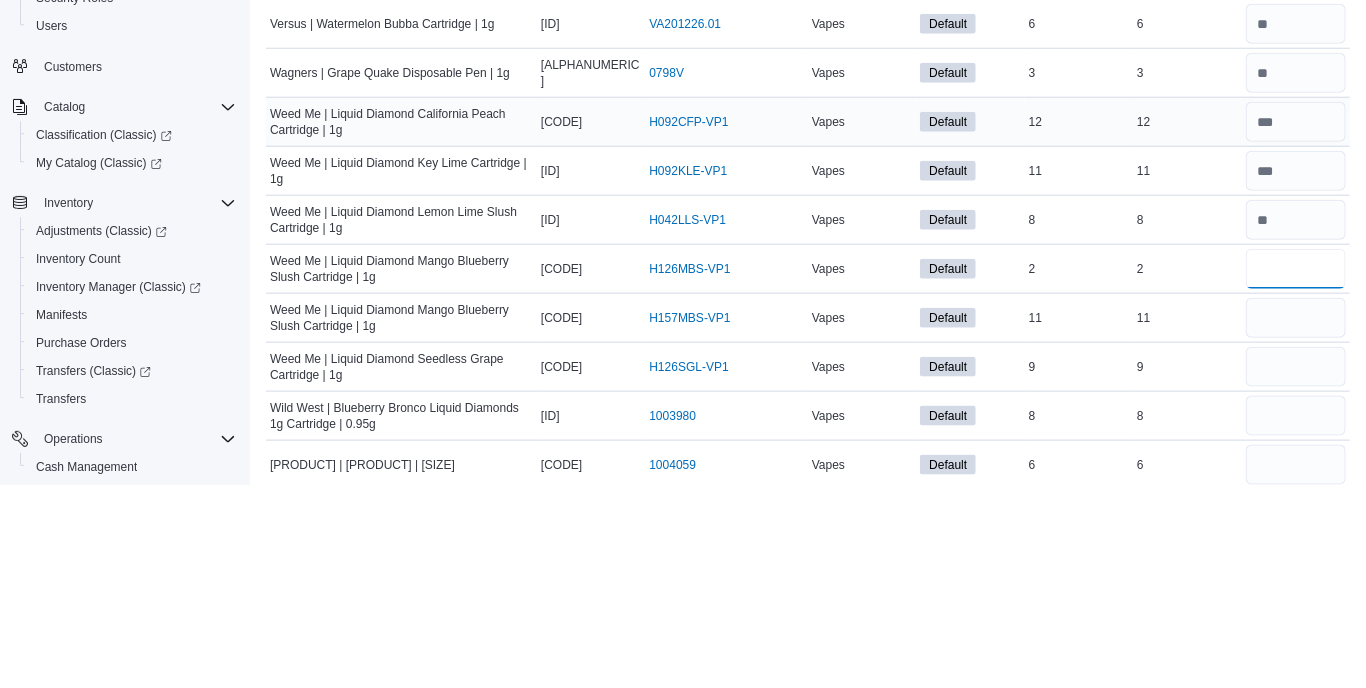 scroll, scrollTop: 7538, scrollLeft: 0, axis: vertical 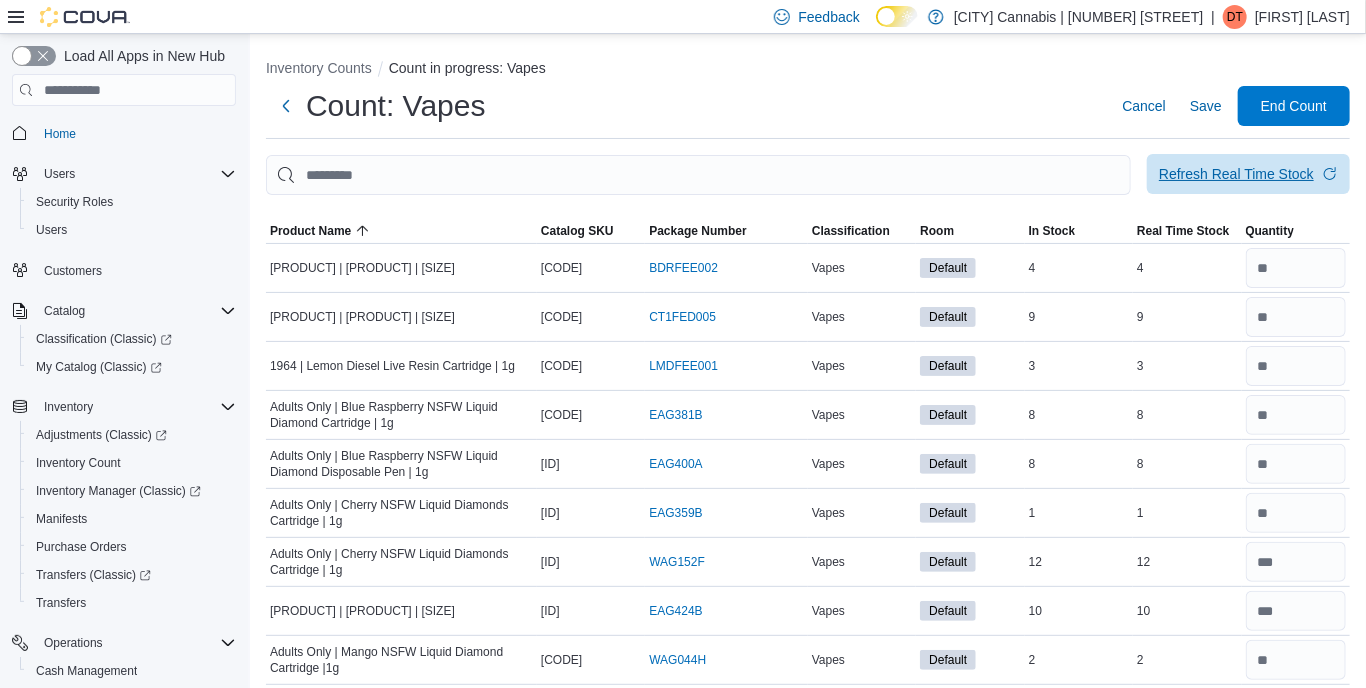 click on "Refresh Real Time Stock" at bounding box center [1236, 174] 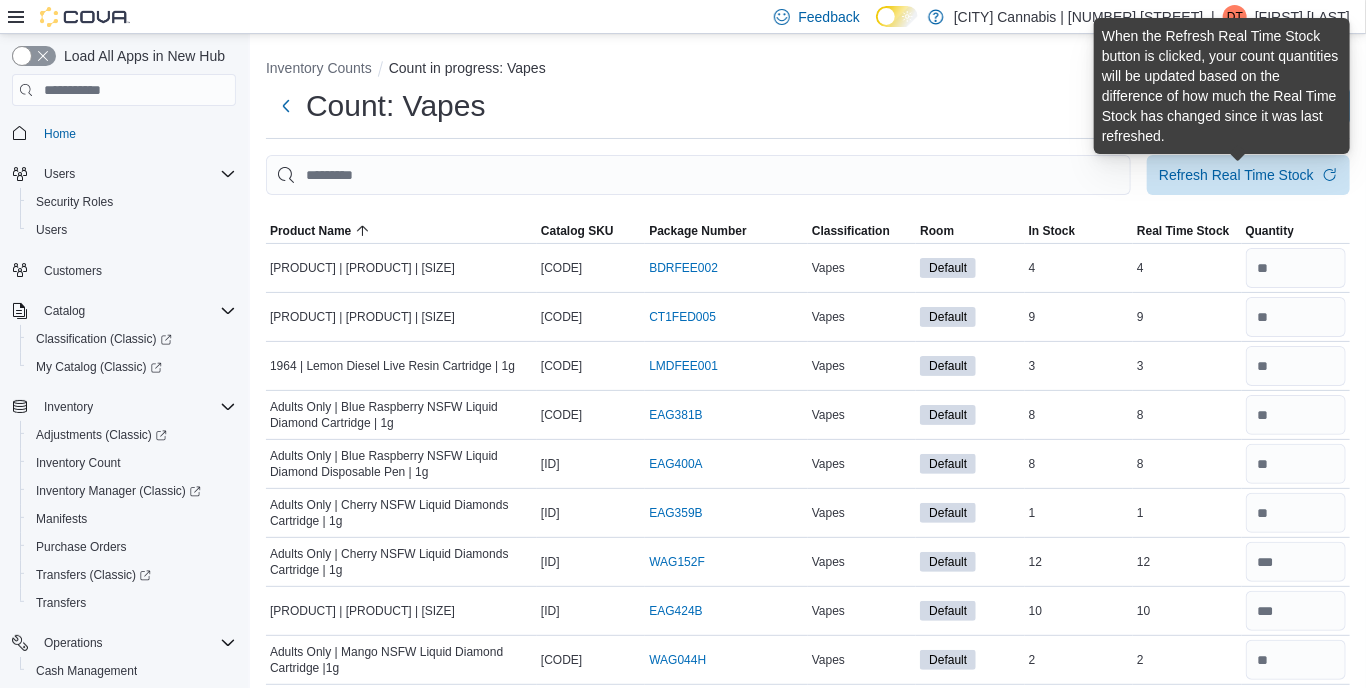 click on "Count: Vapes  Cancel Save End Count" at bounding box center [808, 106] 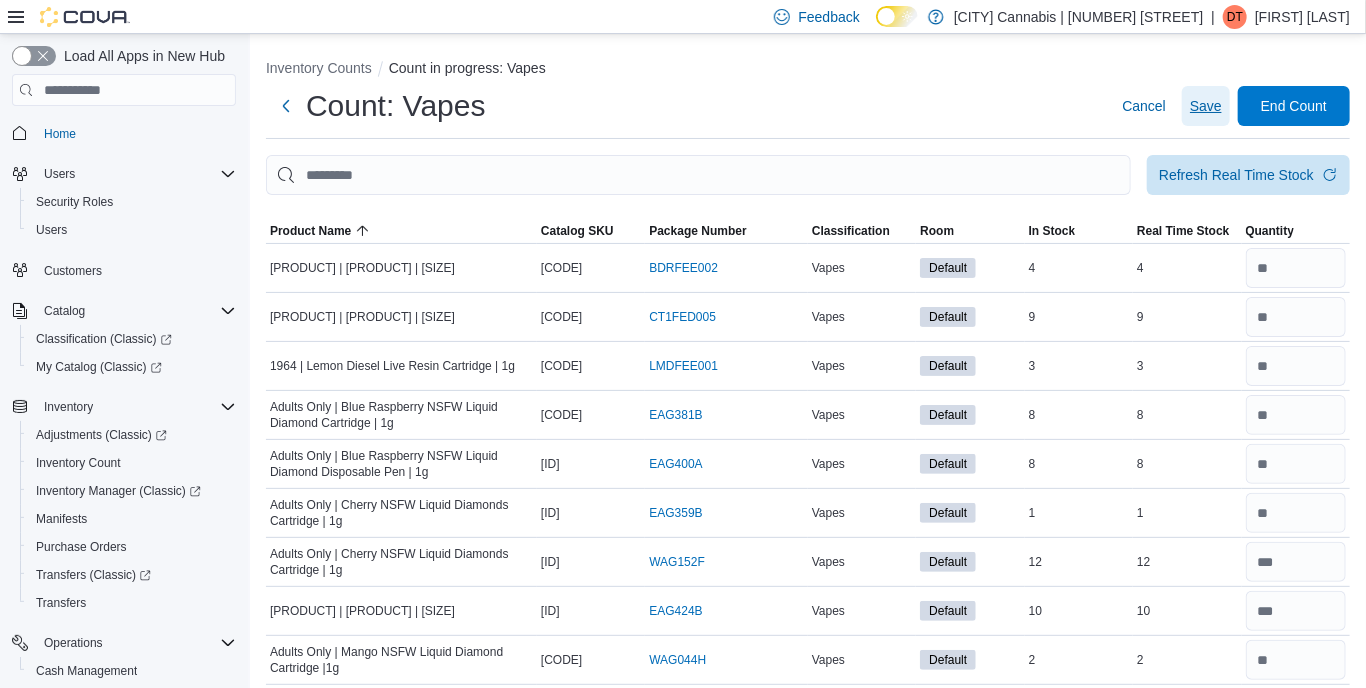 click on "Save" at bounding box center (1206, 106) 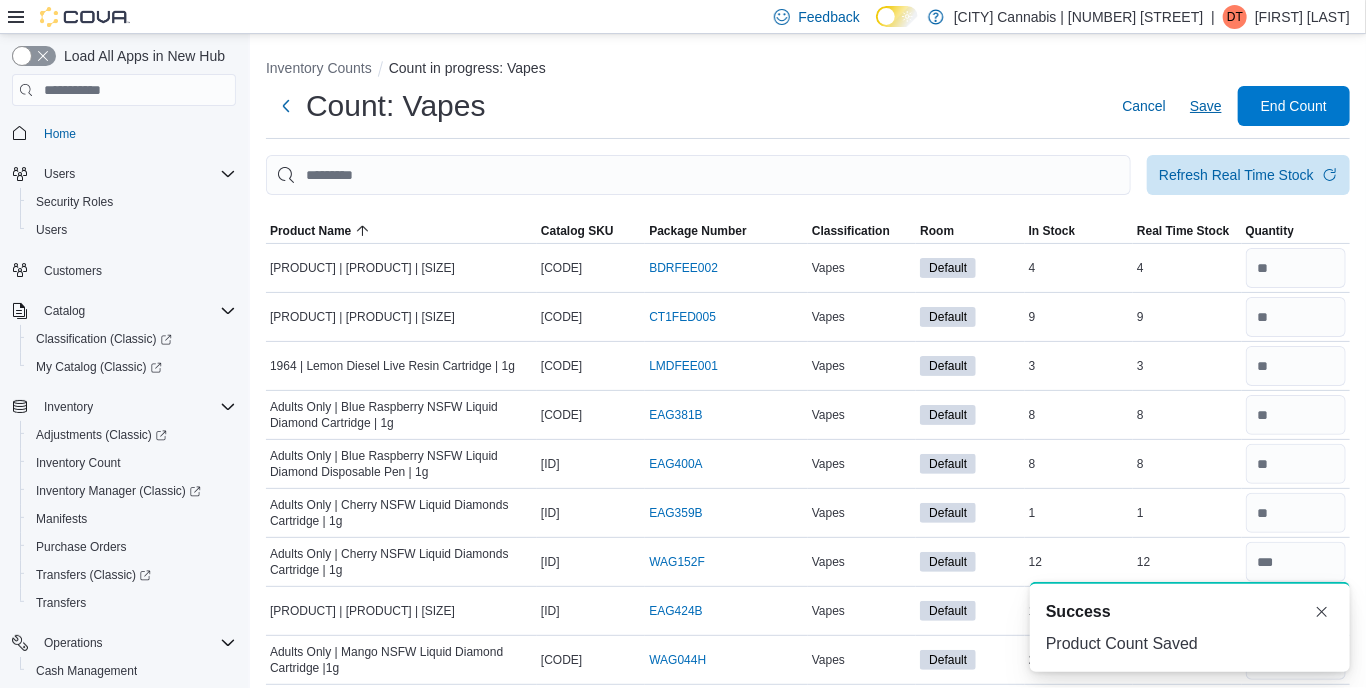 scroll, scrollTop: 0, scrollLeft: 0, axis: both 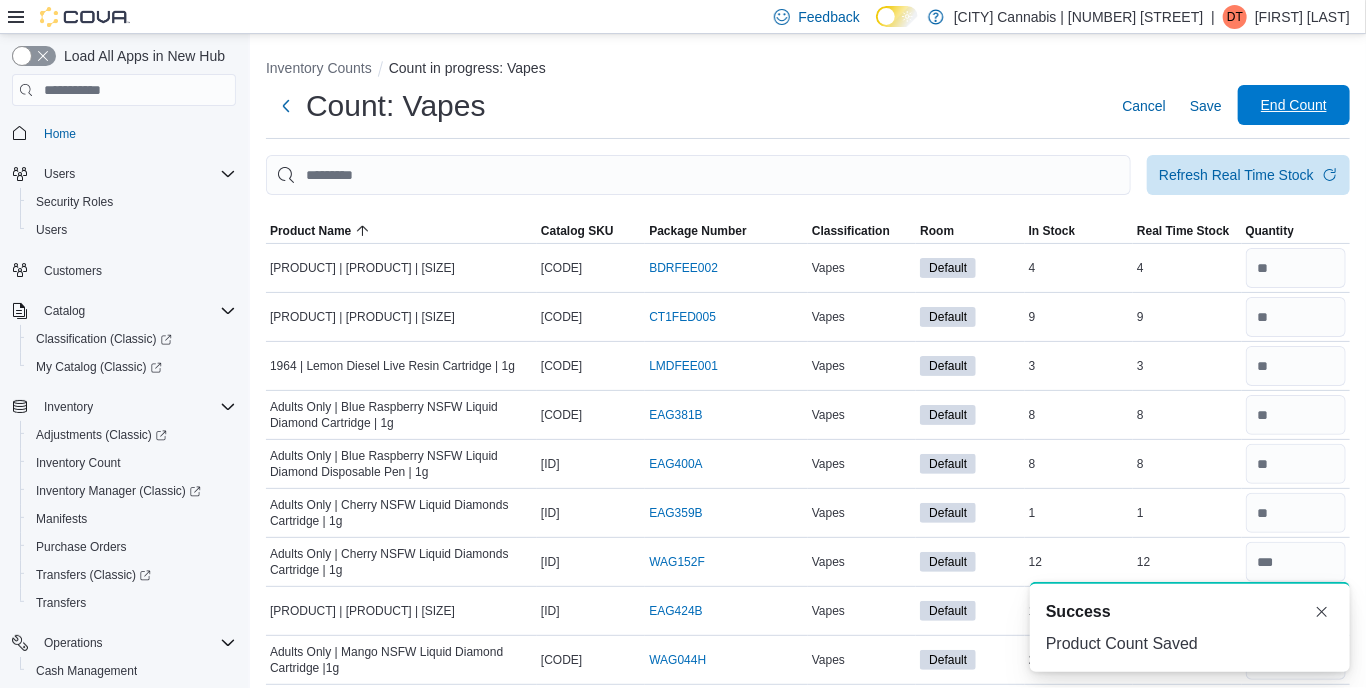 click on "End Count" at bounding box center [1294, 105] 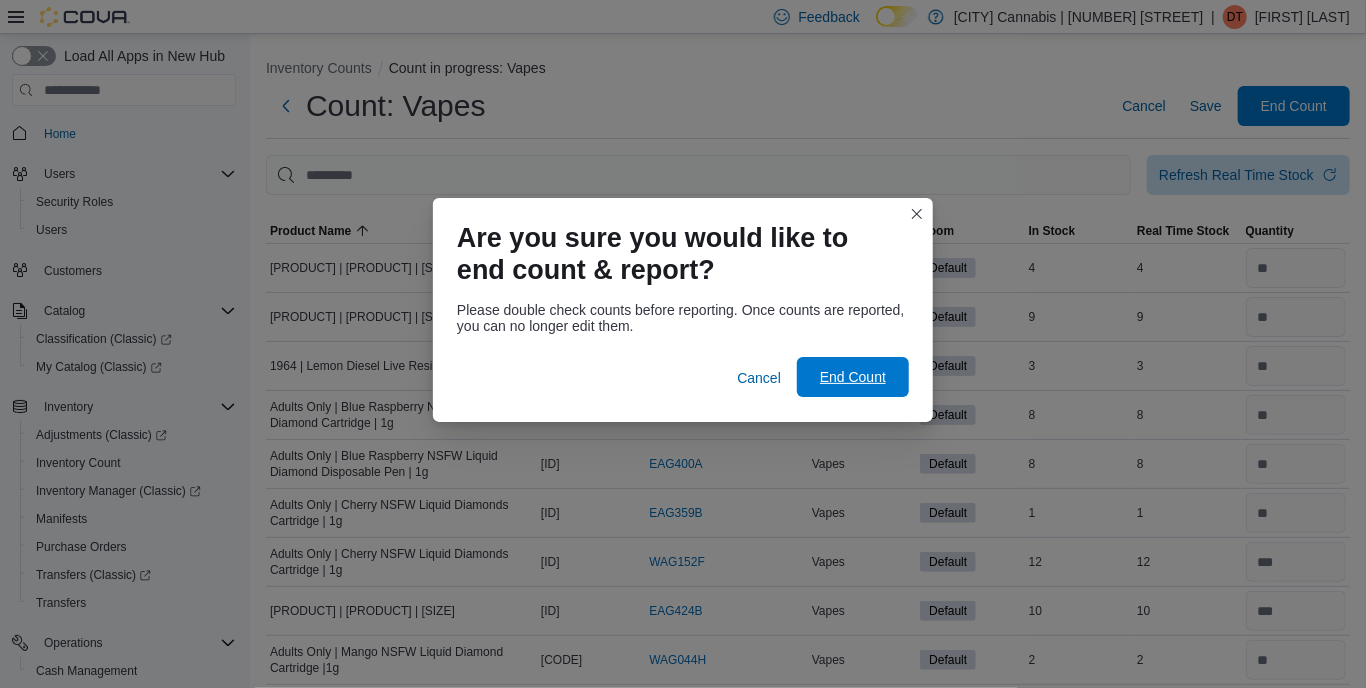 click on "End Count" at bounding box center (853, 377) 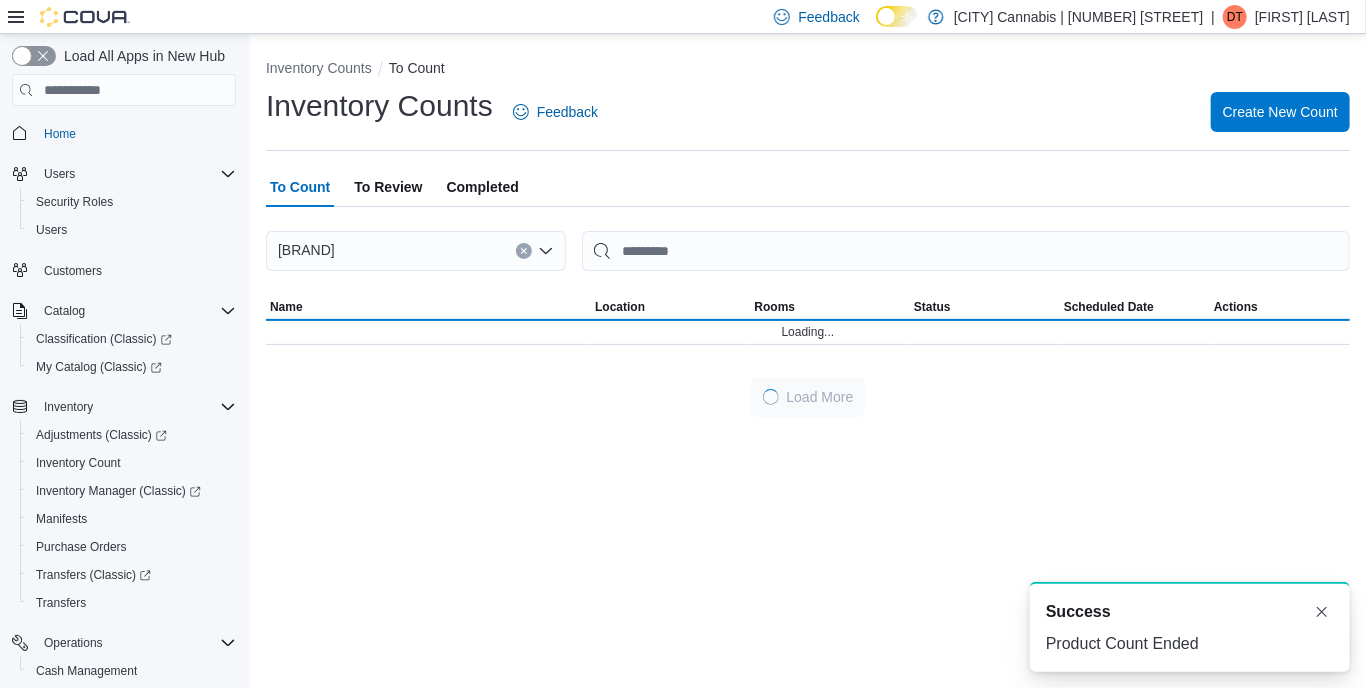 scroll, scrollTop: 0, scrollLeft: 0, axis: both 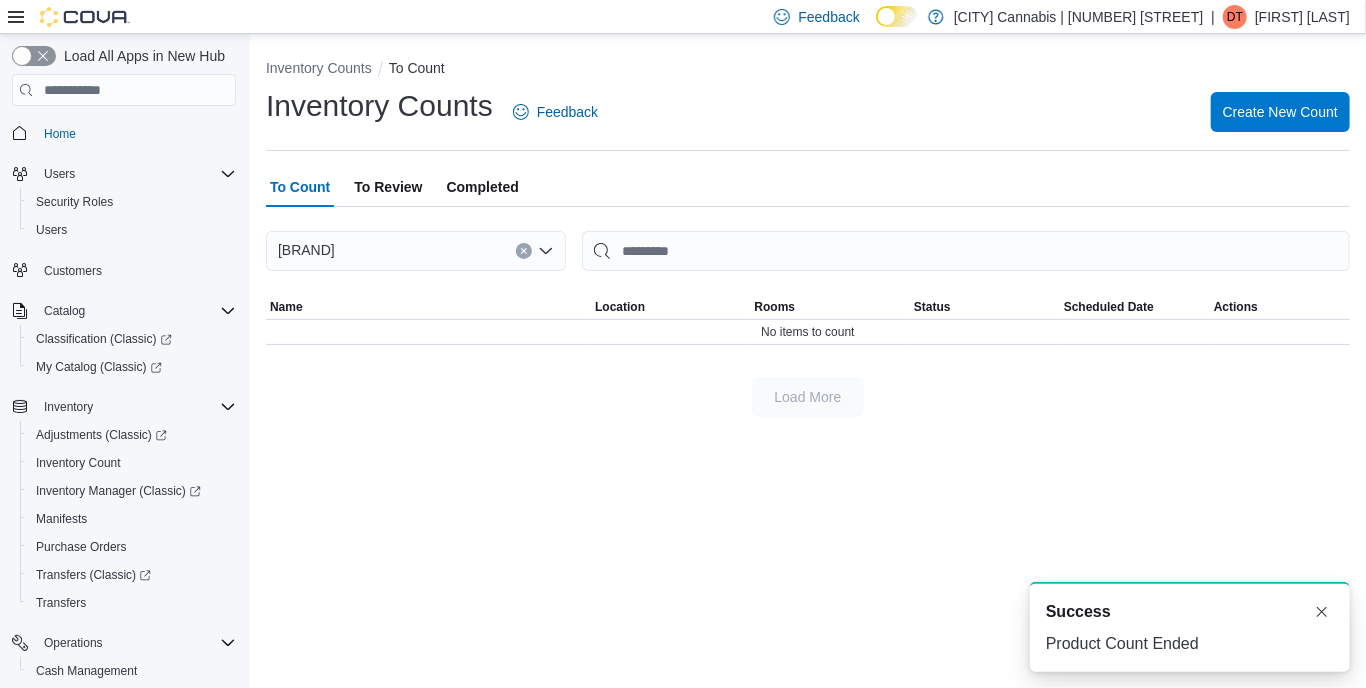 click on "To Review" at bounding box center [388, 187] 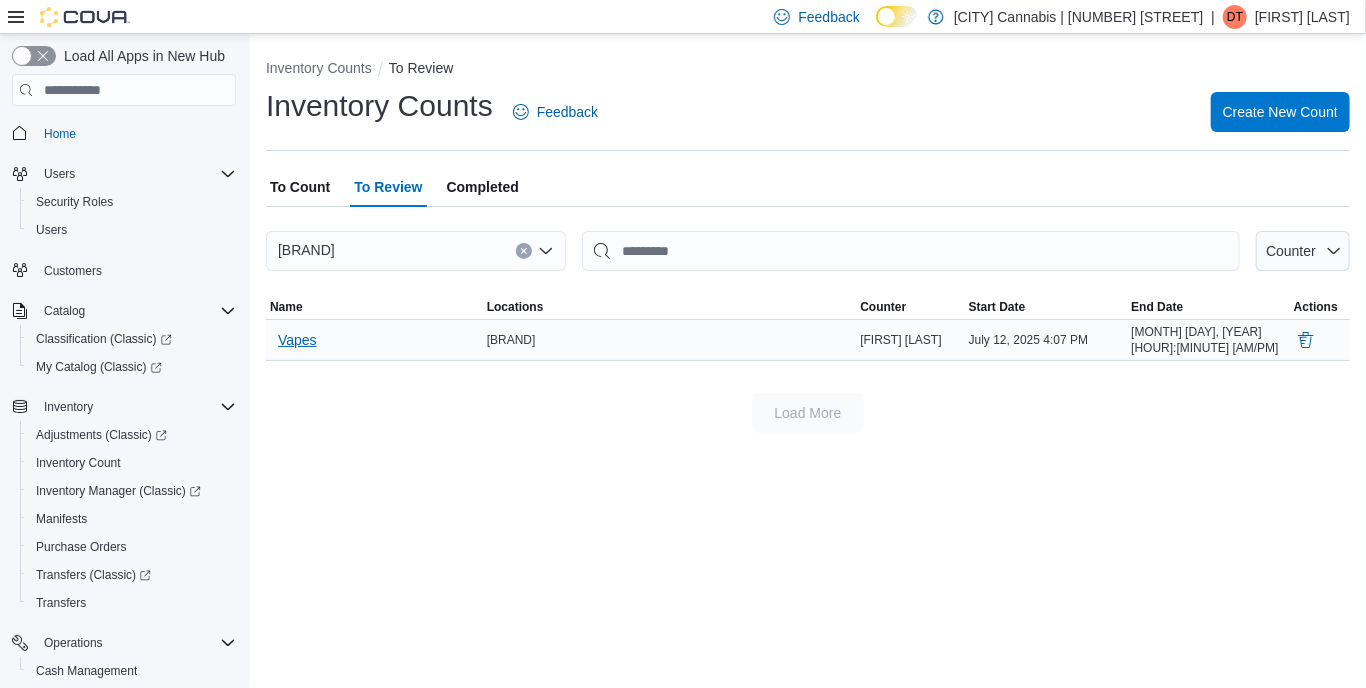 click on "Vapes" at bounding box center (297, 340) 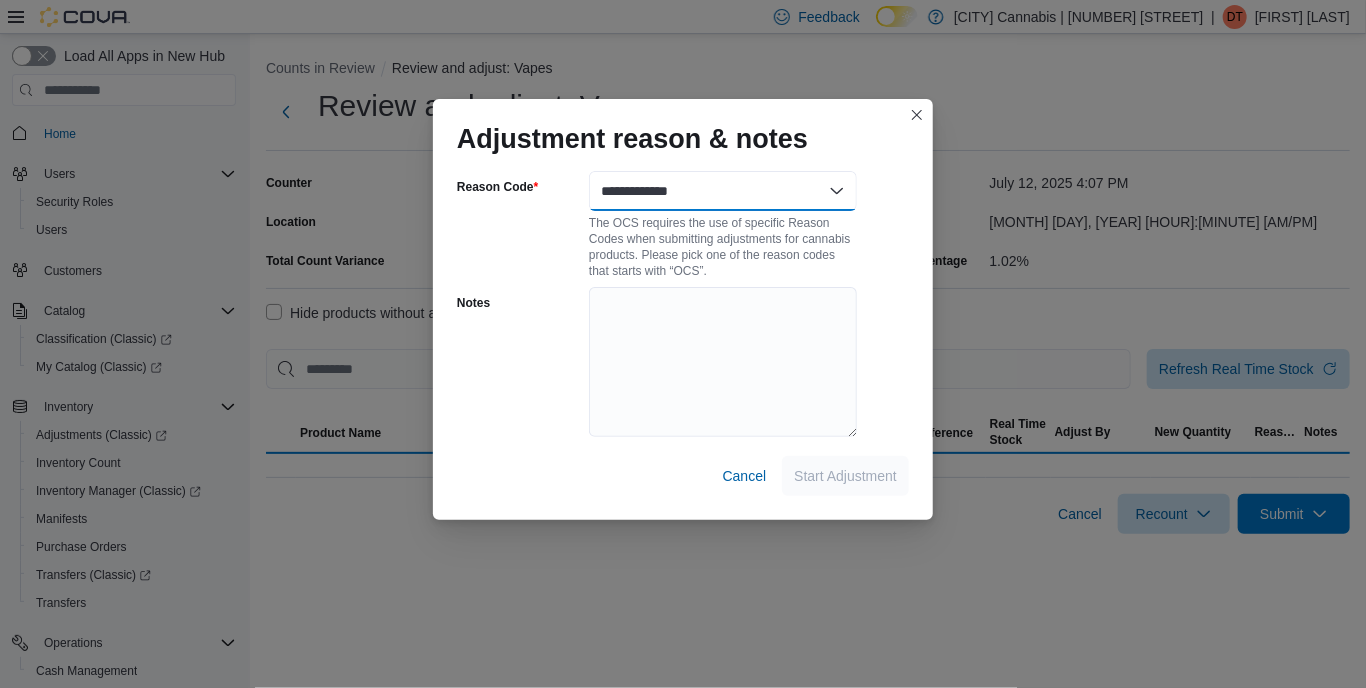 click on "**********" at bounding box center (723, 191) 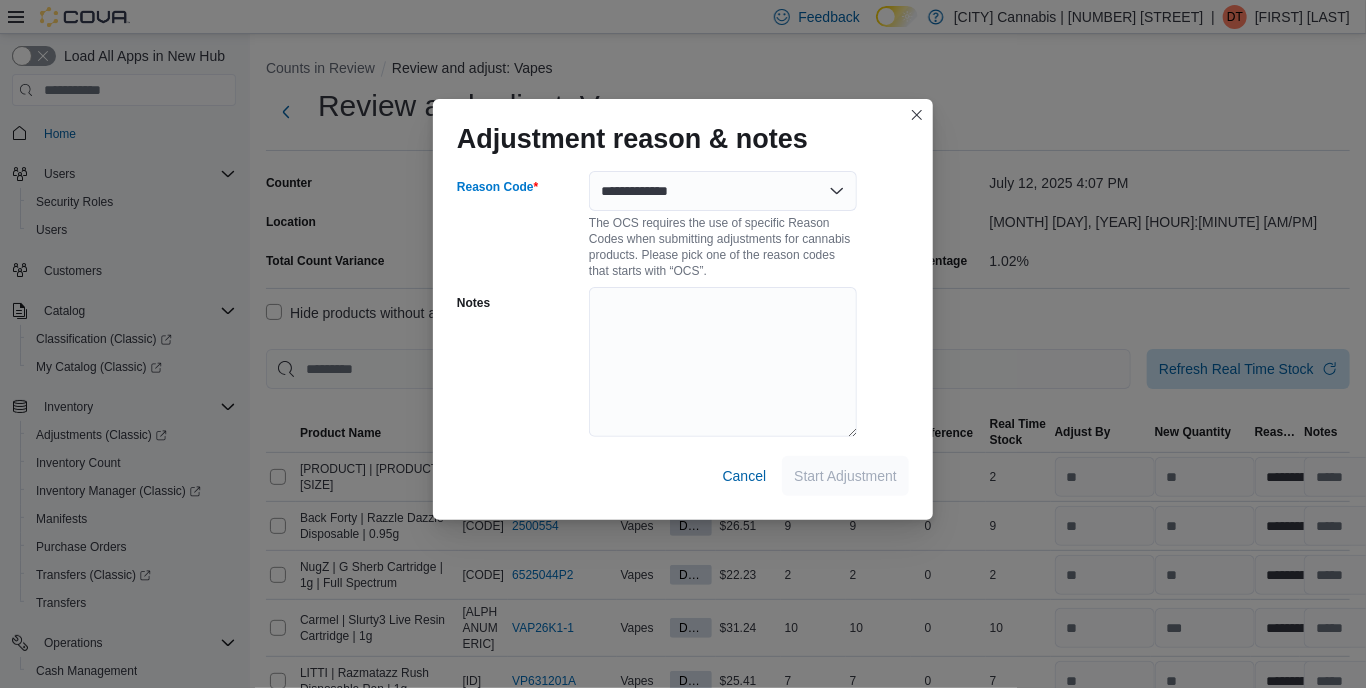 click on "The OCS requires the use of specific Reason Codes when submitting adjustments for cannabis products.
Please pick one of the reason codes that starts with “OCS”." at bounding box center (723, 245) 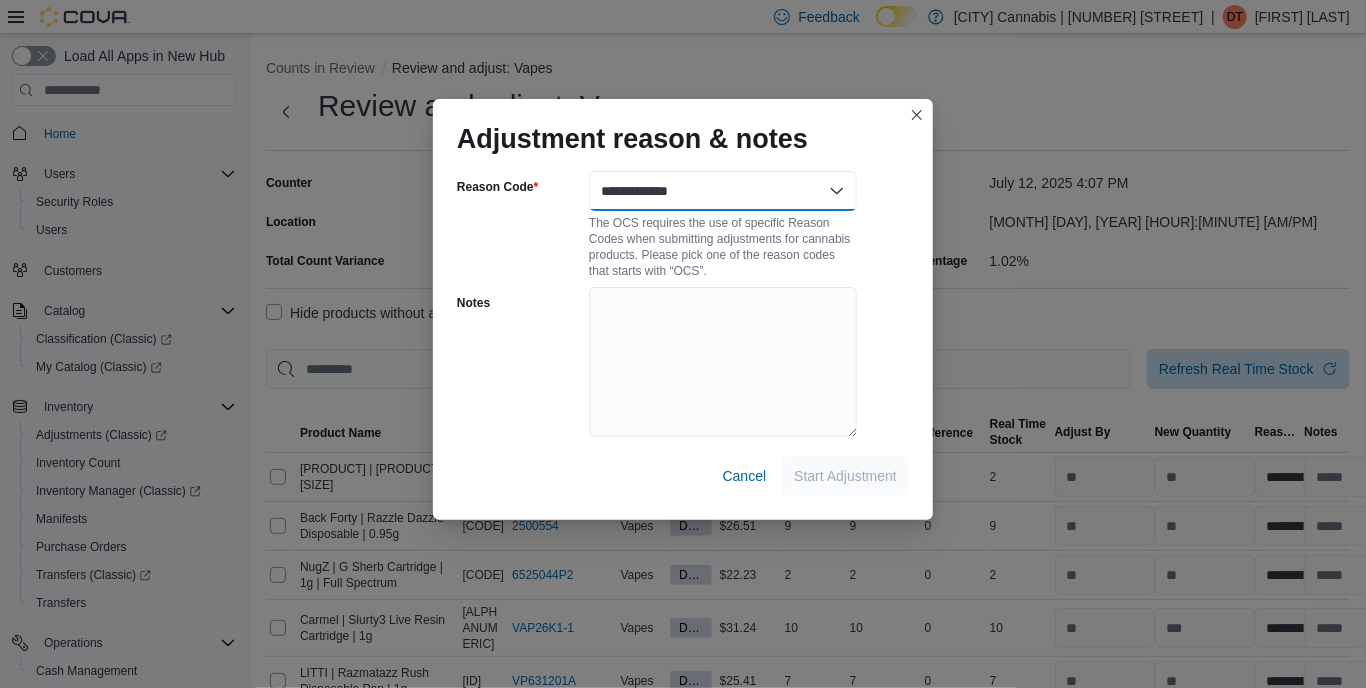 click on "**********" at bounding box center [723, 191] 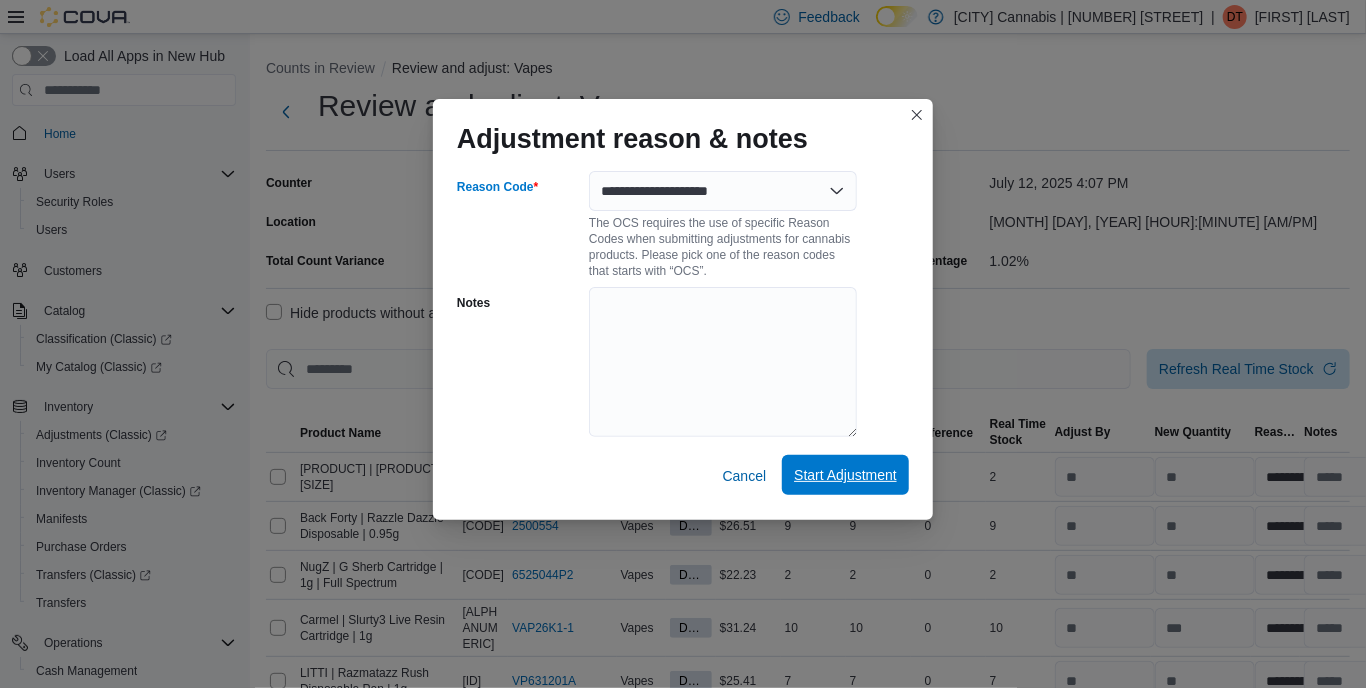 click on "Start Adjustment" at bounding box center (845, 475) 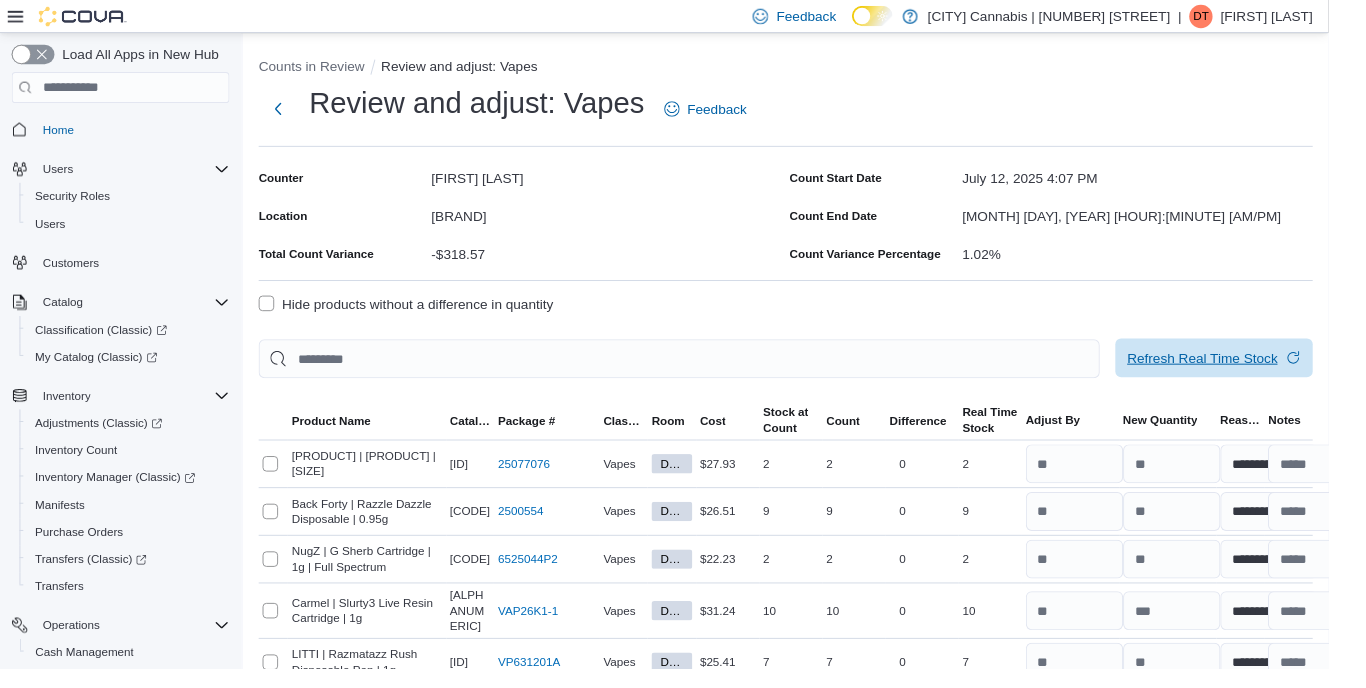 click on "Refresh Real Time Stock" at bounding box center [1236, 368] 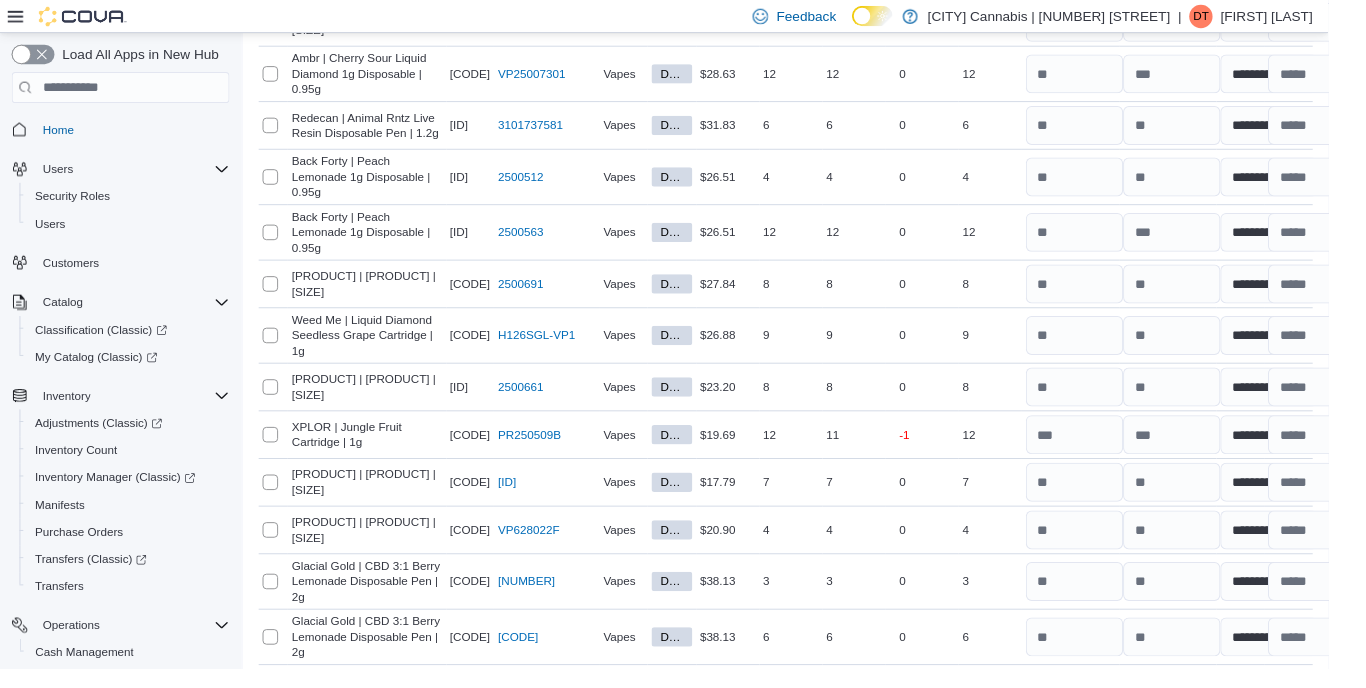 scroll, scrollTop: 8293, scrollLeft: 0, axis: vertical 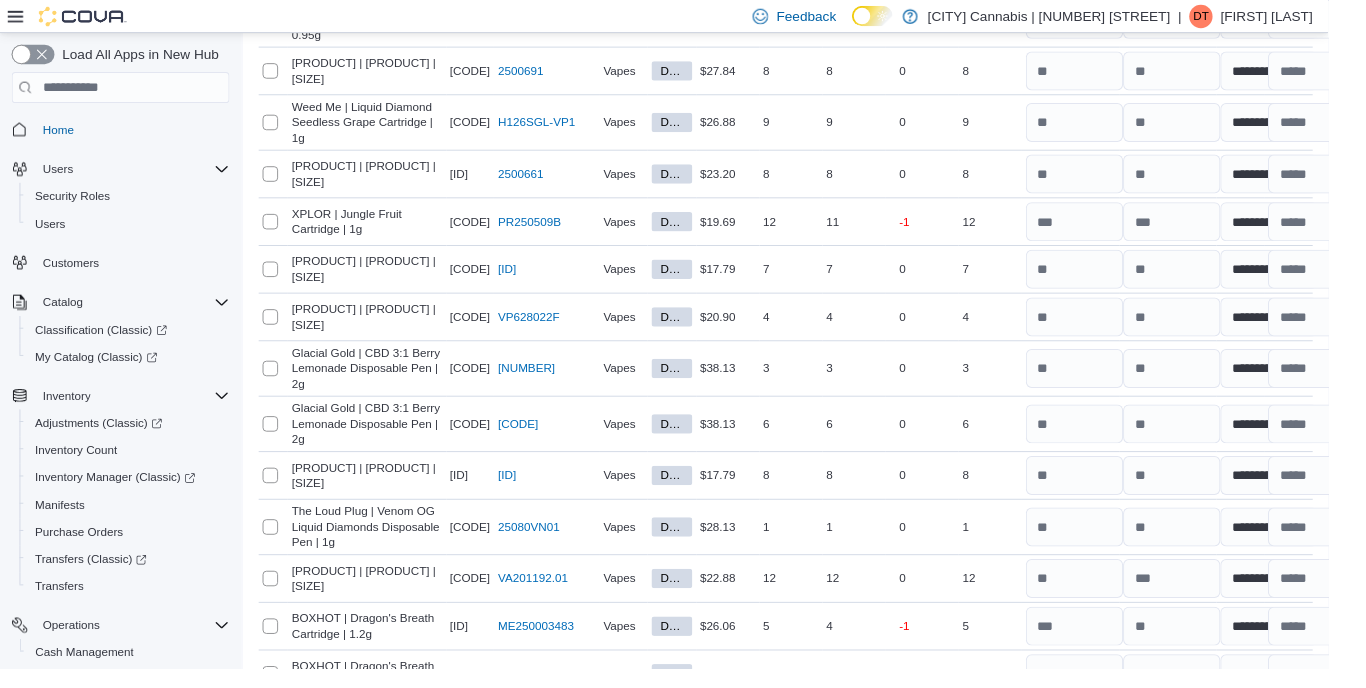 click on "Submit" at bounding box center (1294, 753) 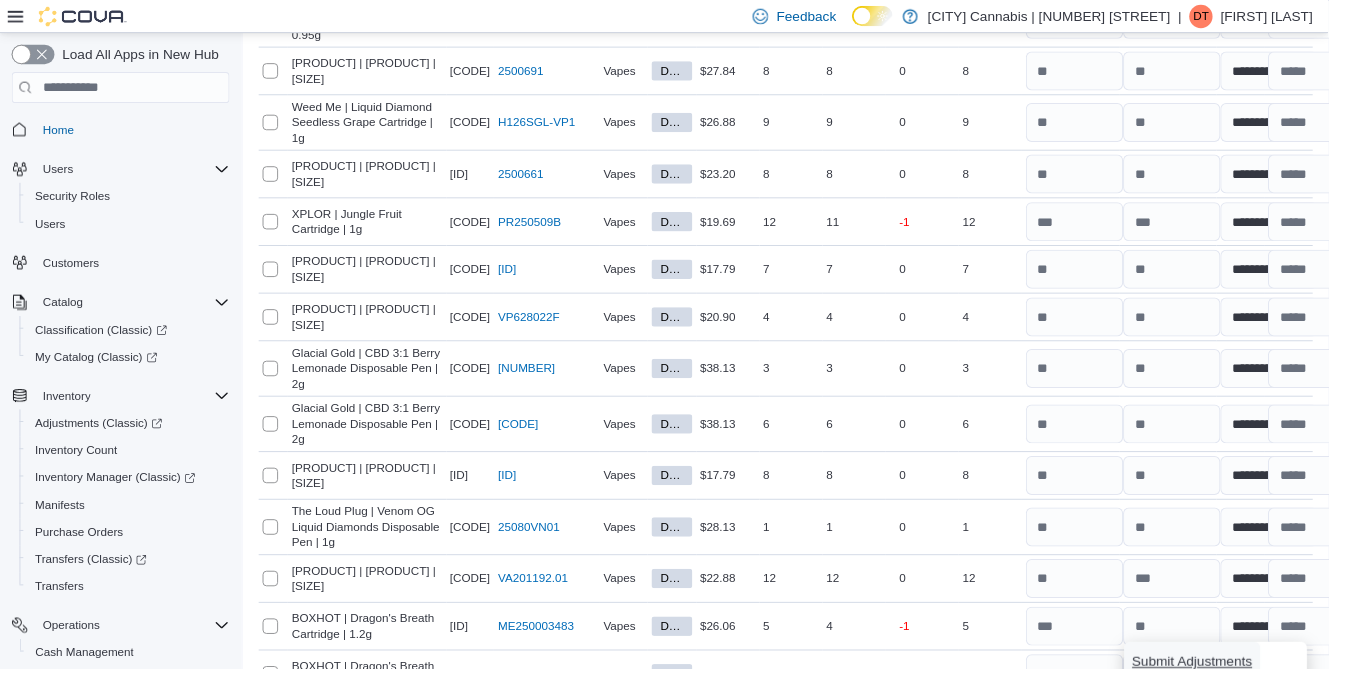 click on "Submit Adjustments" at bounding box center (1226, 680) 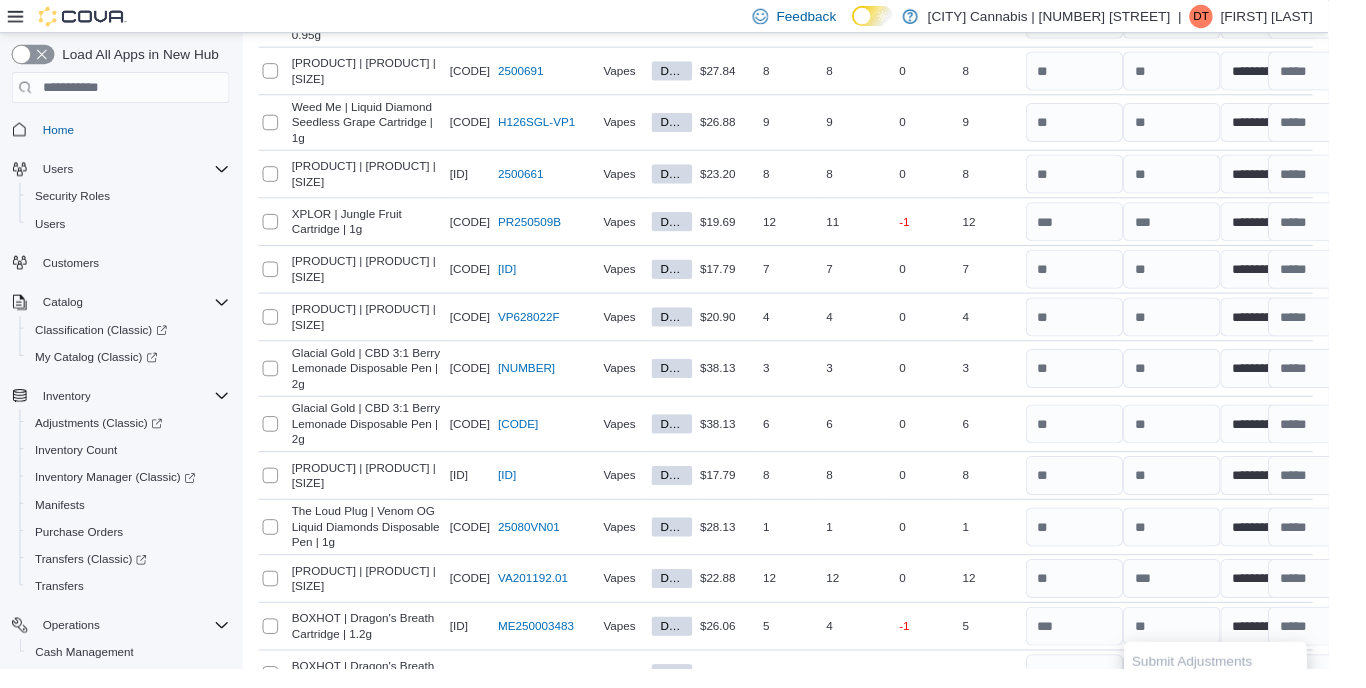 scroll, scrollTop: 8292, scrollLeft: 0, axis: vertical 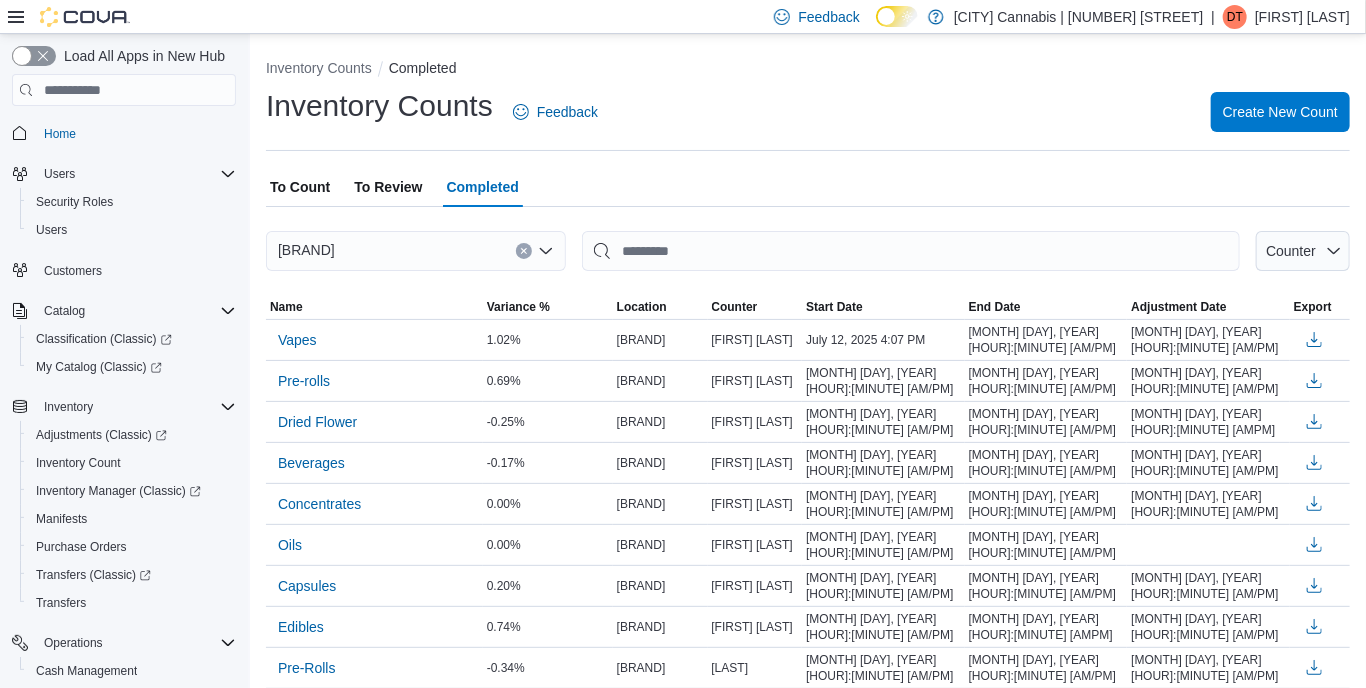 click on "[FIRST] [LAST]" at bounding box center (1302, 17) 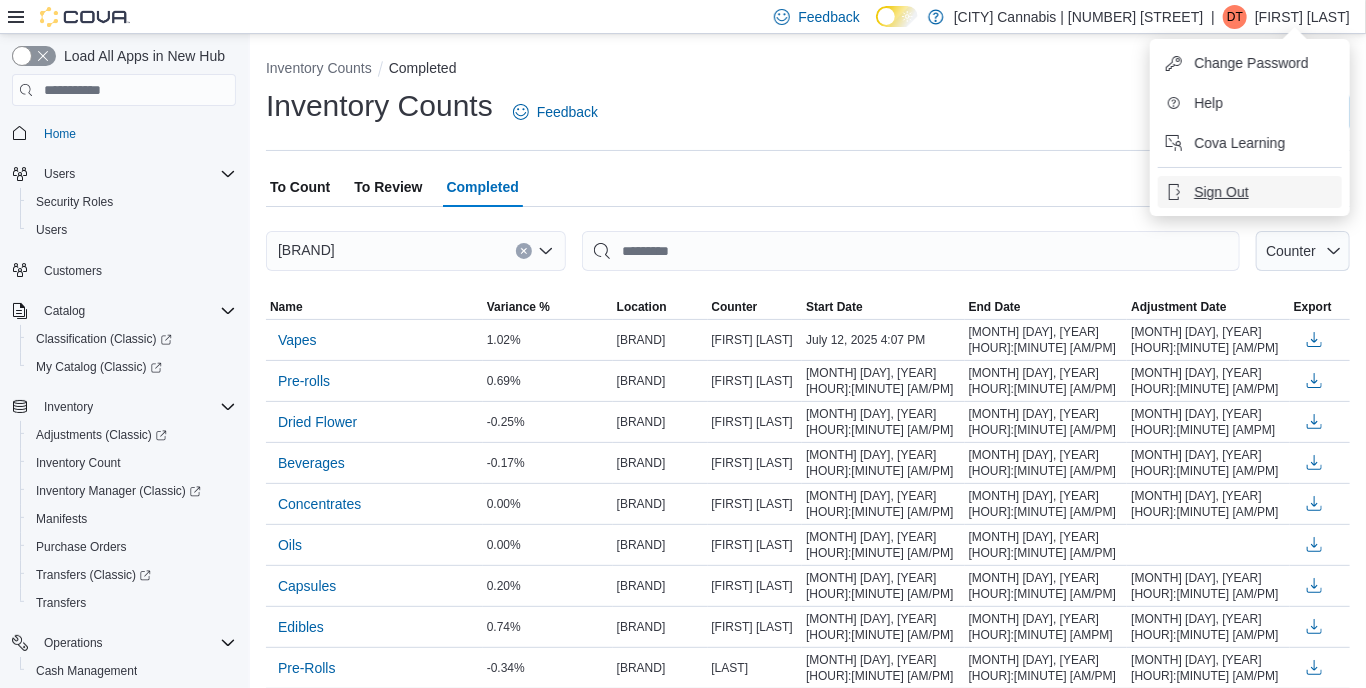 click on "Sign Out" at bounding box center [1221, 192] 